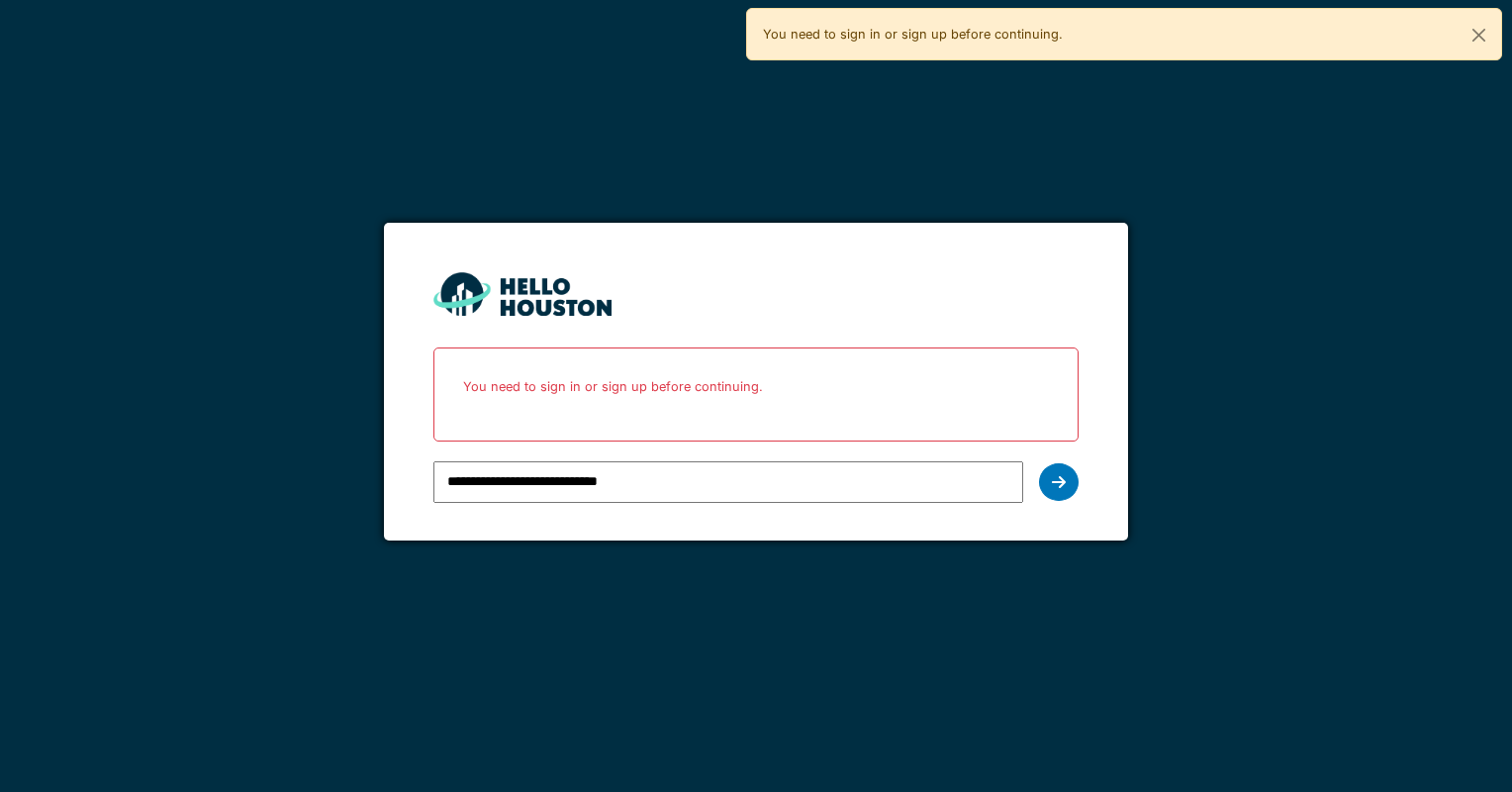 scroll, scrollTop: 0, scrollLeft: 0, axis: both 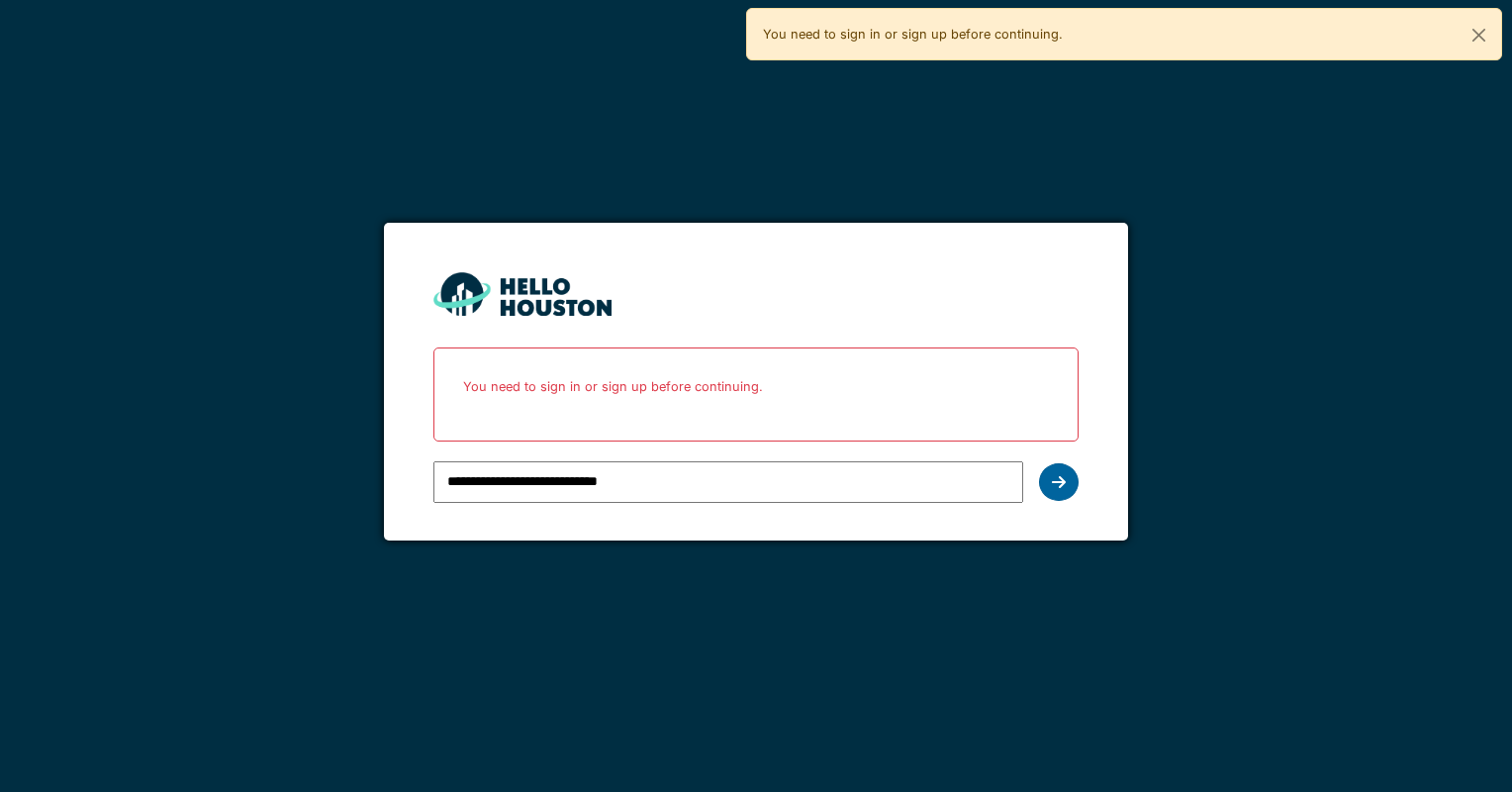 click at bounding box center (1059, 482) 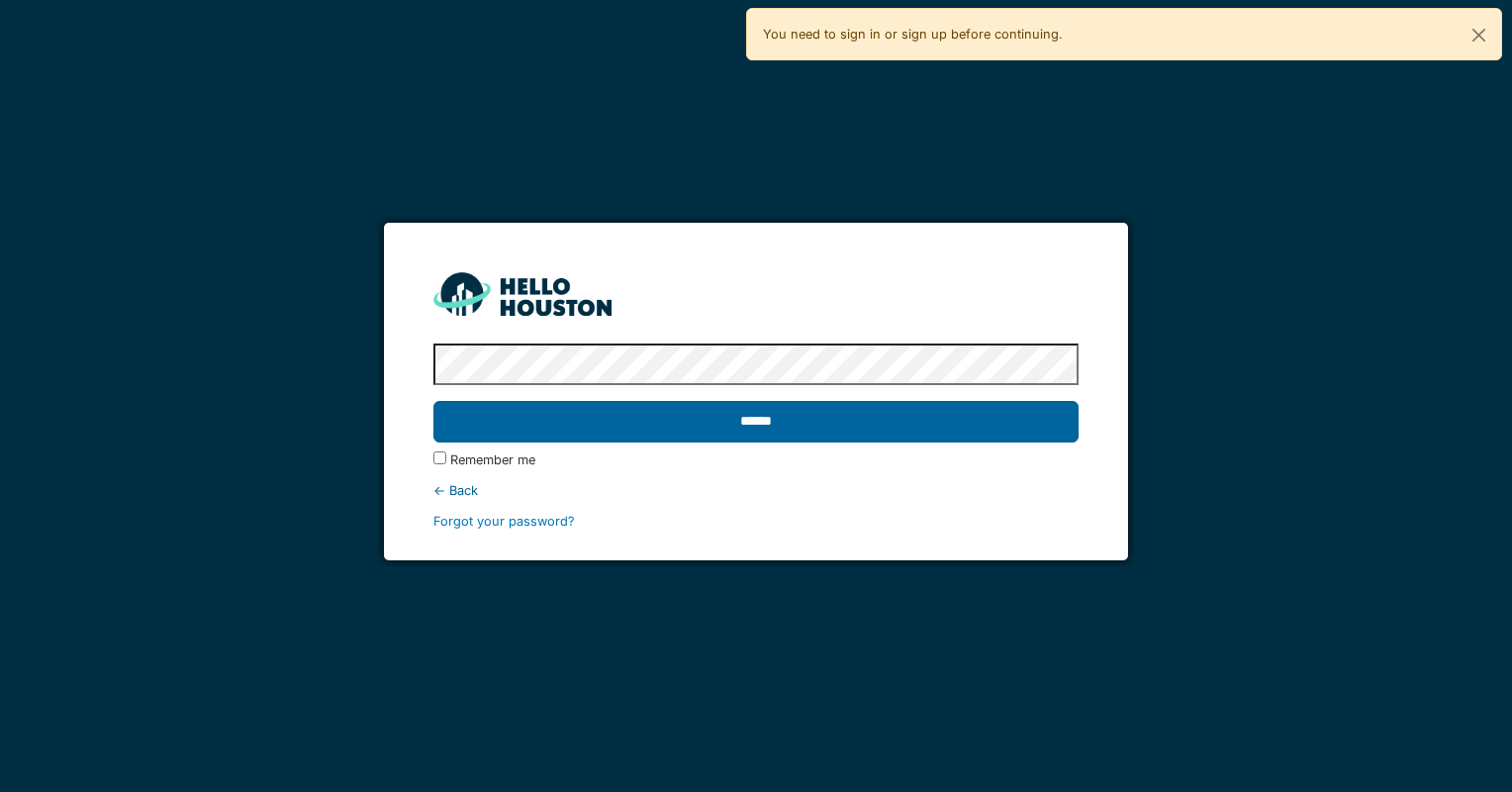 click on "******" at bounding box center (755, 422) 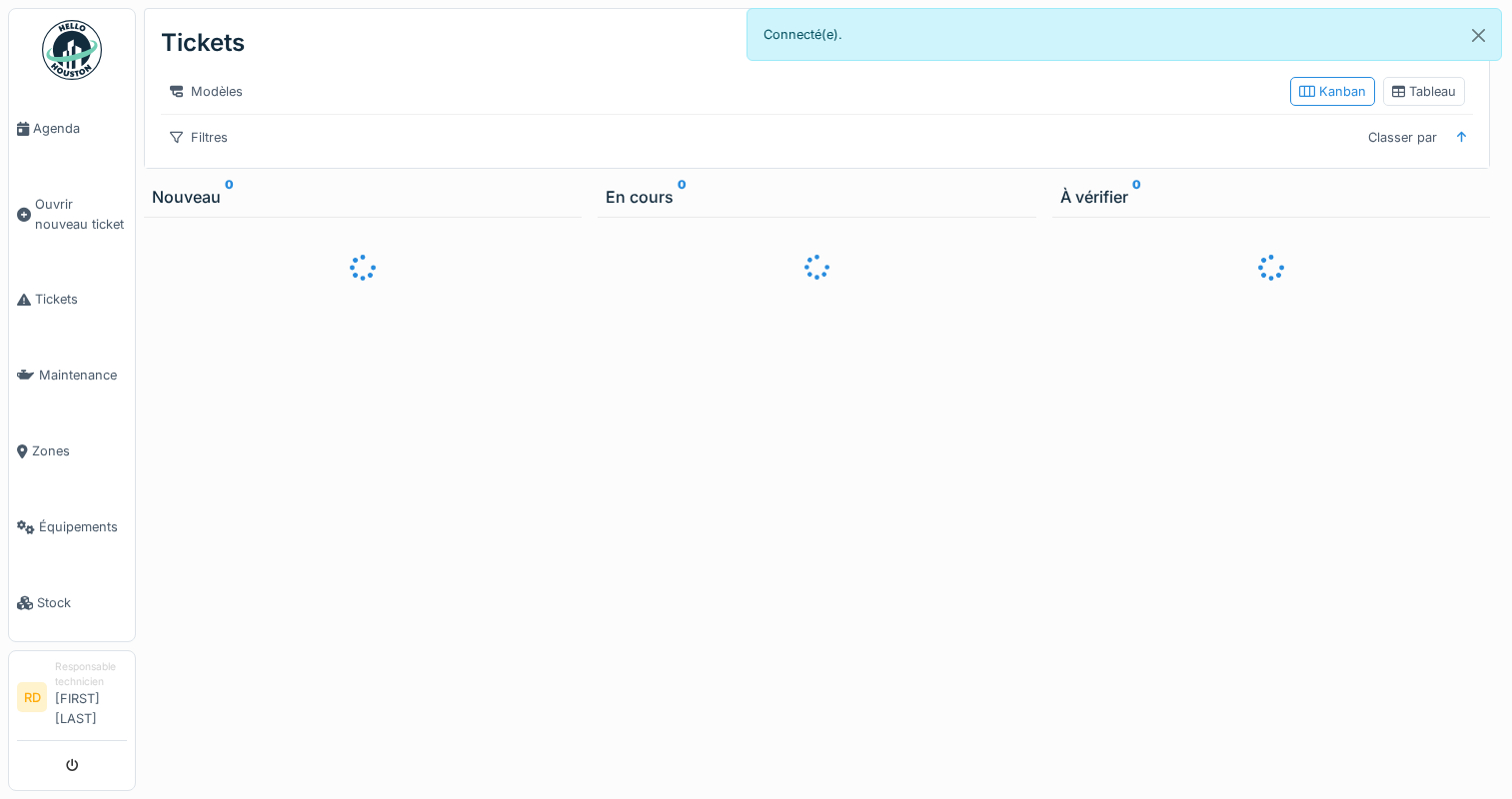 scroll, scrollTop: 0, scrollLeft: 0, axis: both 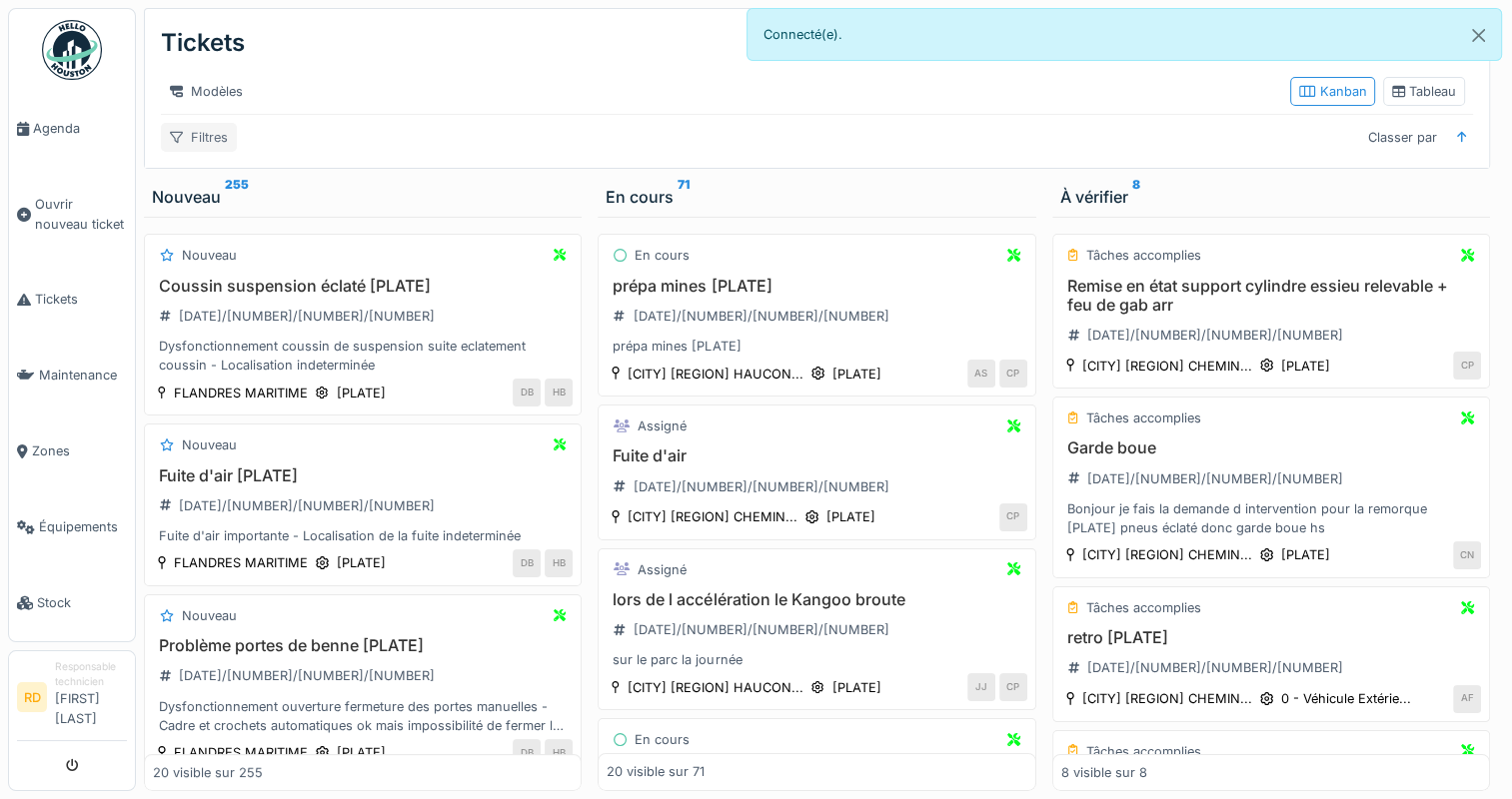 click on "Filtres" at bounding box center (199, 137) 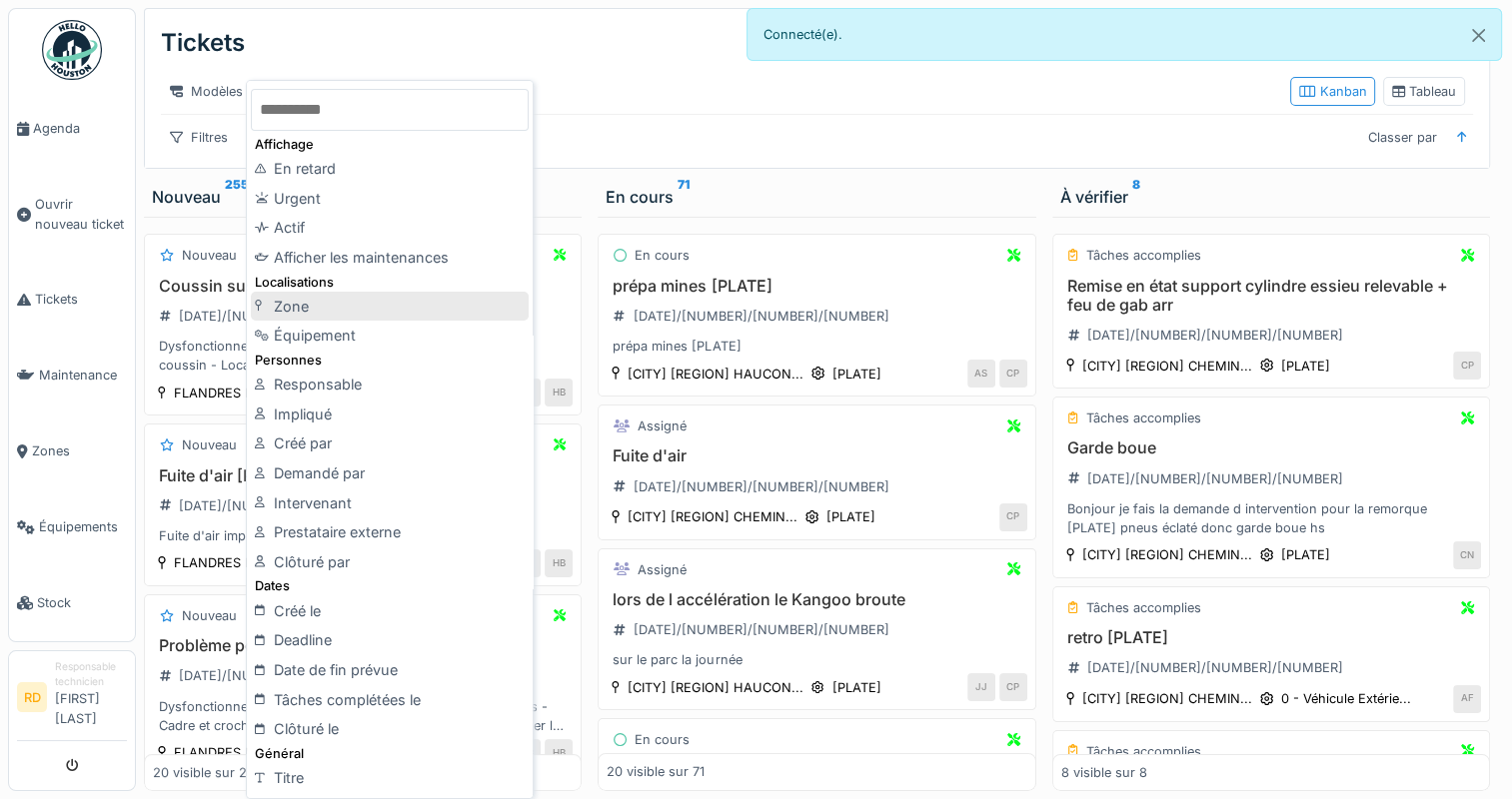 click on "Zone" at bounding box center [390, 307] 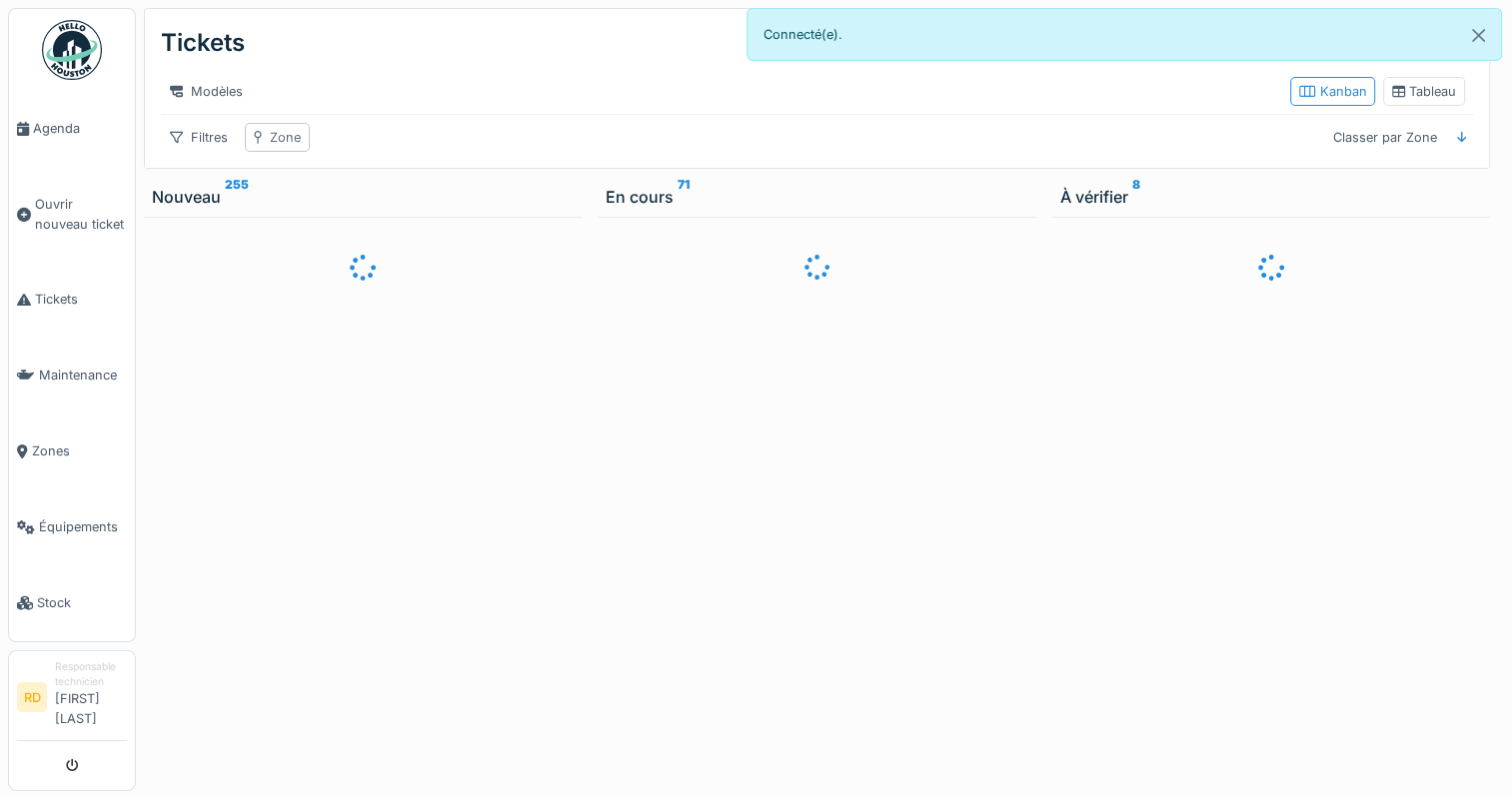 click on "Zone" at bounding box center [285, 137] 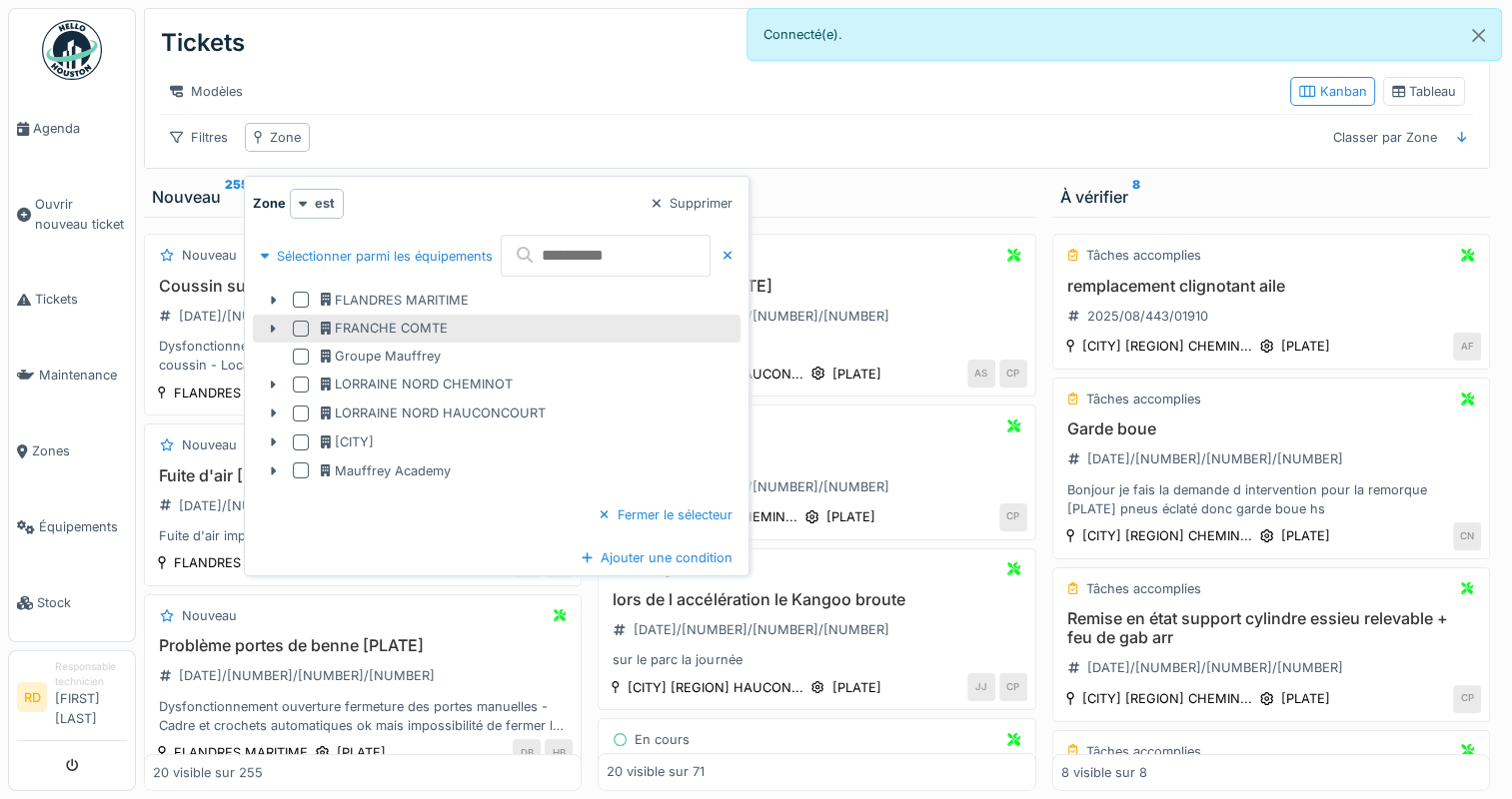 click at bounding box center [301, 329] 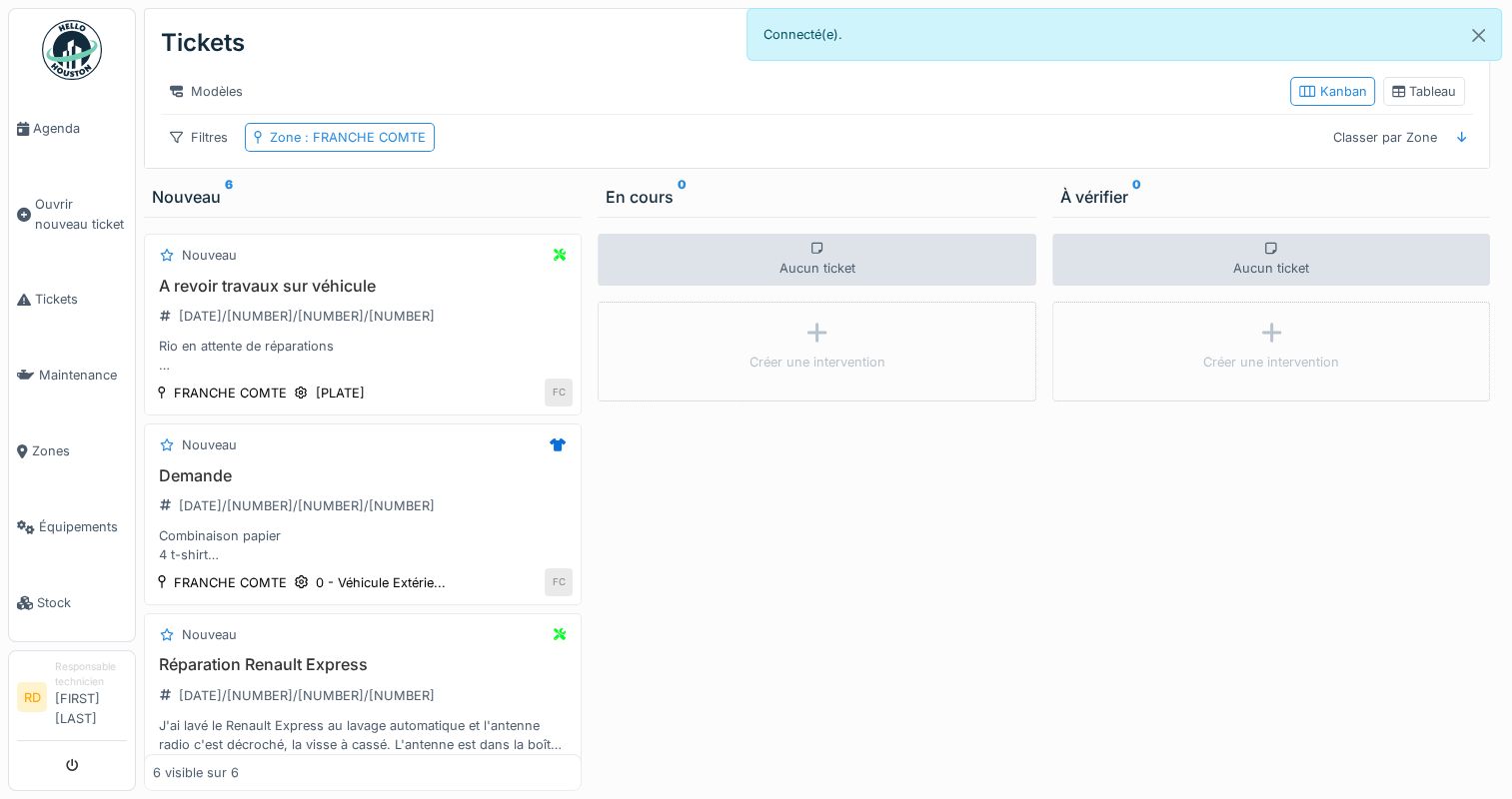 click on "Aucun ticket Créer une intervention" at bounding box center [816, 503] 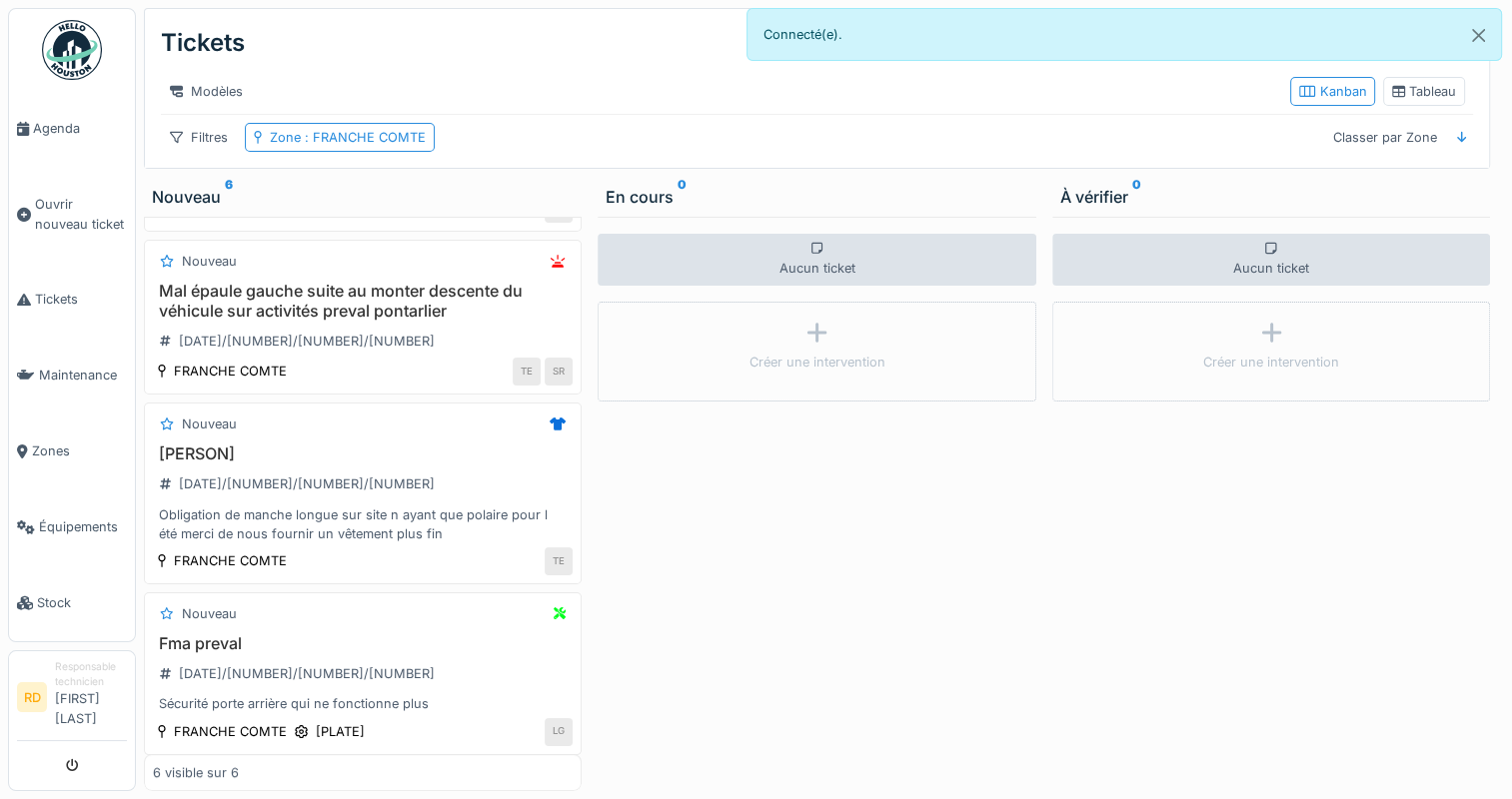 scroll, scrollTop: 578, scrollLeft: 0, axis: vertical 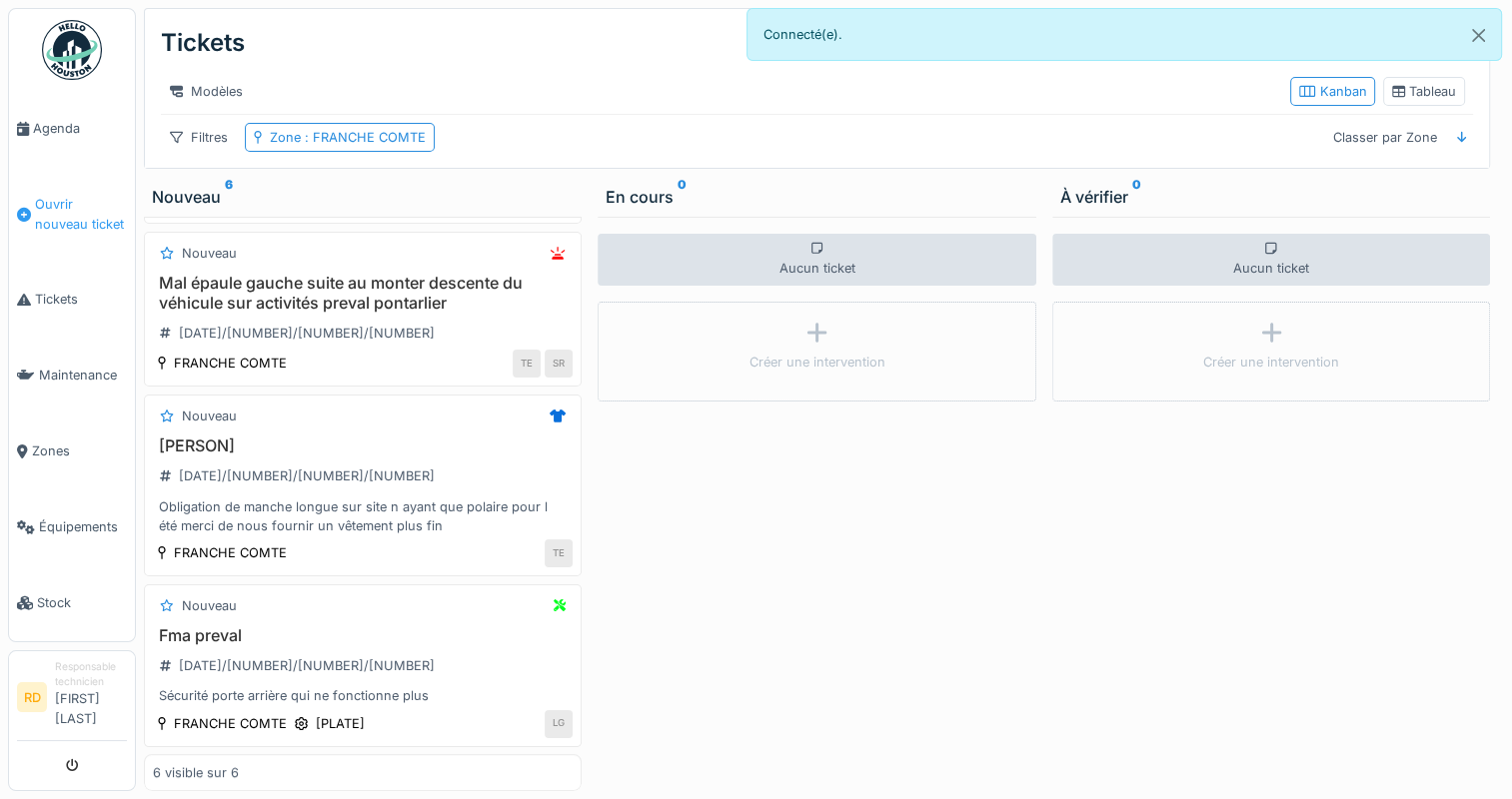 click on "Ouvrir nouveau ticket" at bounding box center [81, 214] 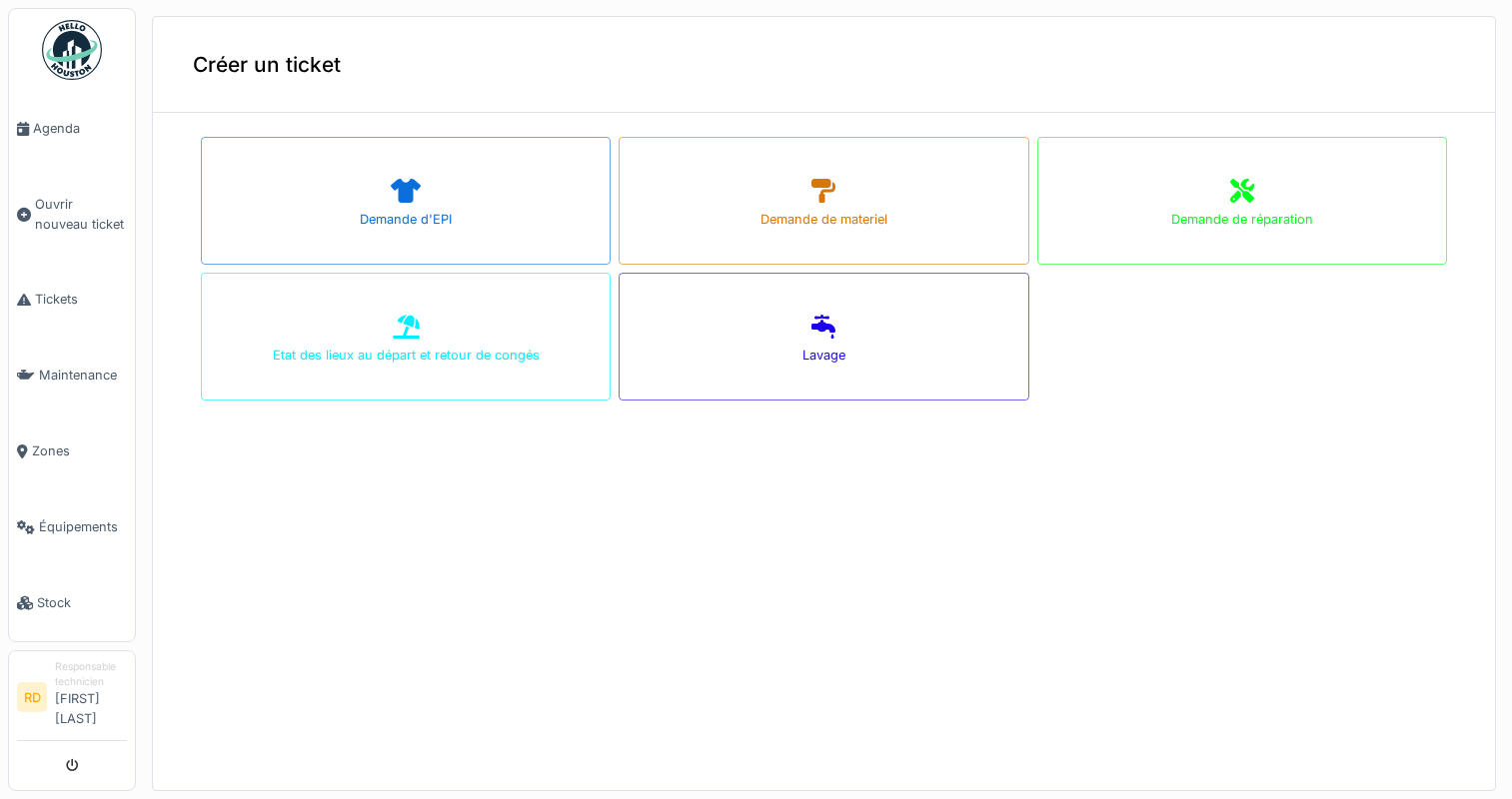 scroll, scrollTop: 0, scrollLeft: 0, axis: both 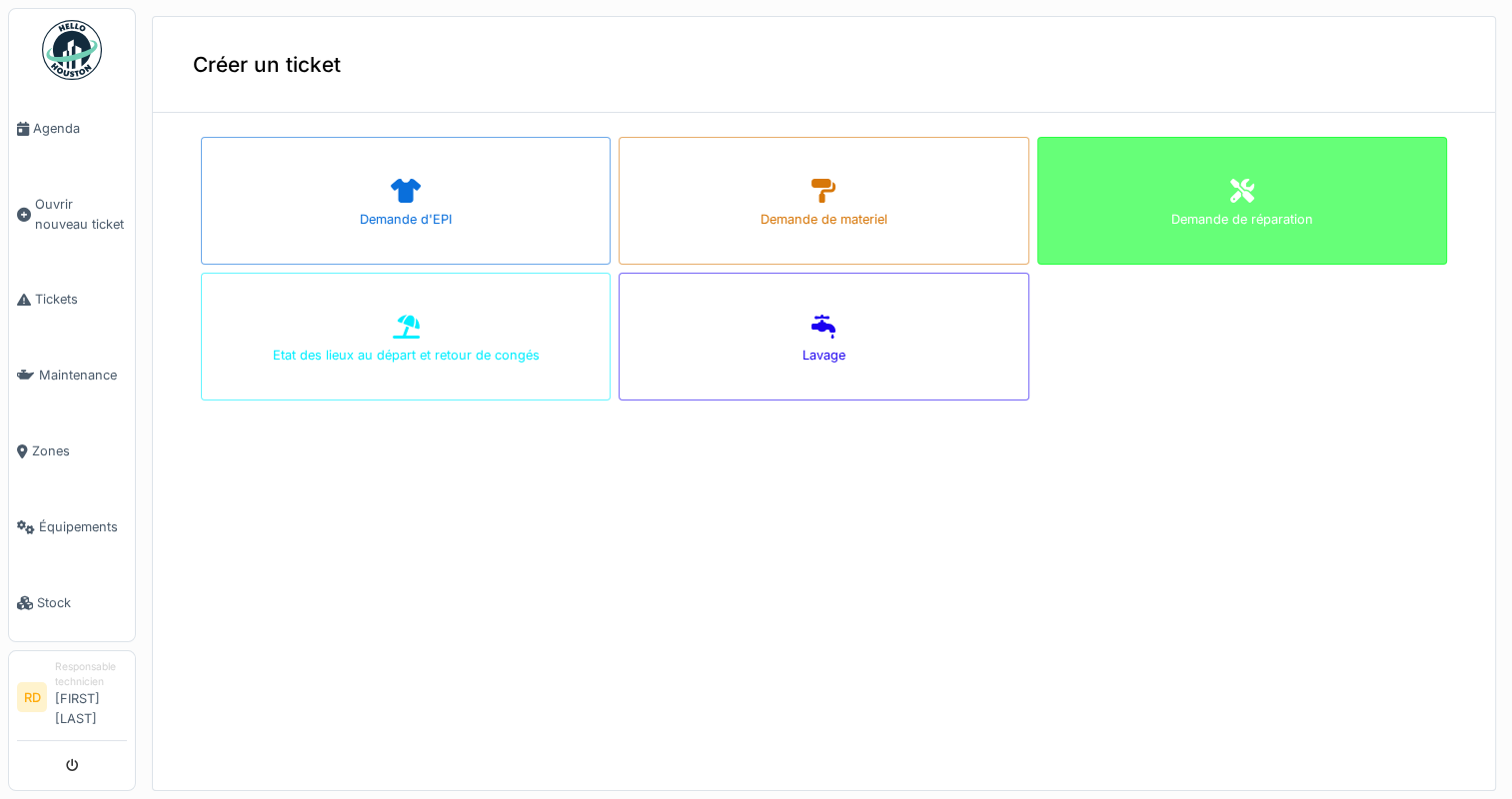 click on "Demande de réparation" at bounding box center [1242, 219] 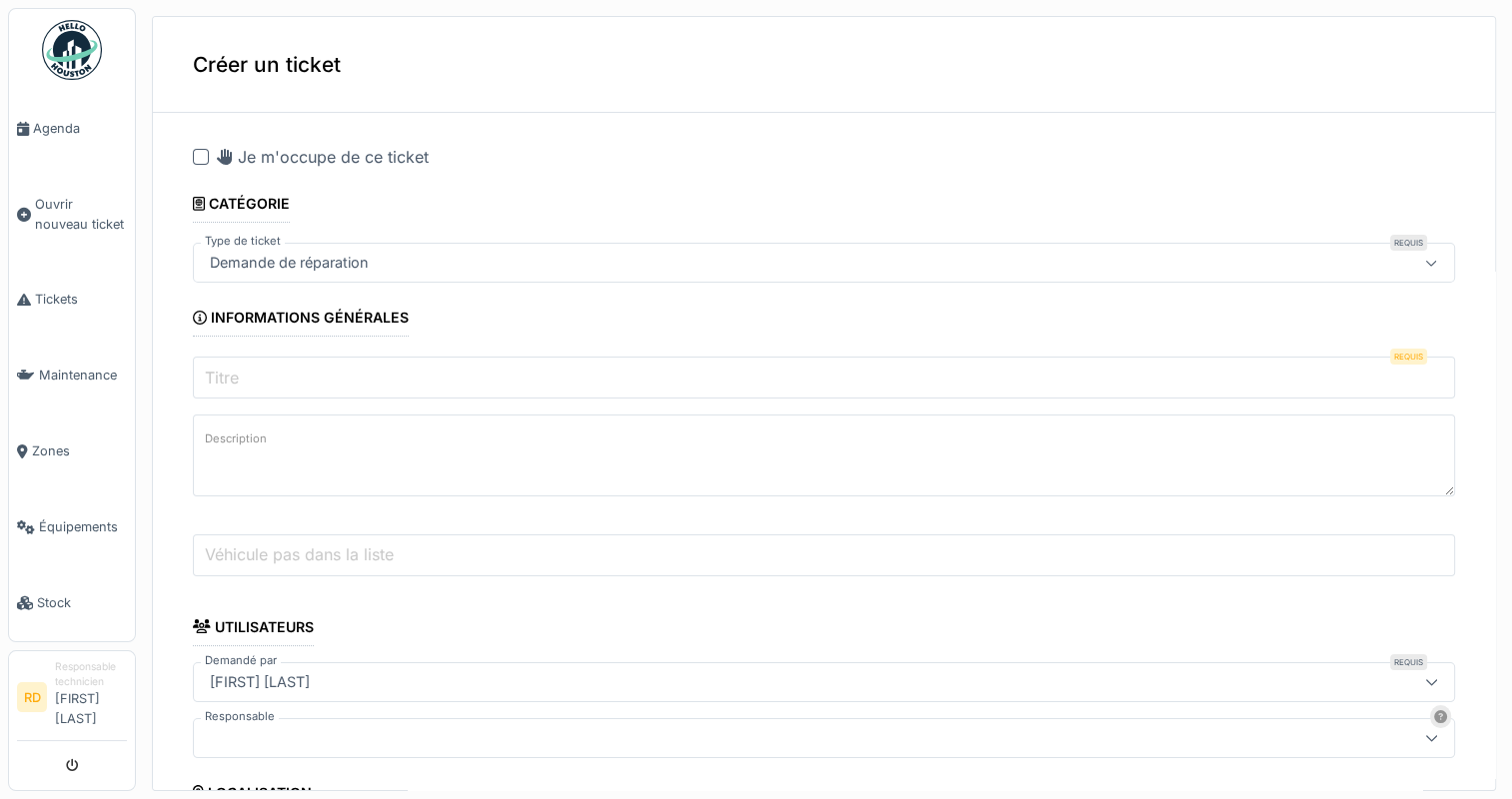 click on "Titre" at bounding box center (823, 378) 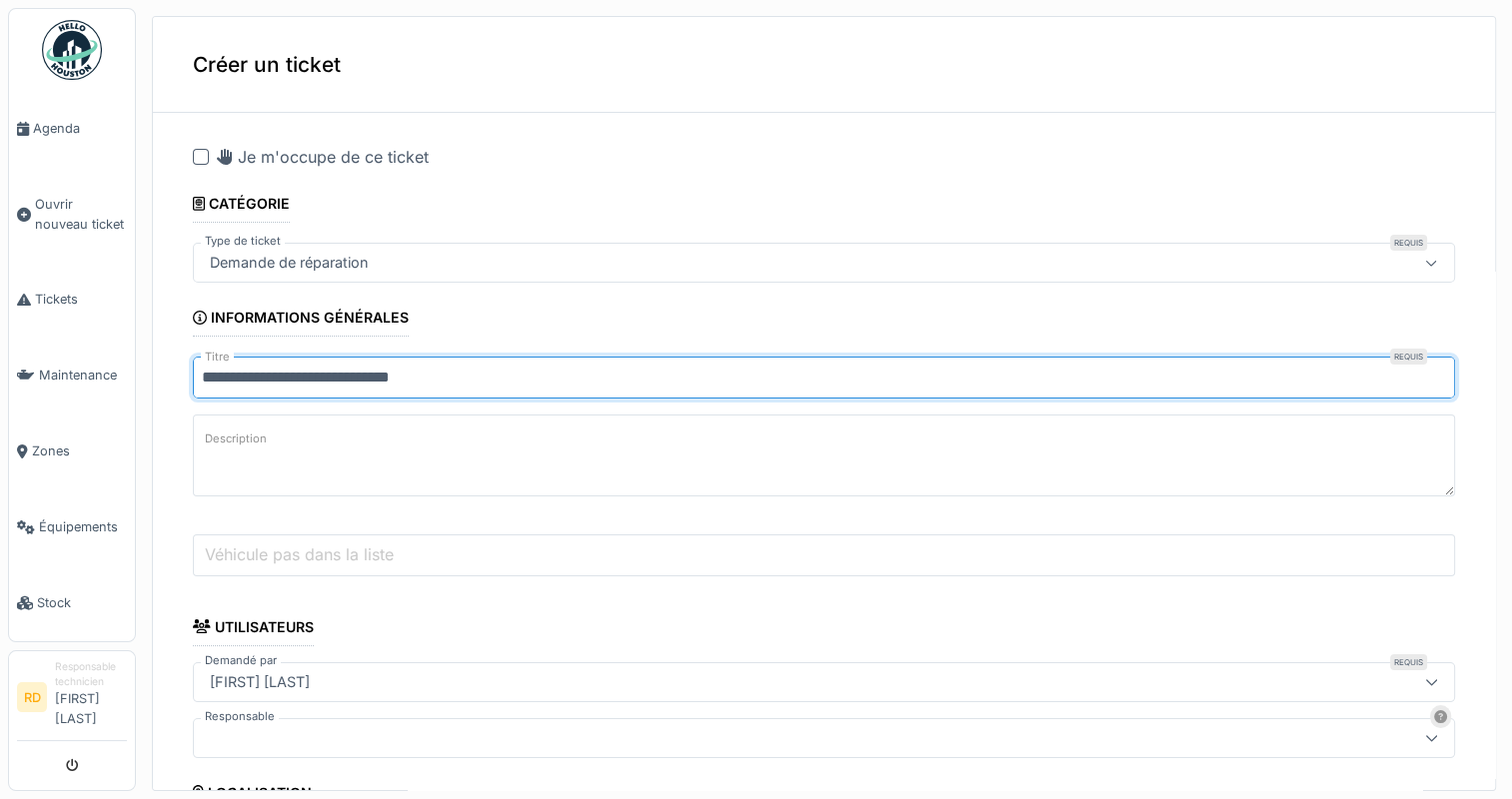 click on "**********" at bounding box center (823, 378) 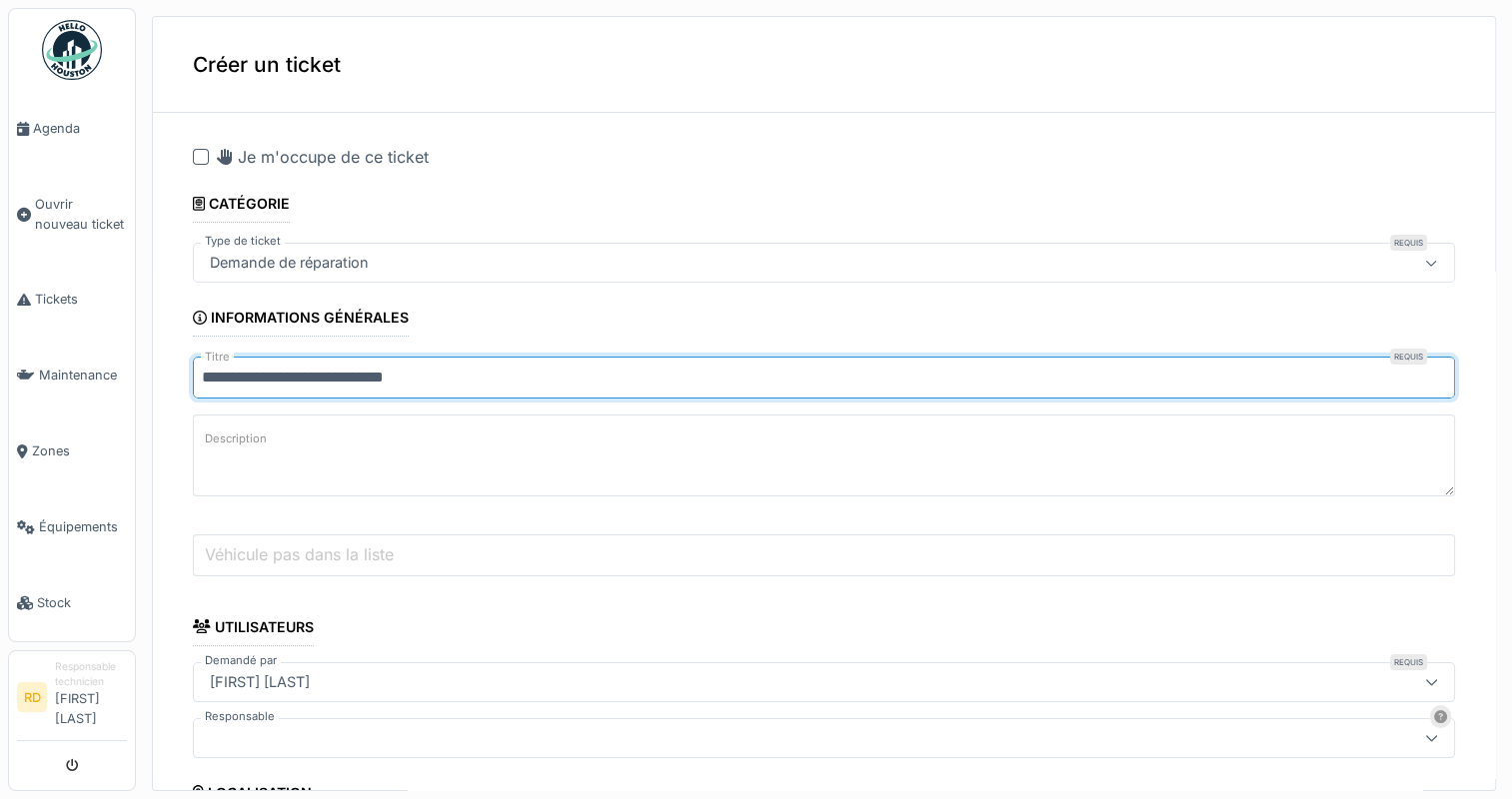 type on "**********" 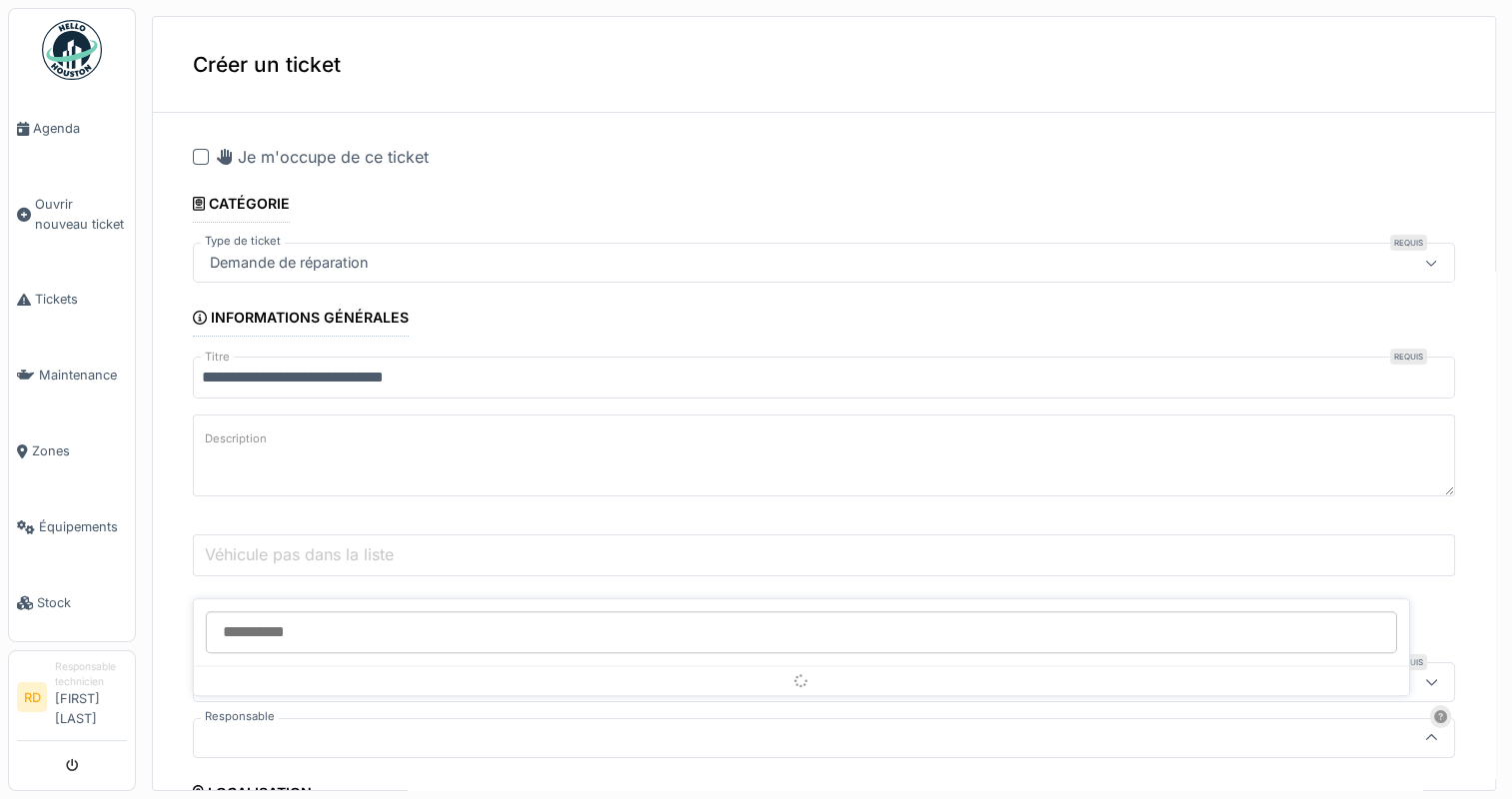 scroll, scrollTop: 4, scrollLeft: 0, axis: vertical 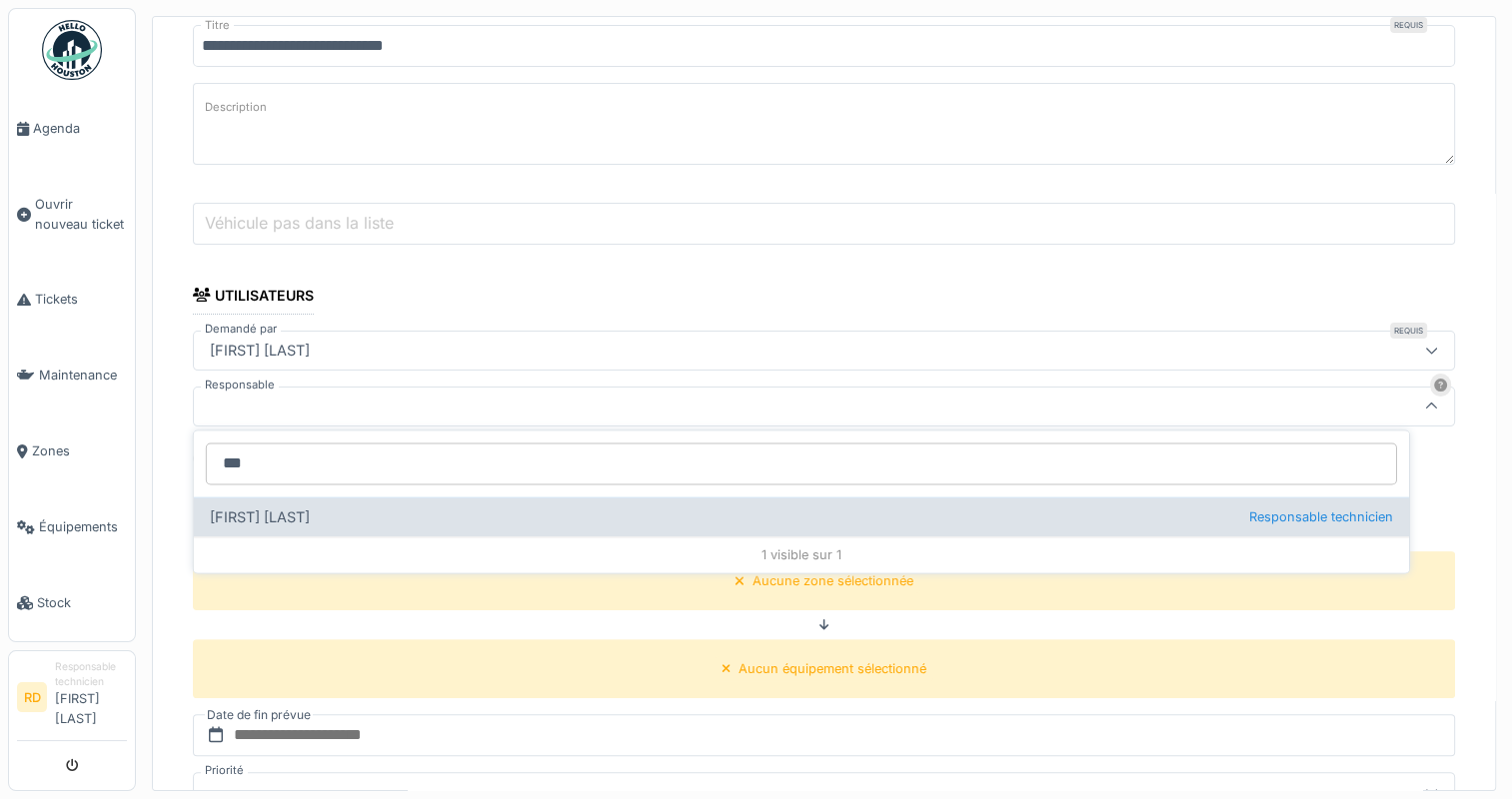 type on "***" 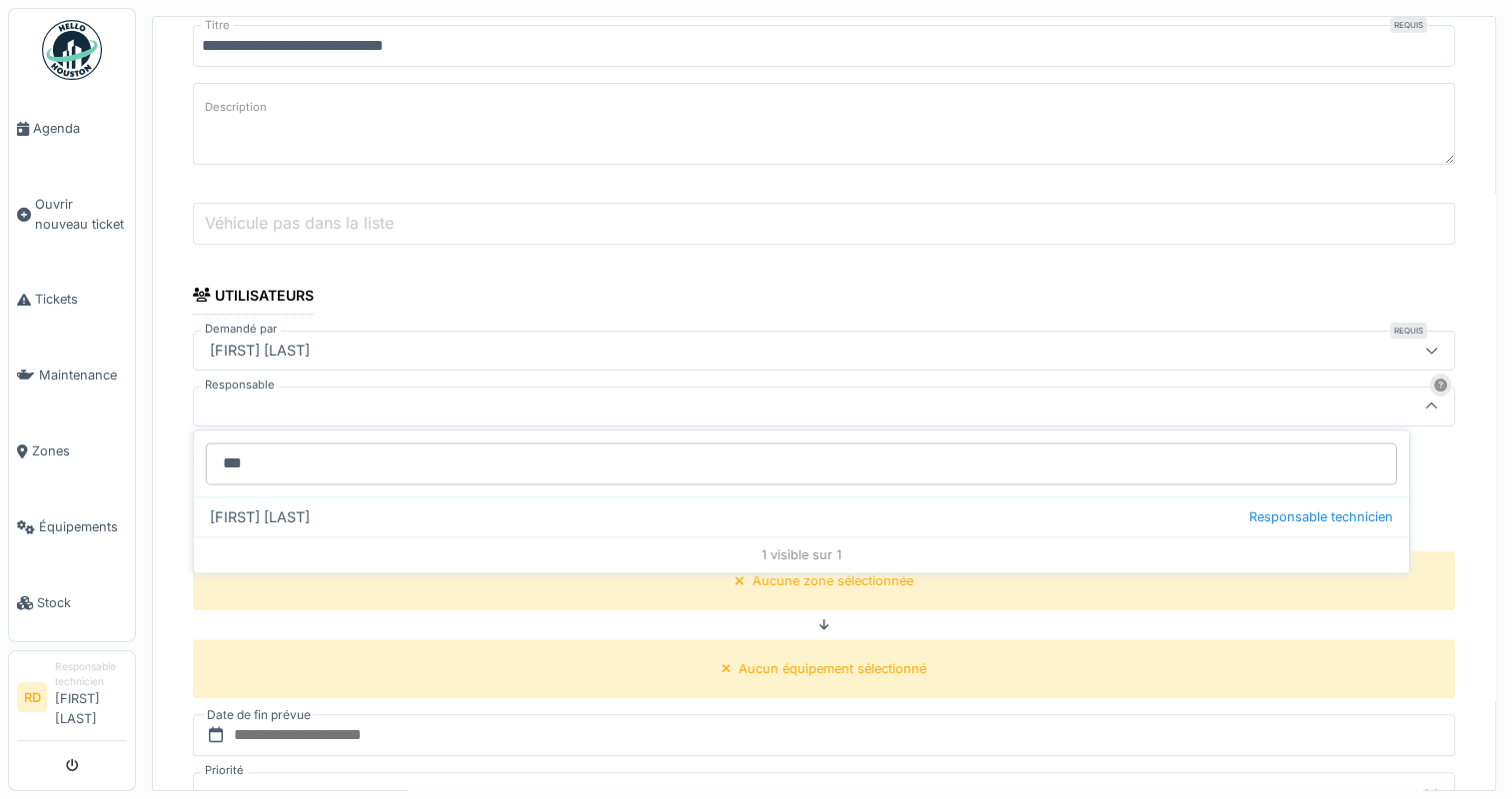 drag, startPoint x: 251, startPoint y: 515, endPoint x: 270, endPoint y: 518, distance: 19.235384 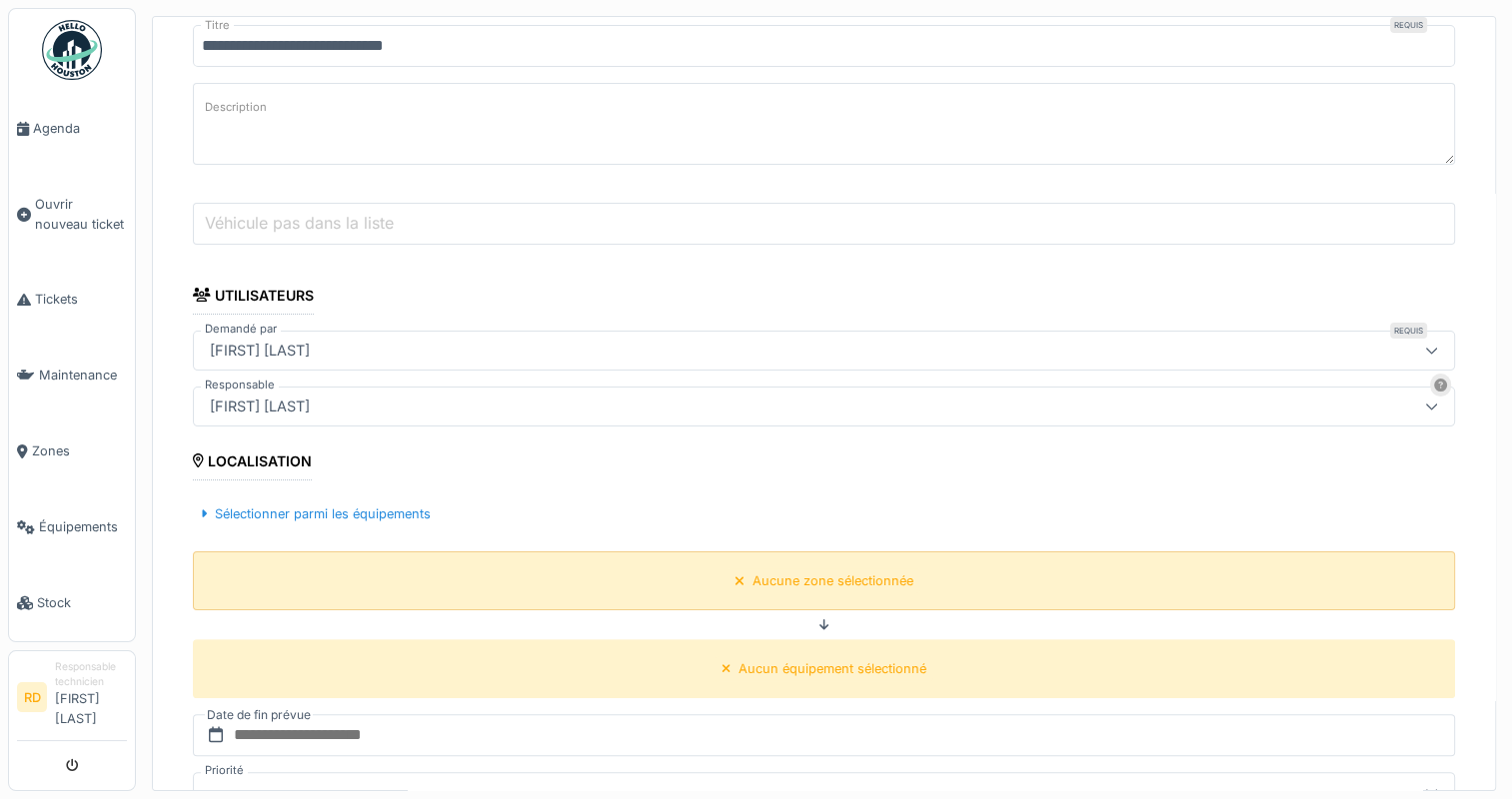 scroll, scrollTop: 531, scrollLeft: 0, axis: vertical 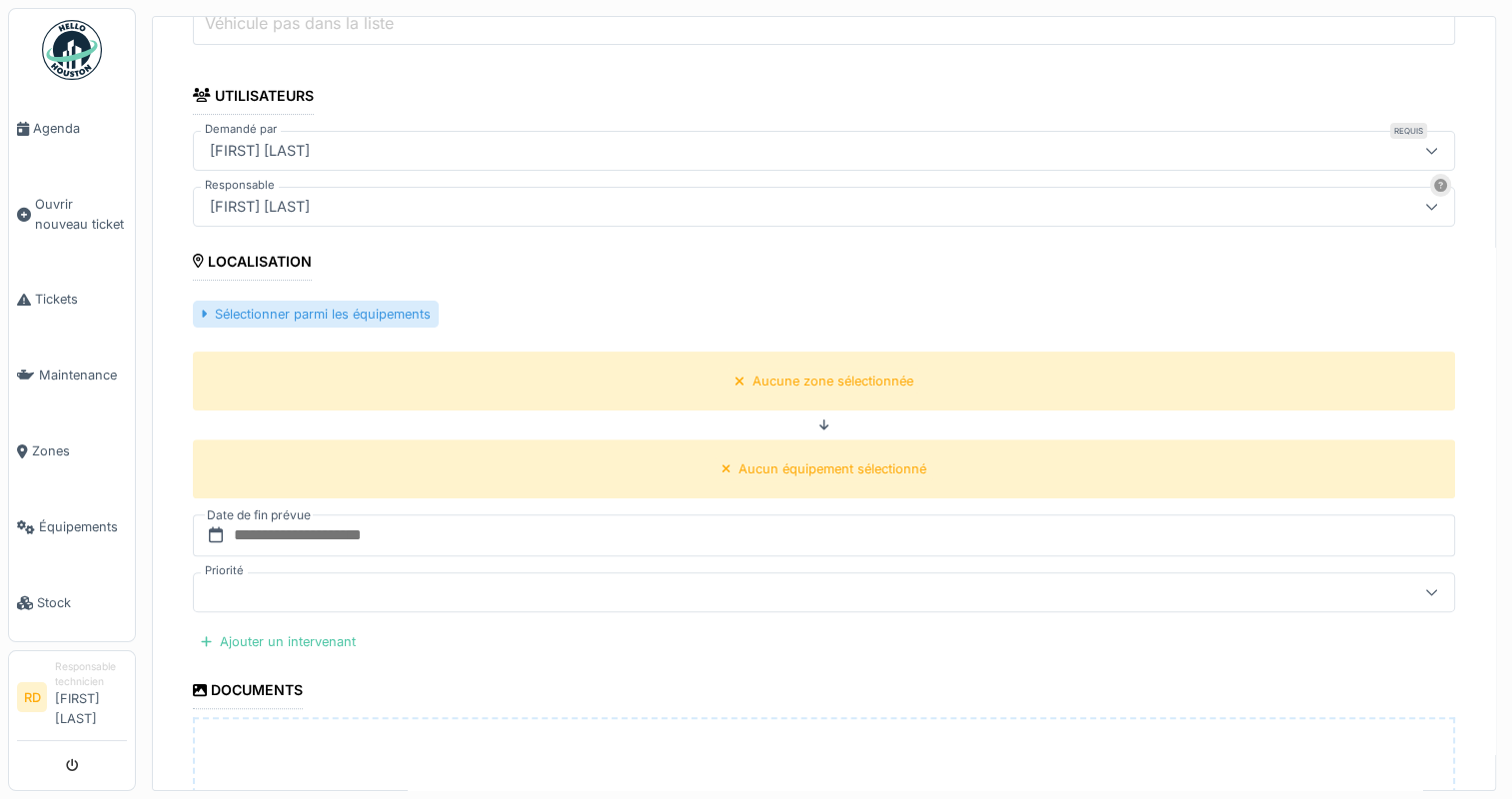 click on "Sélectionner parmi les équipements" at bounding box center [316, 314] 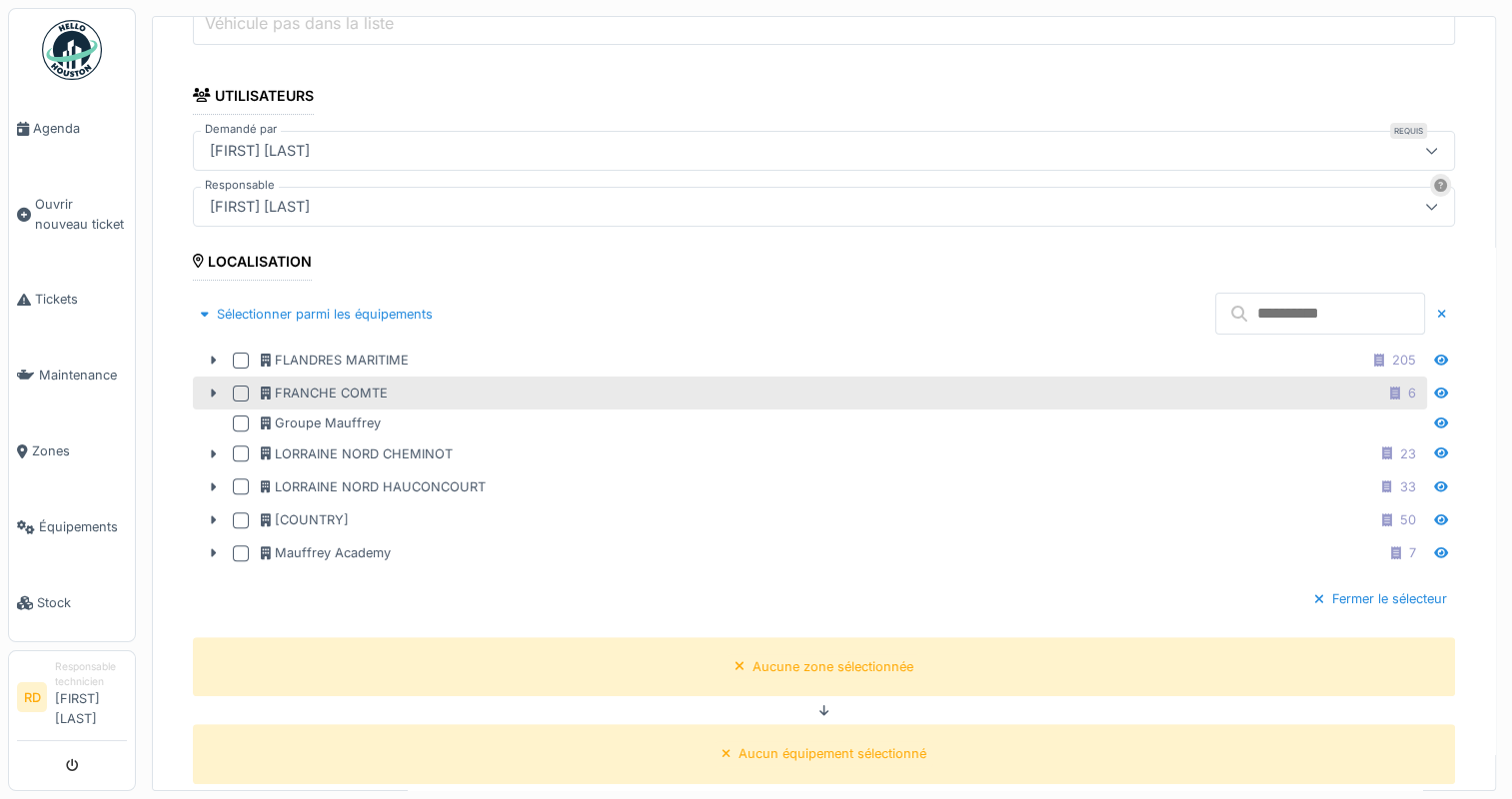 click at bounding box center (241, 394) 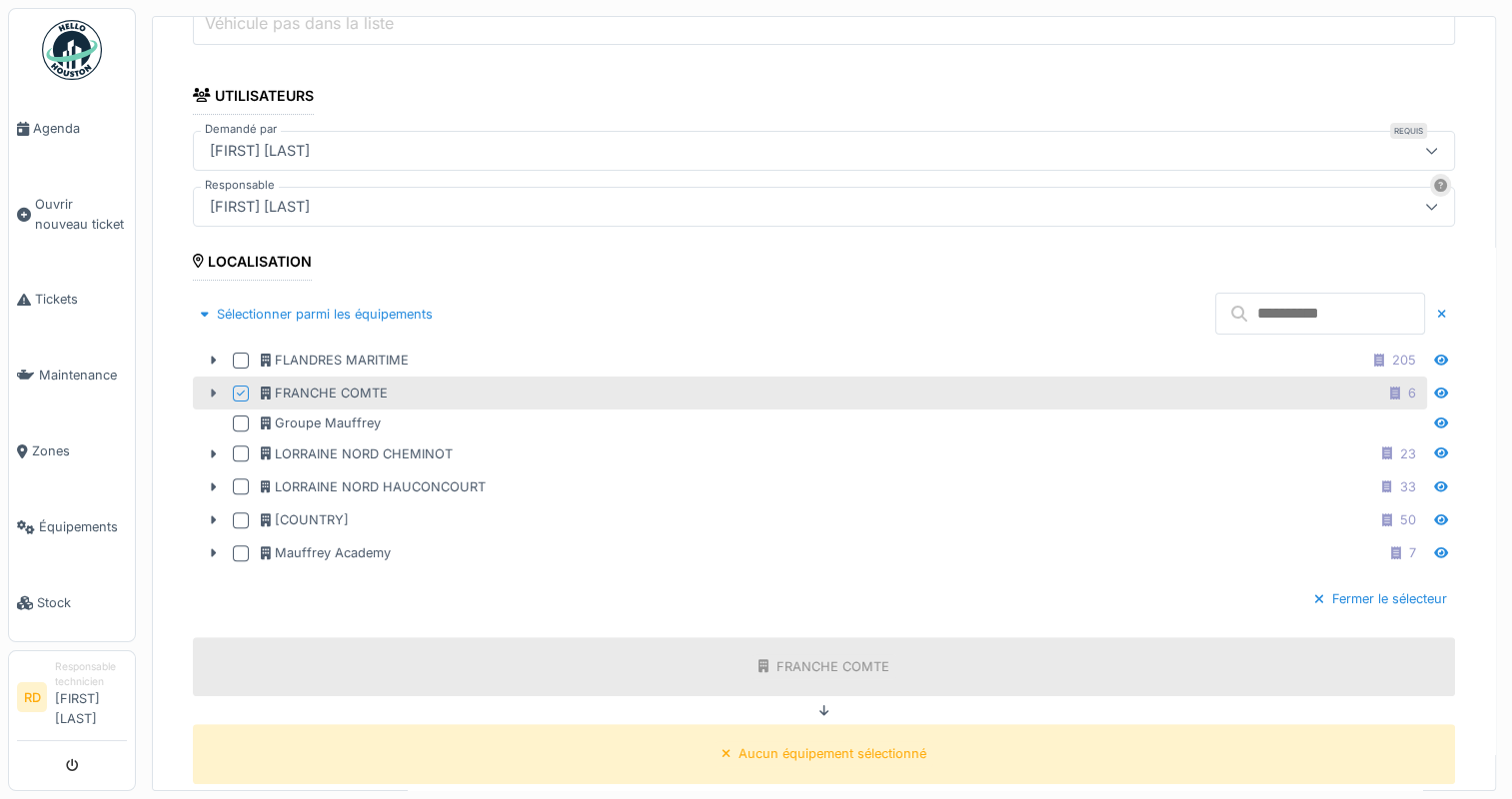 click at bounding box center [213, 393] 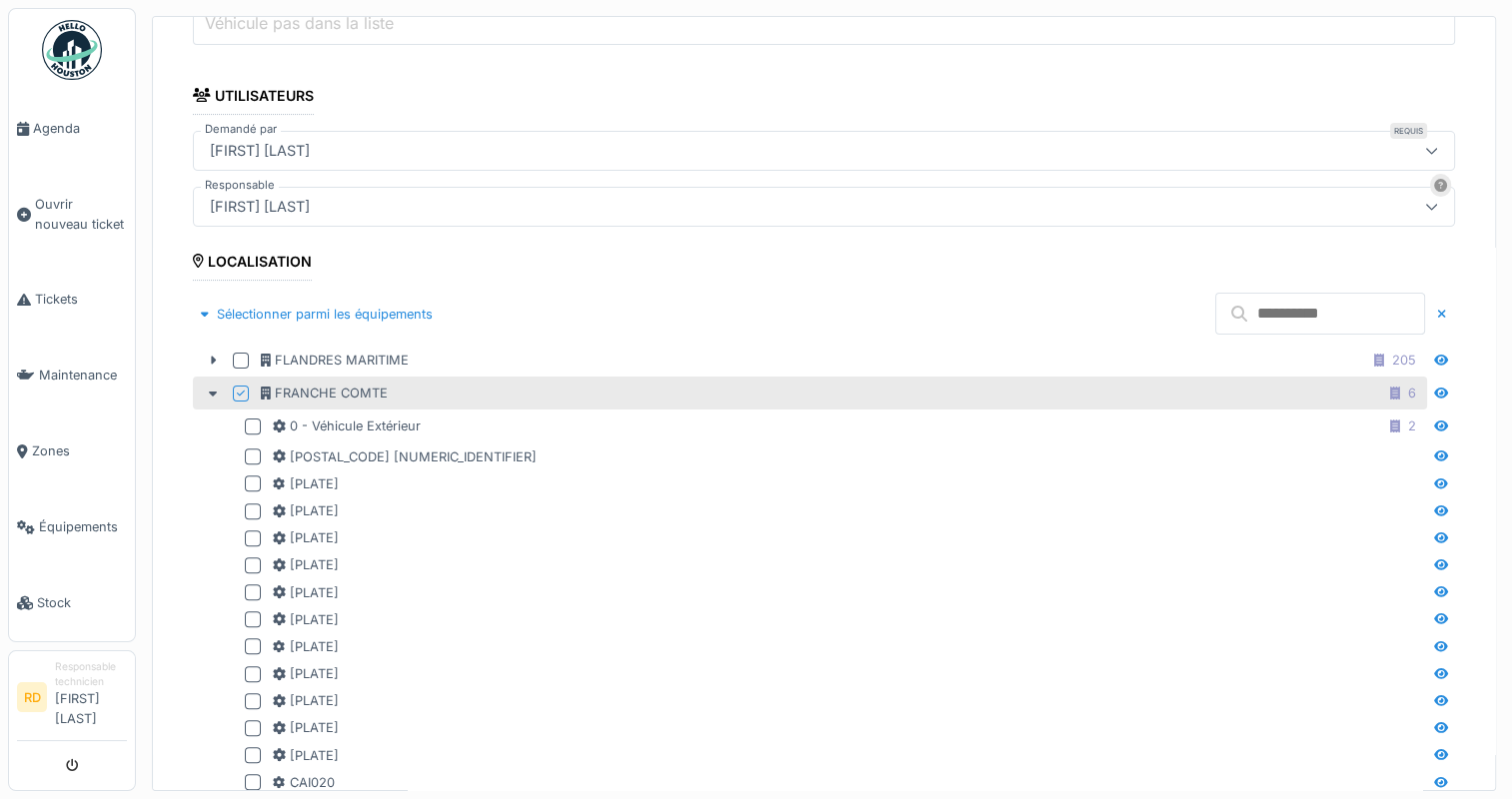 click at bounding box center (1320, 314) 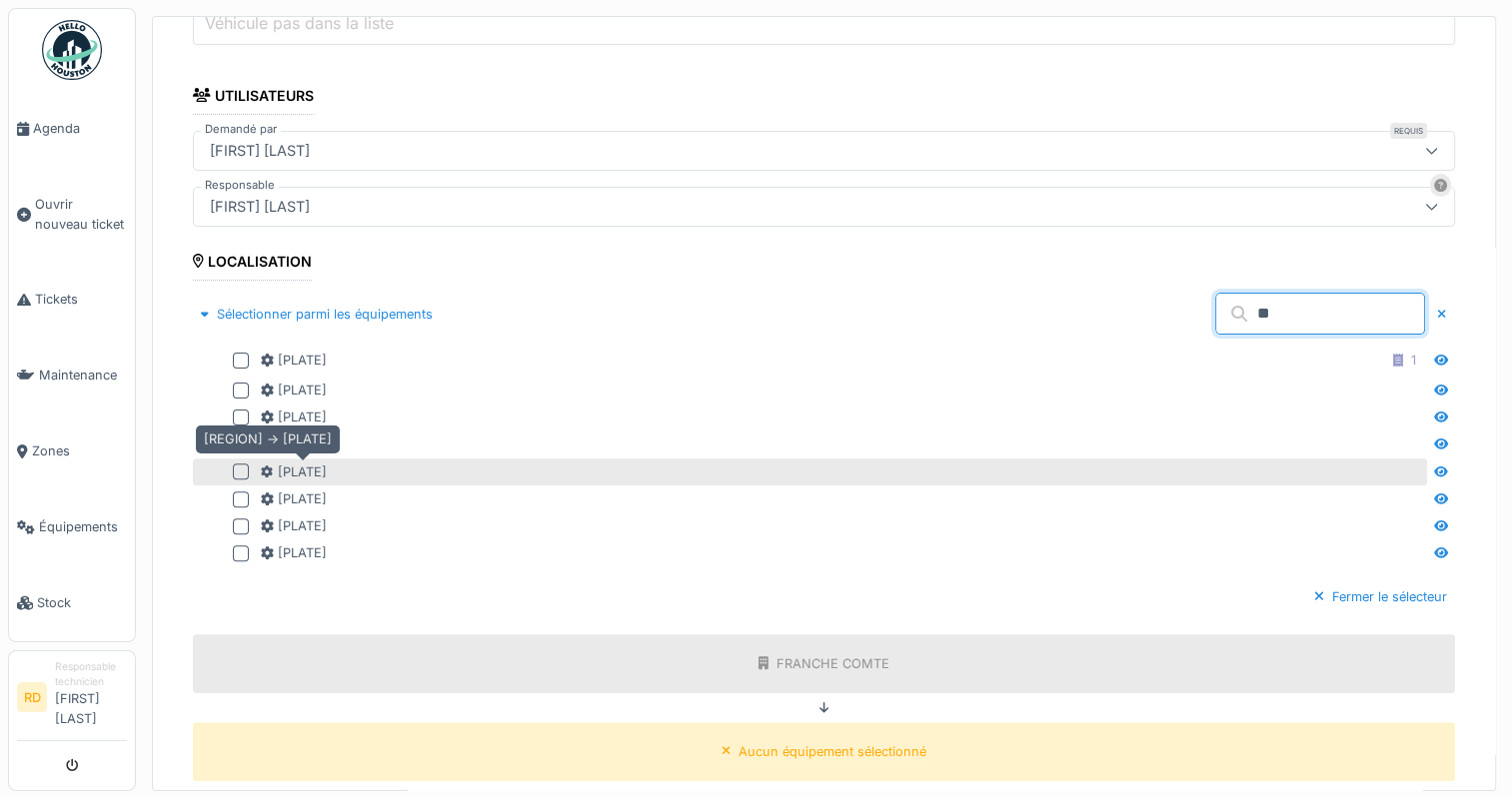 type on "**" 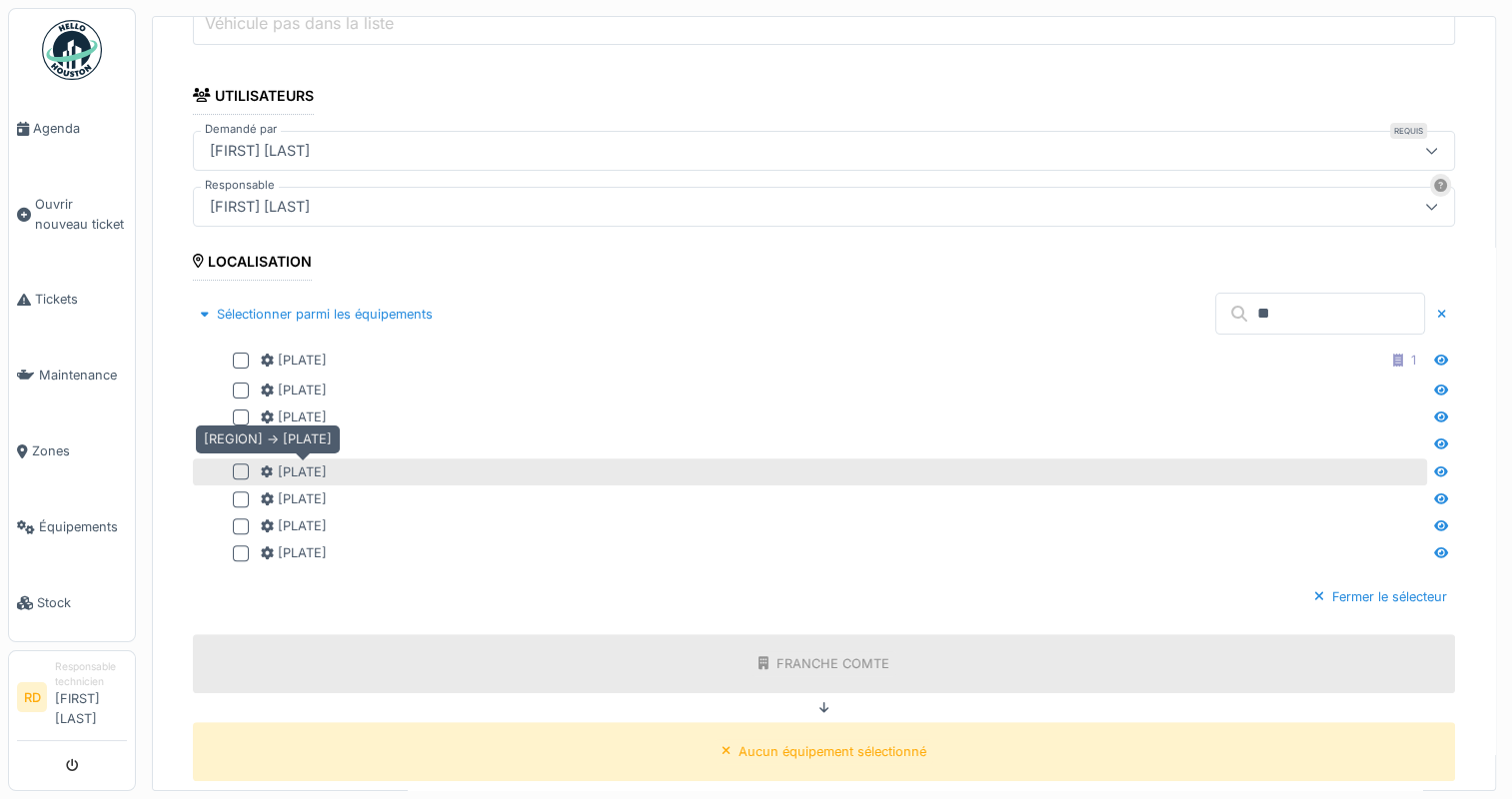 click on "EC-937-VE" at bounding box center (294, 471) 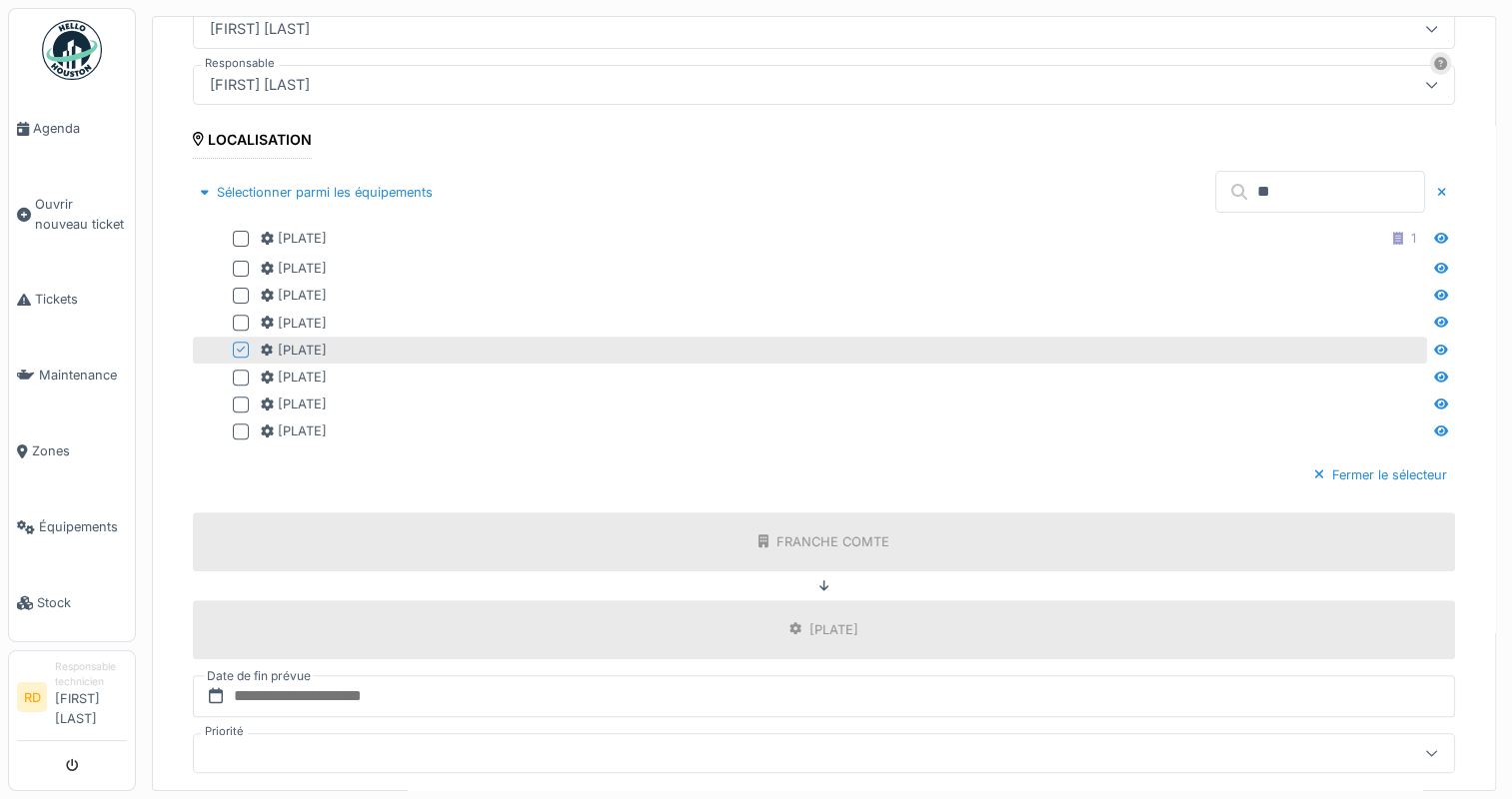 scroll, scrollTop: 931, scrollLeft: 0, axis: vertical 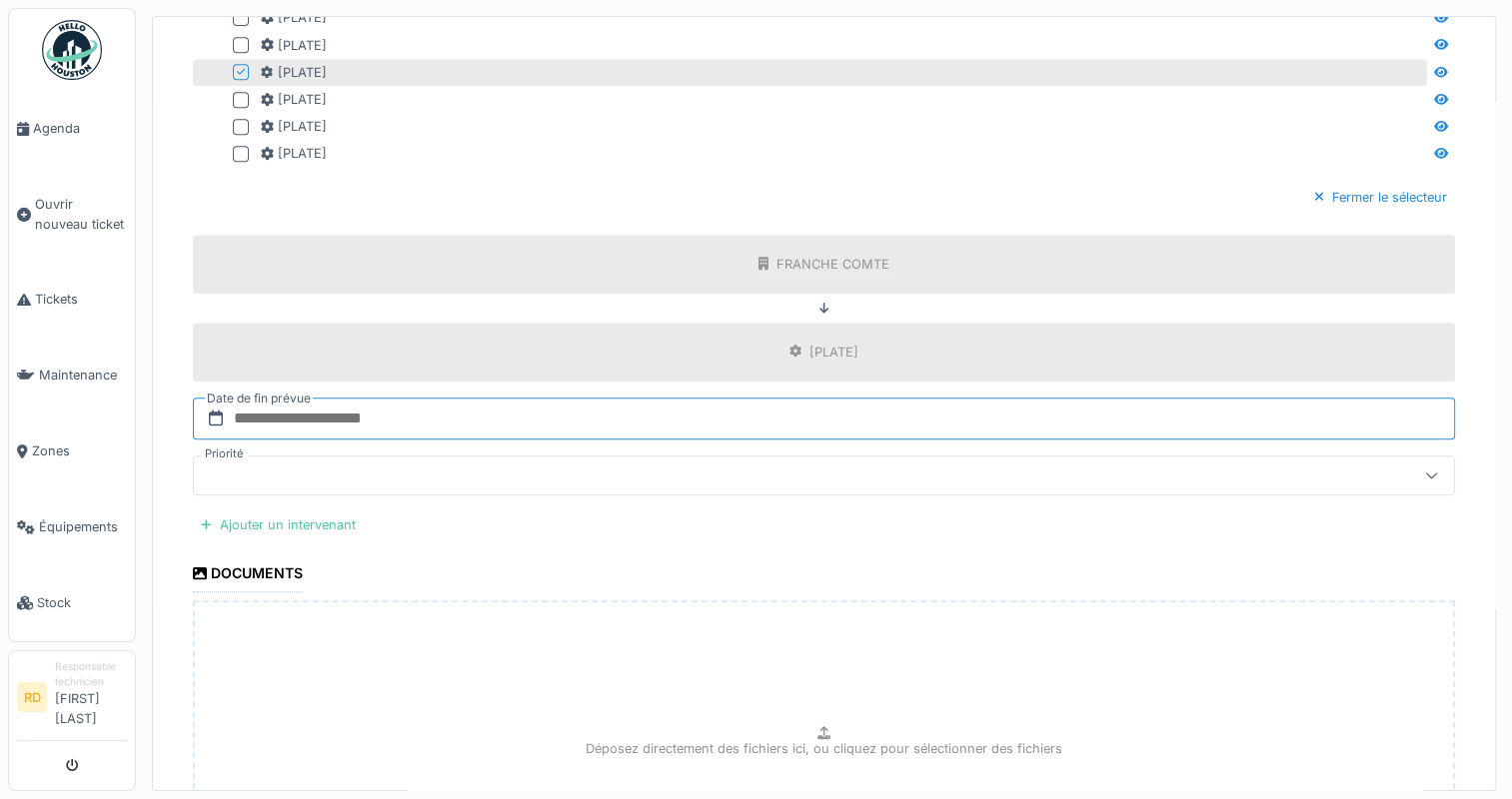 click at bounding box center [823, 418] 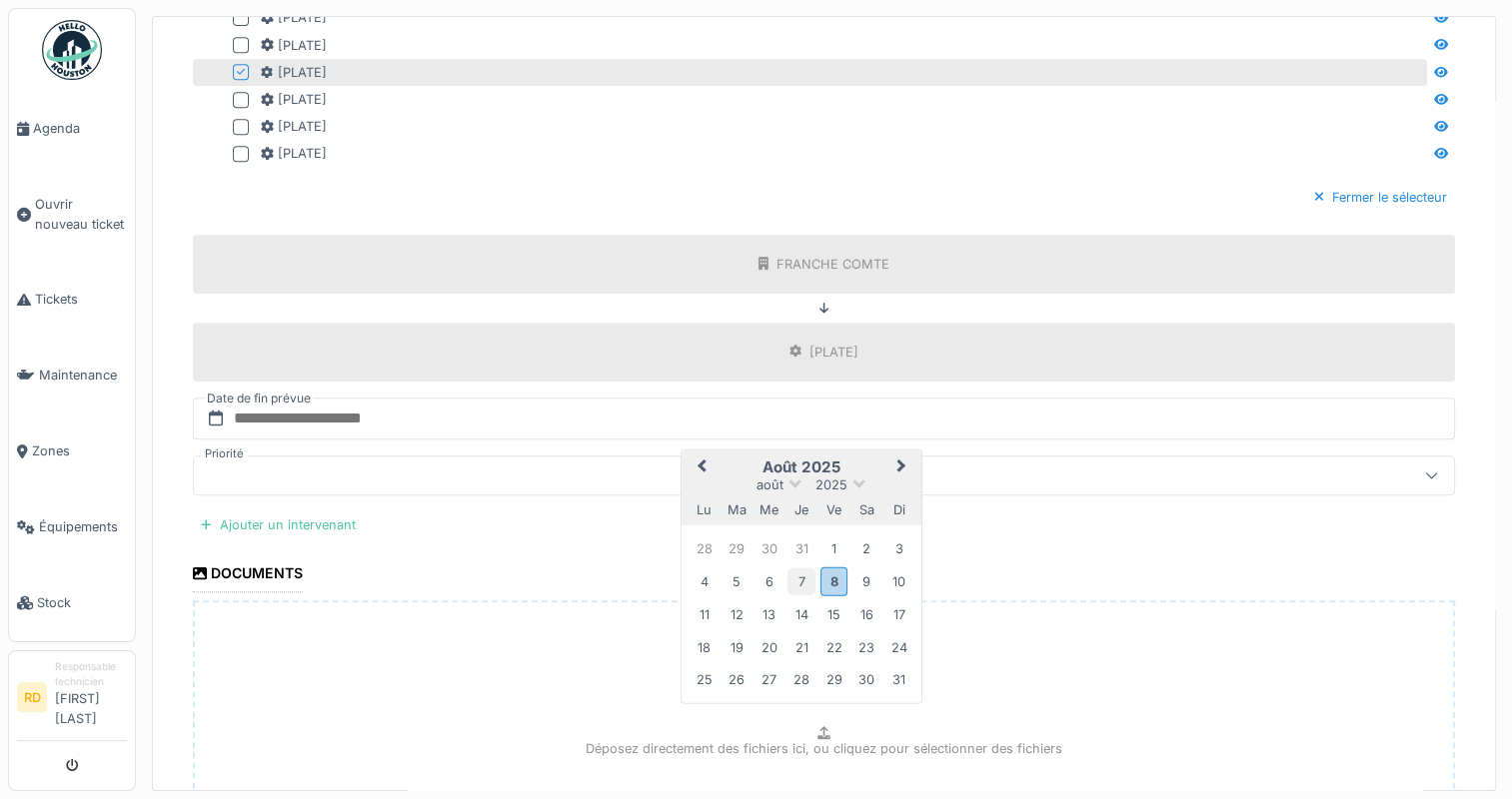 click on "7" at bounding box center [800, 581] 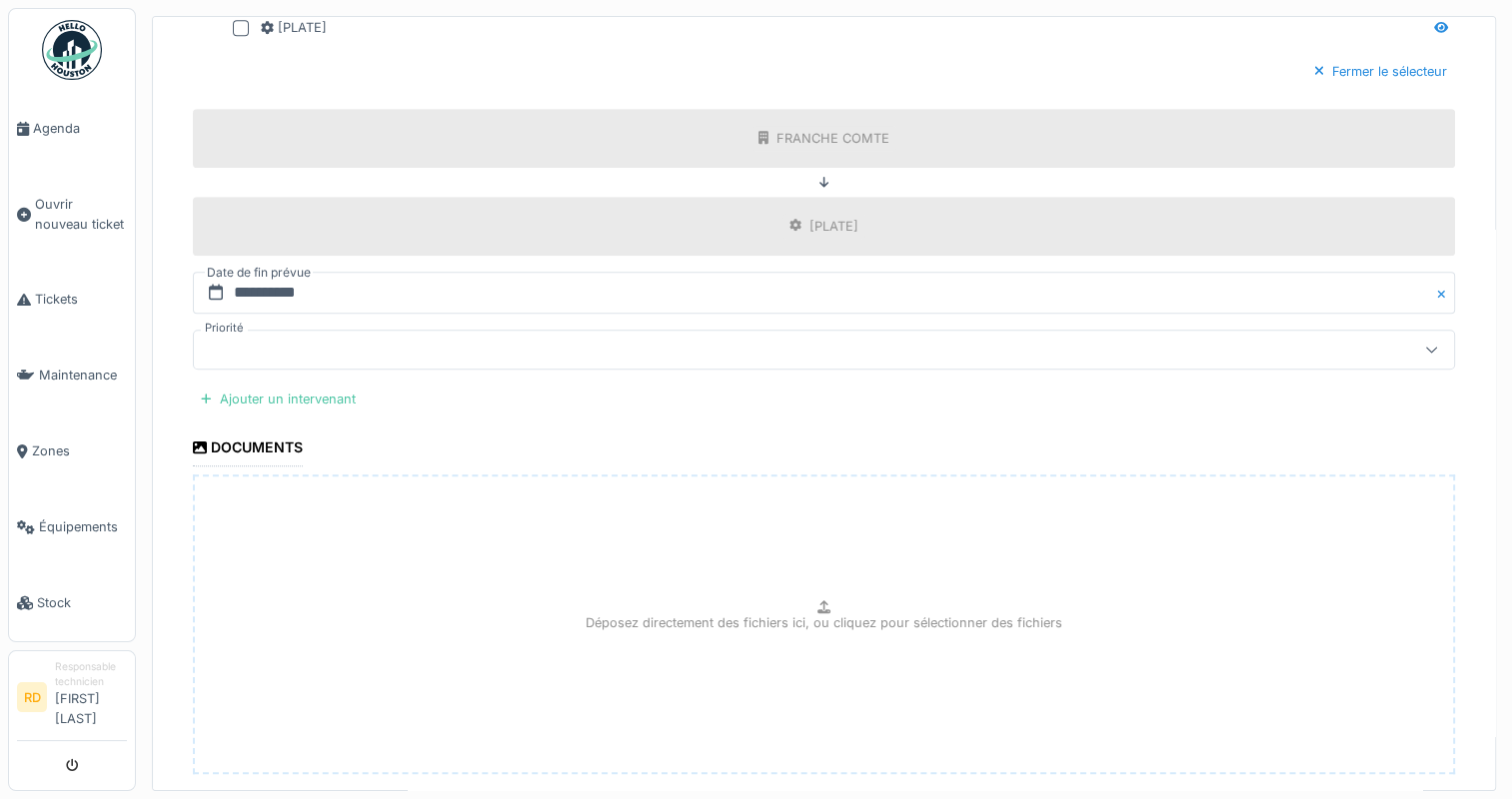 scroll, scrollTop: 1131, scrollLeft: 0, axis: vertical 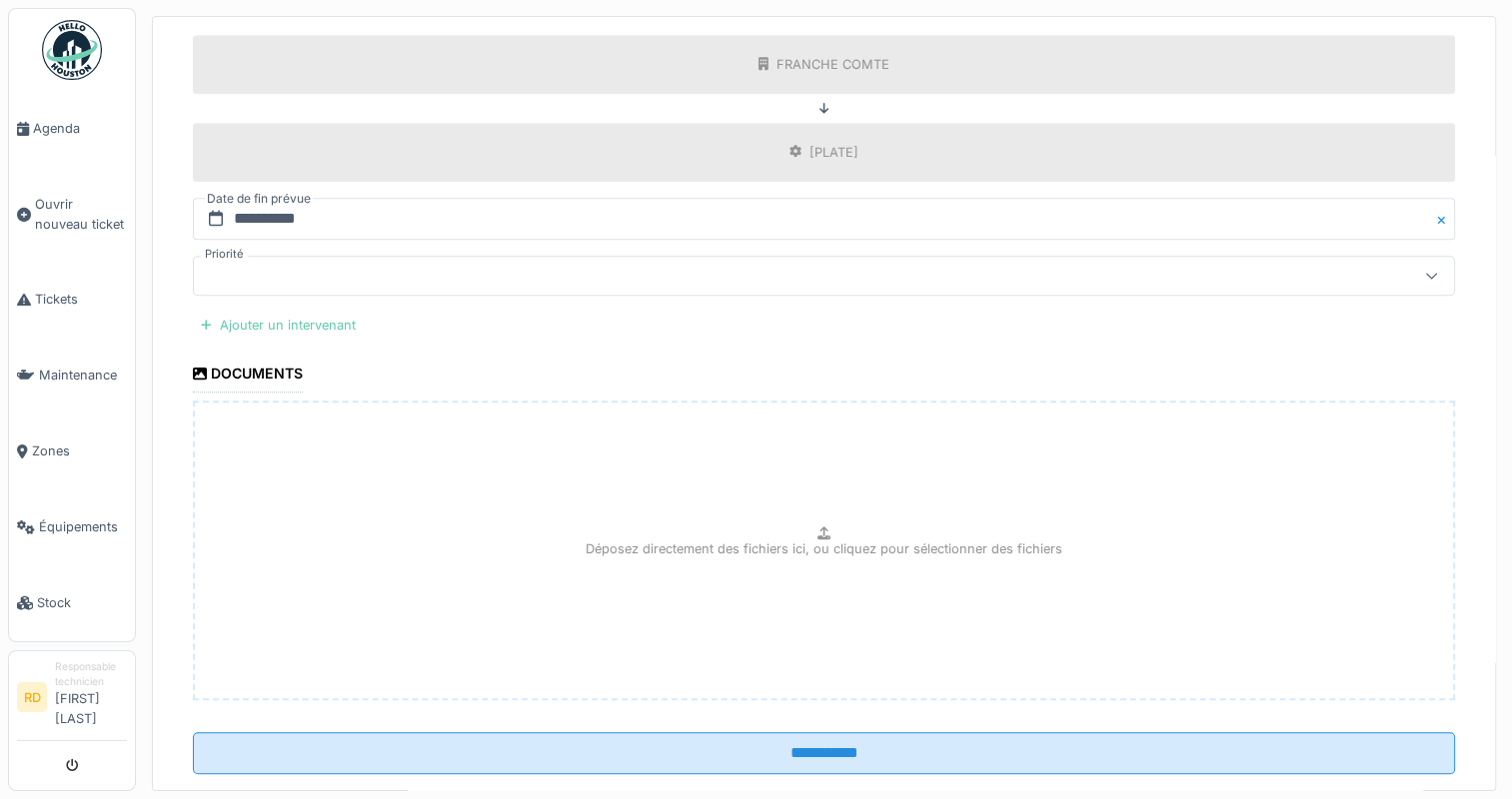 click on "Ajouter un intervenant" at bounding box center (278, 325) 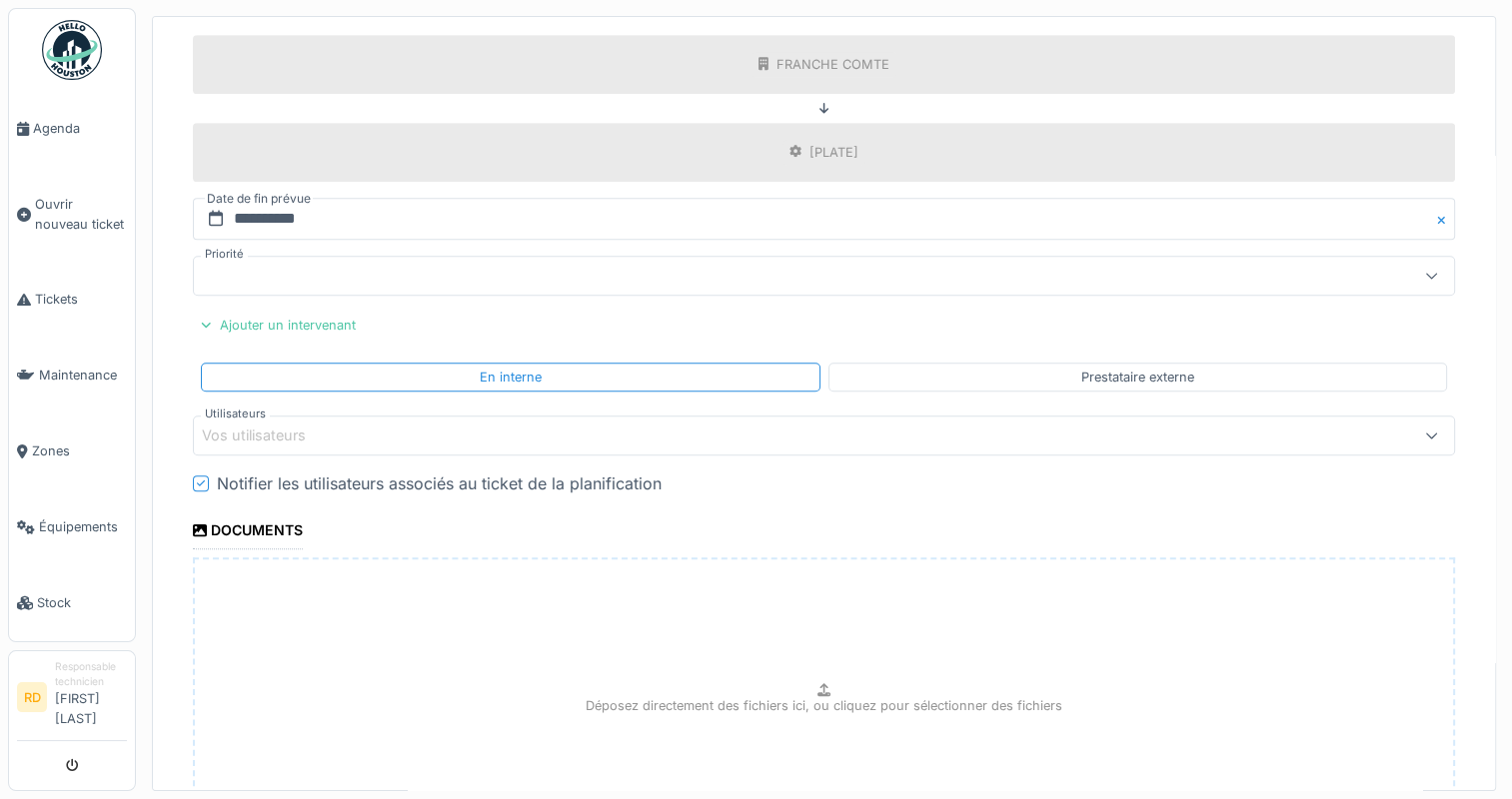 click on "Vos utilisateurs" at bounding box center (268, 435) 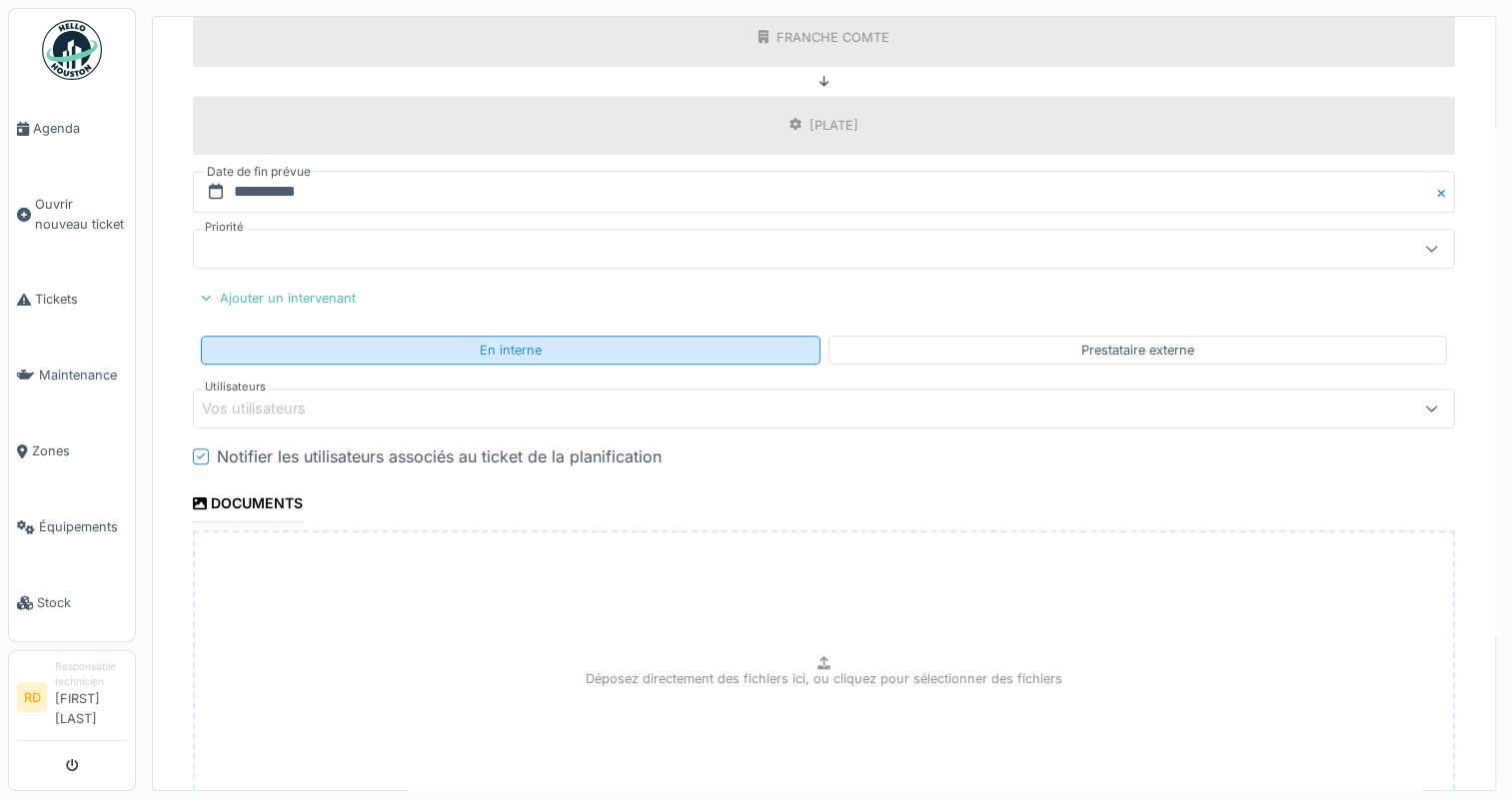 click on "En interne" at bounding box center [511, 350] 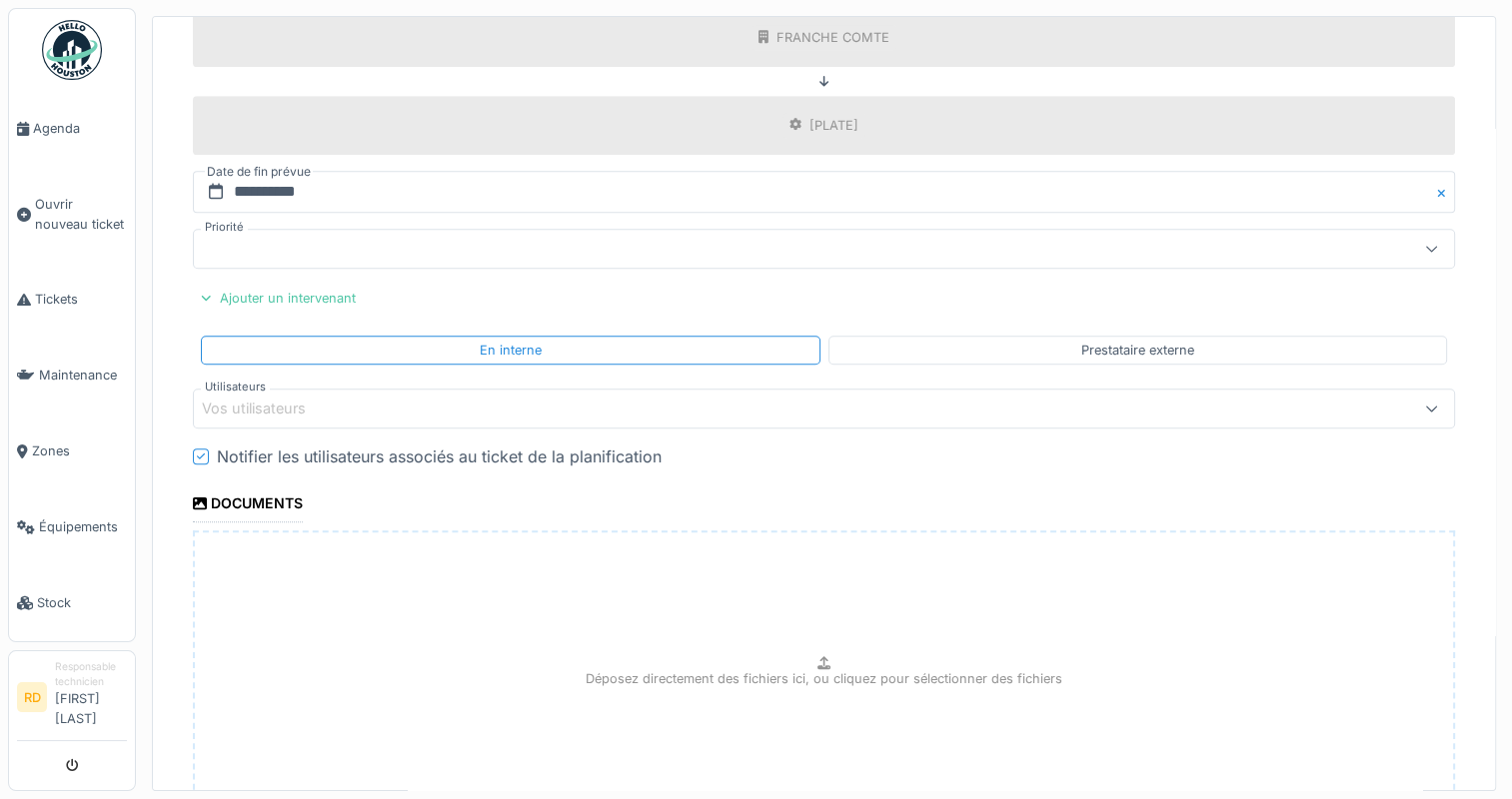 click on "Vos utilisateurs" at bounding box center (268, 408) 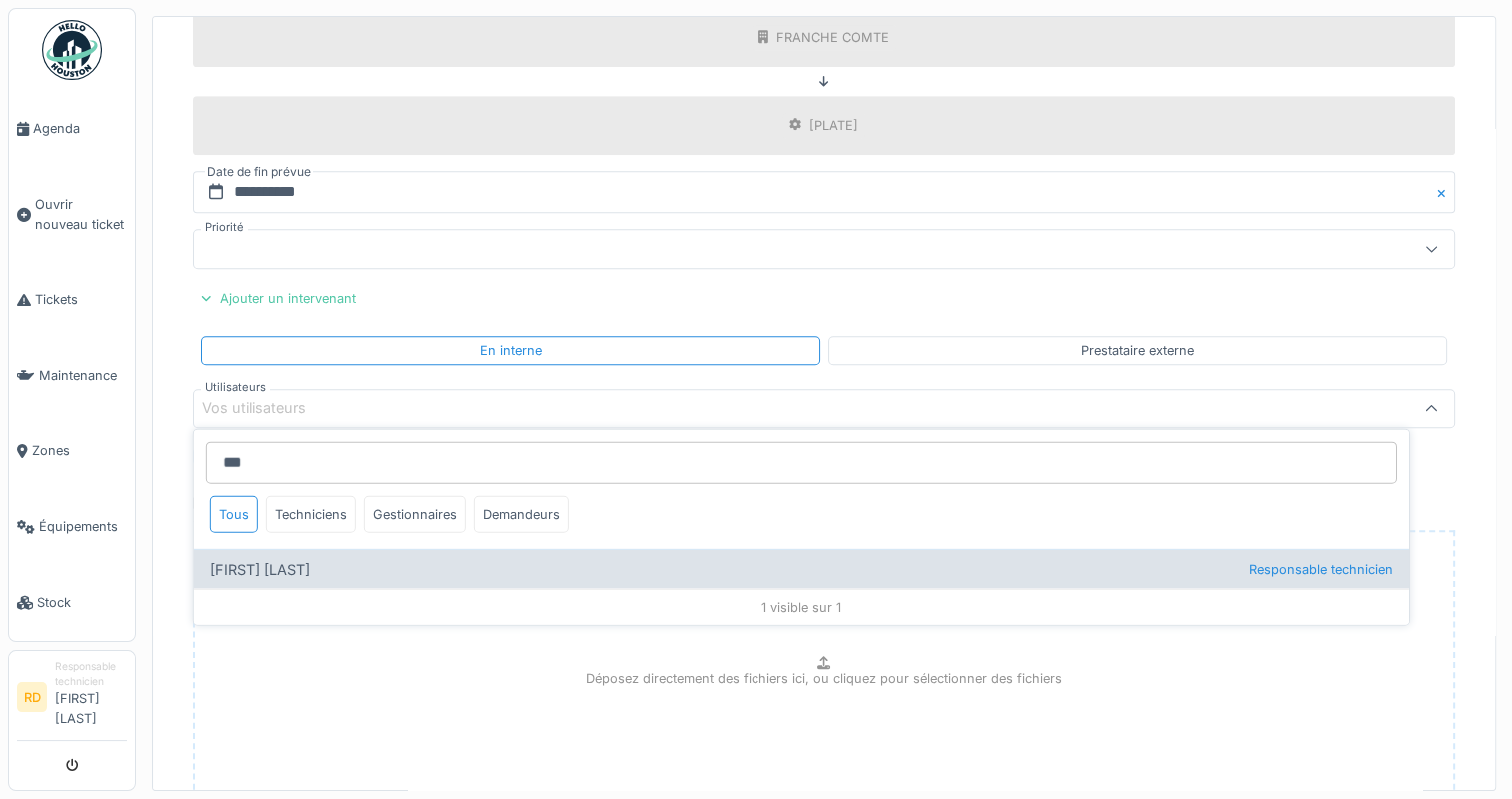 type on "***" 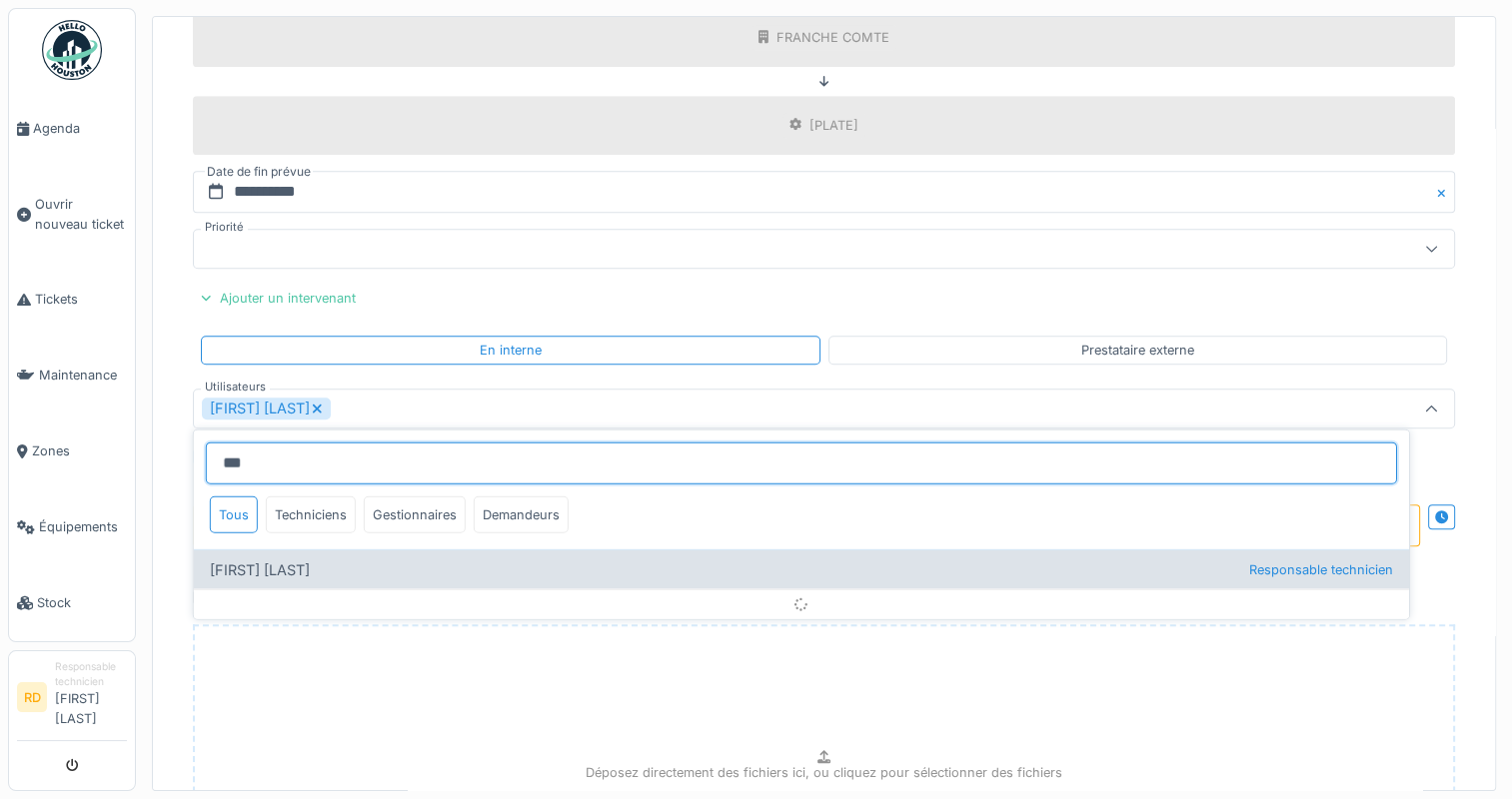 type on "*****" 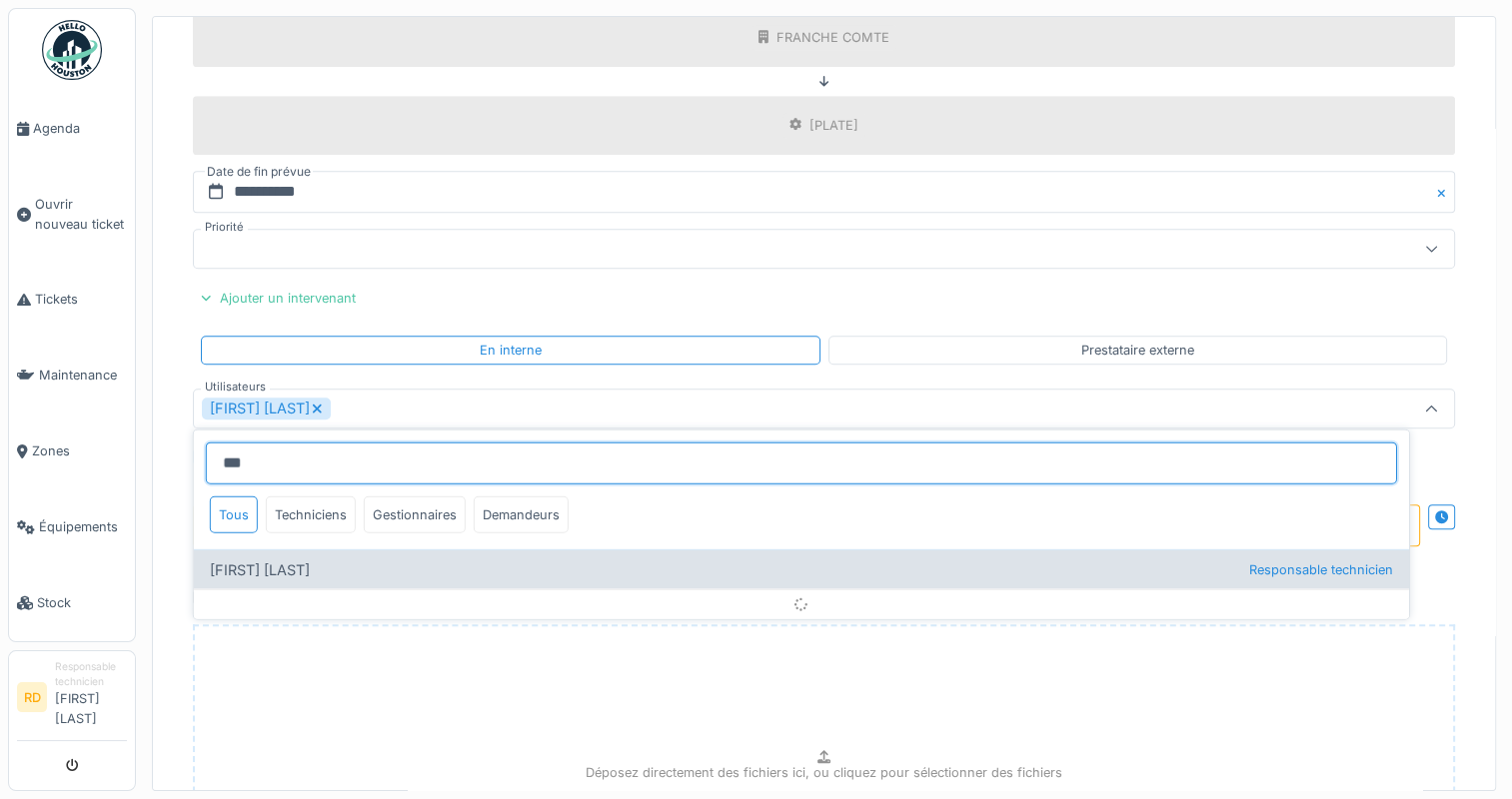 type 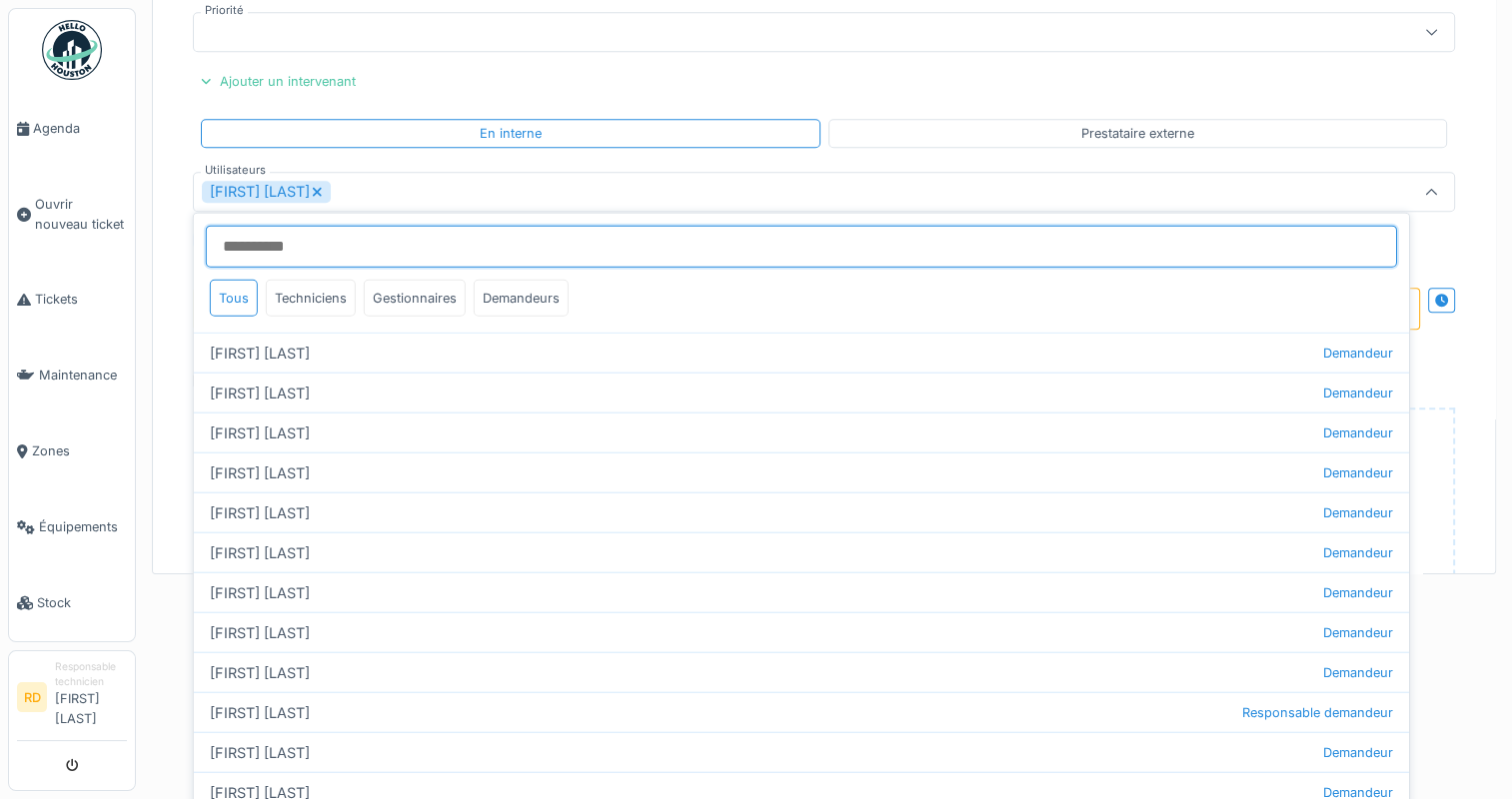 scroll, scrollTop: 0, scrollLeft: 0, axis: both 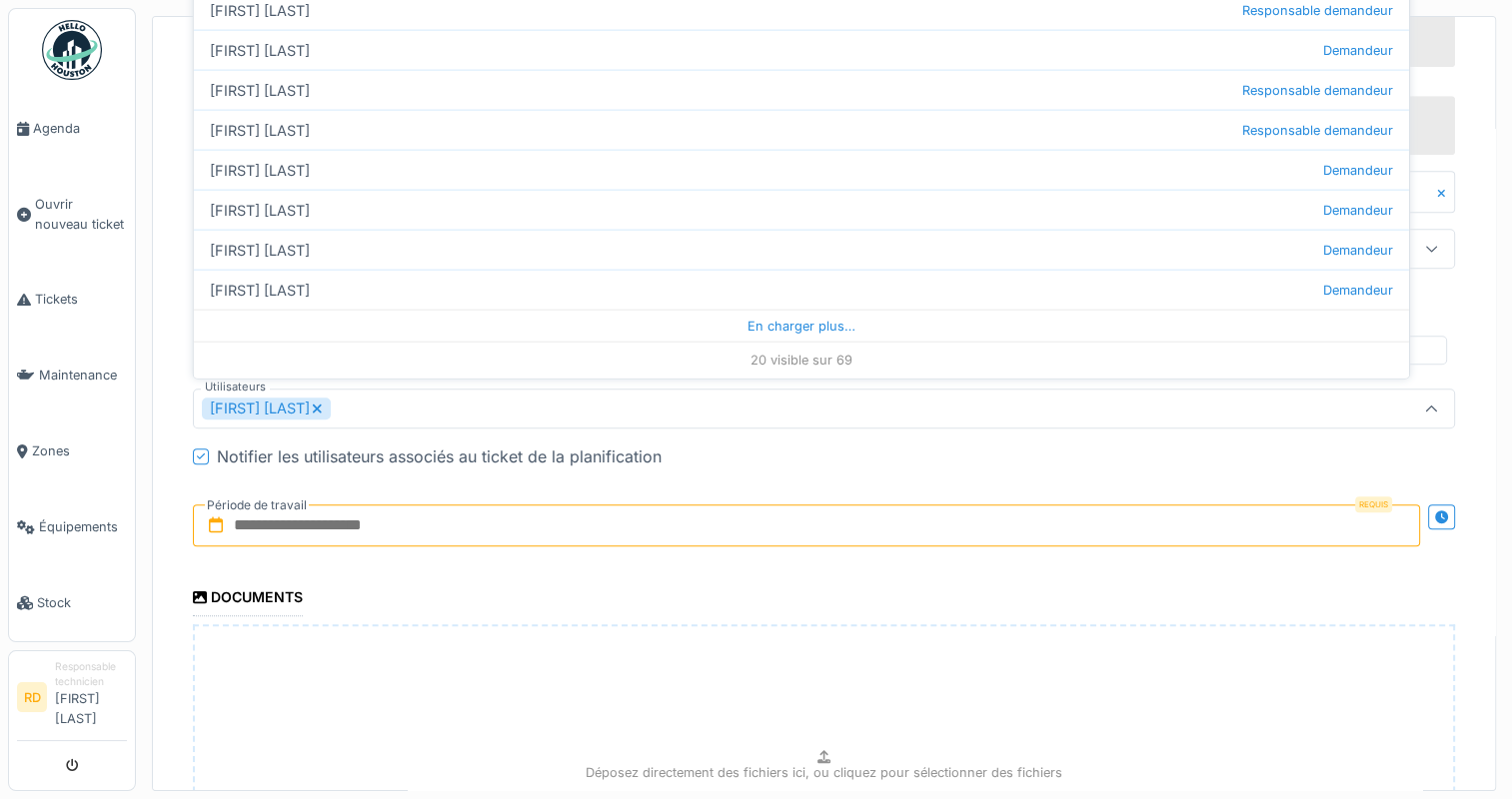 click at bounding box center [806, 525] 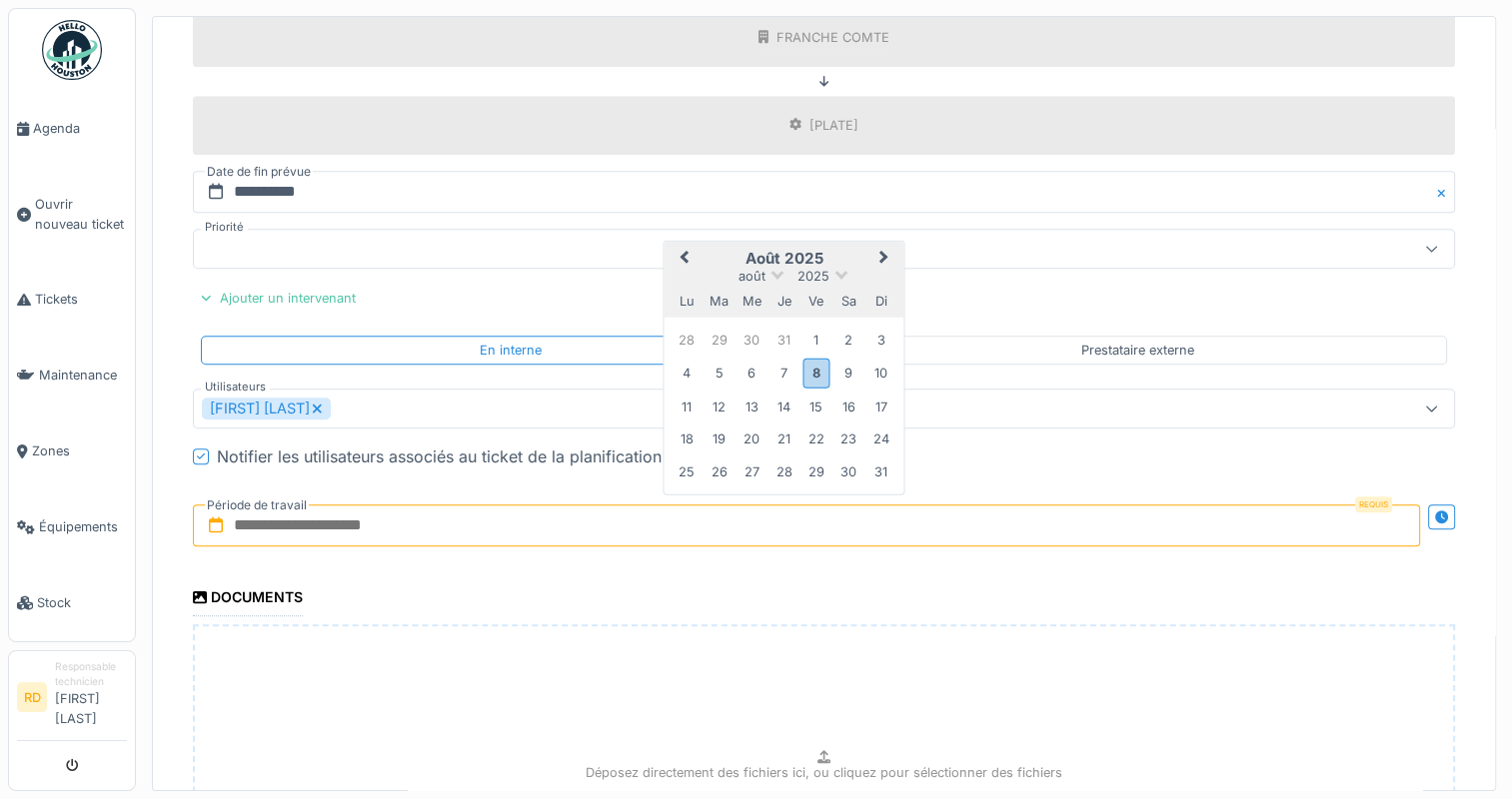 drag, startPoint x: 778, startPoint y: 363, endPoint x: 766, endPoint y: 373, distance: 15.6205 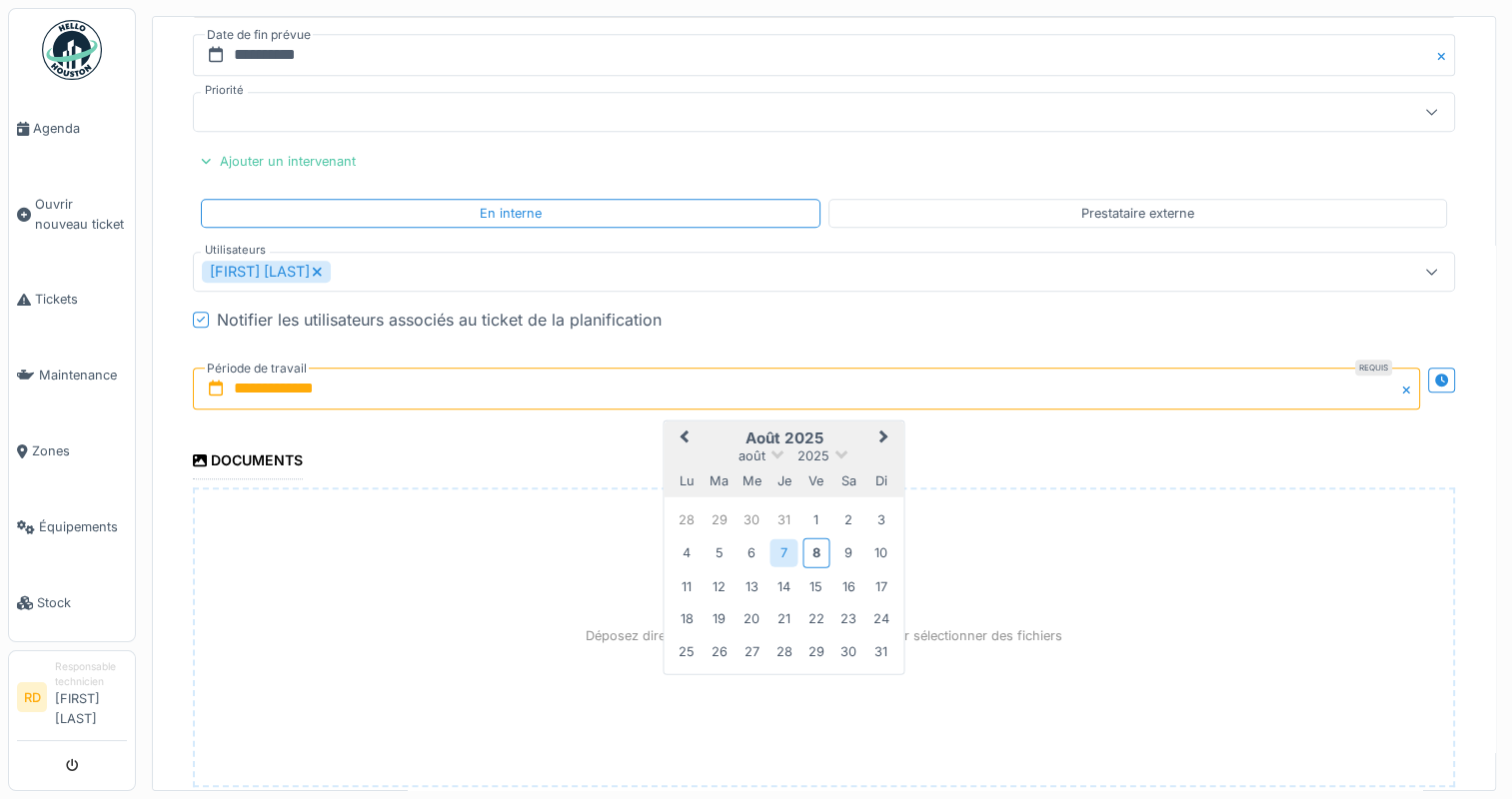 scroll, scrollTop: 1414, scrollLeft: 0, axis: vertical 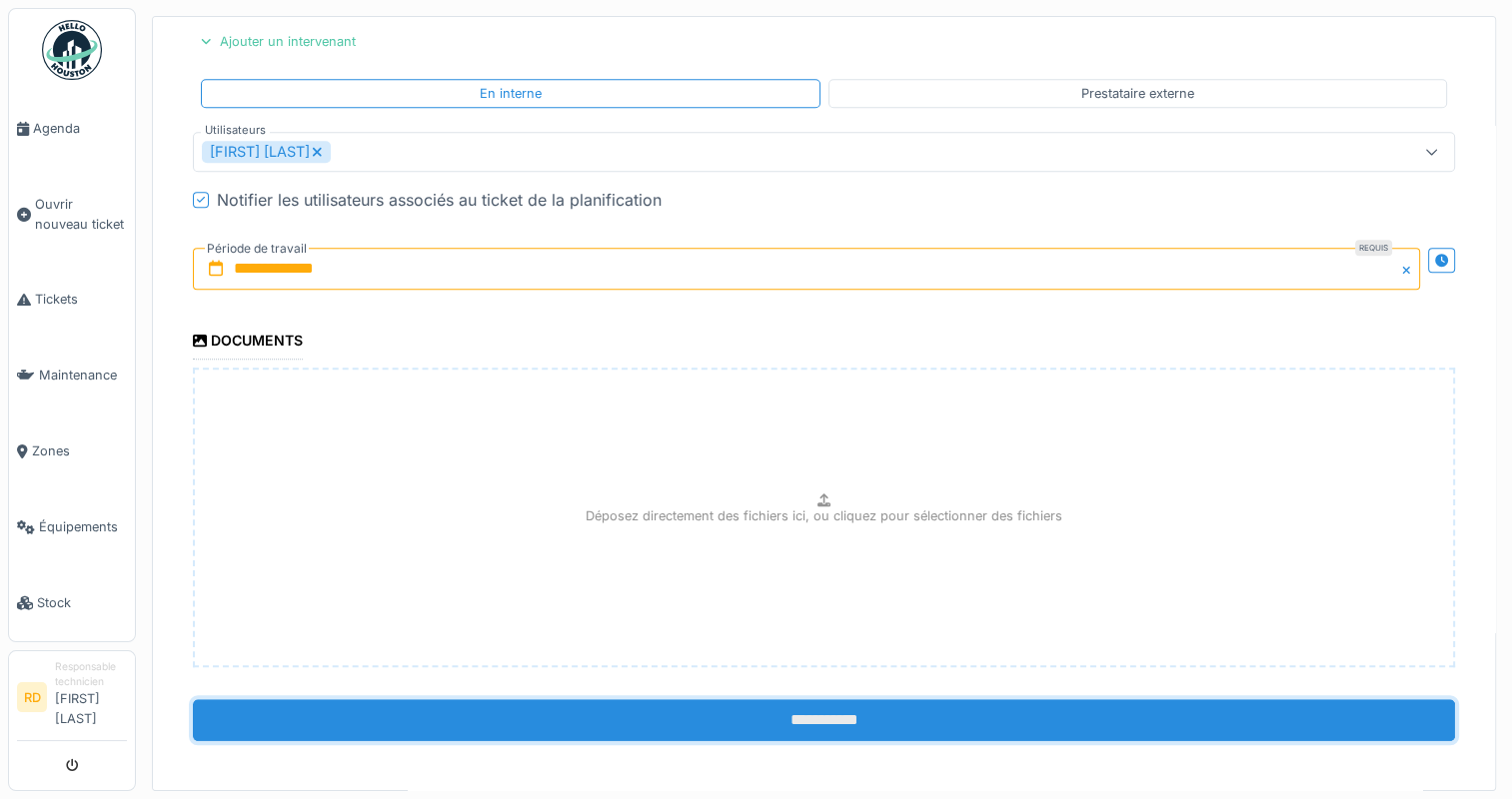 click on "**********" at bounding box center (823, 720) 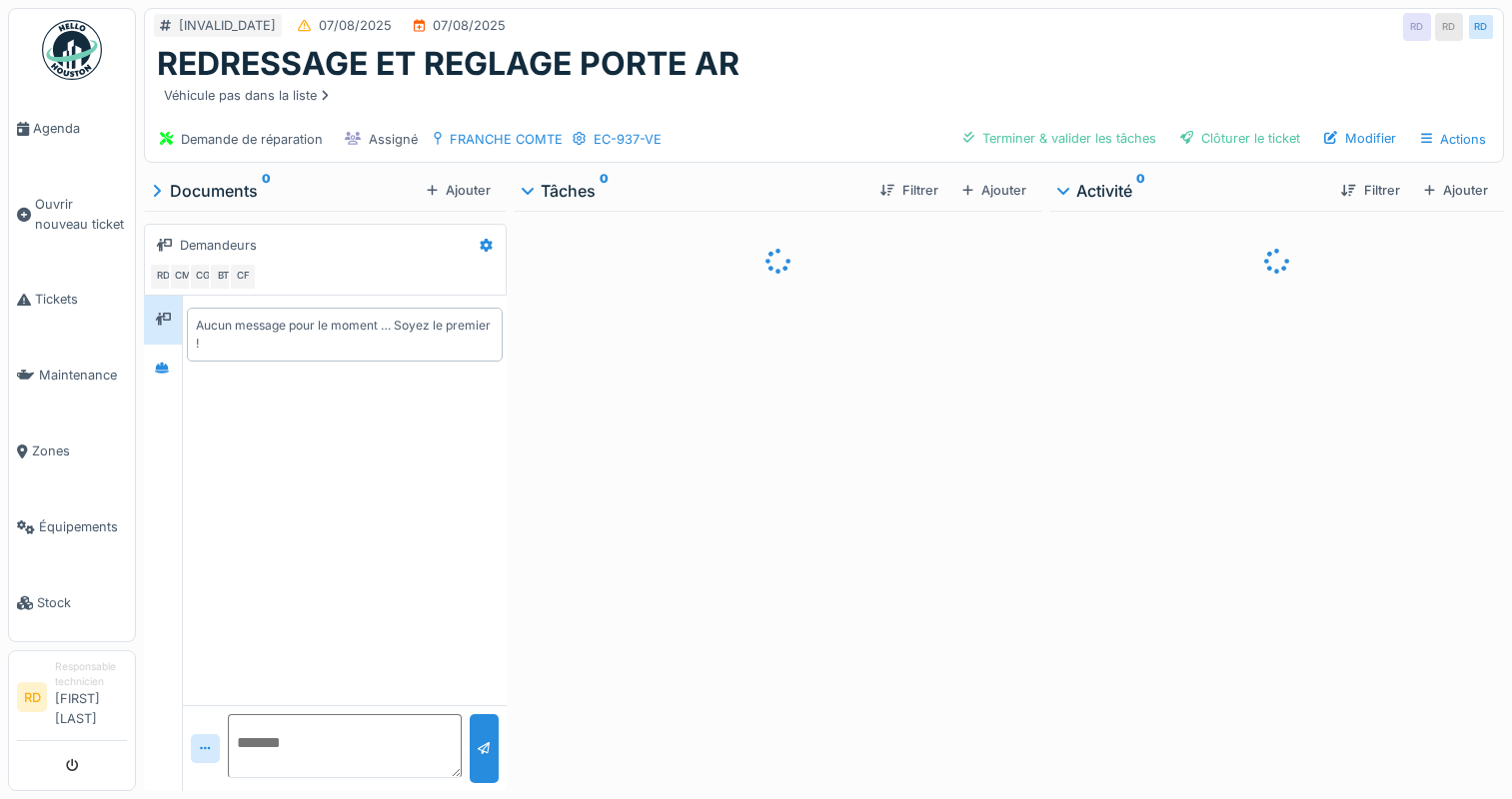 scroll, scrollTop: 0, scrollLeft: 0, axis: both 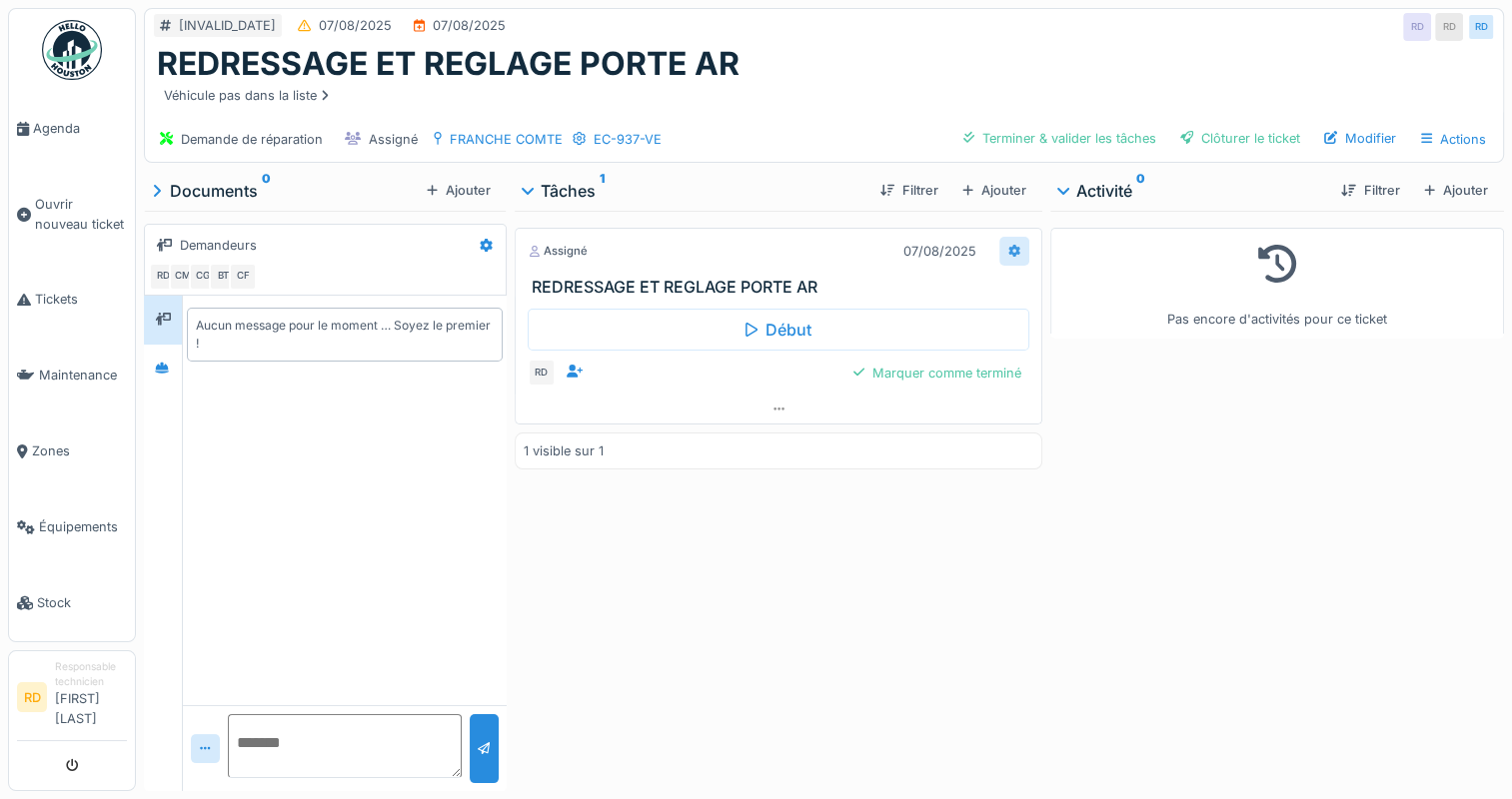 click 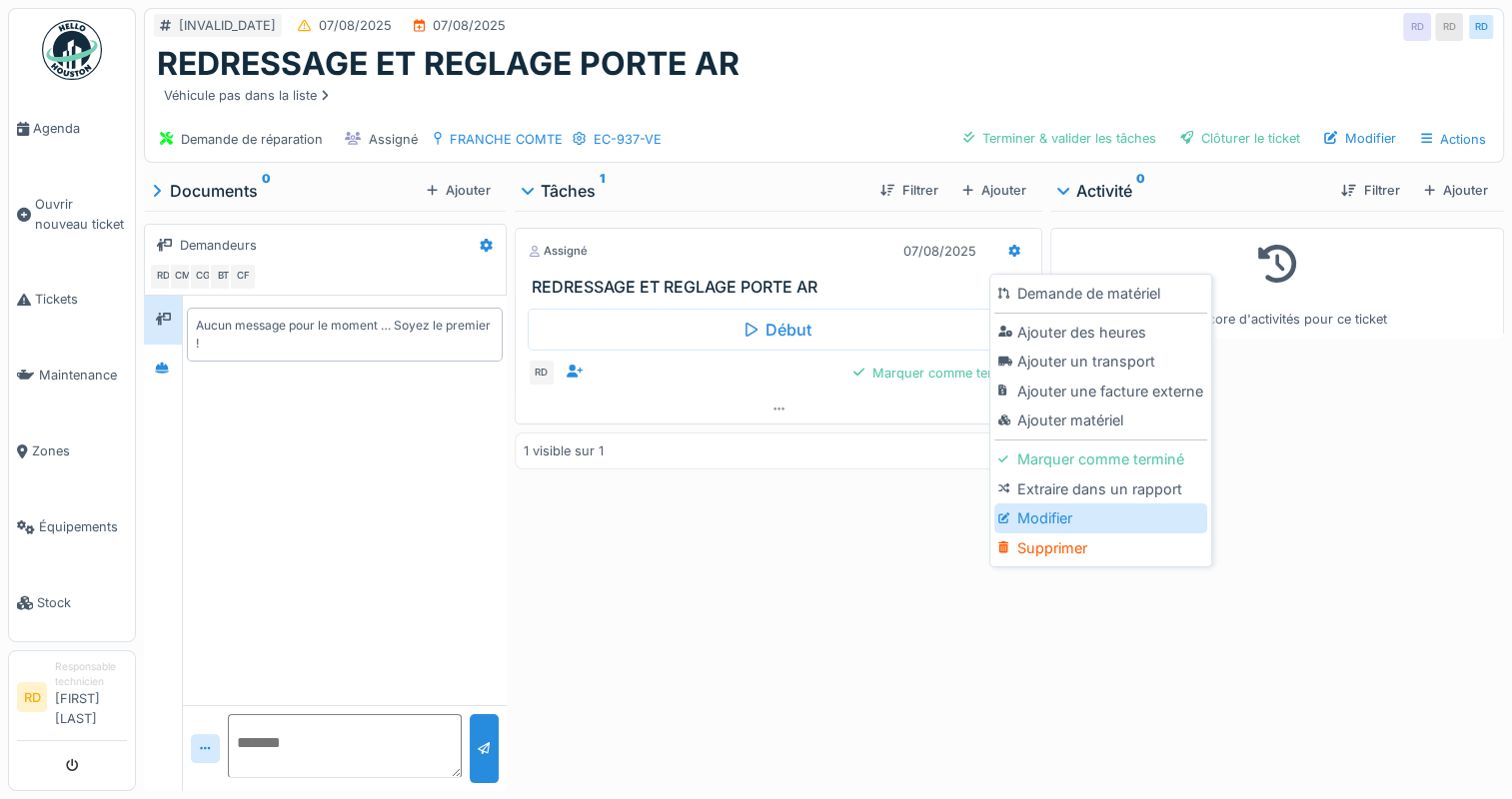 click on "Modifier" at bounding box center (1100, 518) 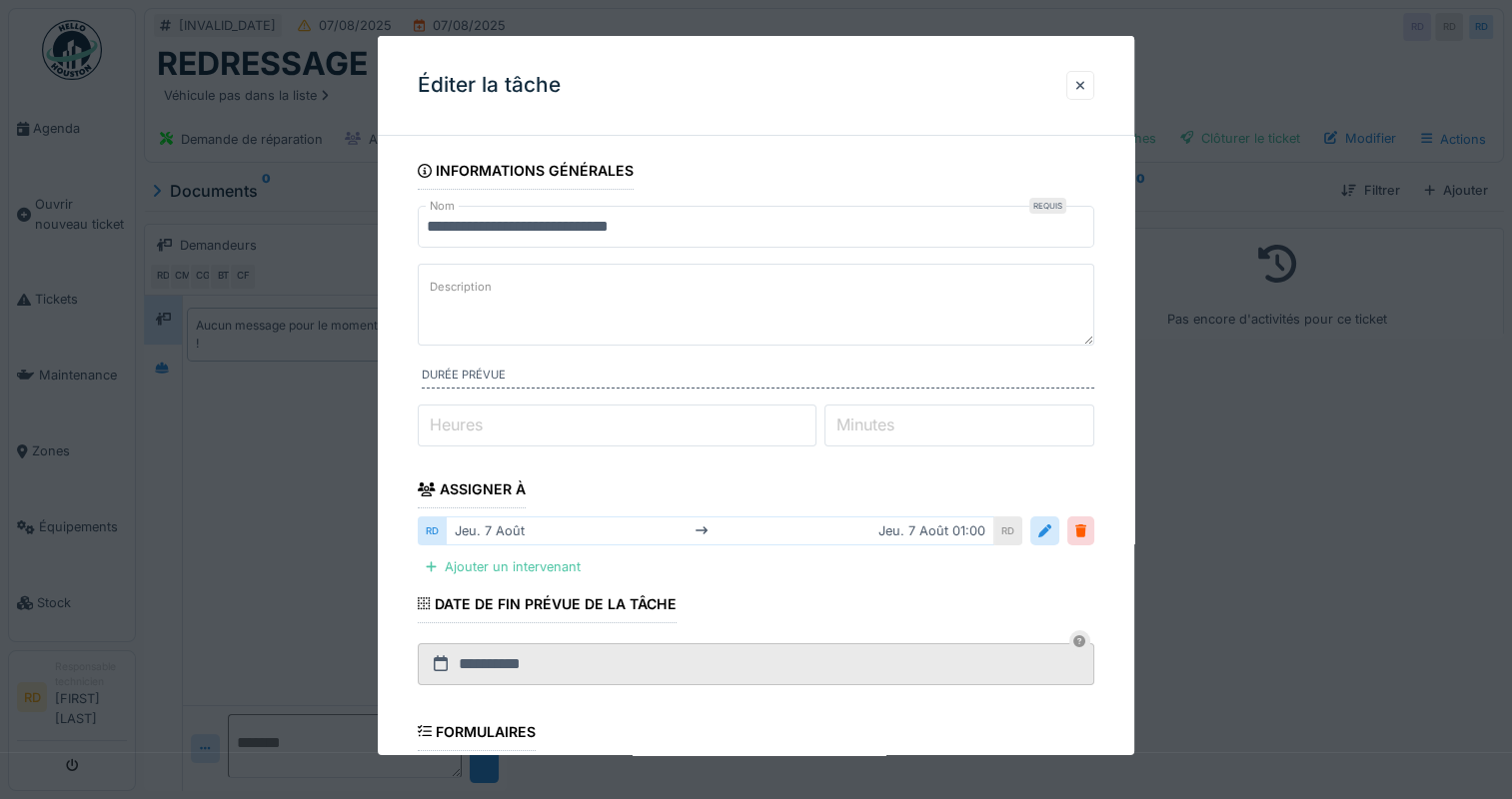 click on "Heures" at bounding box center (456, 424) 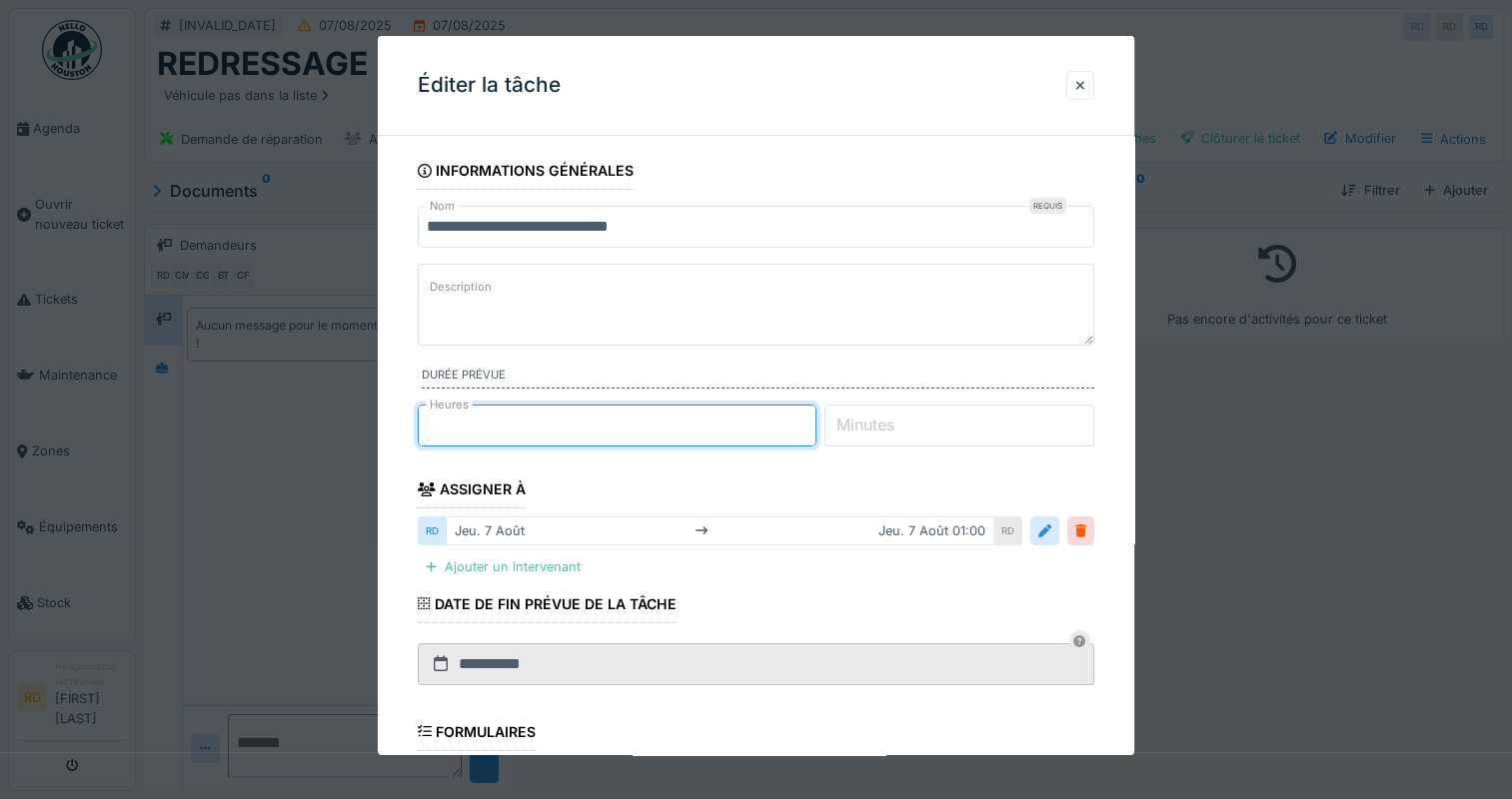 type on "**" 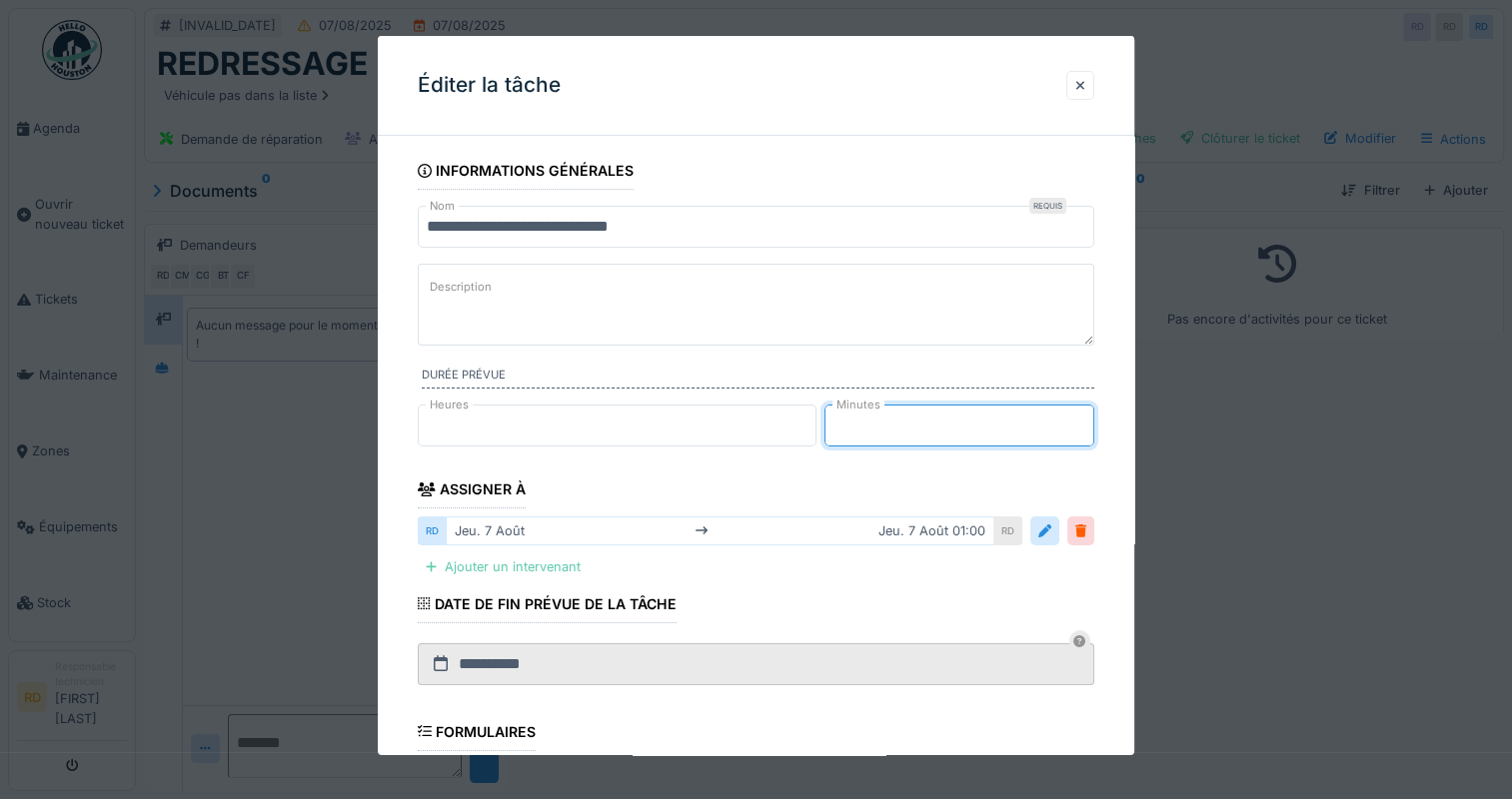 type on "**" 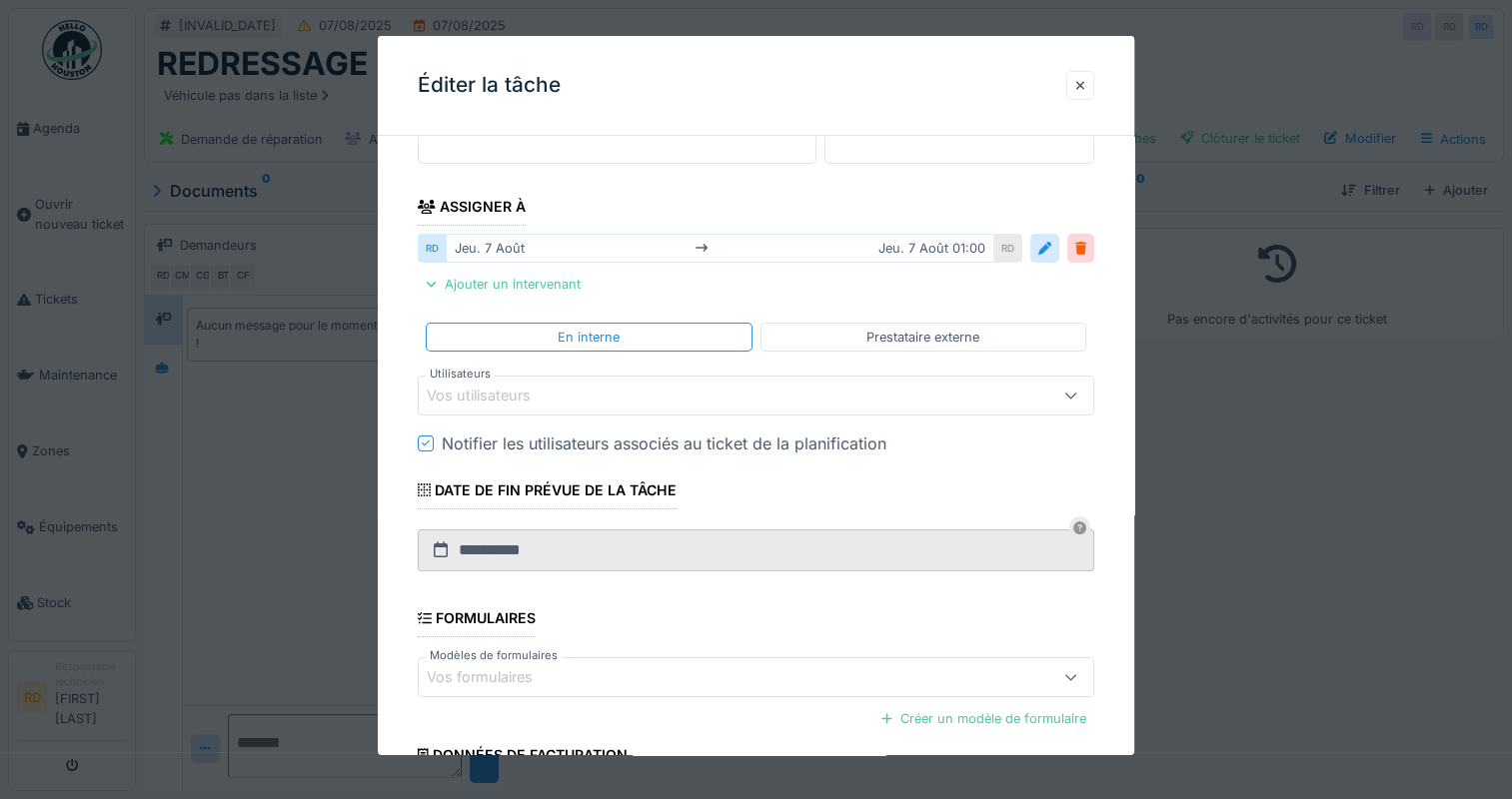 scroll, scrollTop: 300, scrollLeft: 0, axis: vertical 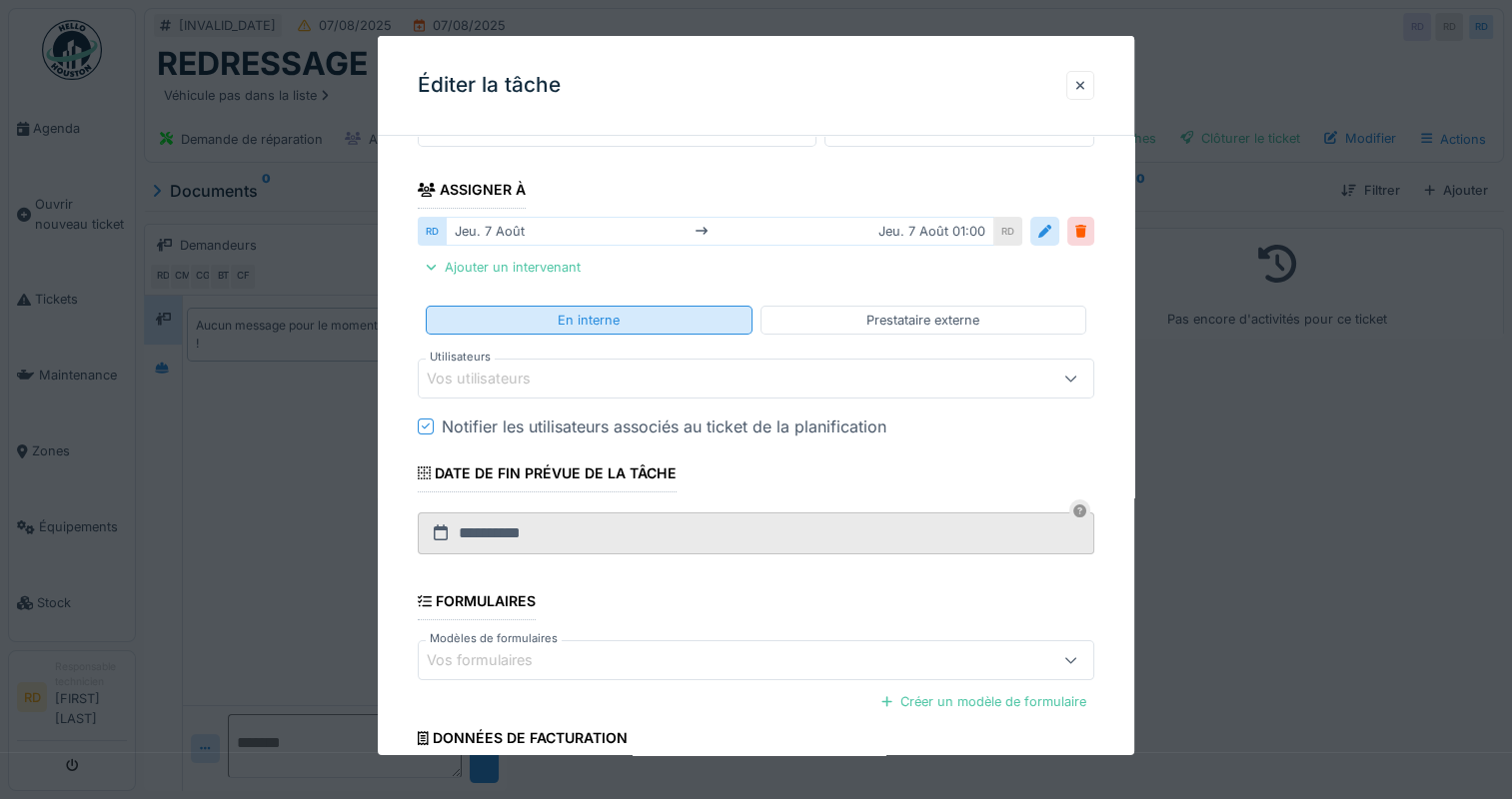click on "En interne" at bounding box center (589, 320) 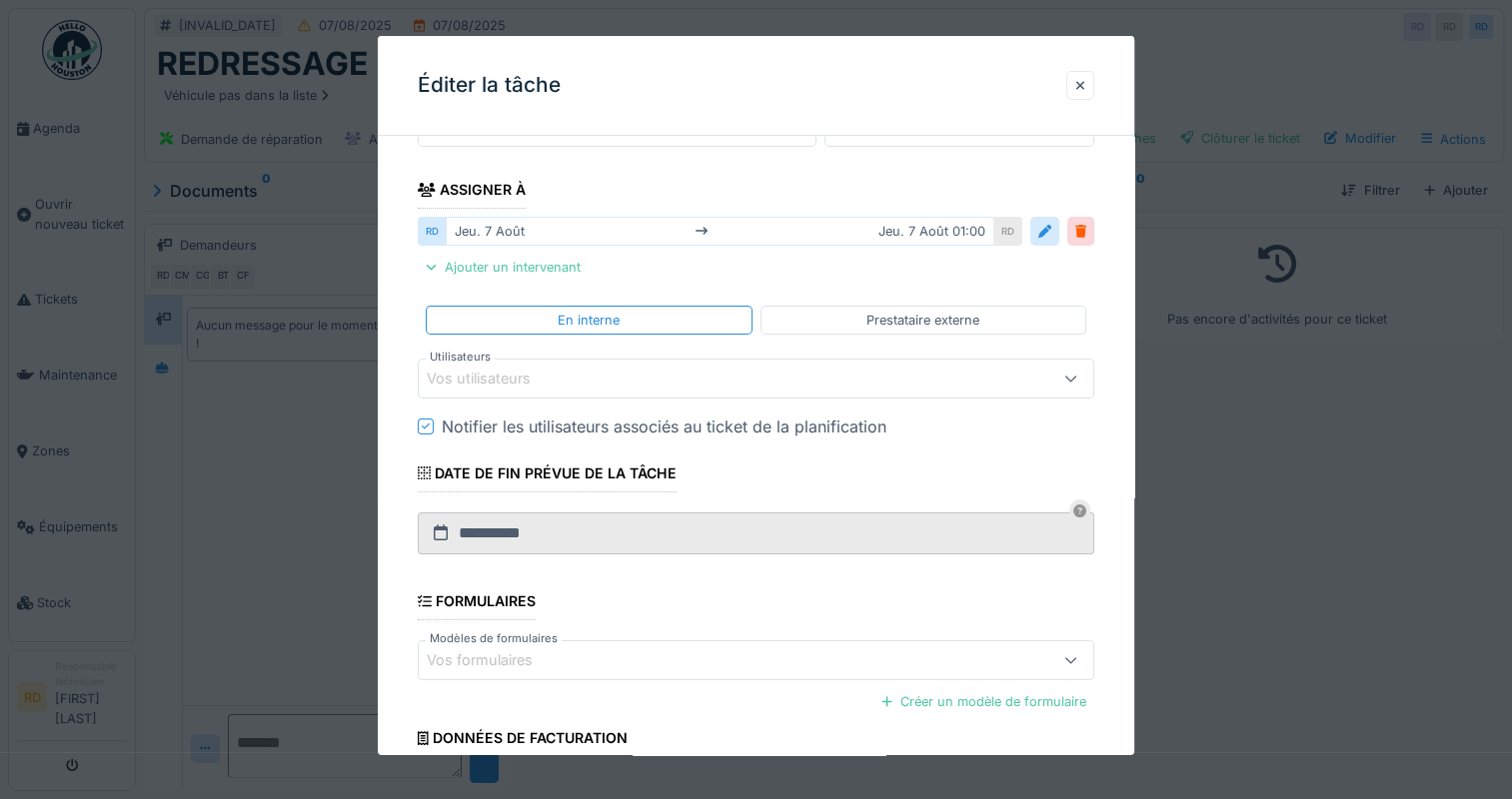 click on "Vos utilisateurs" at bounding box center [493, 379] 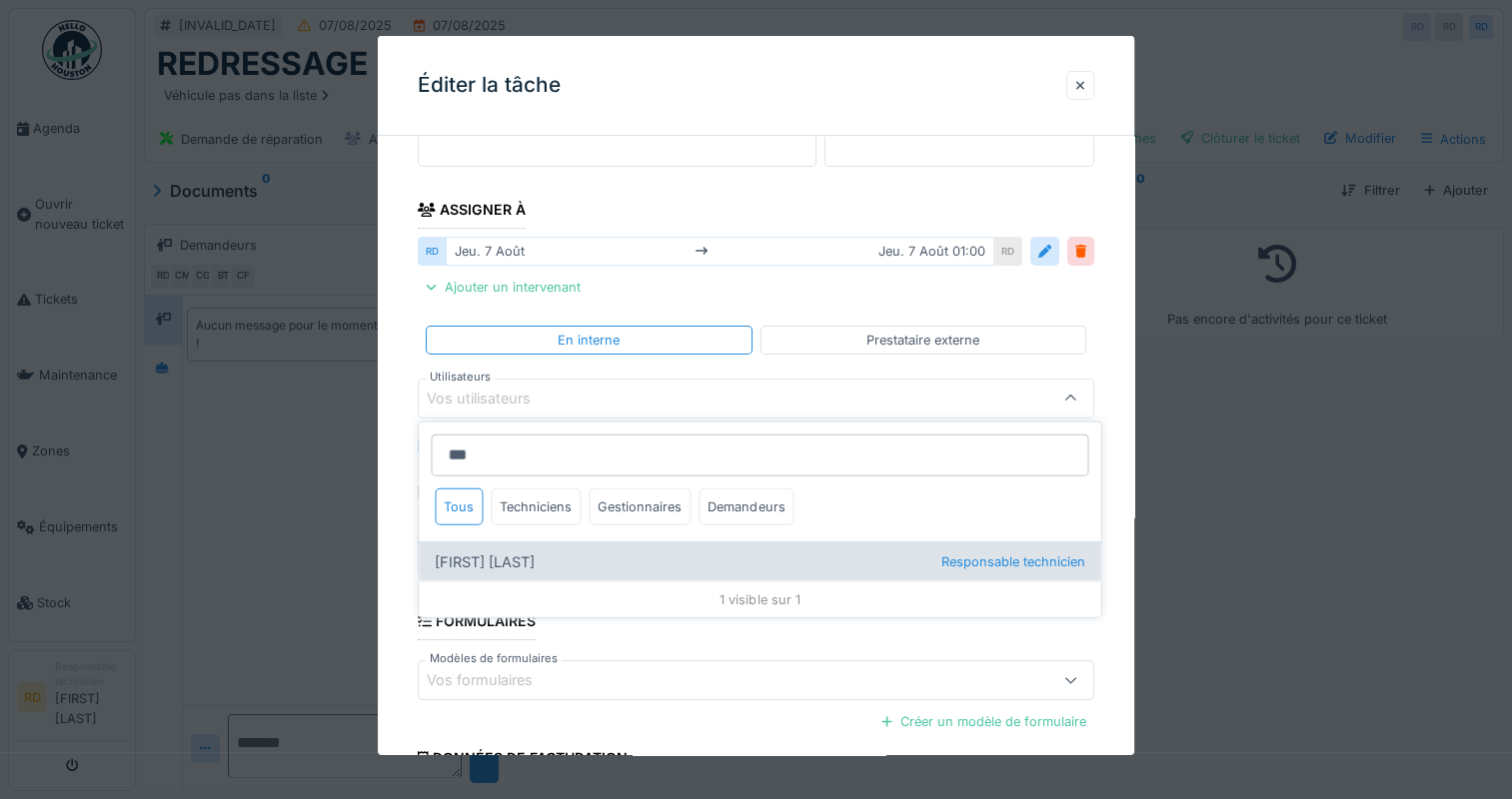 type on "***" 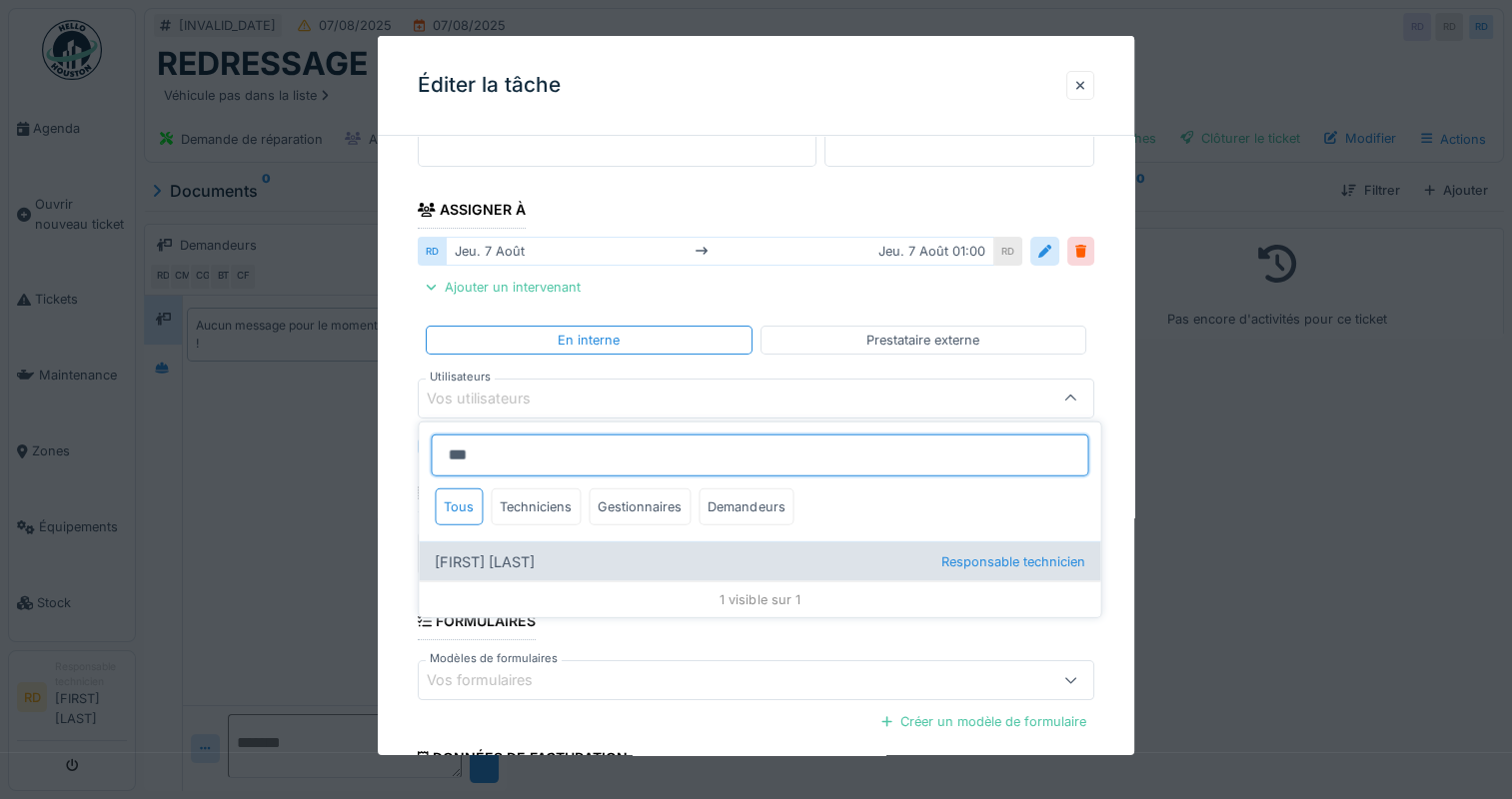 type on "*****" 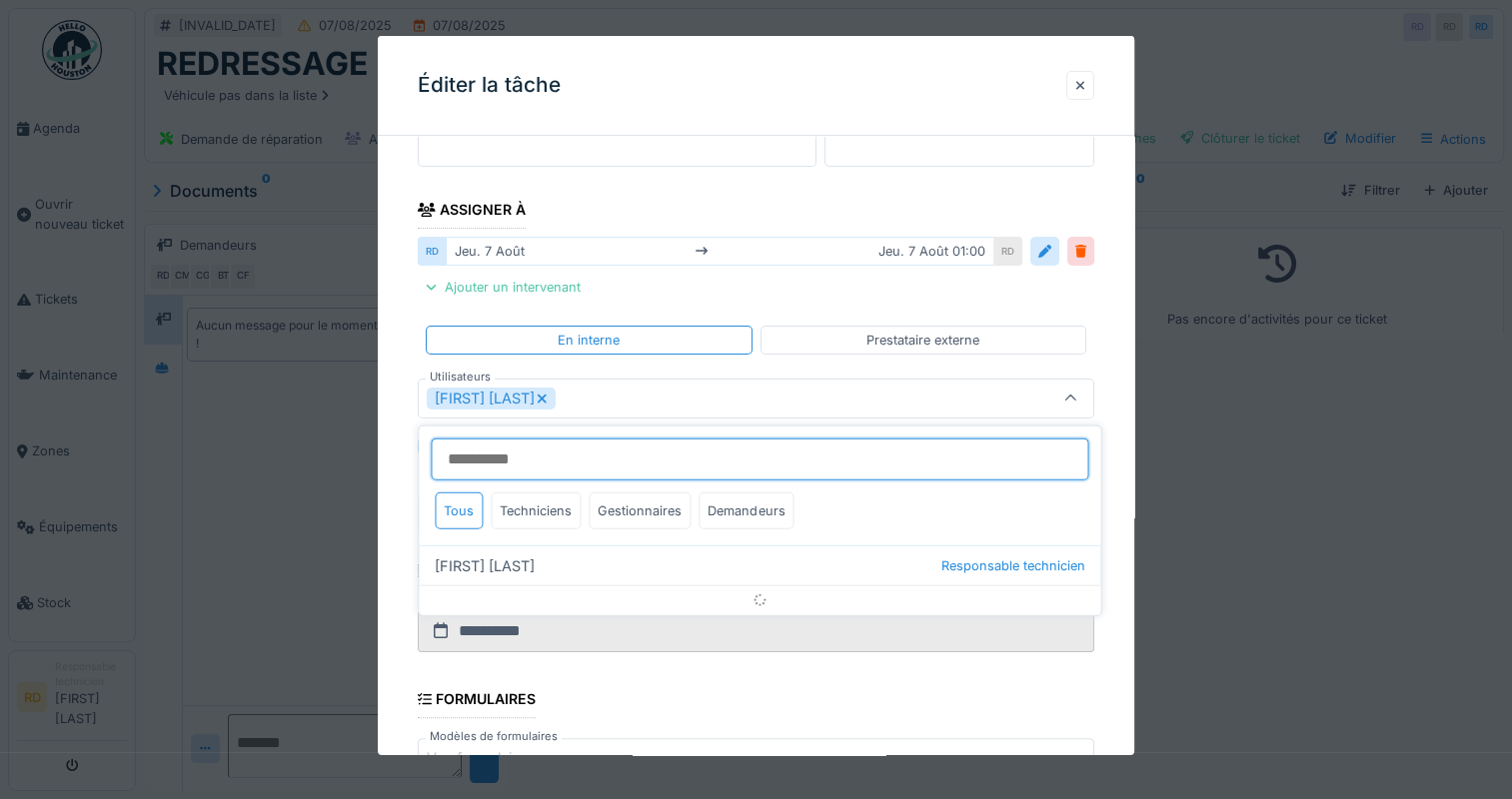 scroll, scrollTop: 15, scrollLeft: 0, axis: vertical 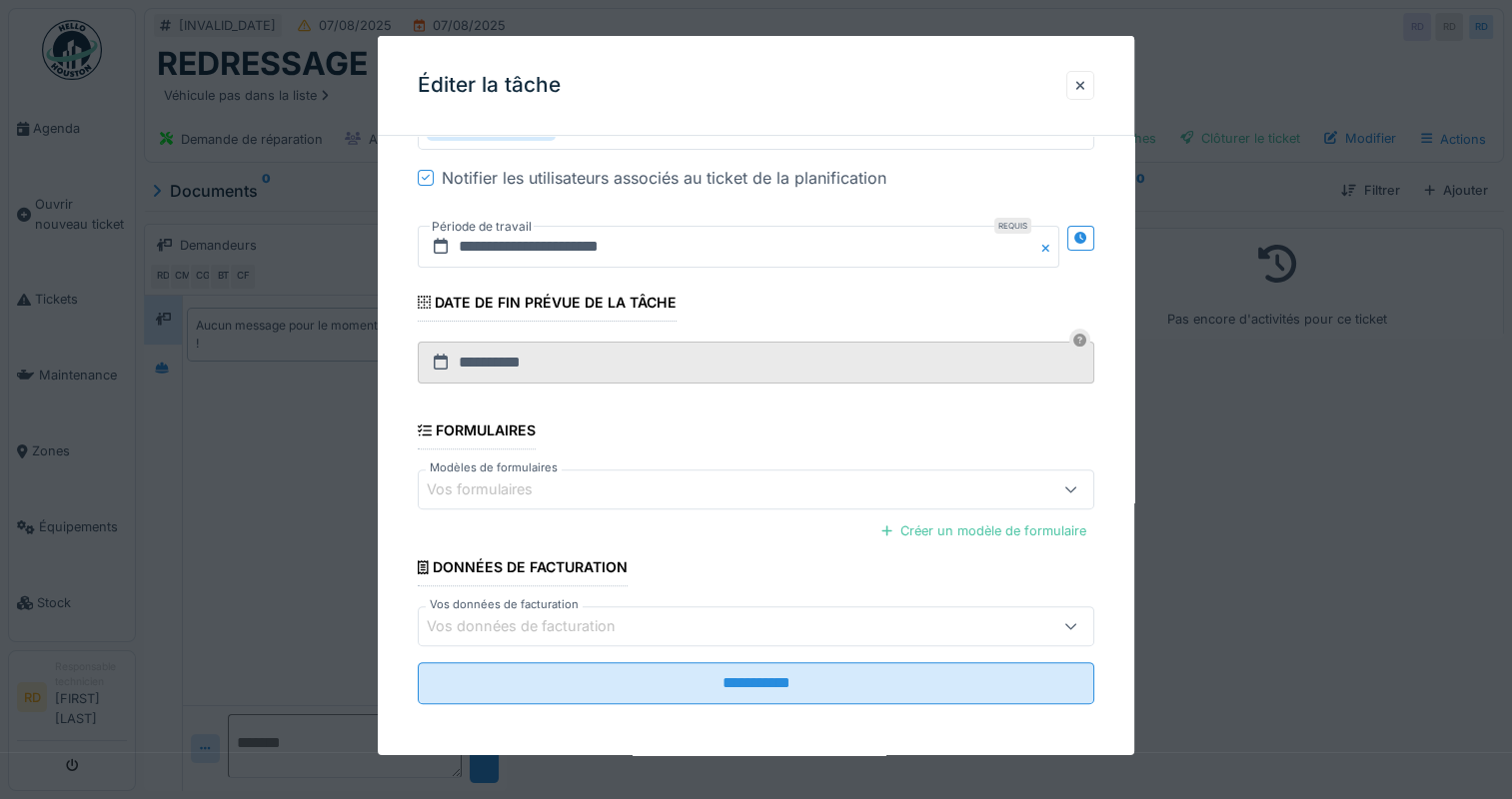 click at bounding box center (756, 400) 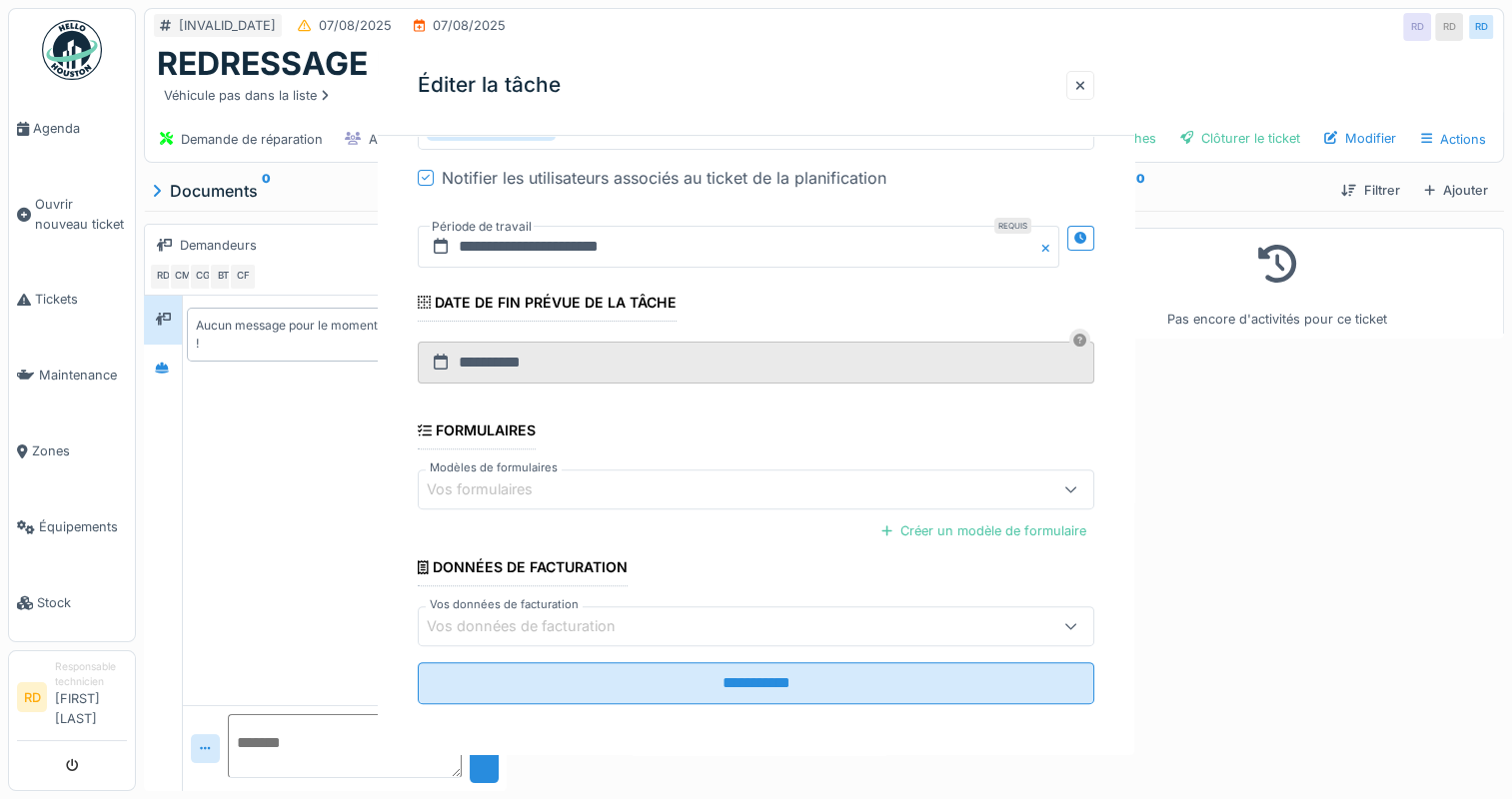 scroll, scrollTop: 0, scrollLeft: 0, axis: both 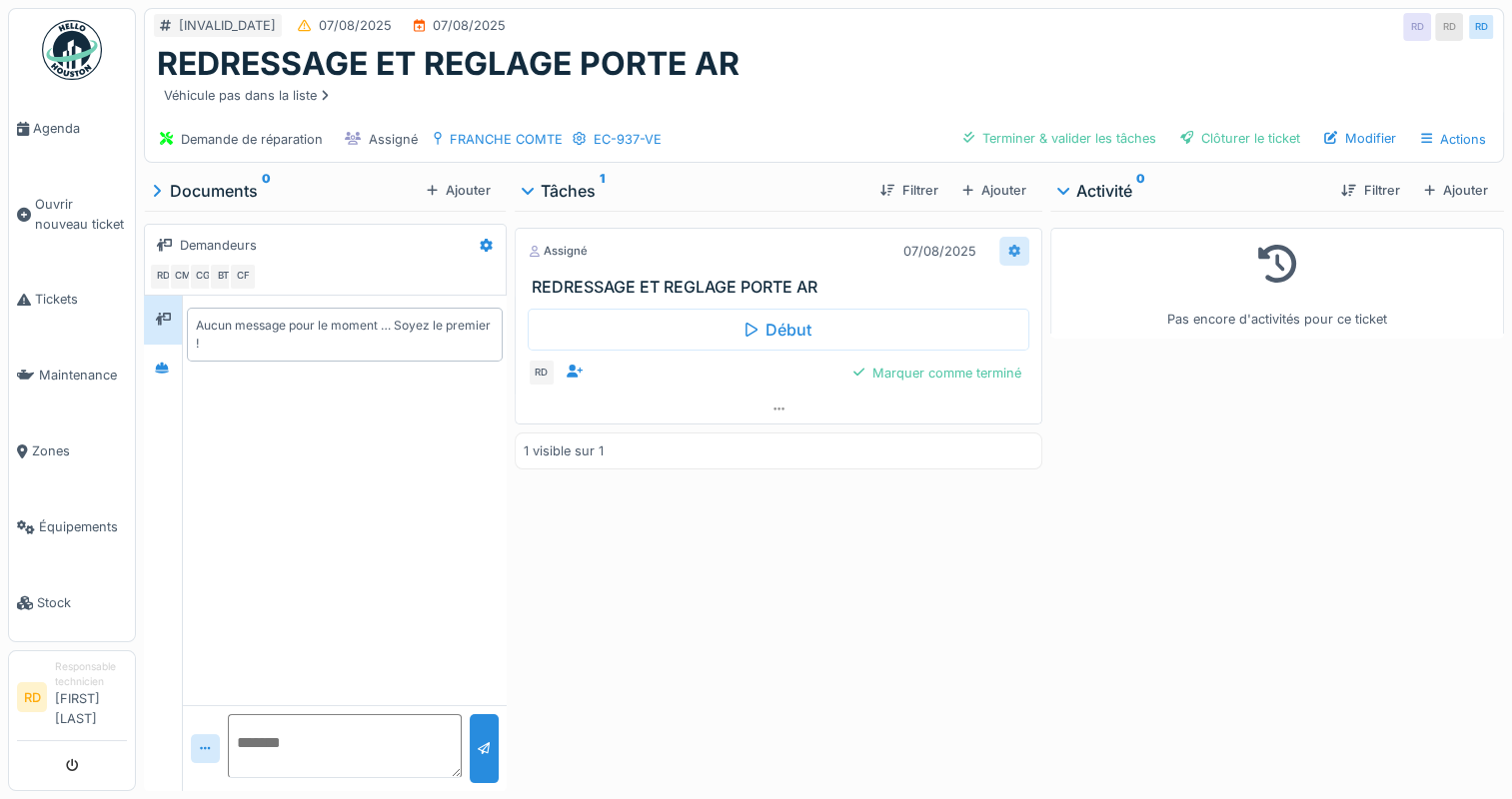click 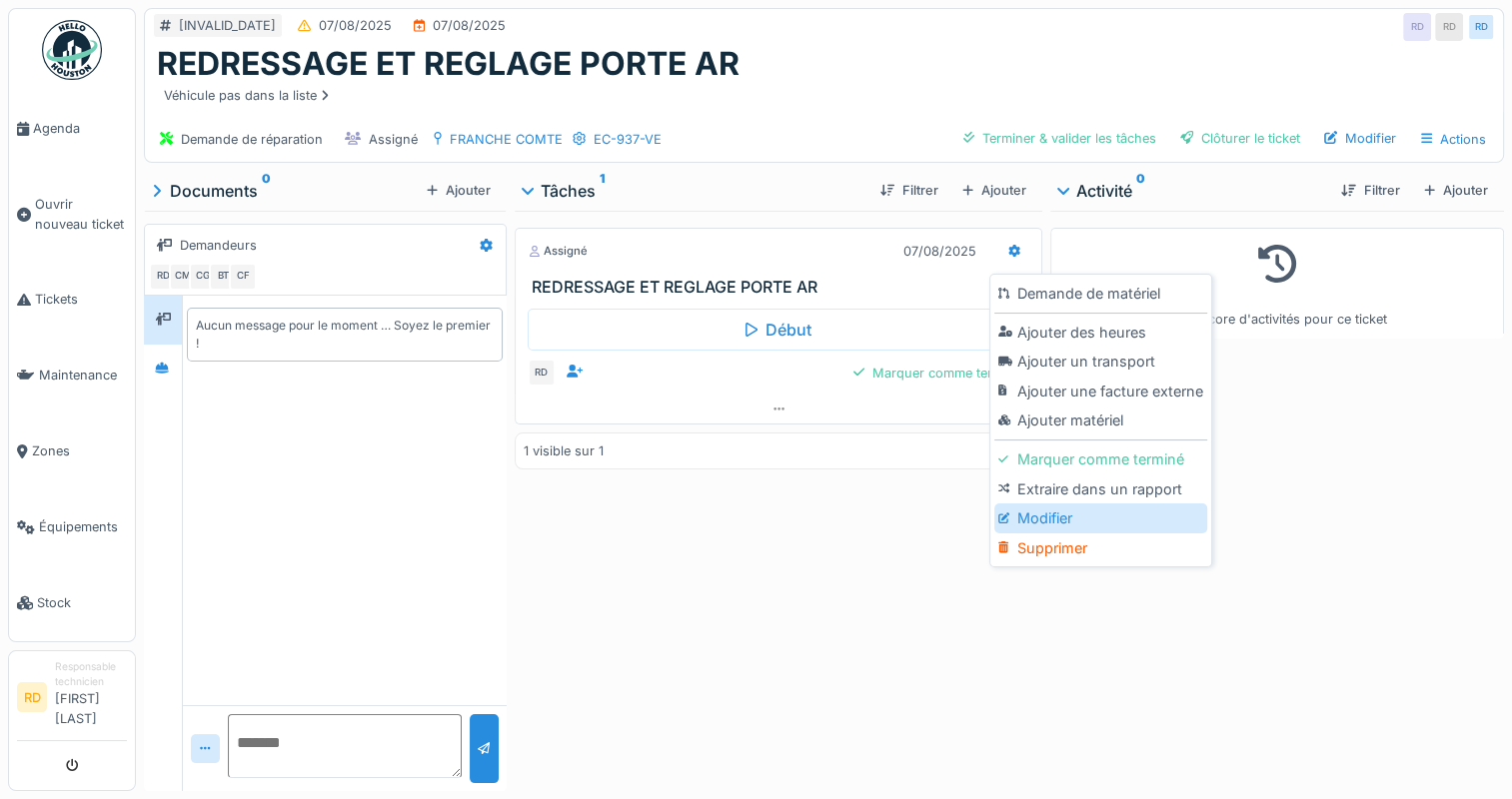 click on "Modifier" at bounding box center (1100, 518) 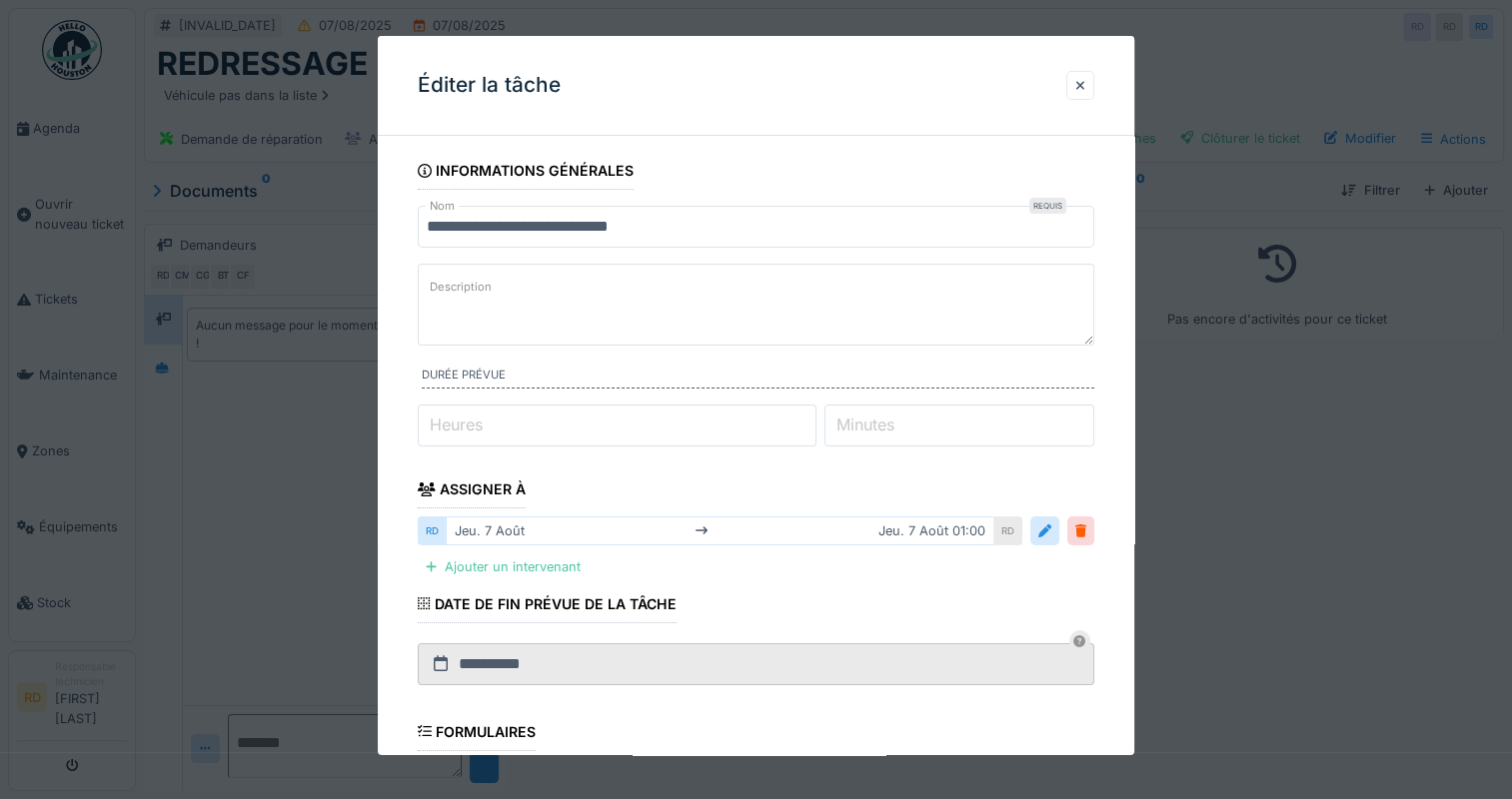 click on "Heures" at bounding box center (456, 424) 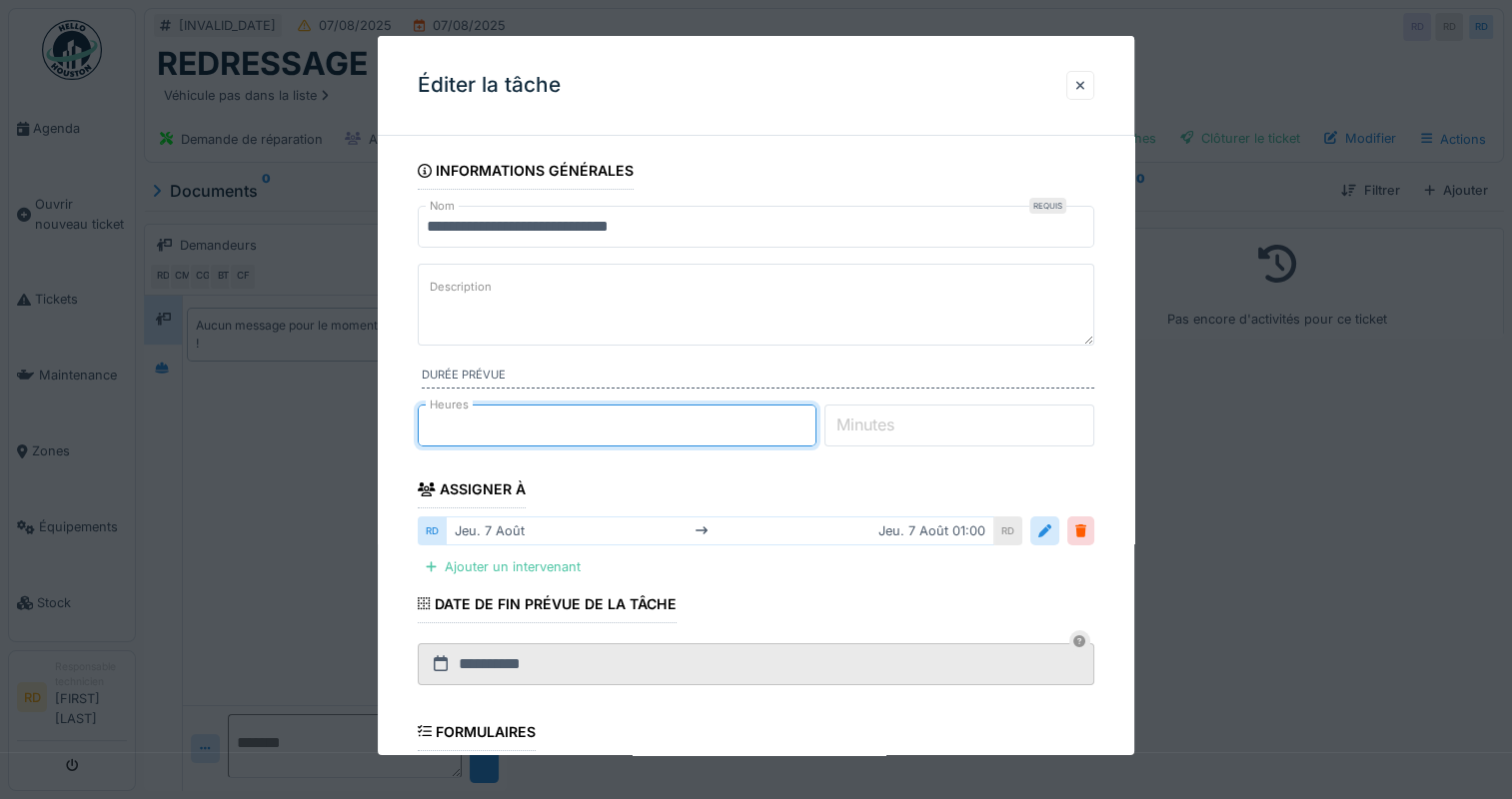 type on "**" 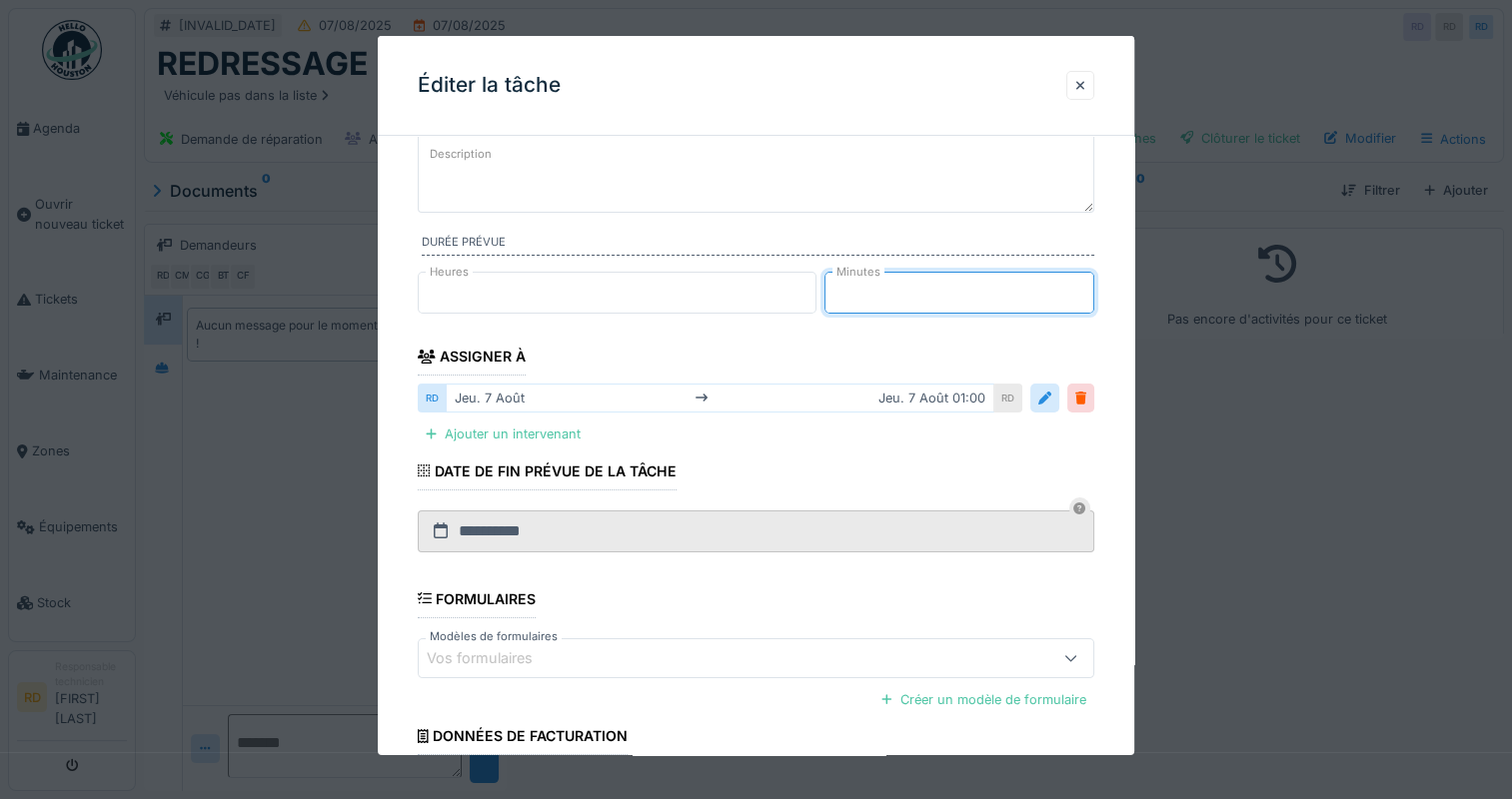 scroll, scrollTop: 200, scrollLeft: 0, axis: vertical 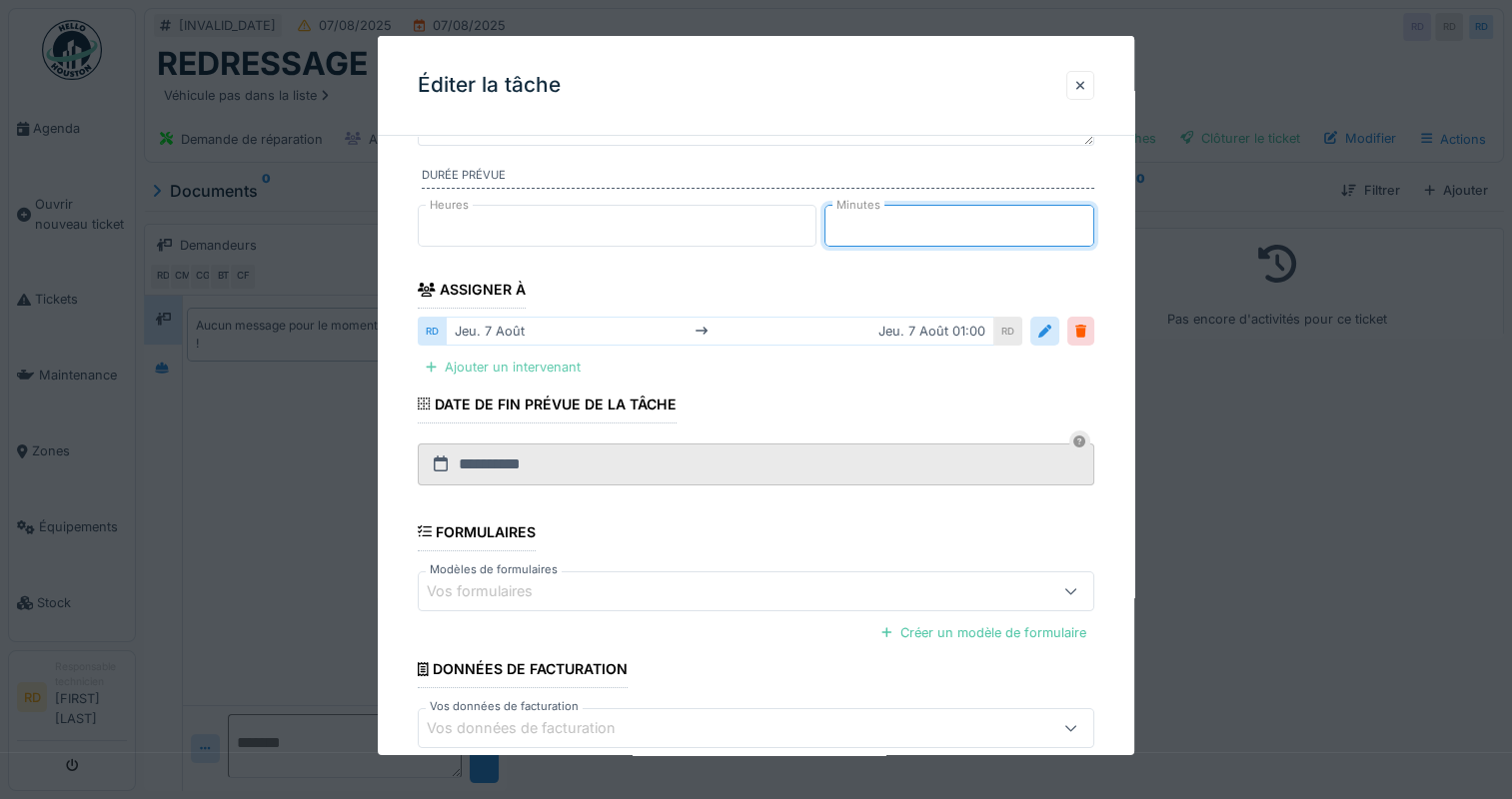 type on "**" 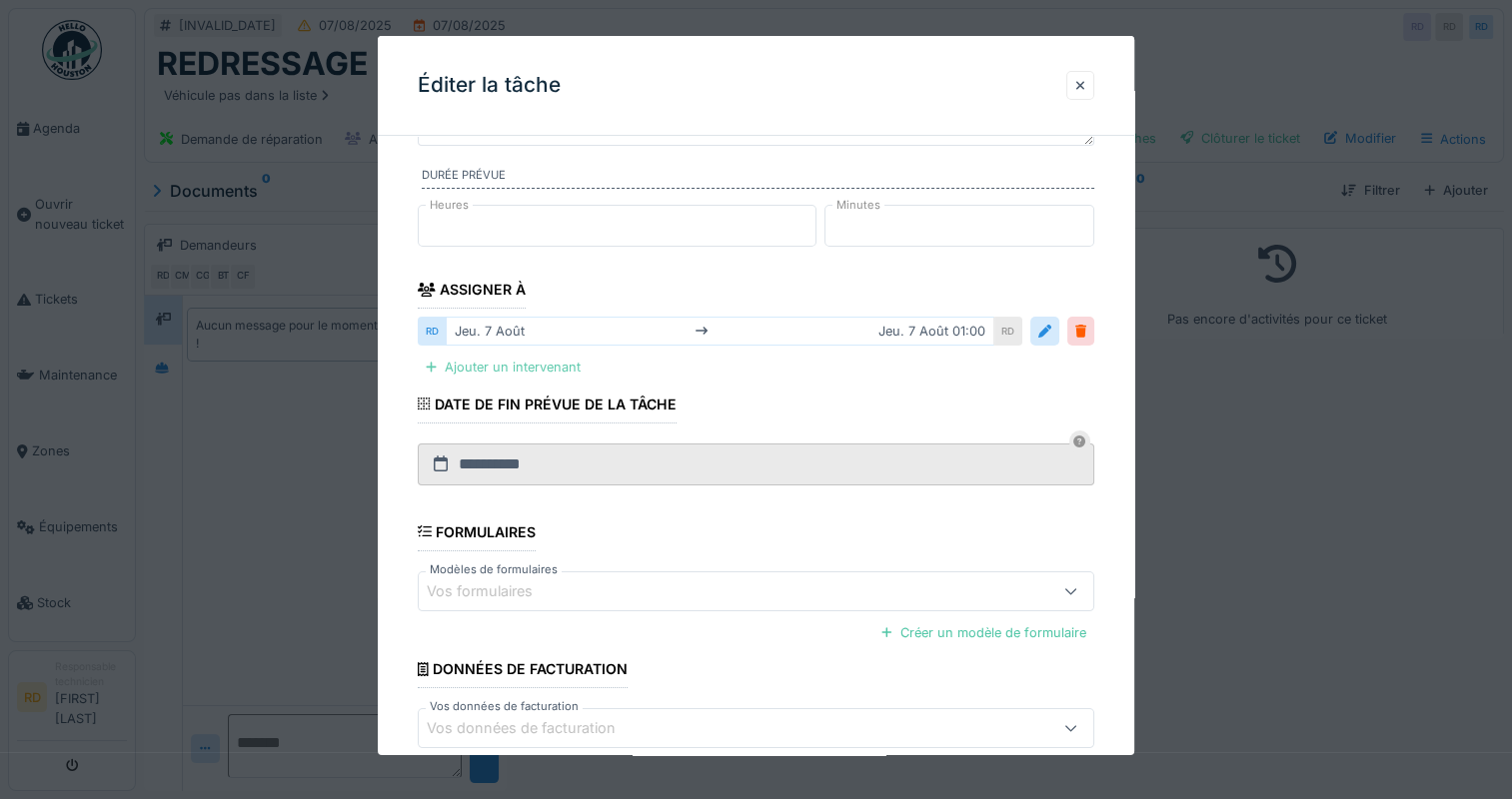 click on "Ajouter un intervenant" at bounding box center [503, 367] 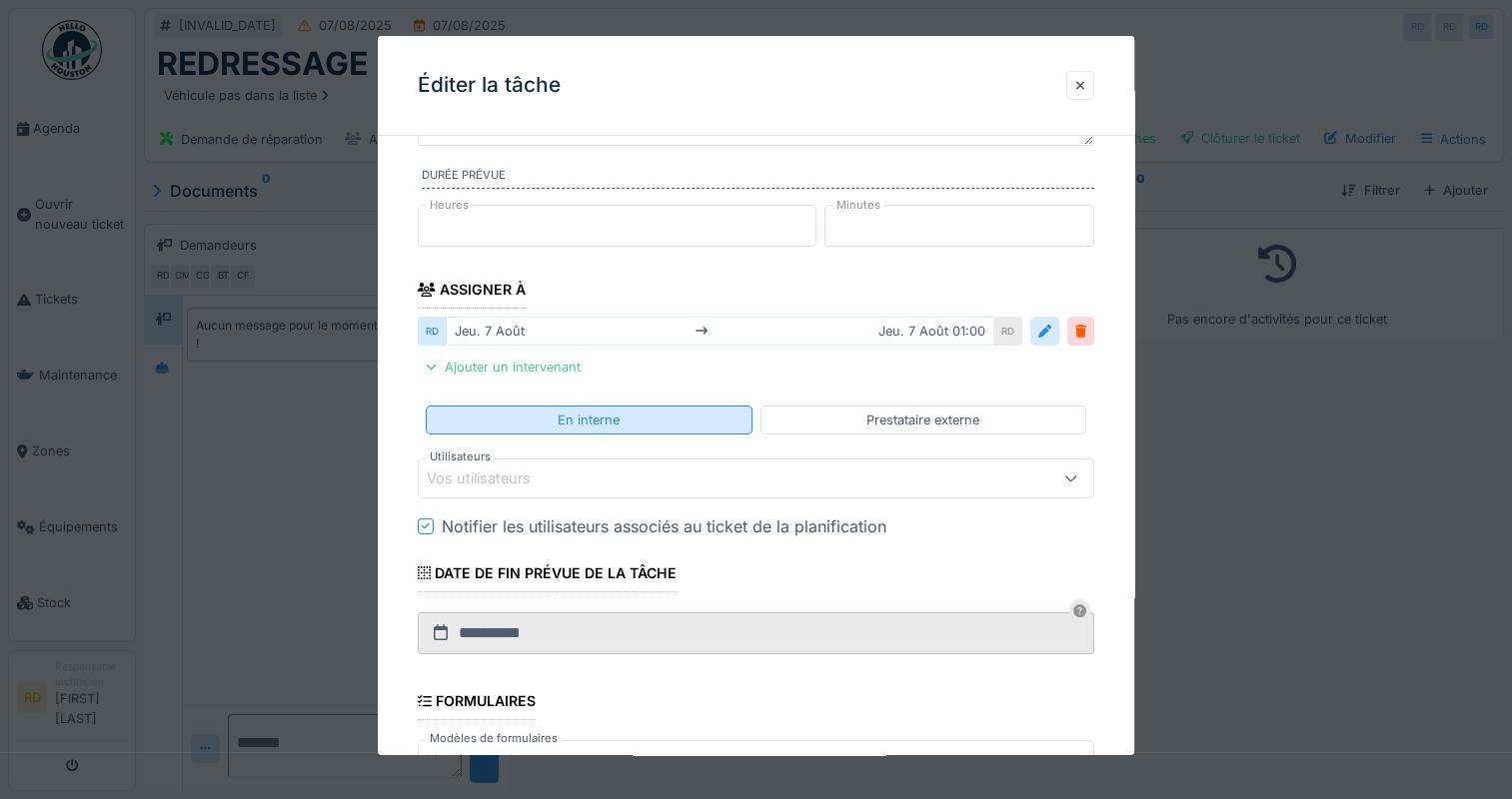 click on "En interne" at bounding box center (589, 419) 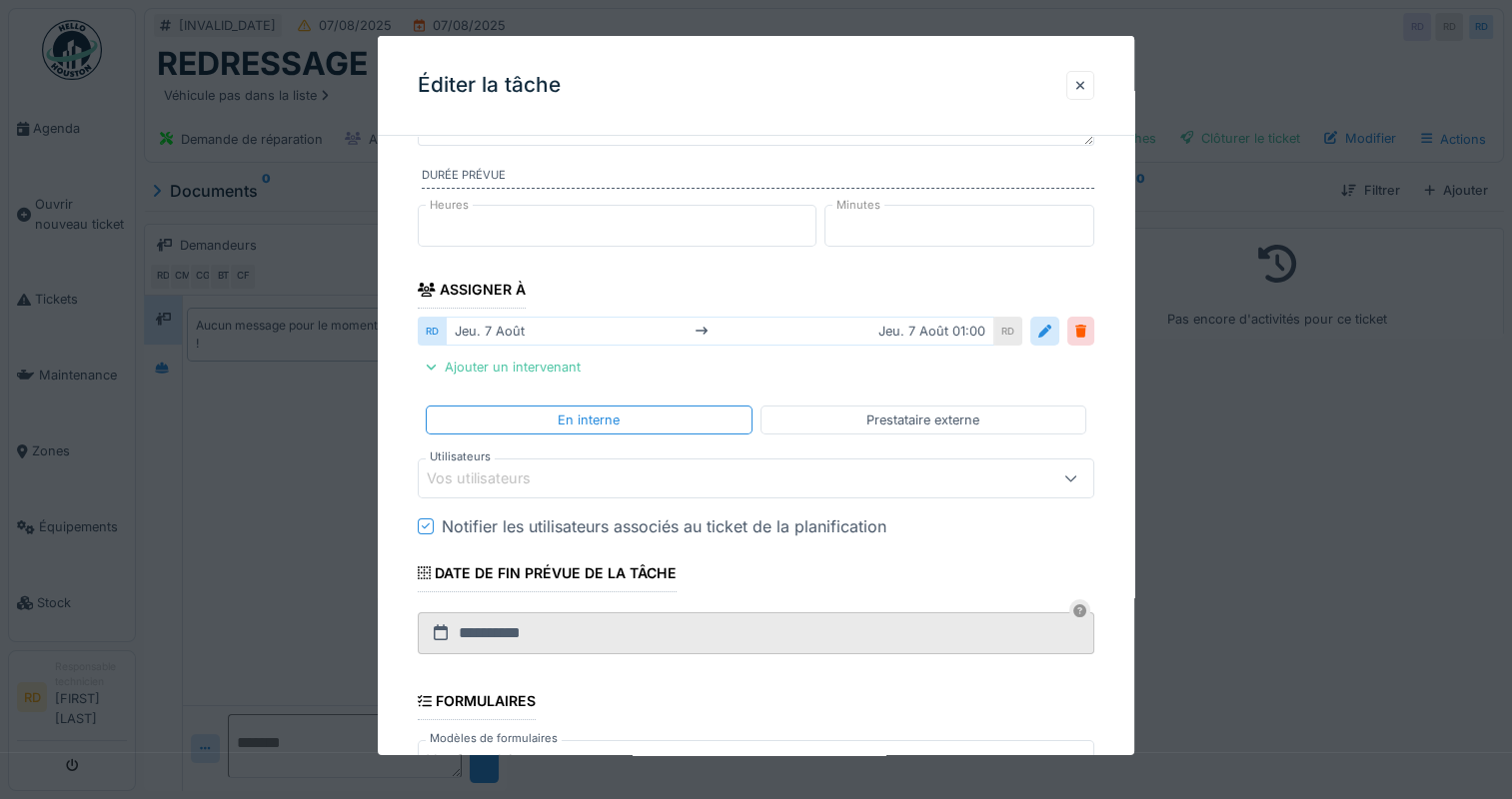 click on "Vos utilisateurs" at bounding box center [493, 478] 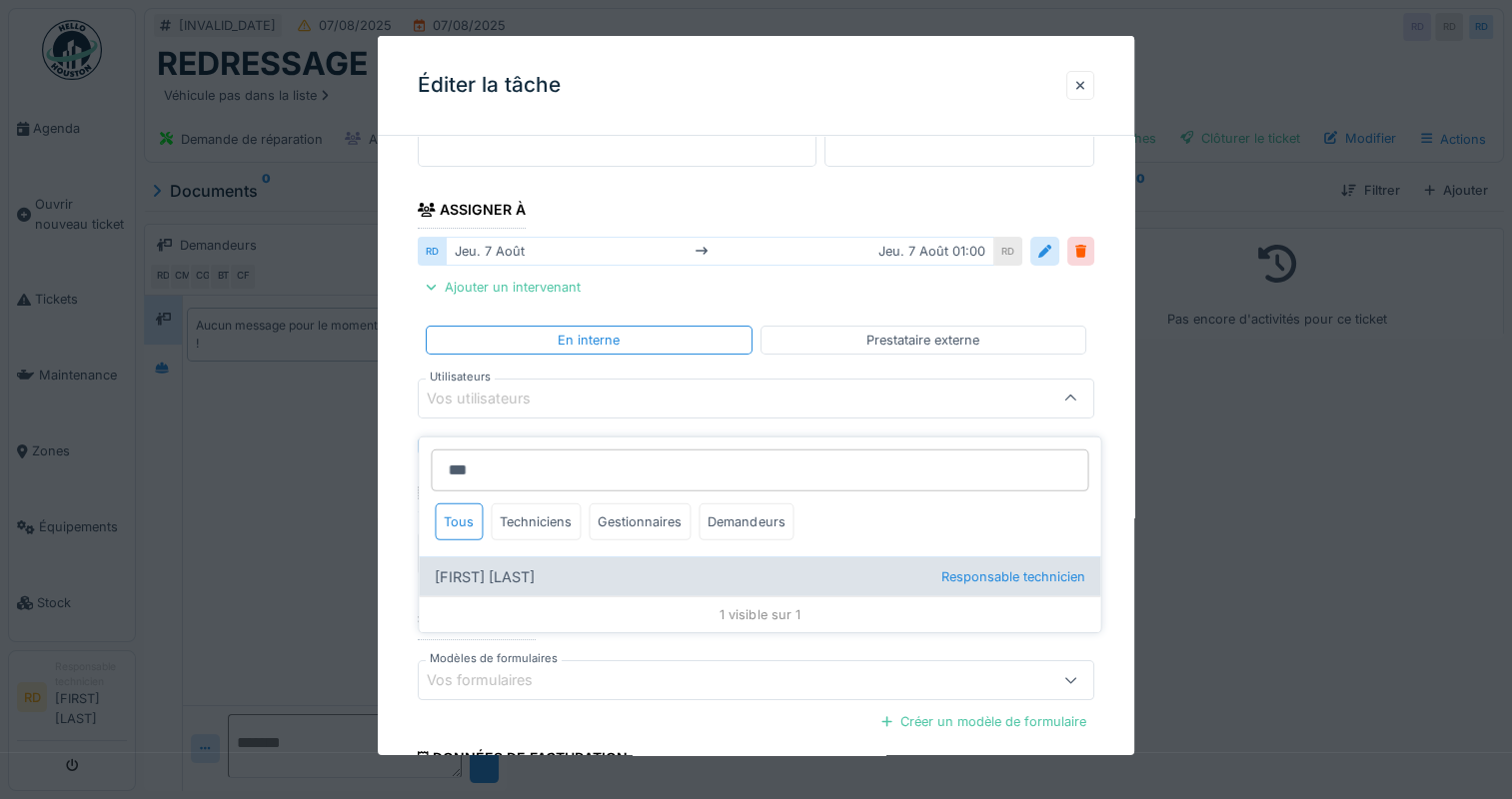type on "***" 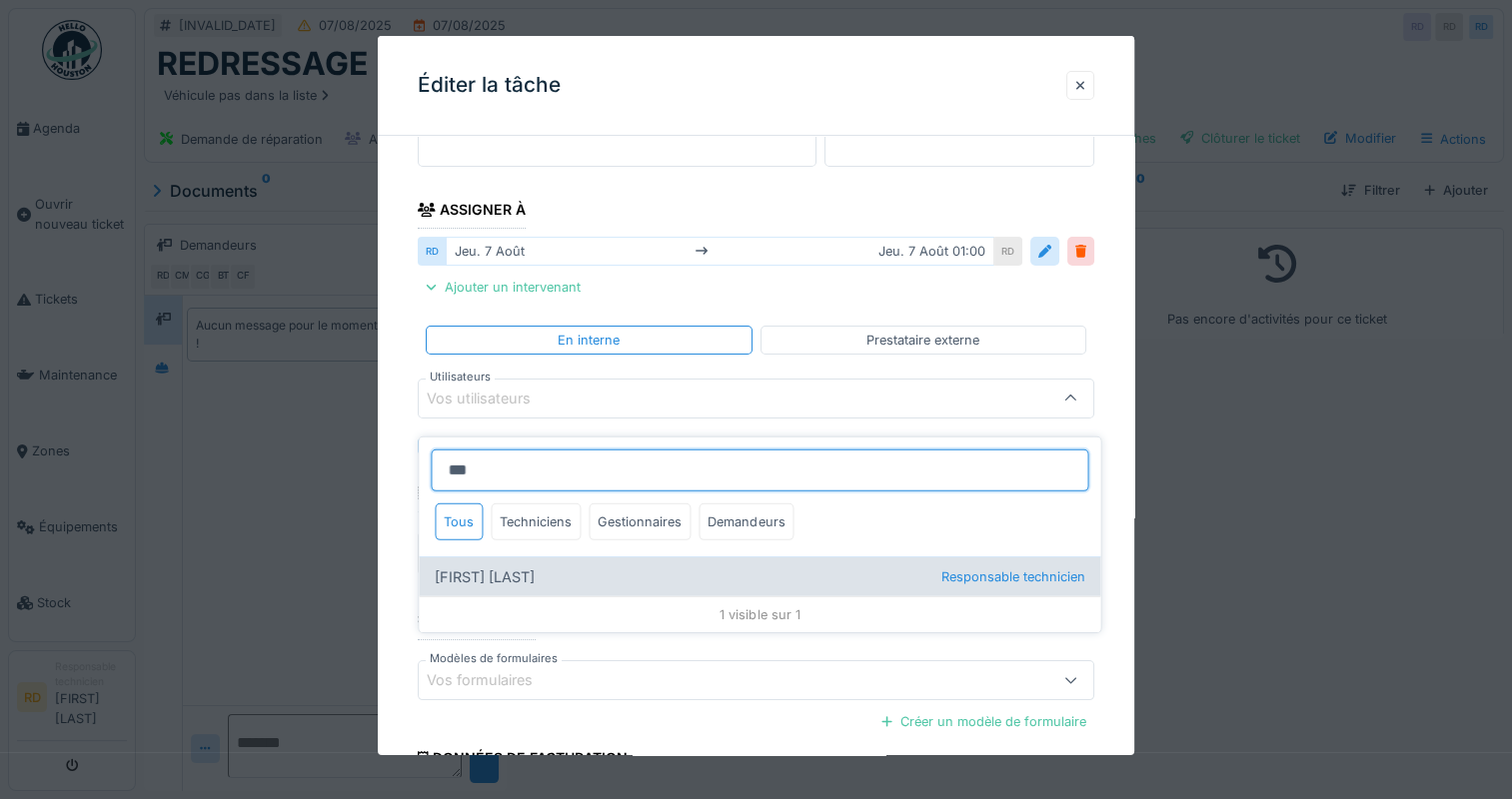 type on "*****" 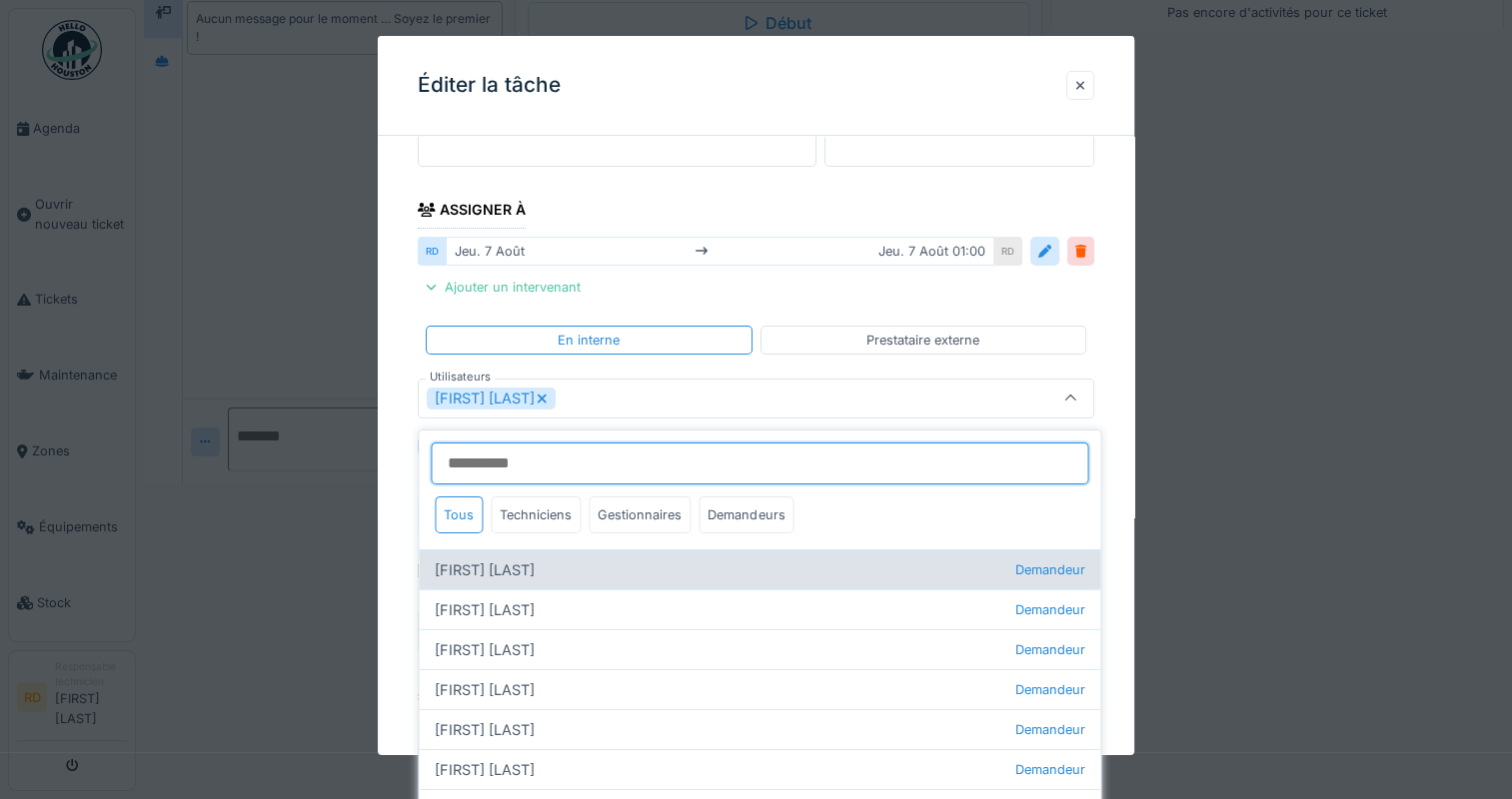scroll, scrollTop: 315, scrollLeft: 0, axis: vertical 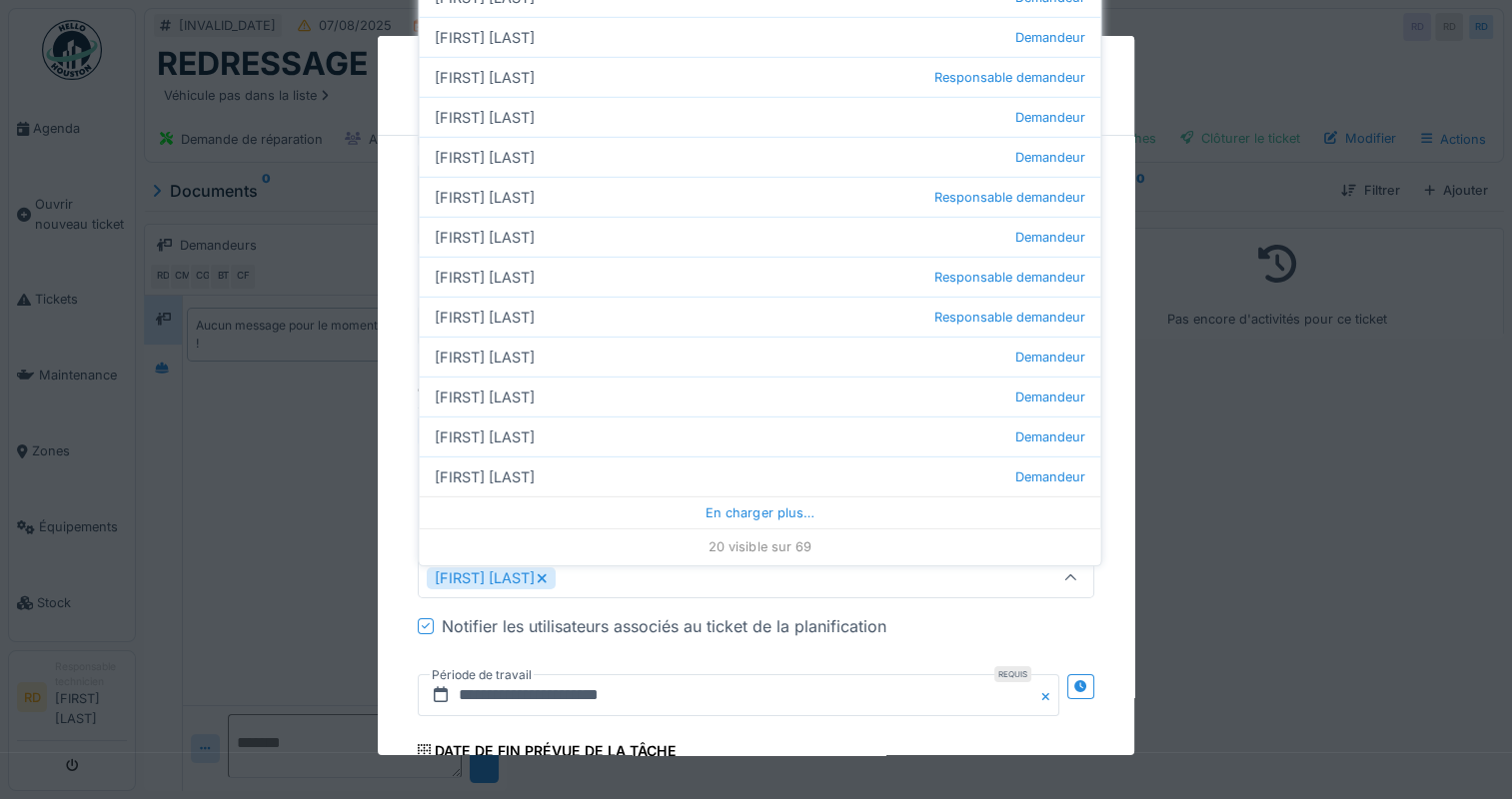 click 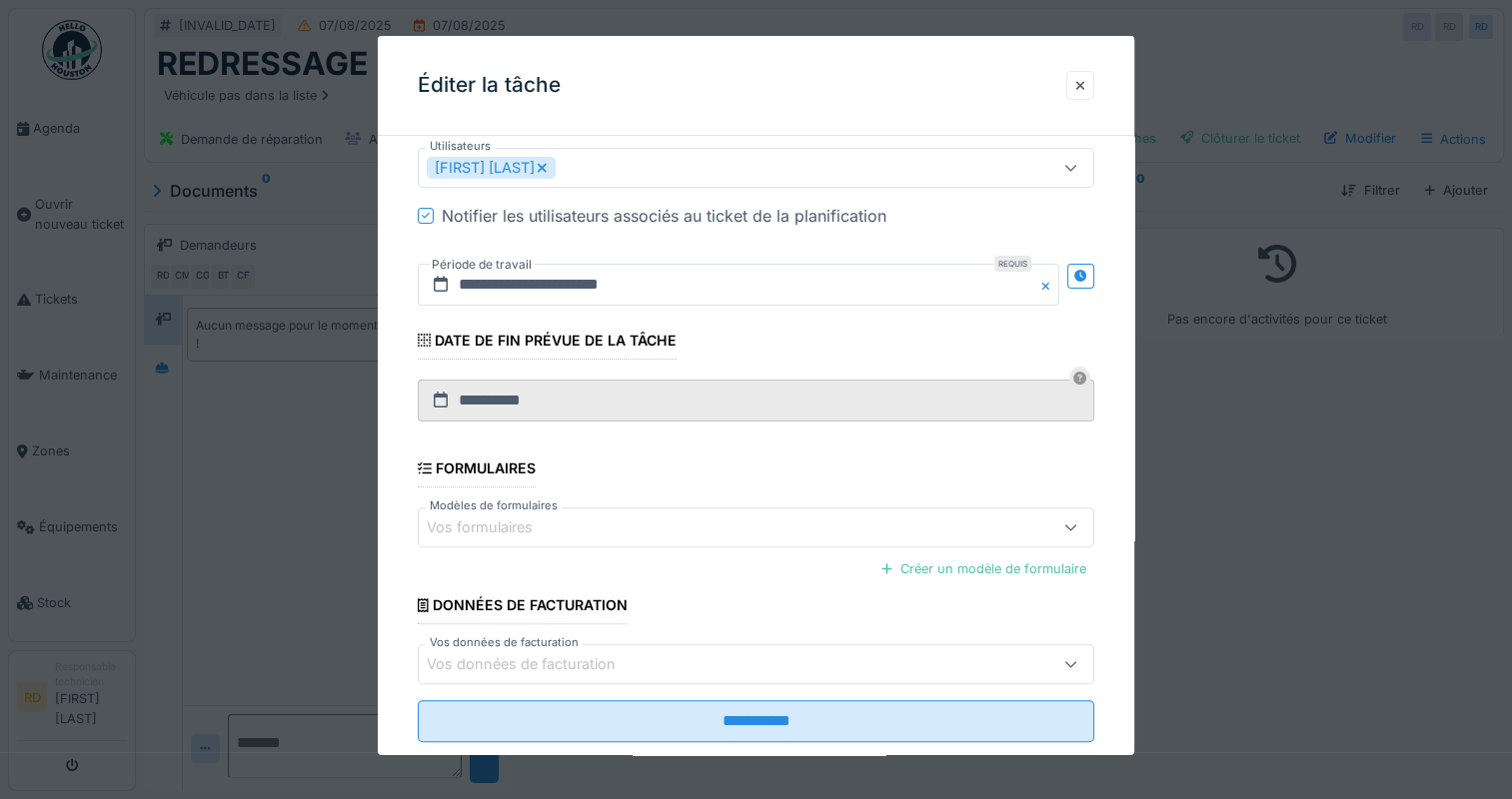 scroll, scrollTop: 548, scrollLeft: 0, axis: vertical 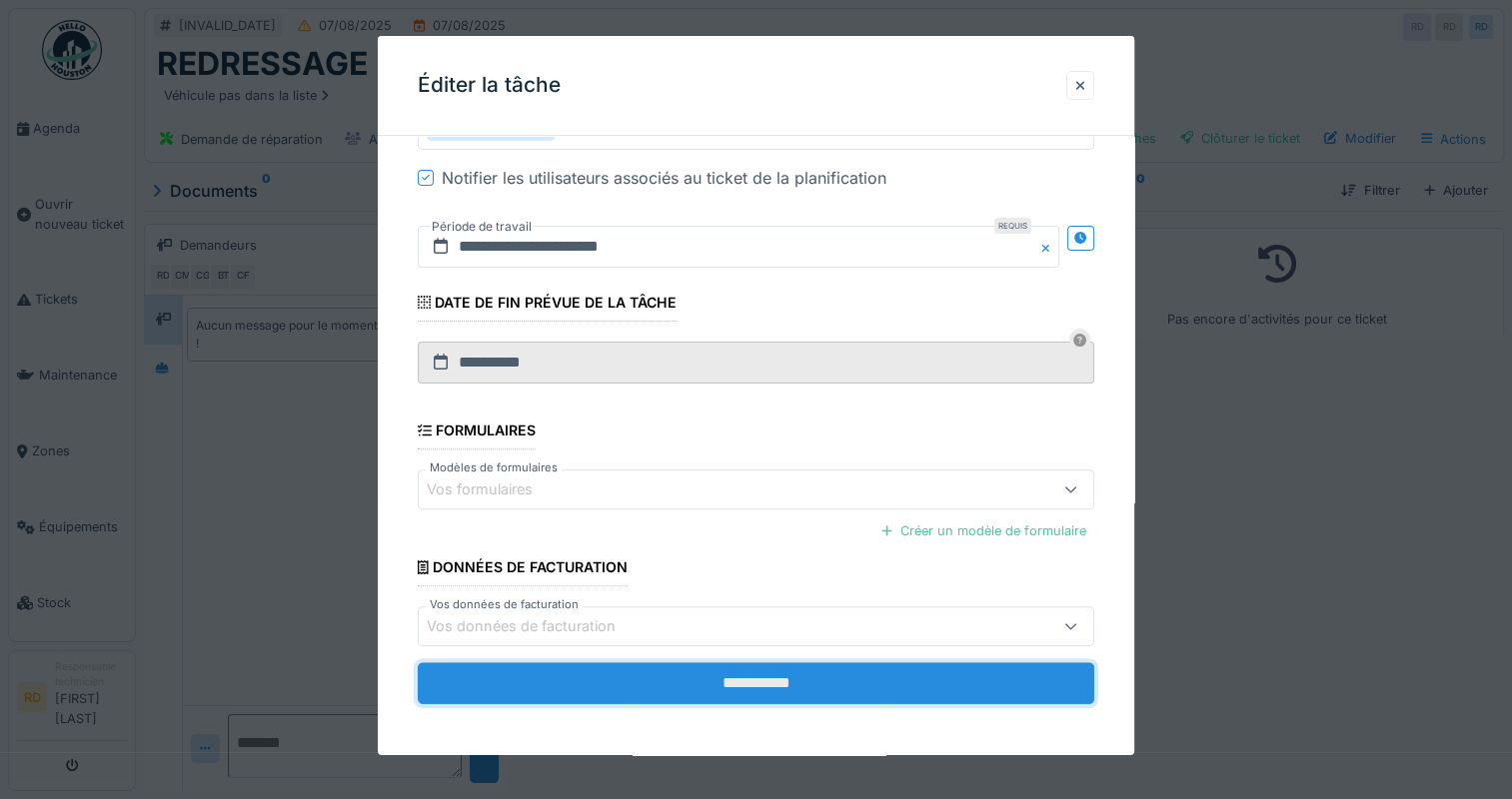 click on "**********" at bounding box center (756, 683) 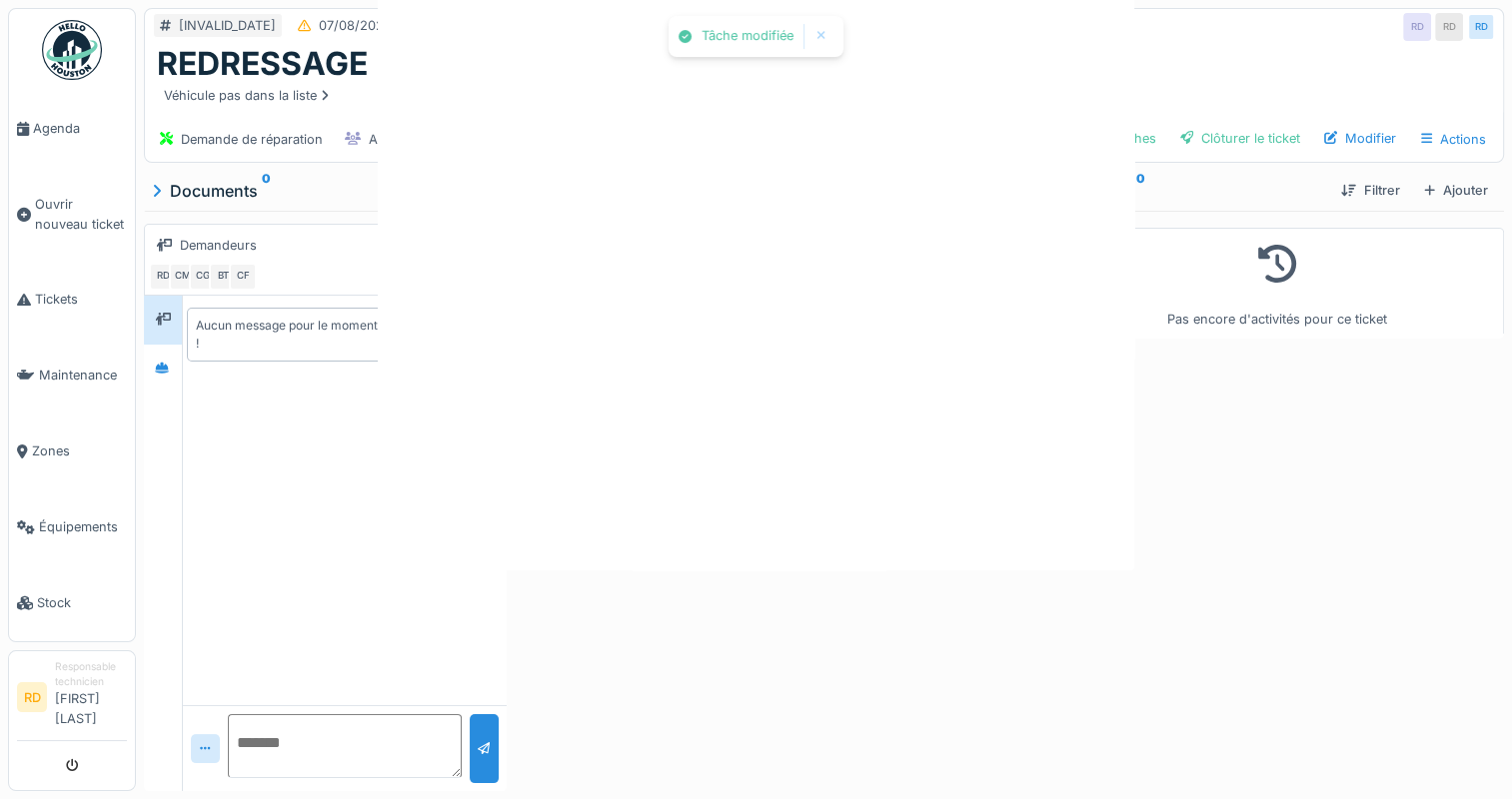 scroll, scrollTop: 0, scrollLeft: 0, axis: both 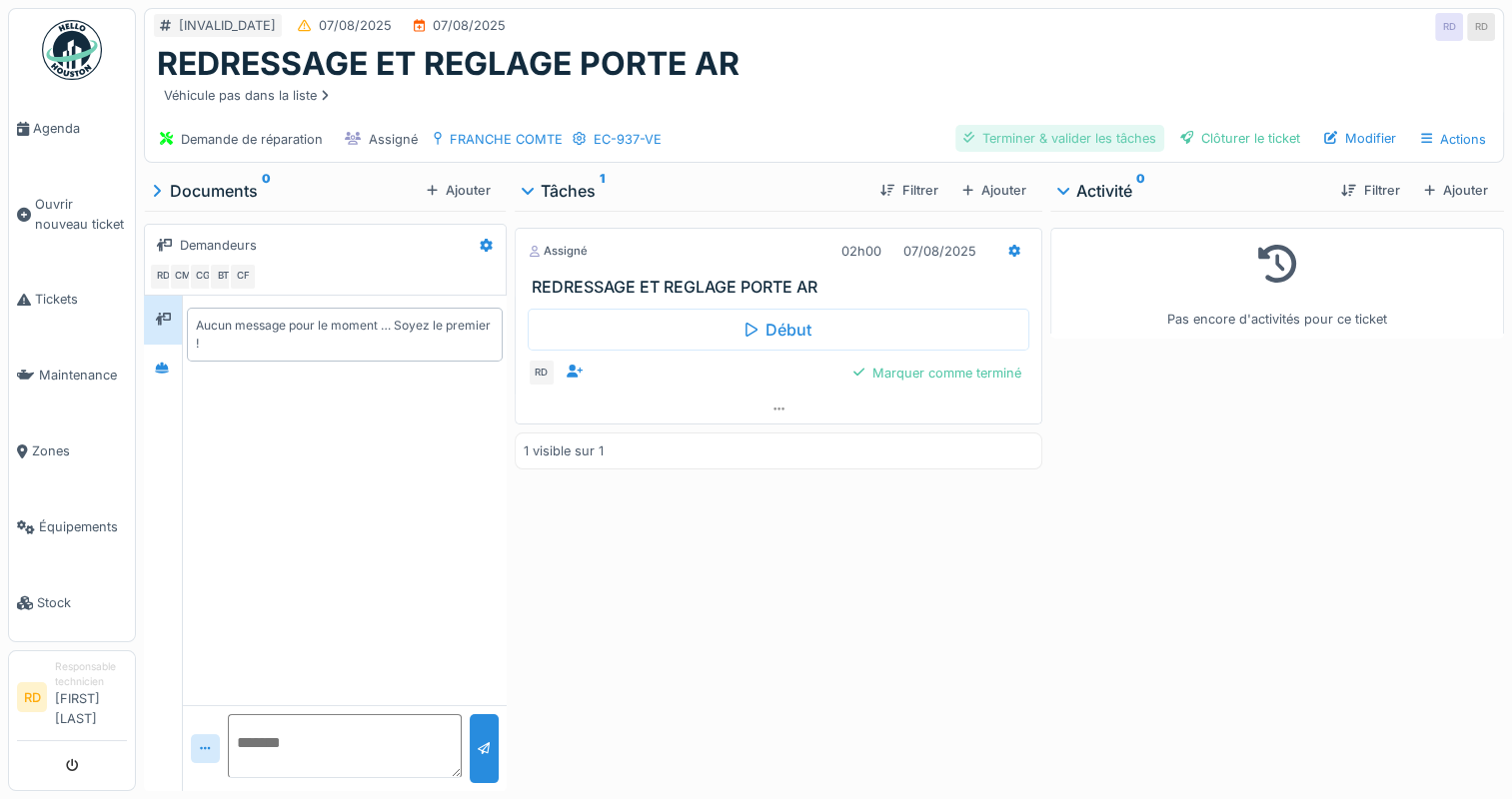 click on "Terminer & valider les tâches" at bounding box center [1059, 138] 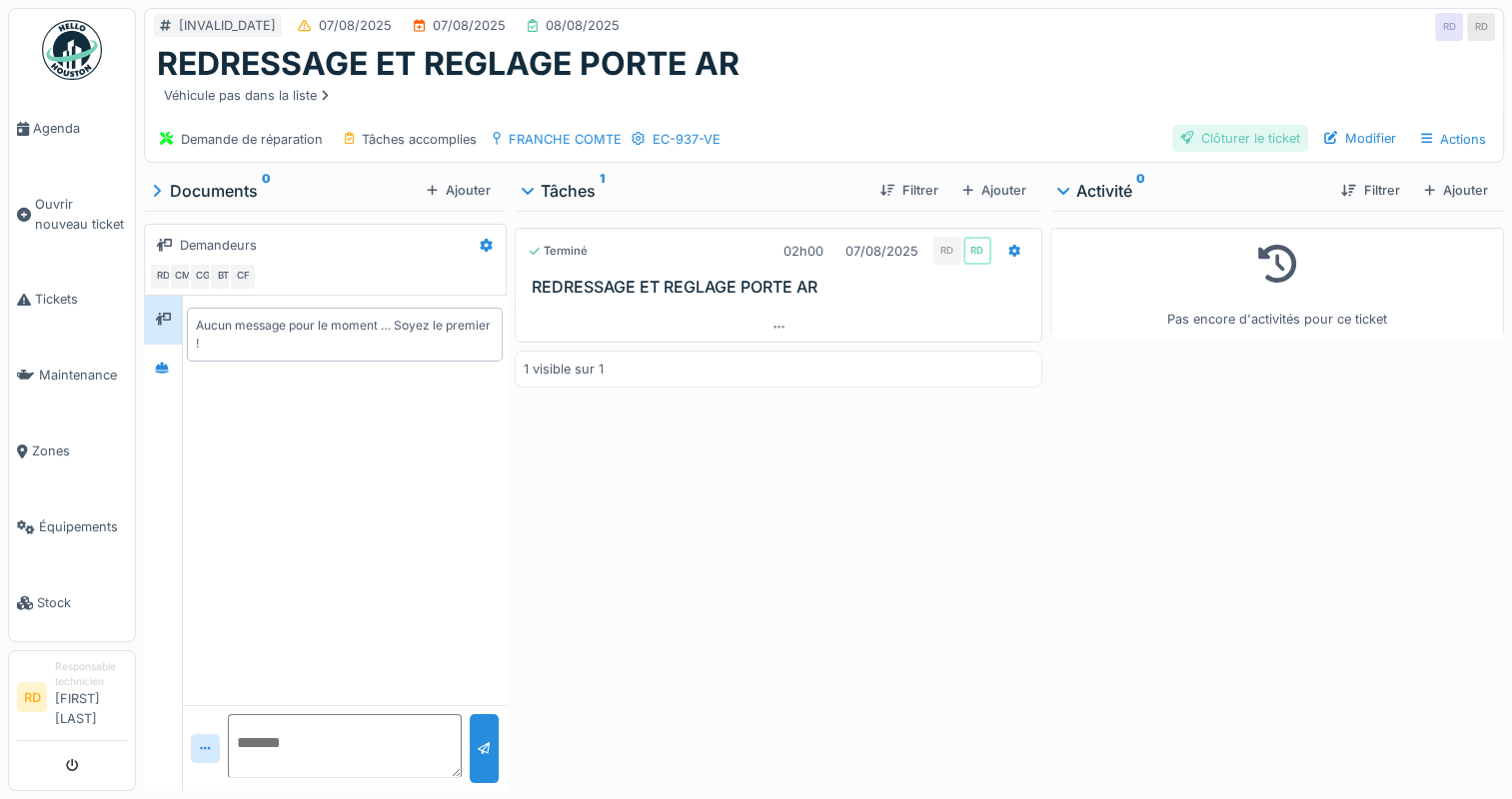 click on "Clôturer le ticket" at bounding box center (1240, 138) 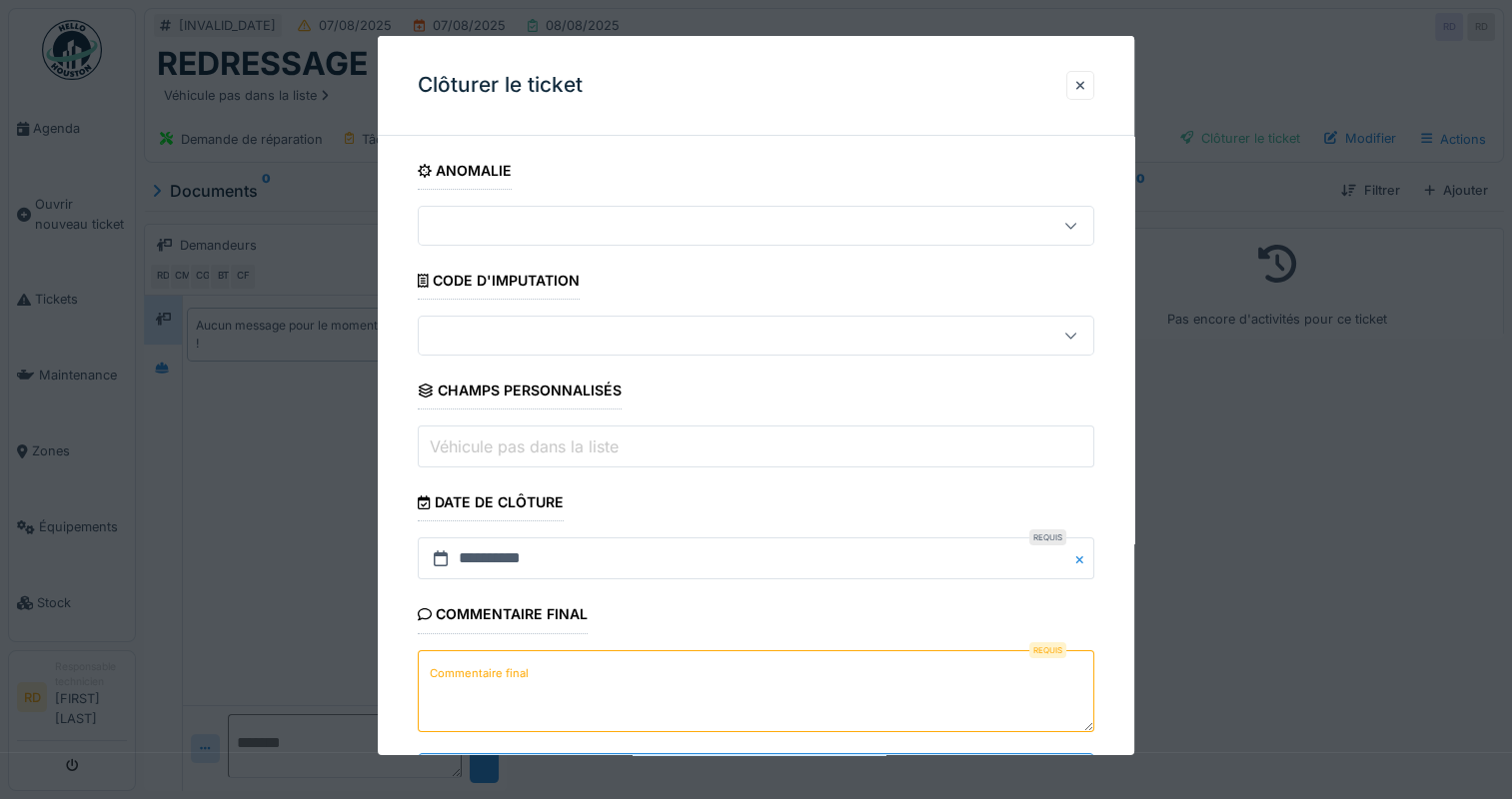 click on "Commentaire final" at bounding box center (479, 673) 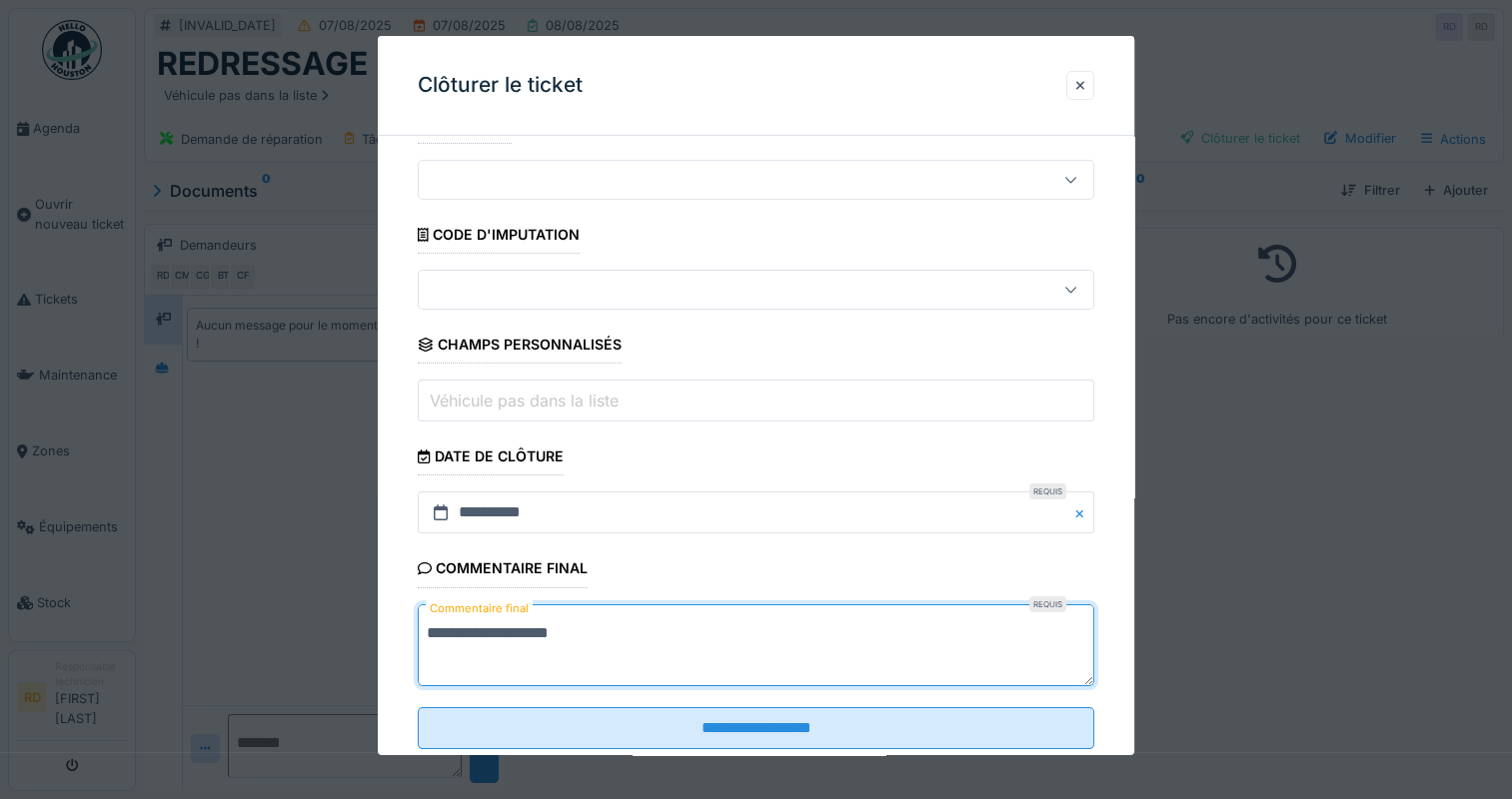 scroll, scrollTop: 92, scrollLeft: 0, axis: vertical 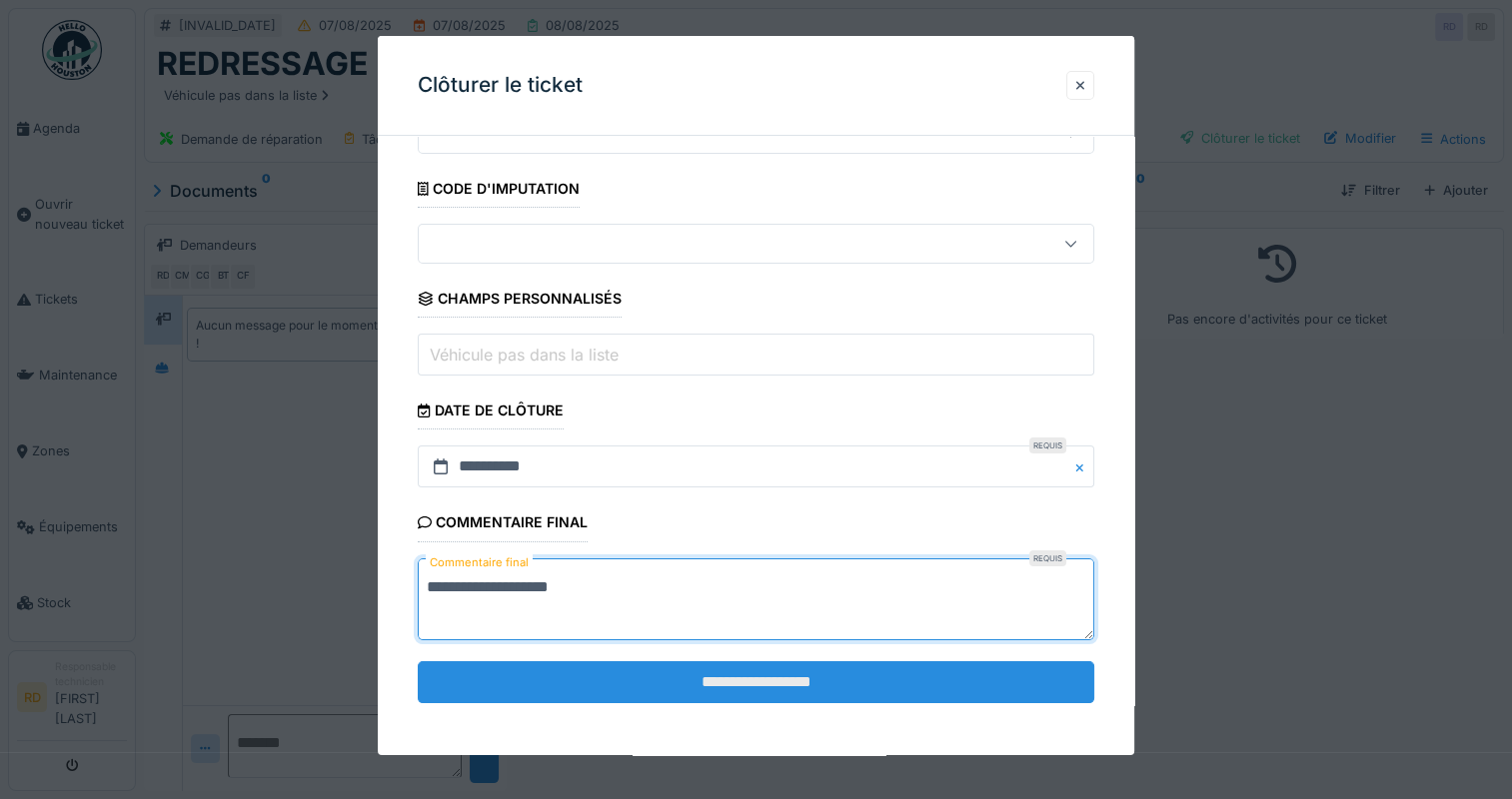 type on "**********" 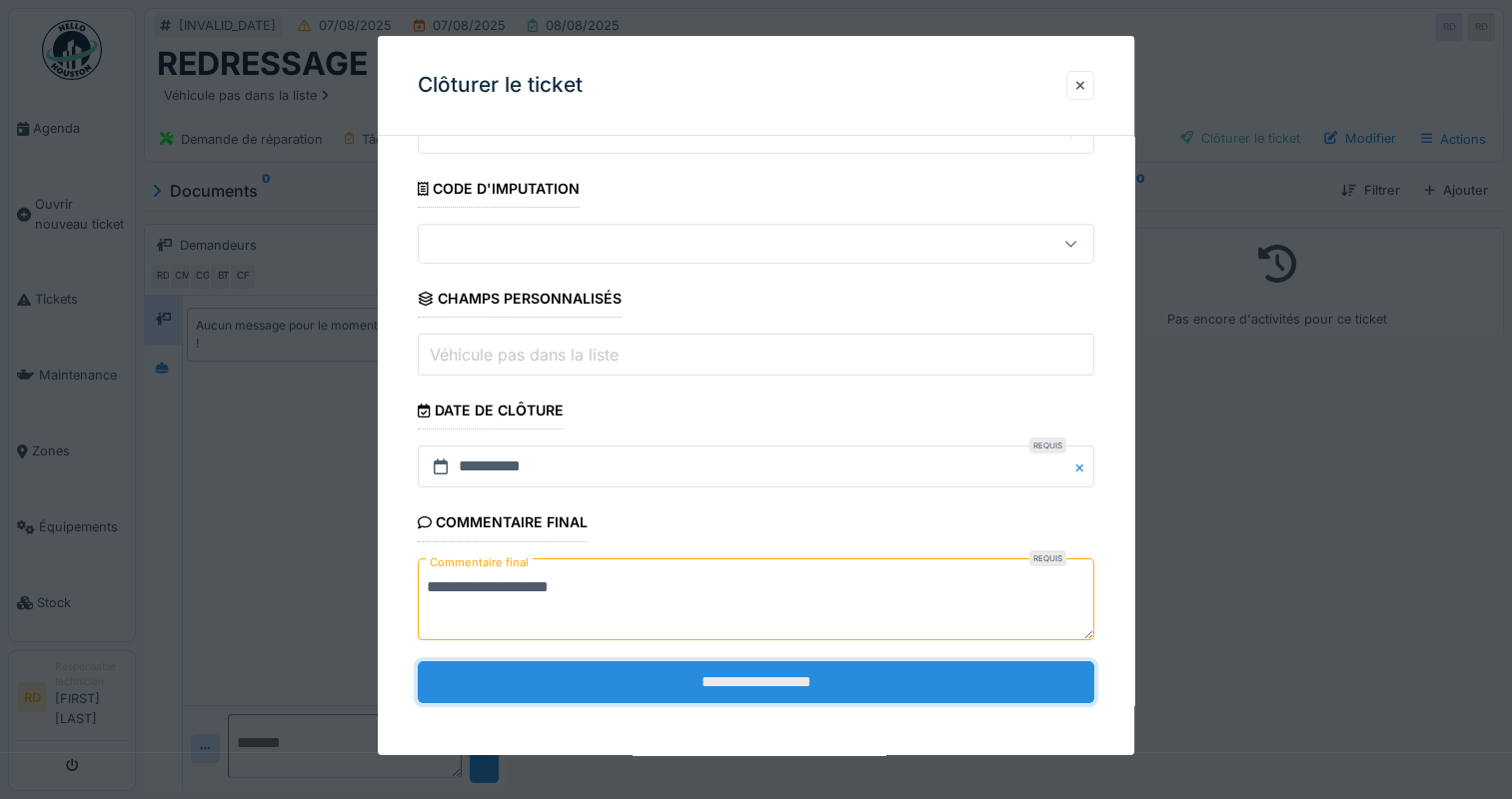 click on "**********" at bounding box center (756, 682) 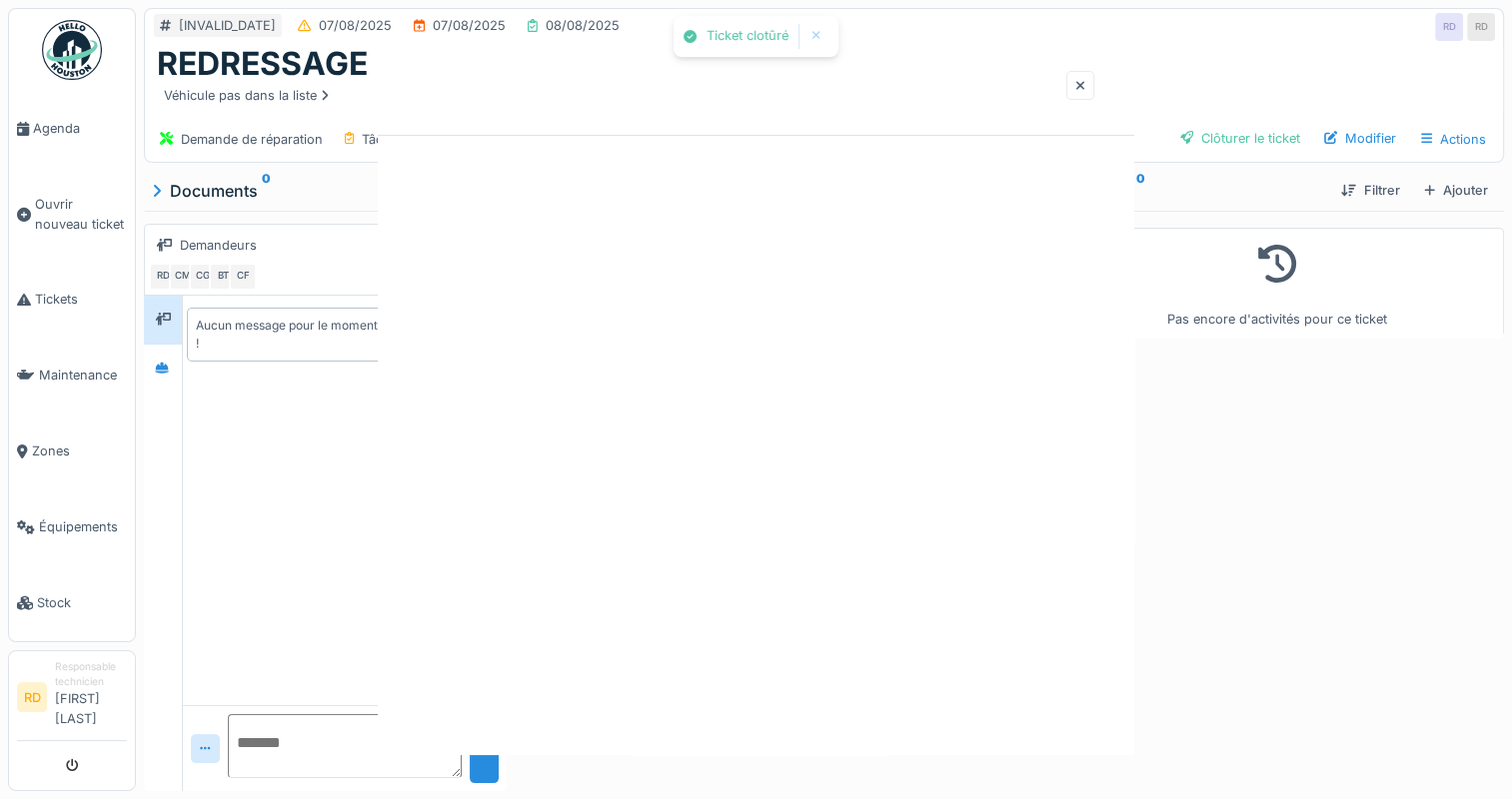 scroll, scrollTop: 0, scrollLeft: 0, axis: both 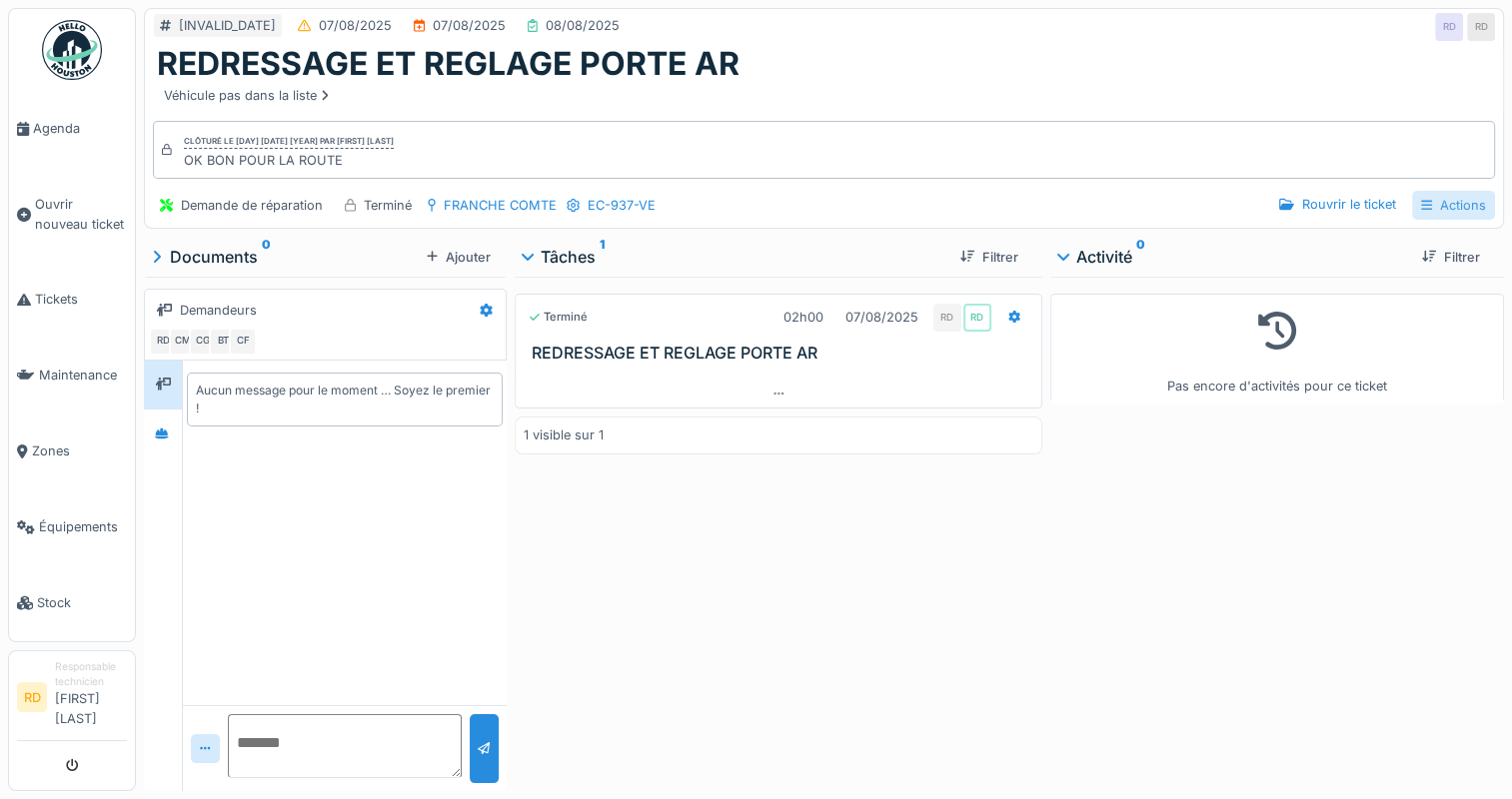 click on "Actions" at bounding box center (1453, 205) 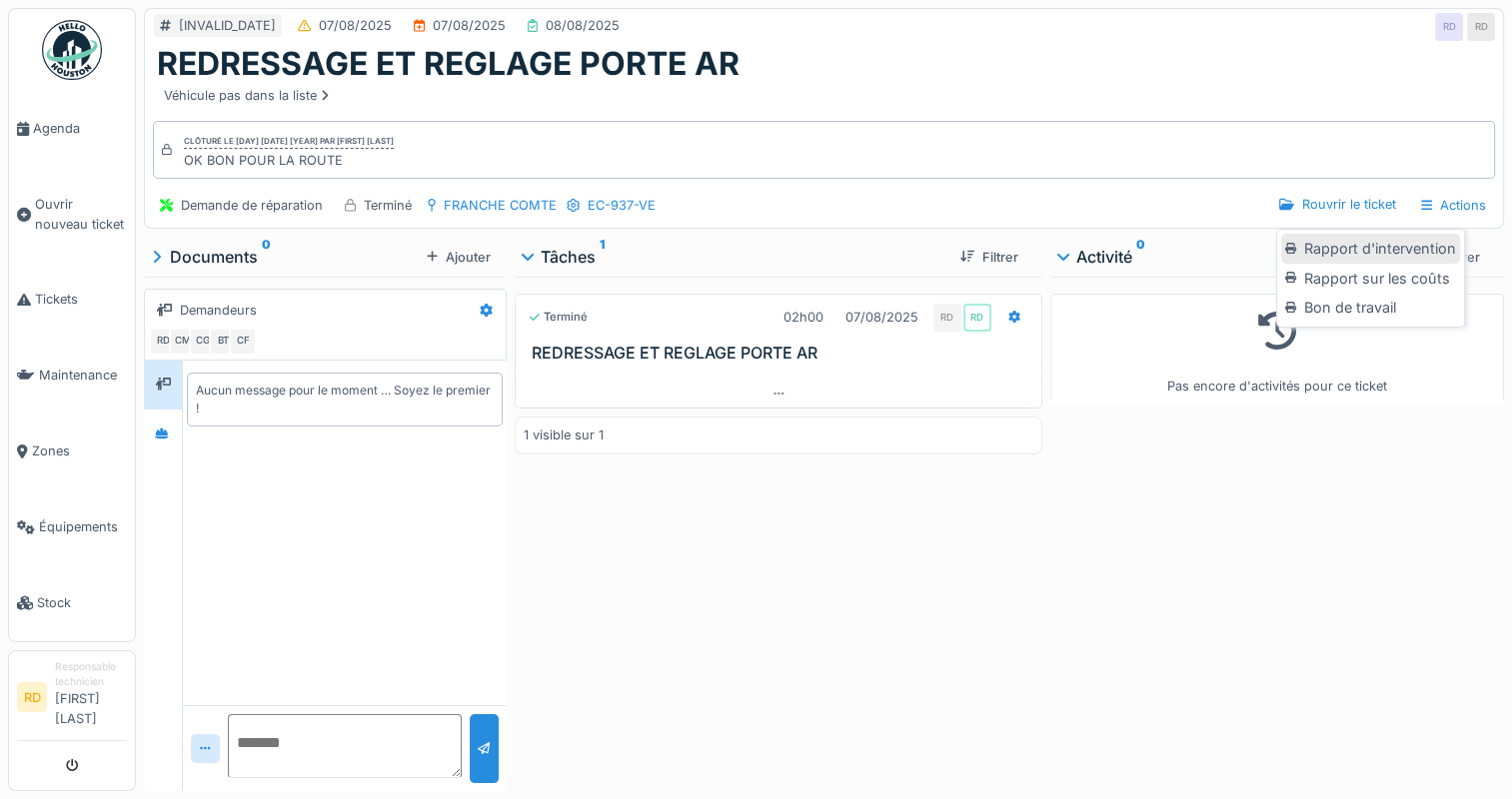 click on "Rapport d'intervention" at bounding box center (1370, 249) 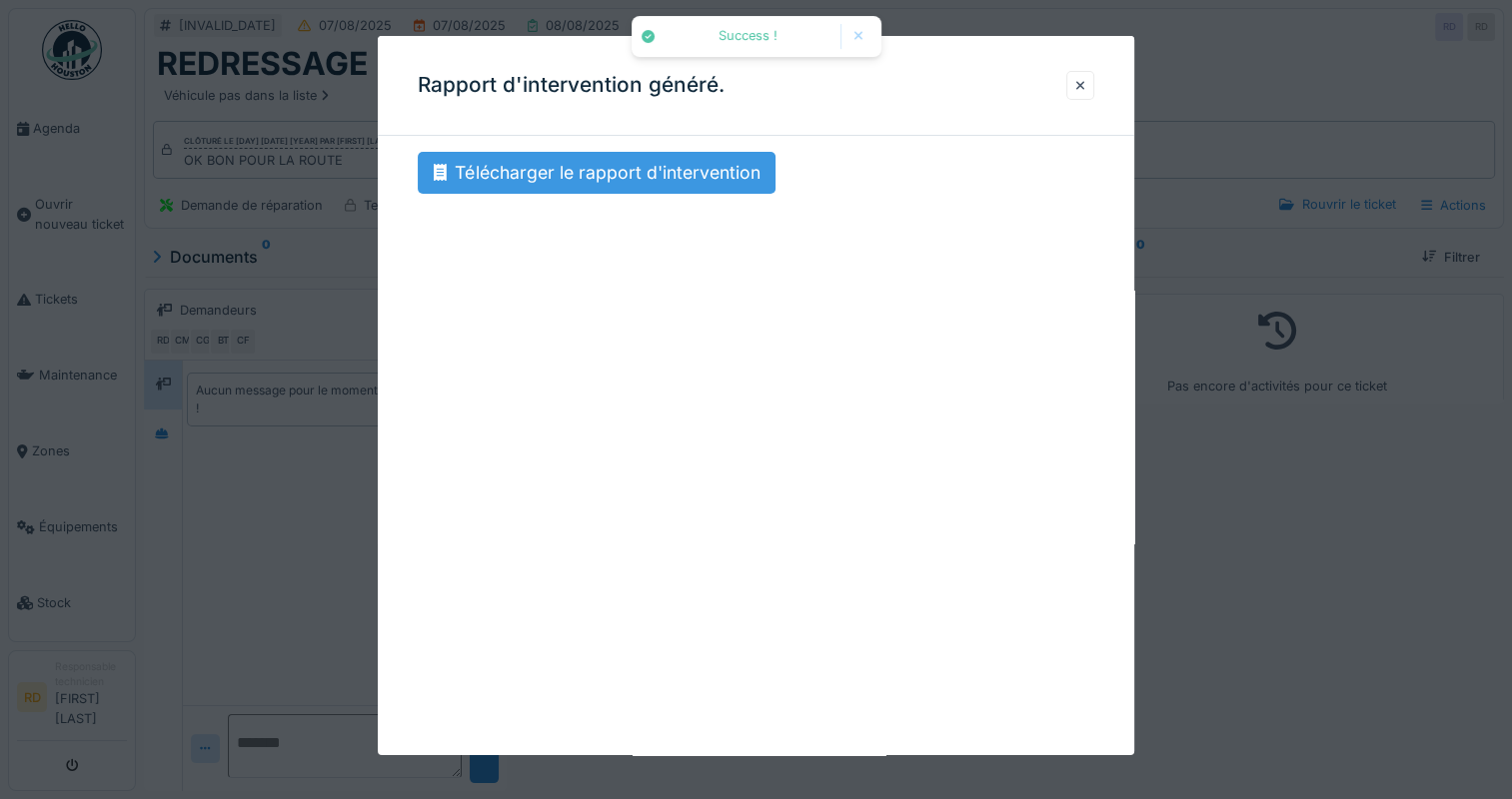 click on "Télécharger le rapport d'intervention" at bounding box center (597, 173) 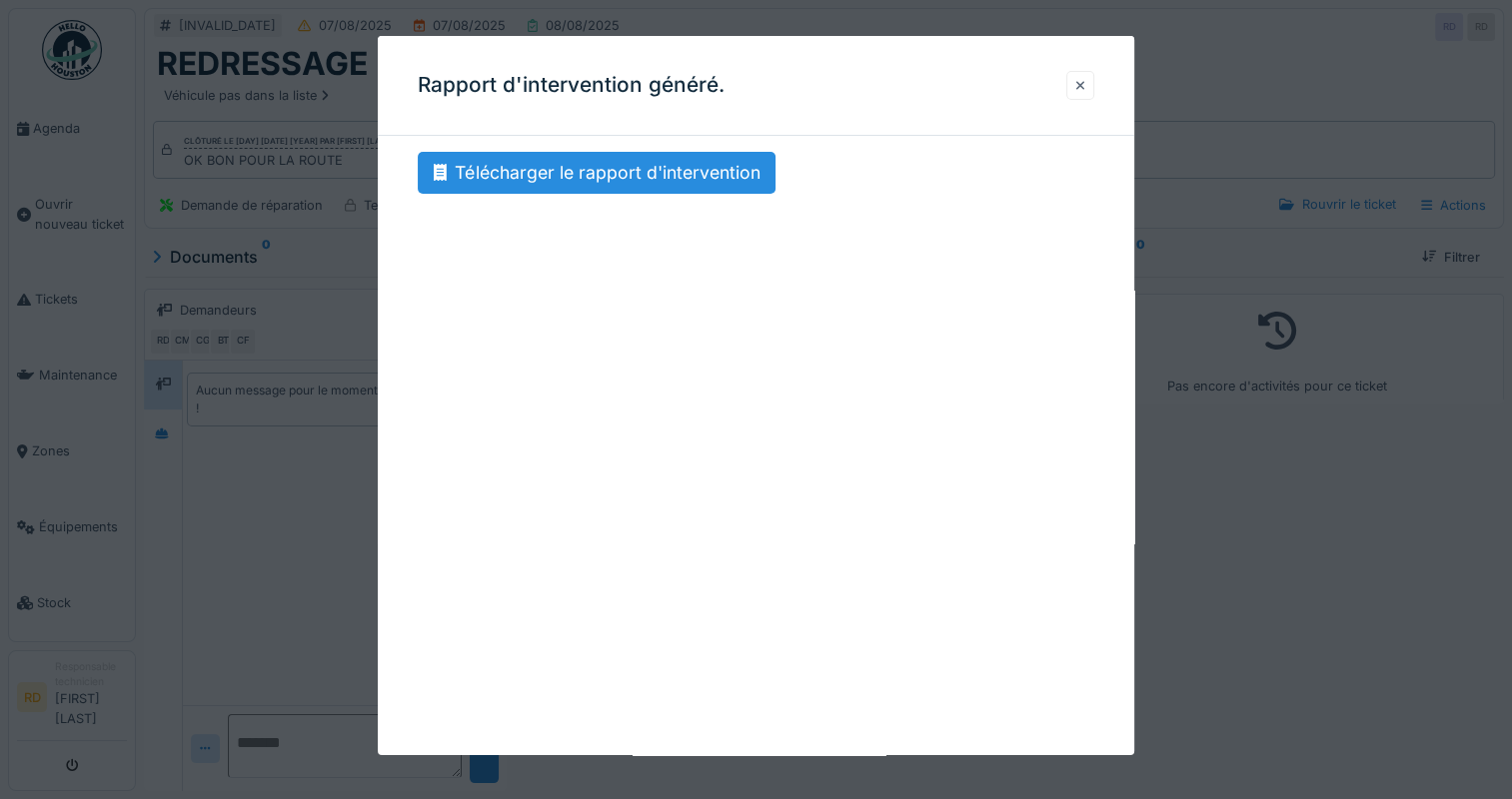 click at bounding box center [1080, 85] 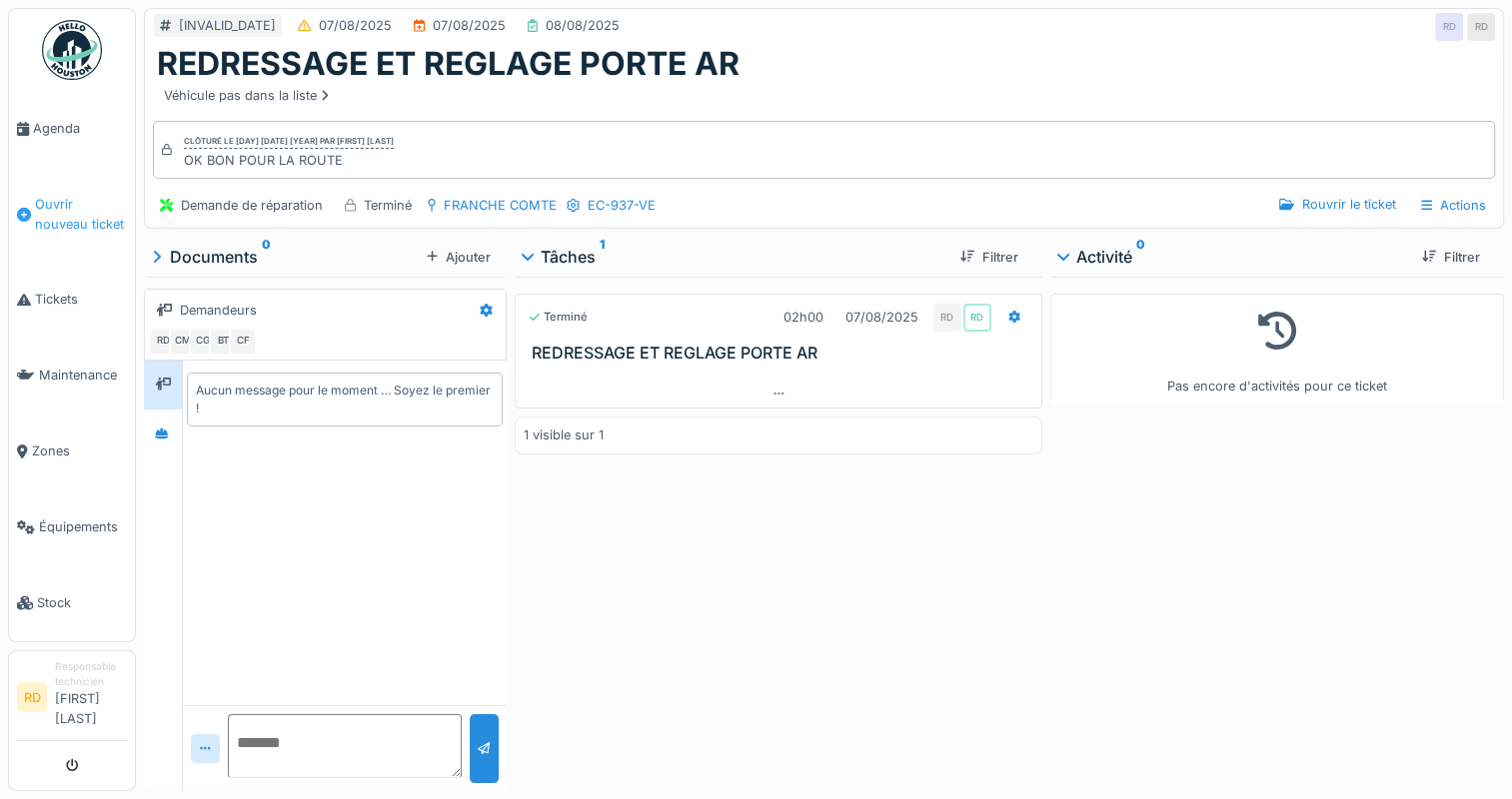 click on "Ouvrir nouveau ticket" at bounding box center [81, 214] 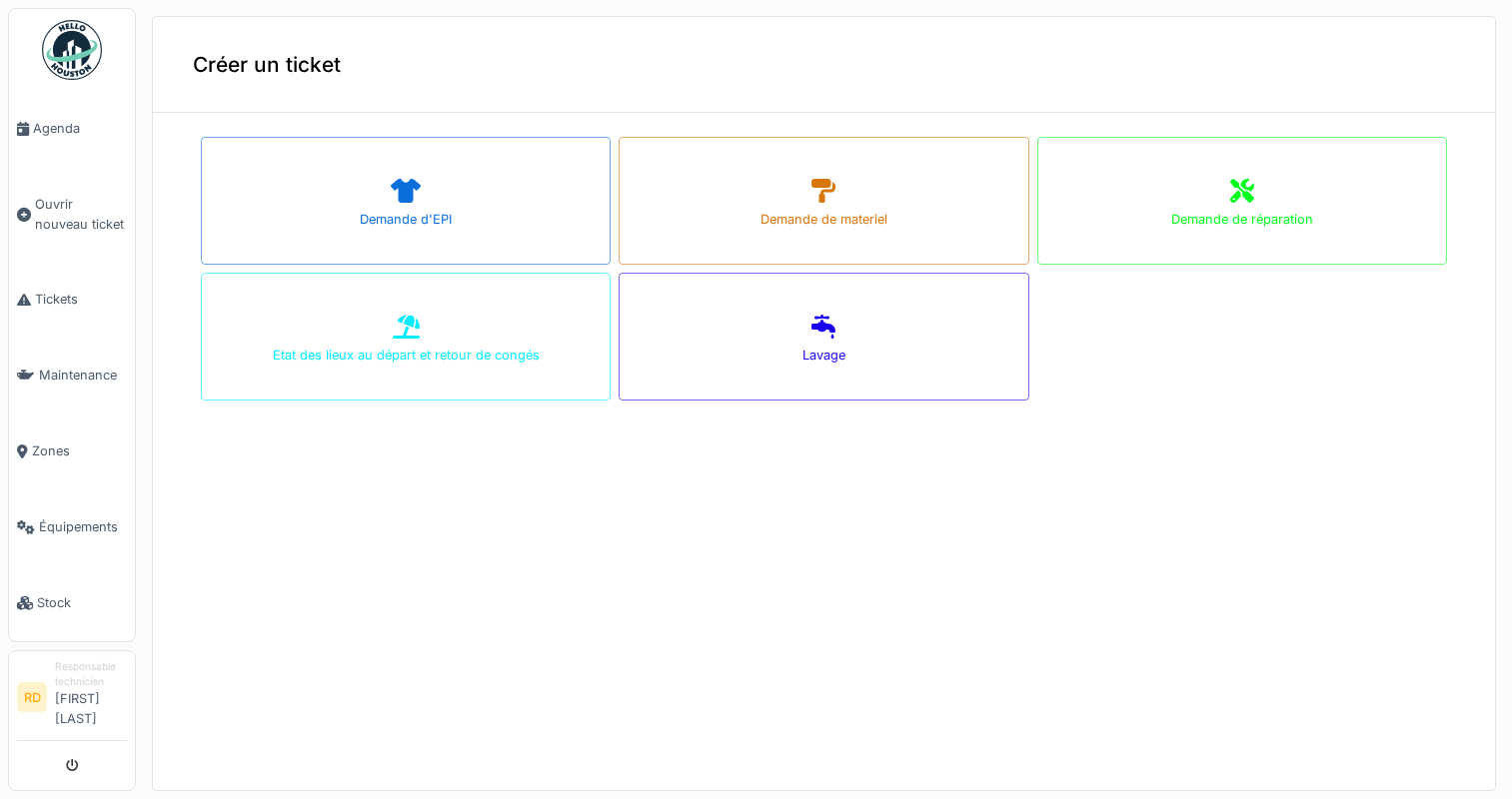 scroll, scrollTop: 0, scrollLeft: 0, axis: both 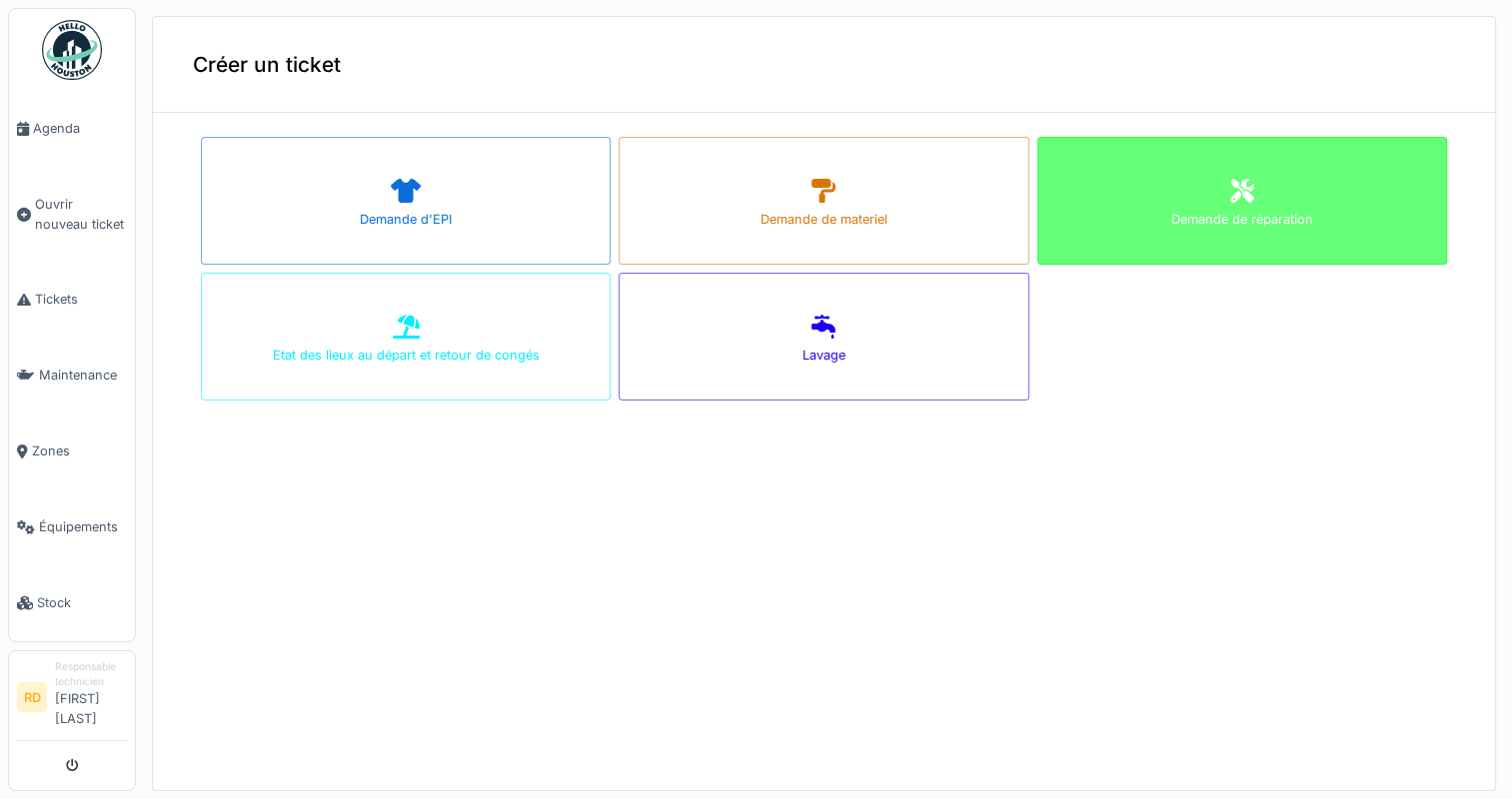 click 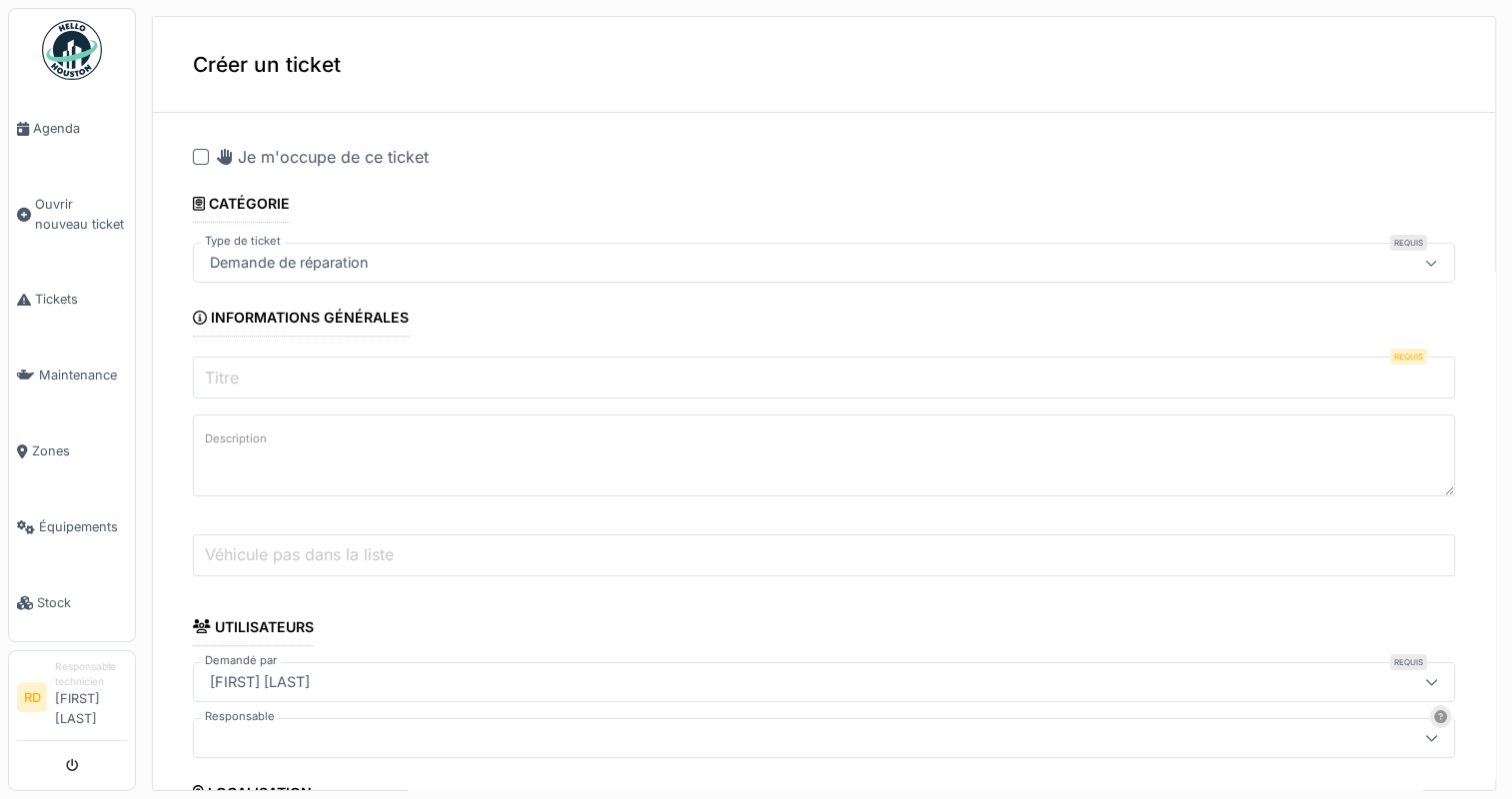 click on "Titre" at bounding box center [222, 378] 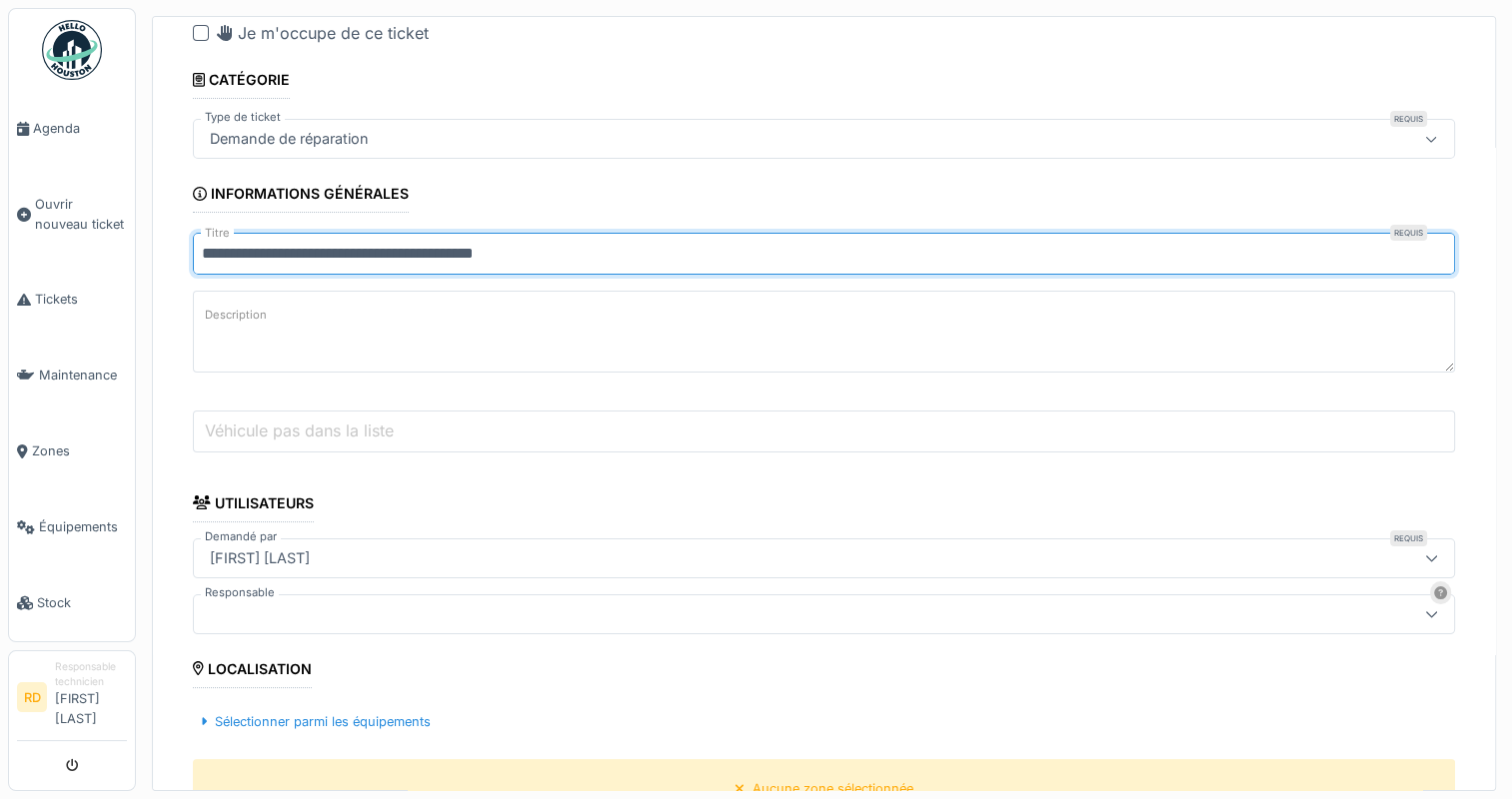 scroll, scrollTop: 300, scrollLeft: 0, axis: vertical 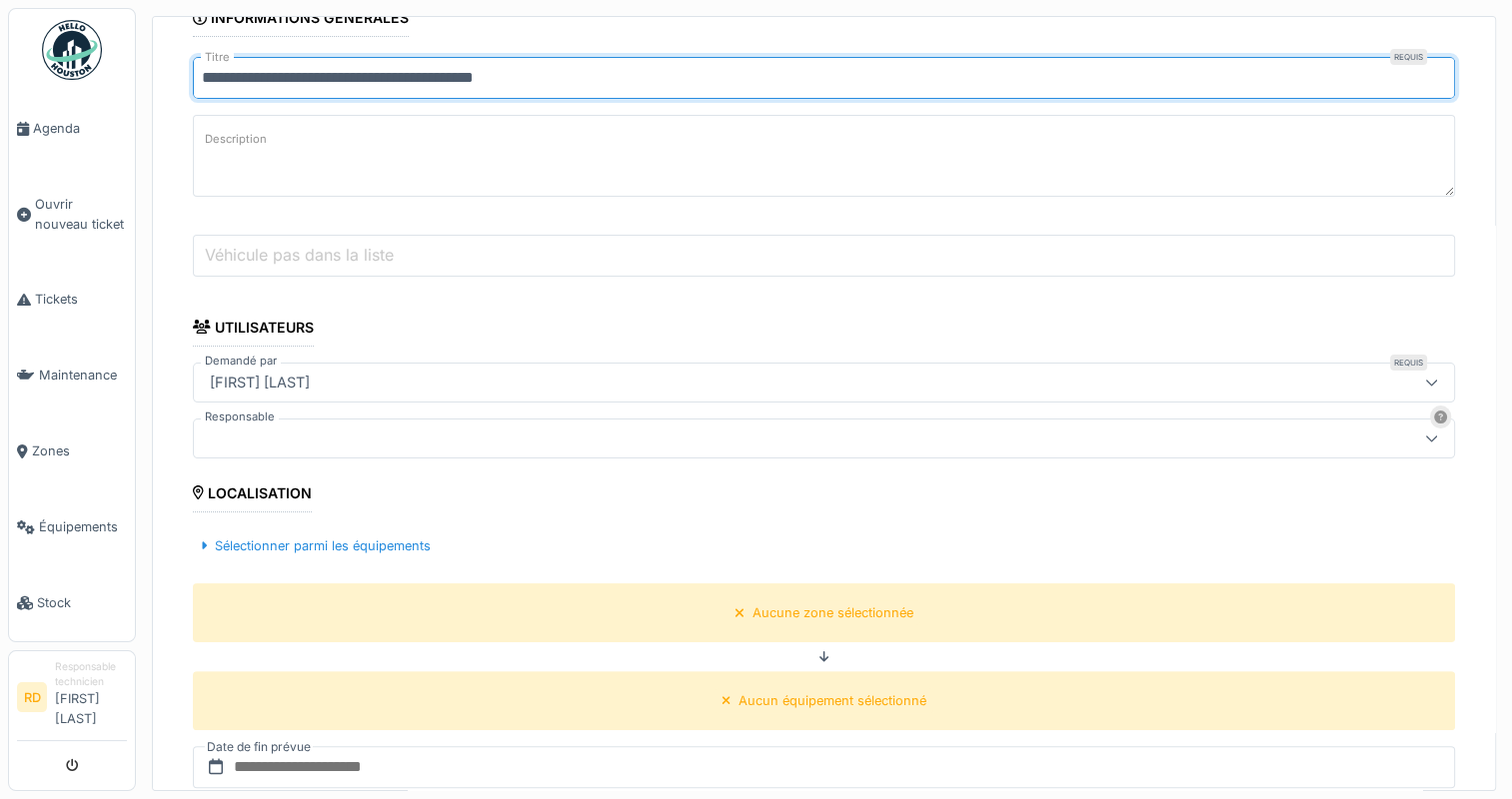 type on "**********" 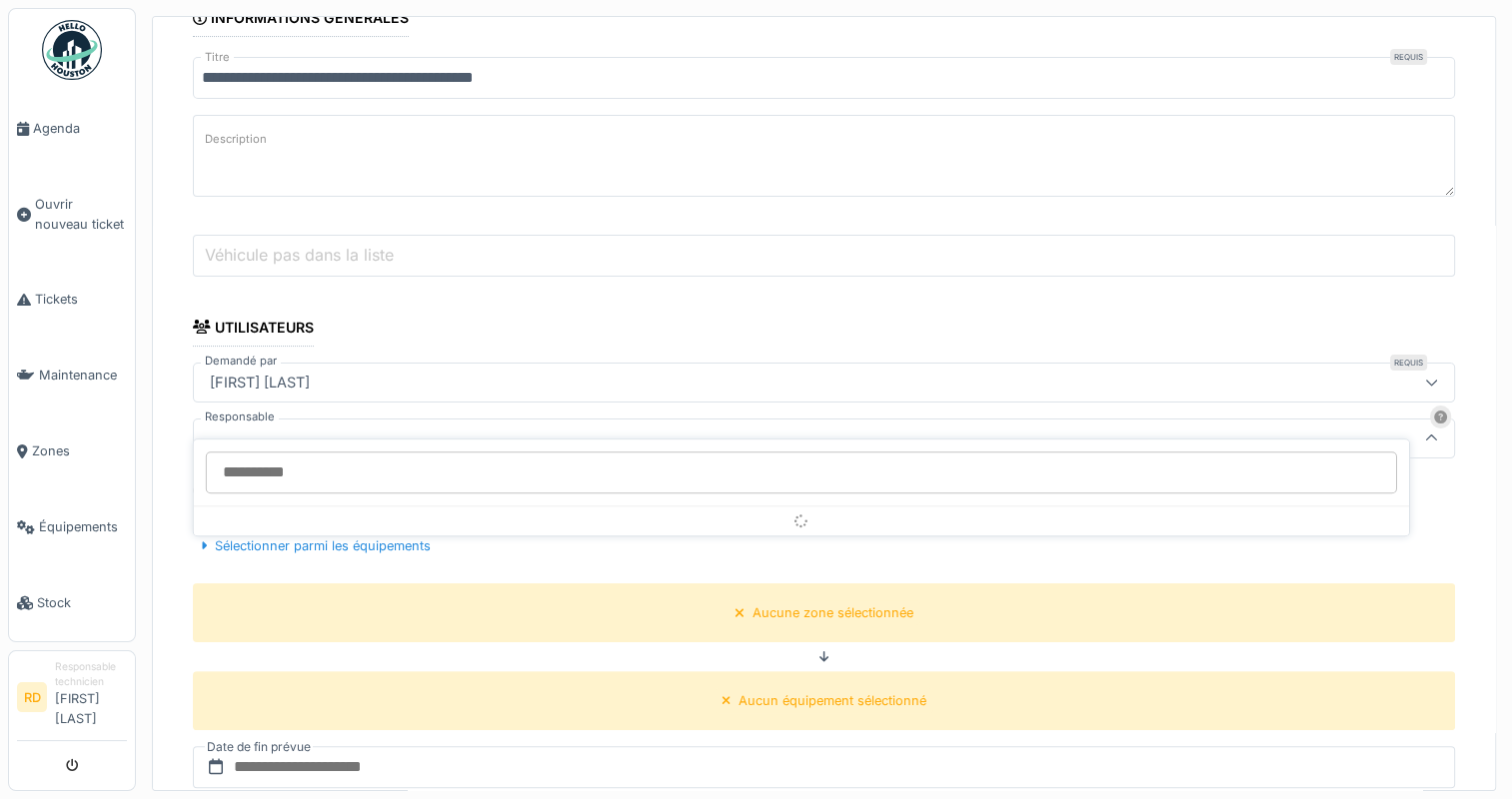 scroll, scrollTop: 4, scrollLeft: 0, axis: vertical 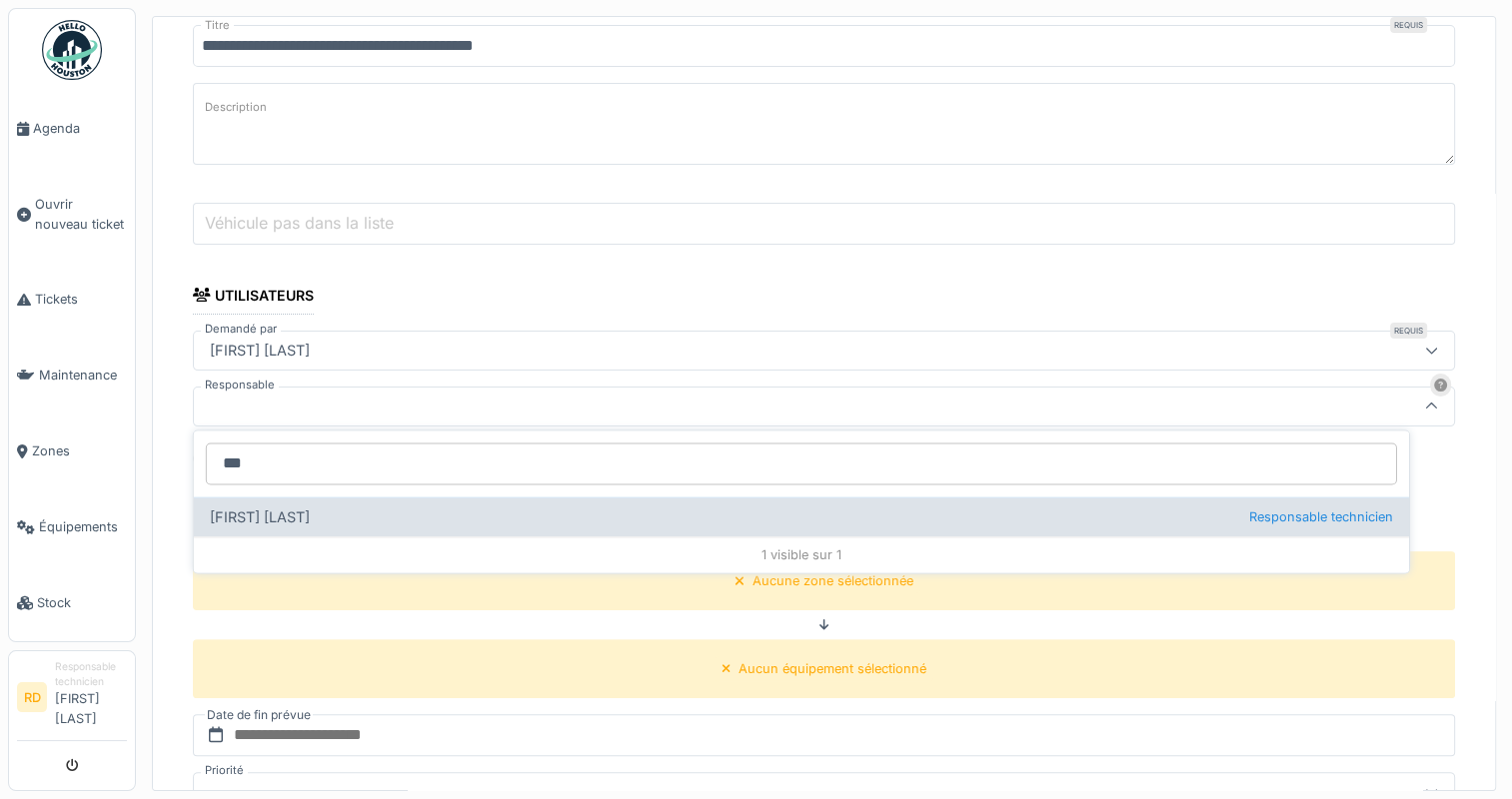 type on "***" 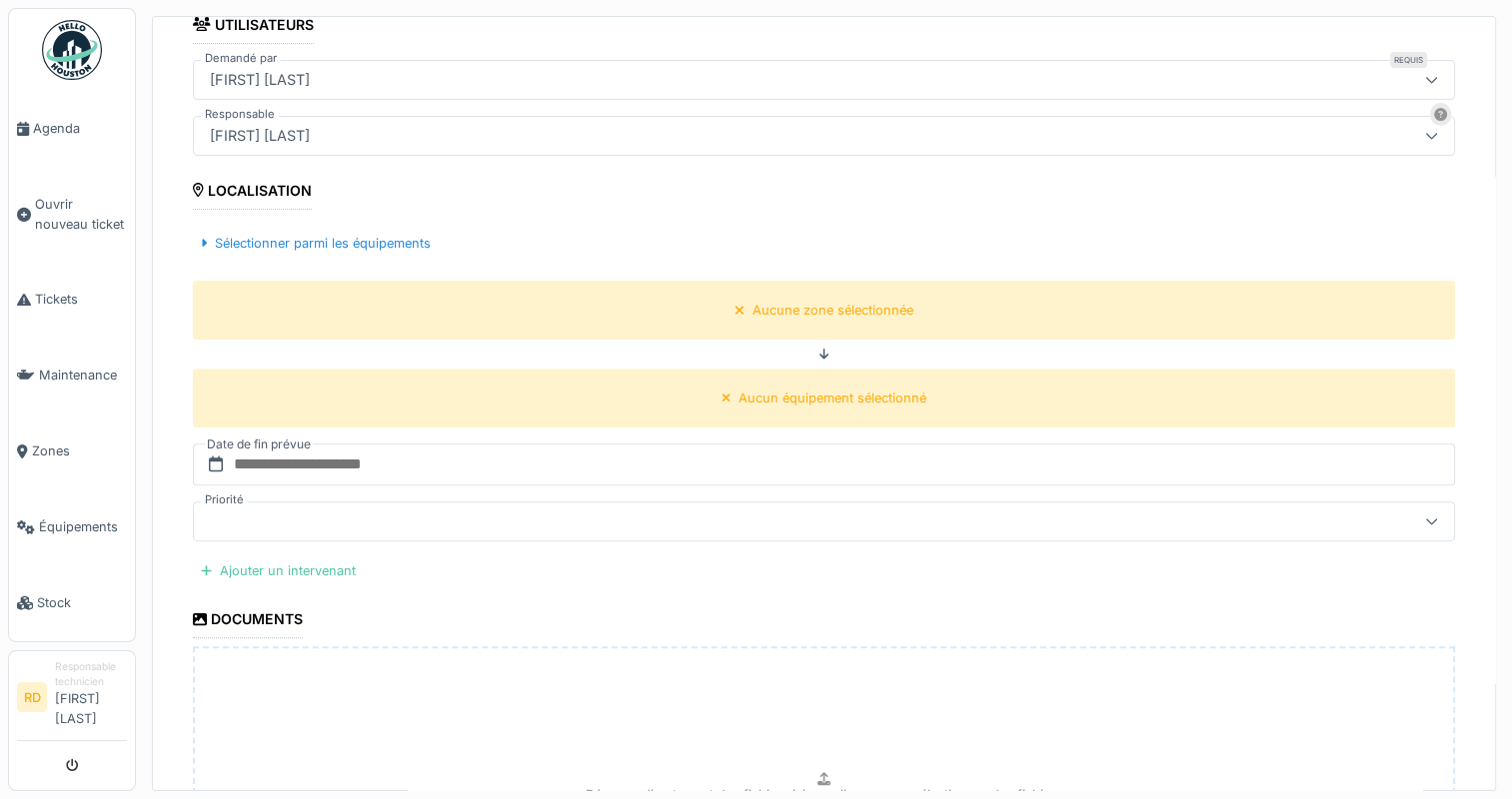 scroll, scrollTop: 731, scrollLeft: 0, axis: vertical 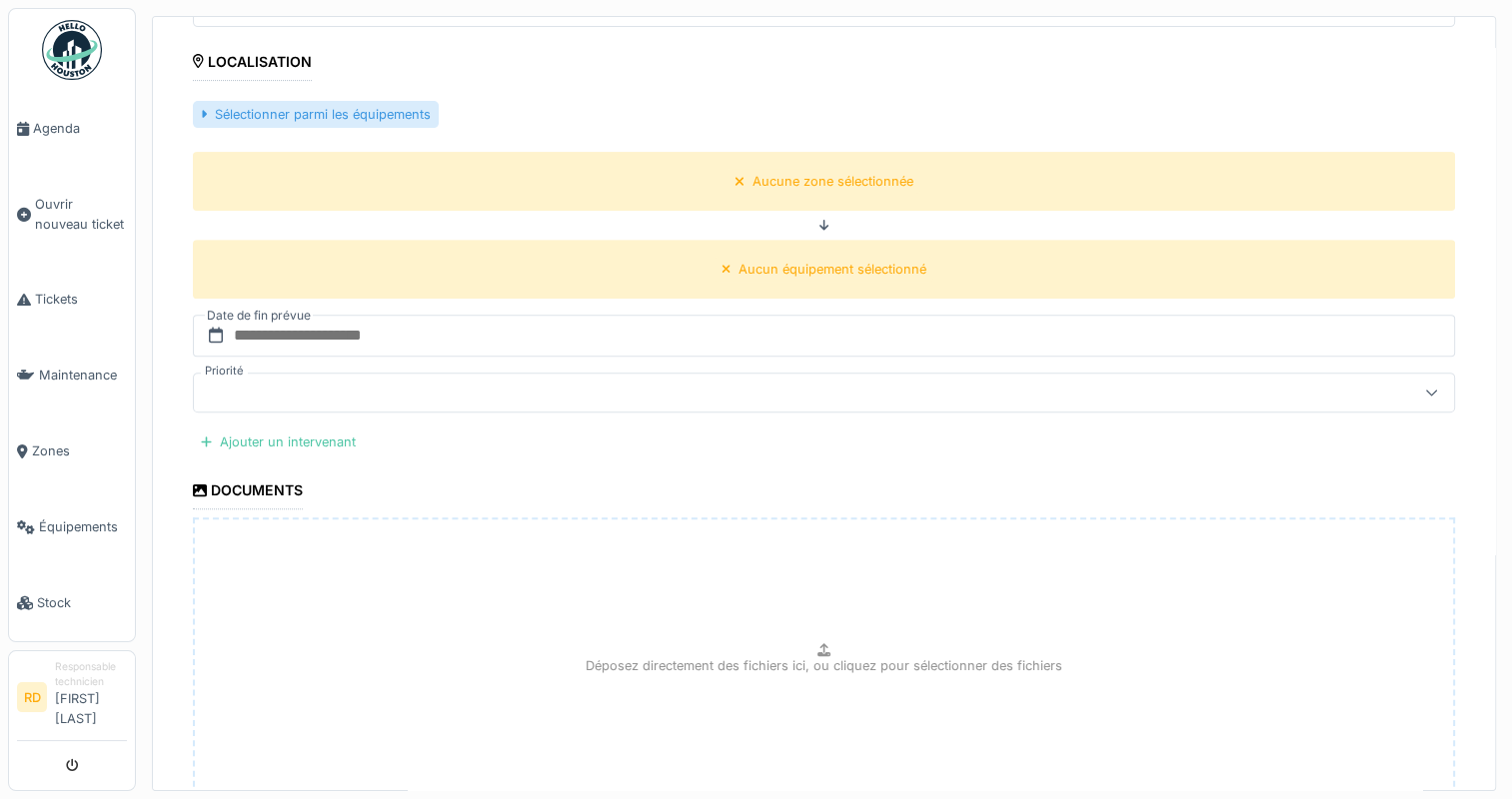 click on "Sélectionner parmi les équipements" at bounding box center (316, 114) 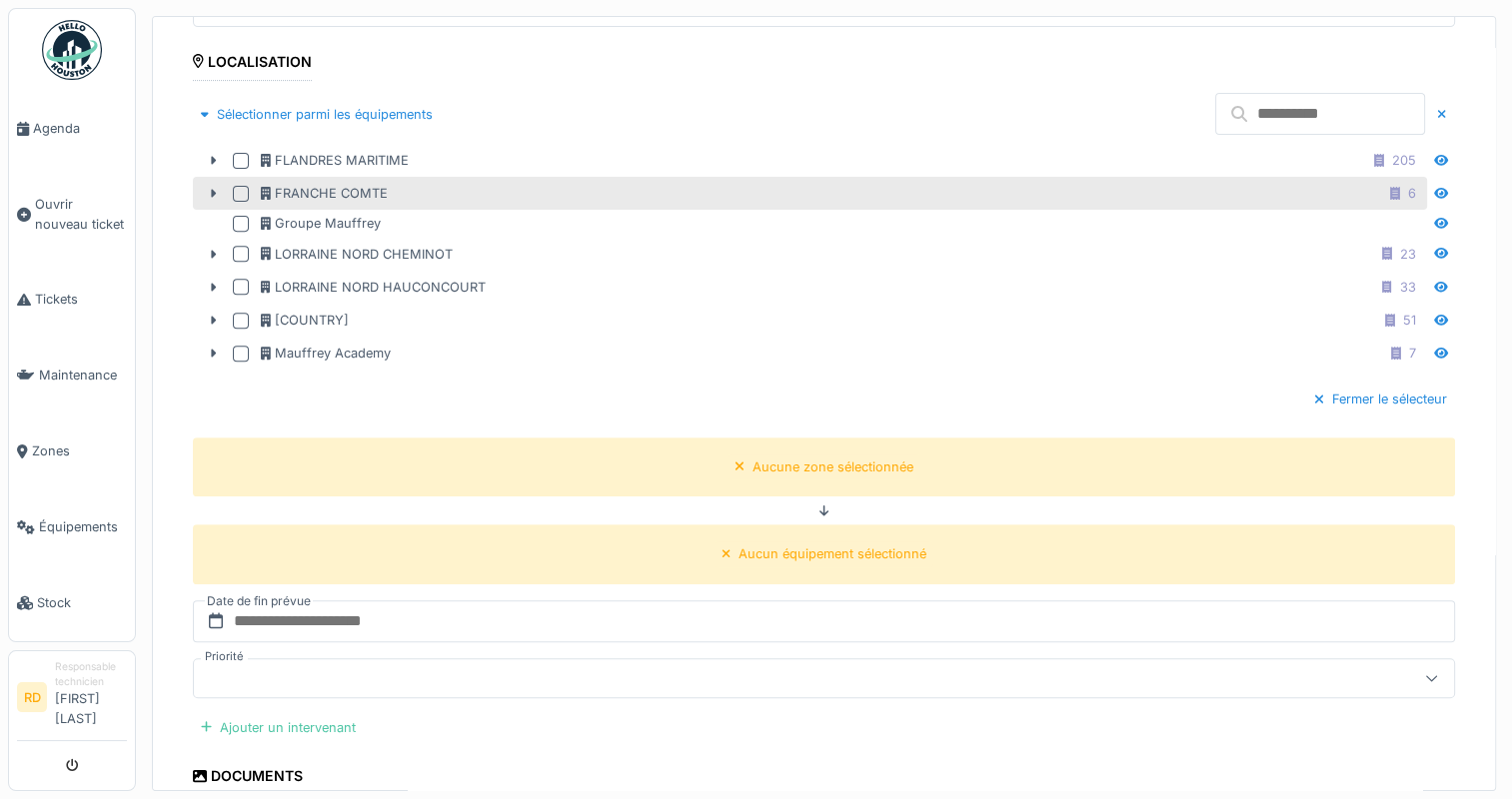 click at bounding box center (241, 194) 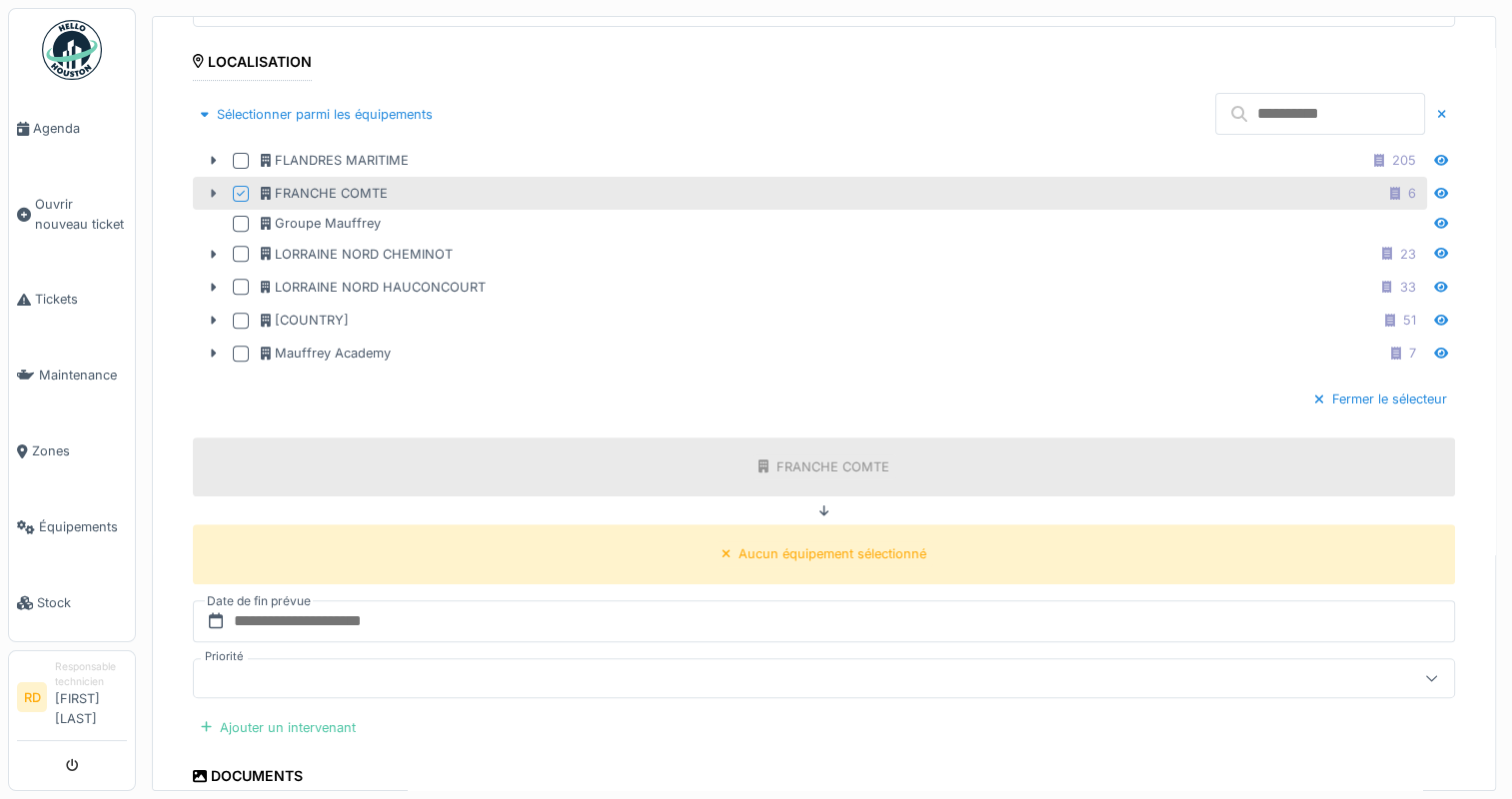 click 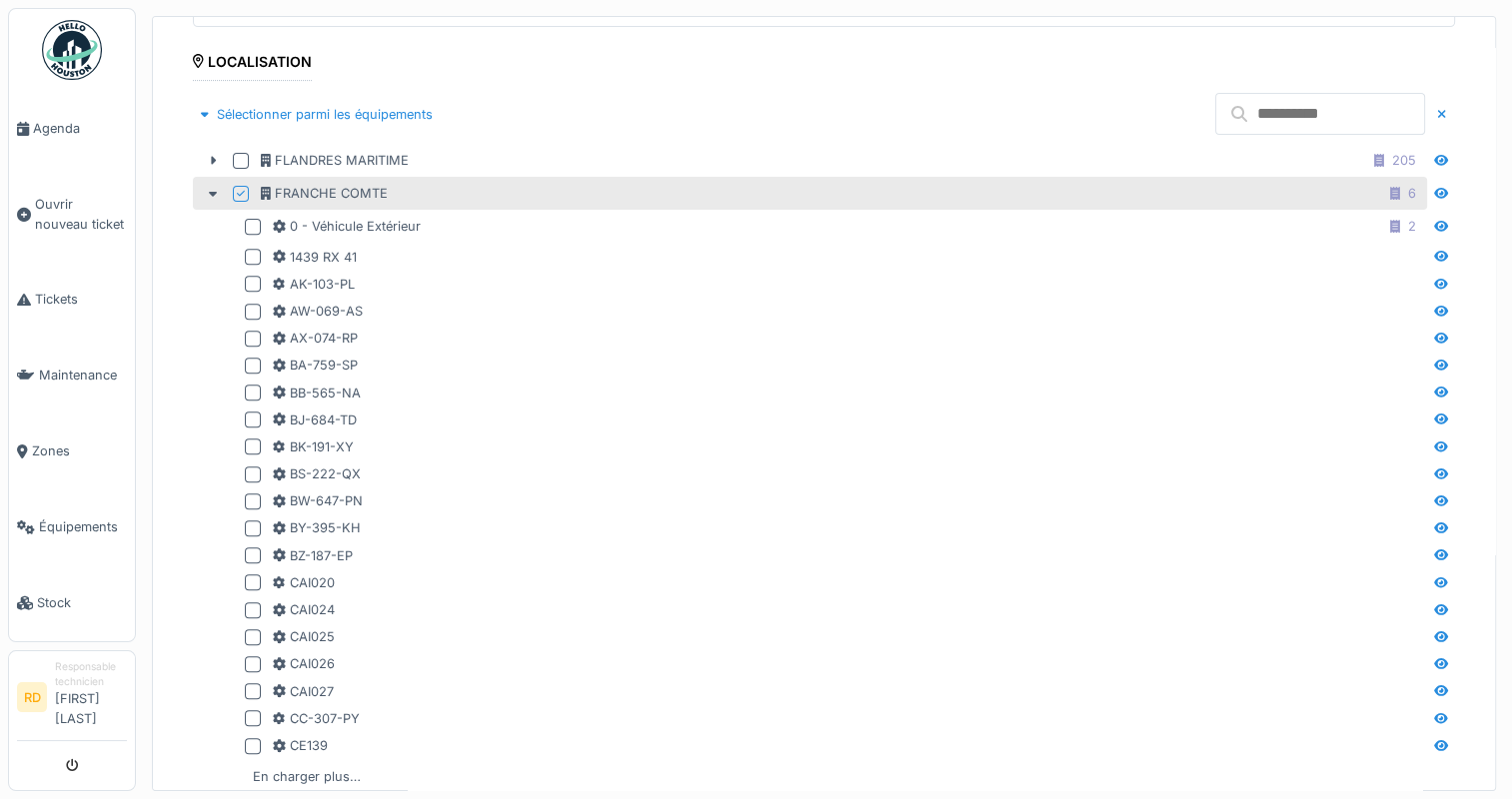 click at bounding box center (1320, 114) 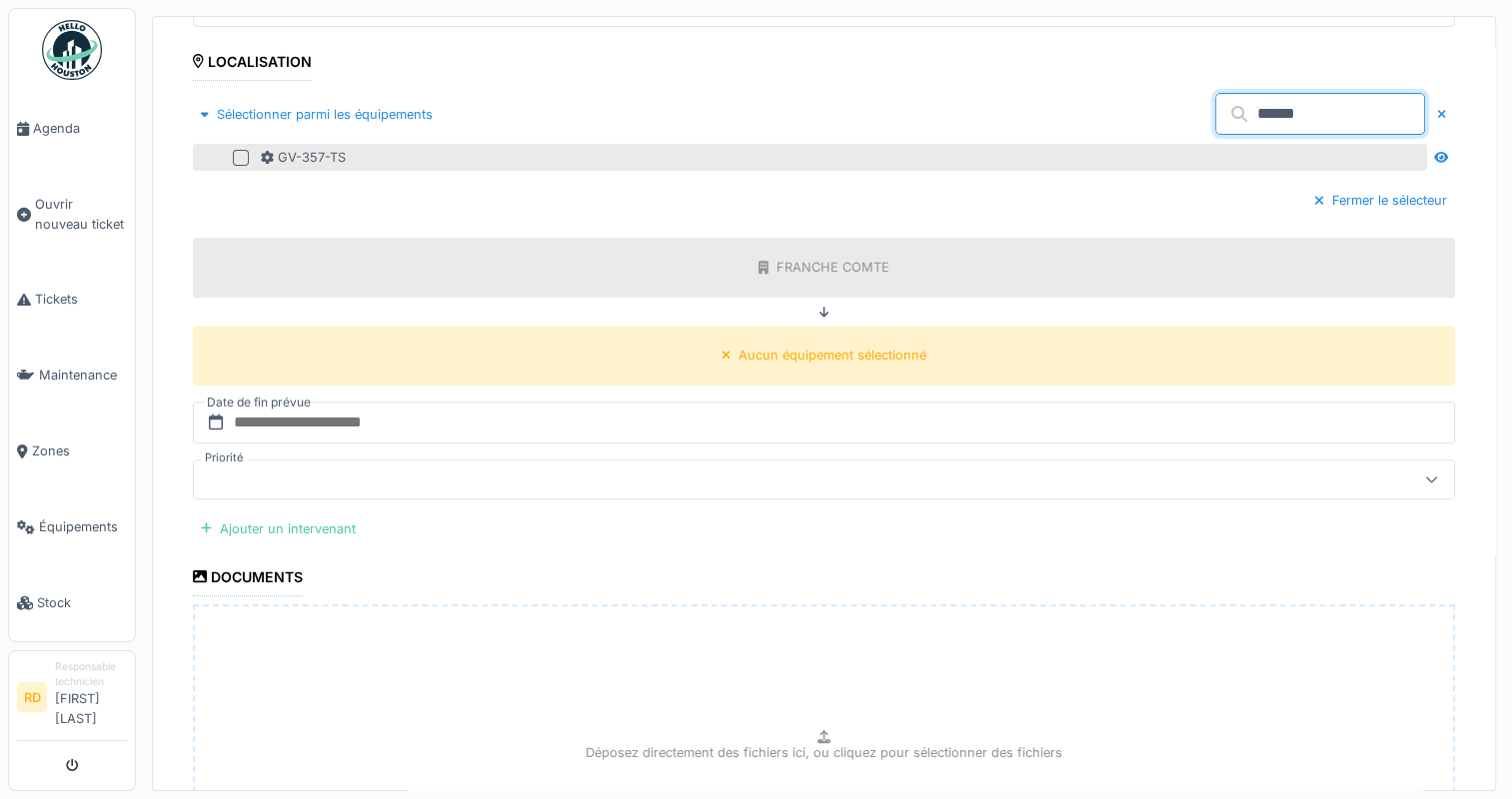 type on "******" 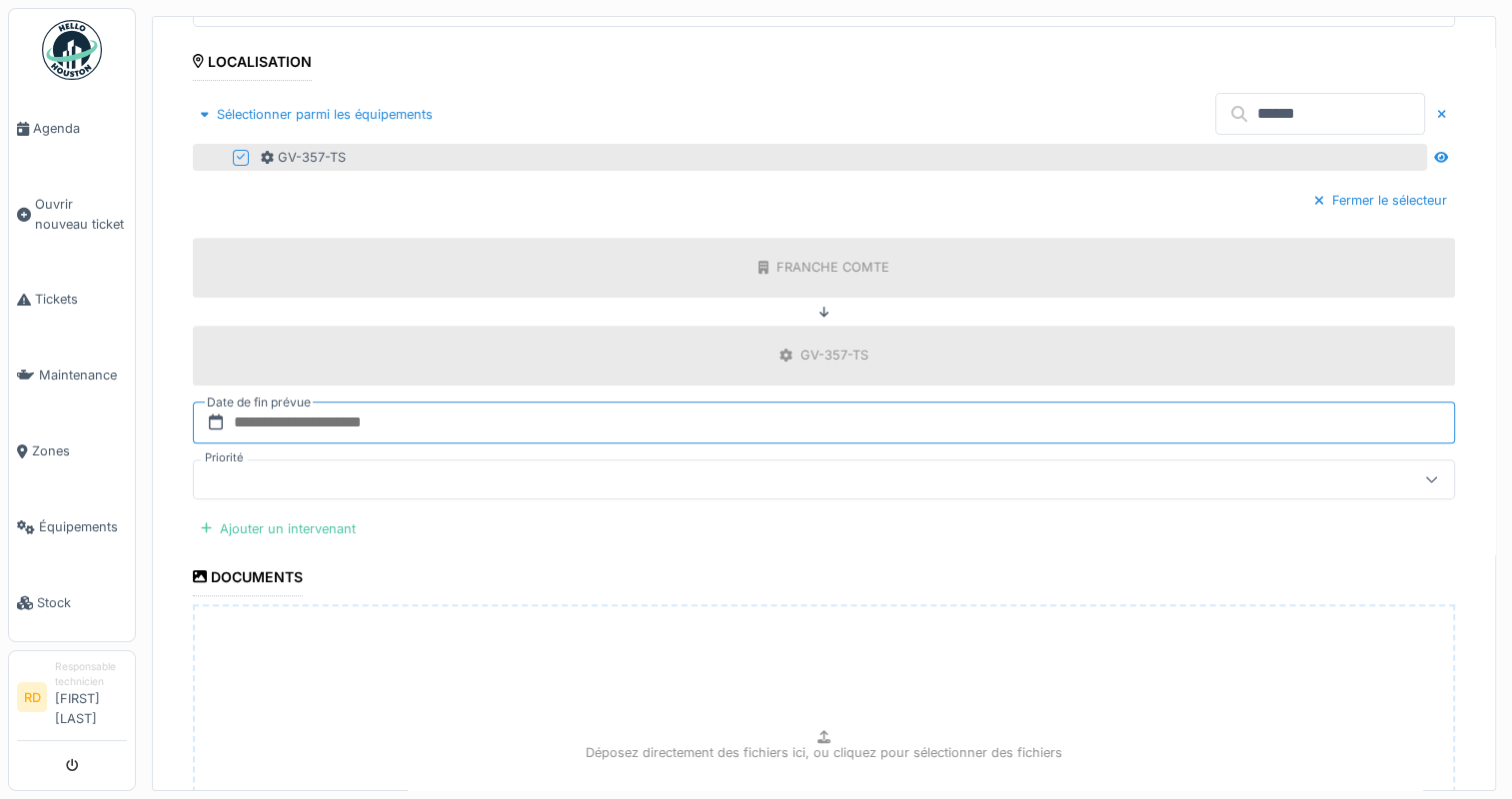 click at bounding box center (823, 422) 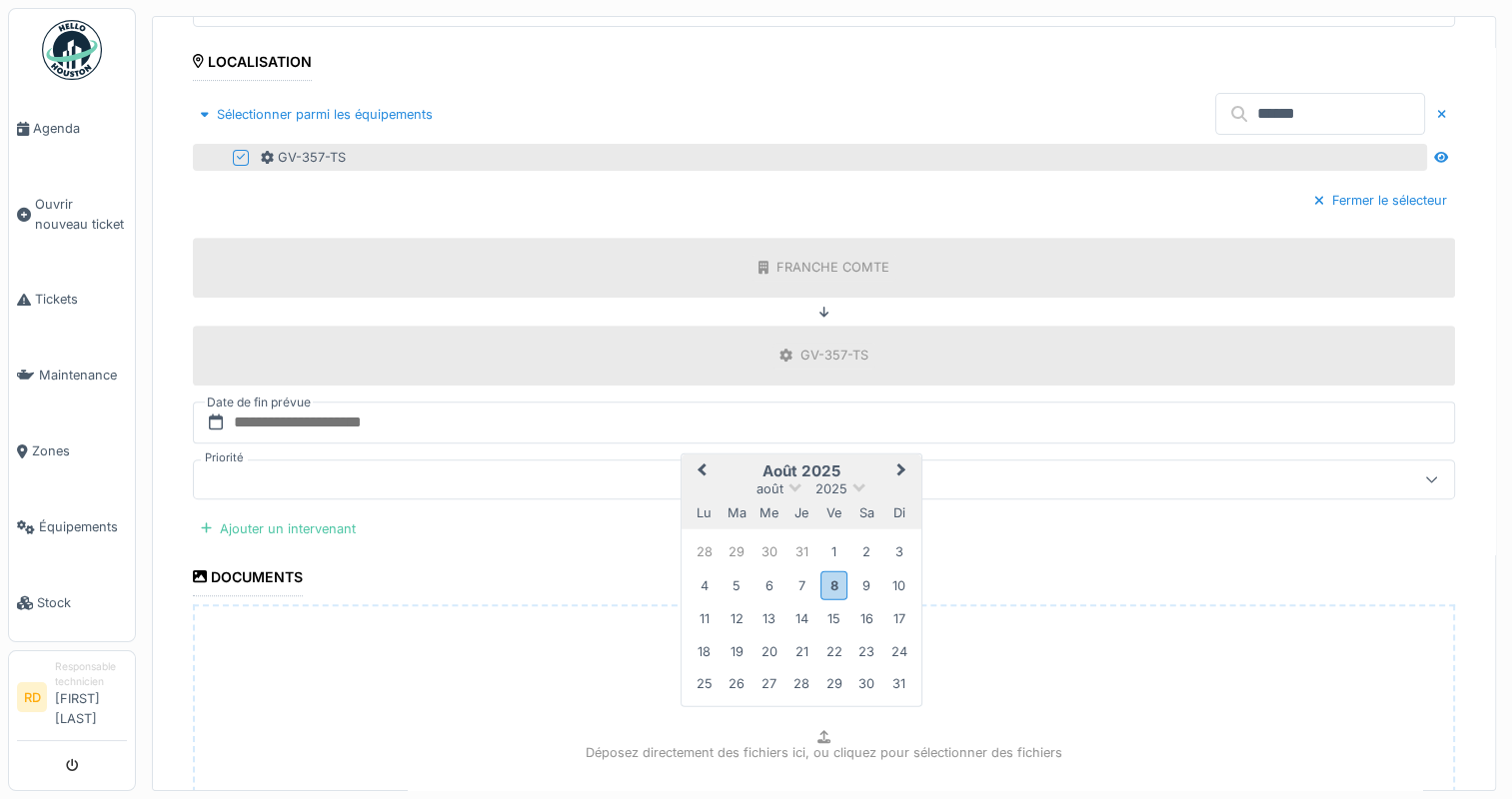 drag, startPoint x: 799, startPoint y: 577, endPoint x: 787, endPoint y: 577, distance: 12 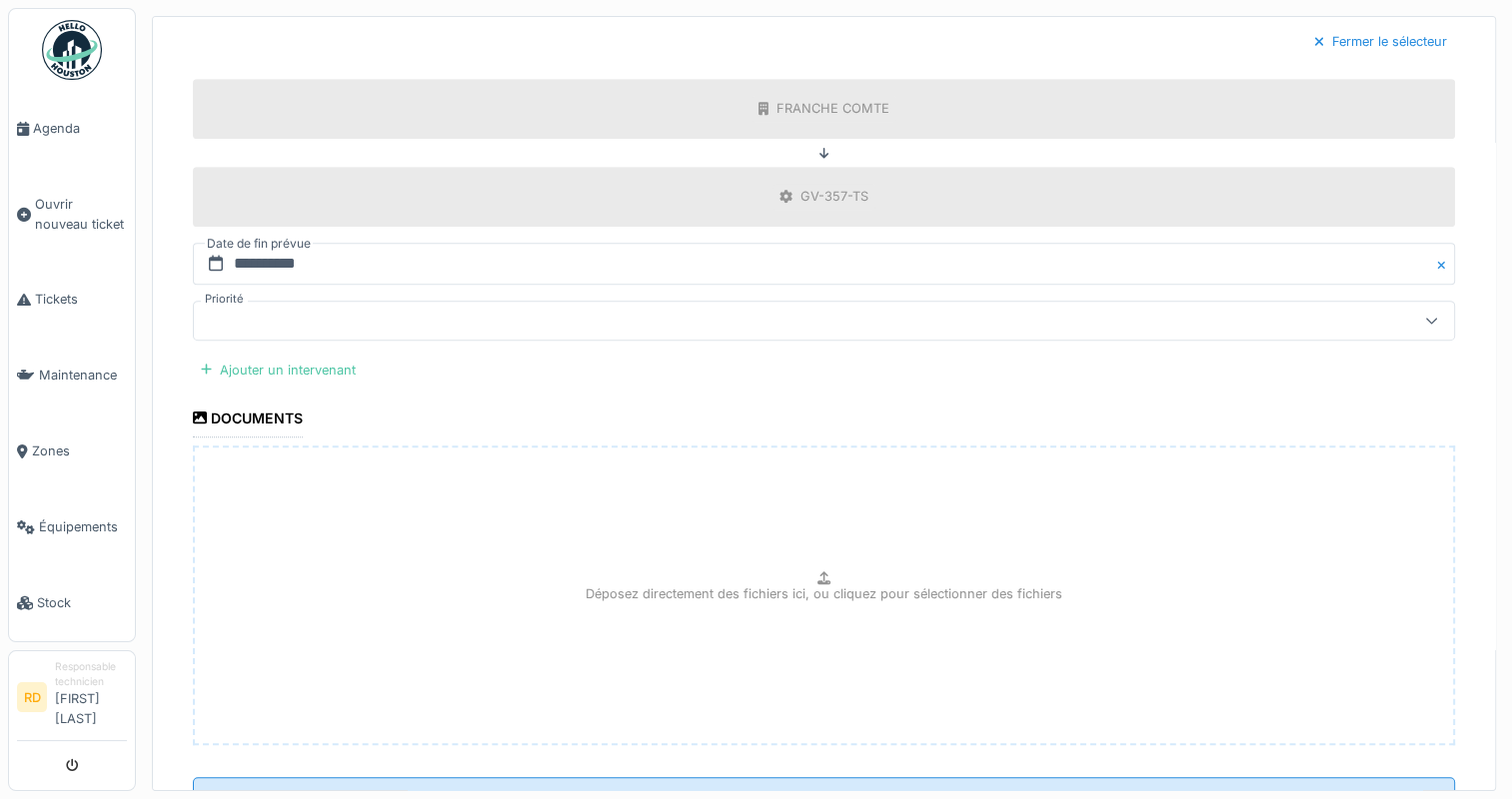 scroll, scrollTop: 969, scrollLeft: 0, axis: vertical 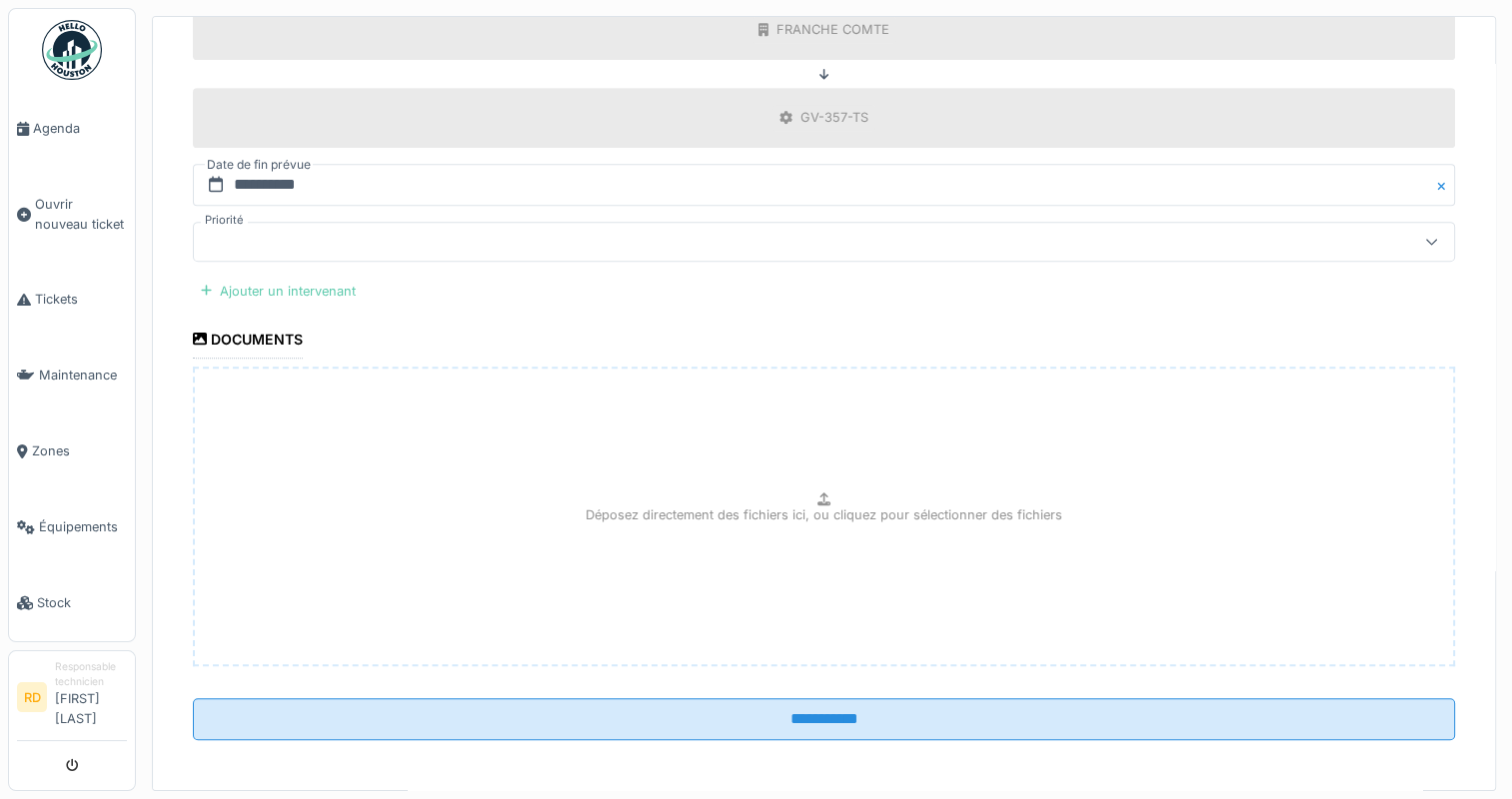click on "Ajouter un intervenant" at bounding box center [278, 291] 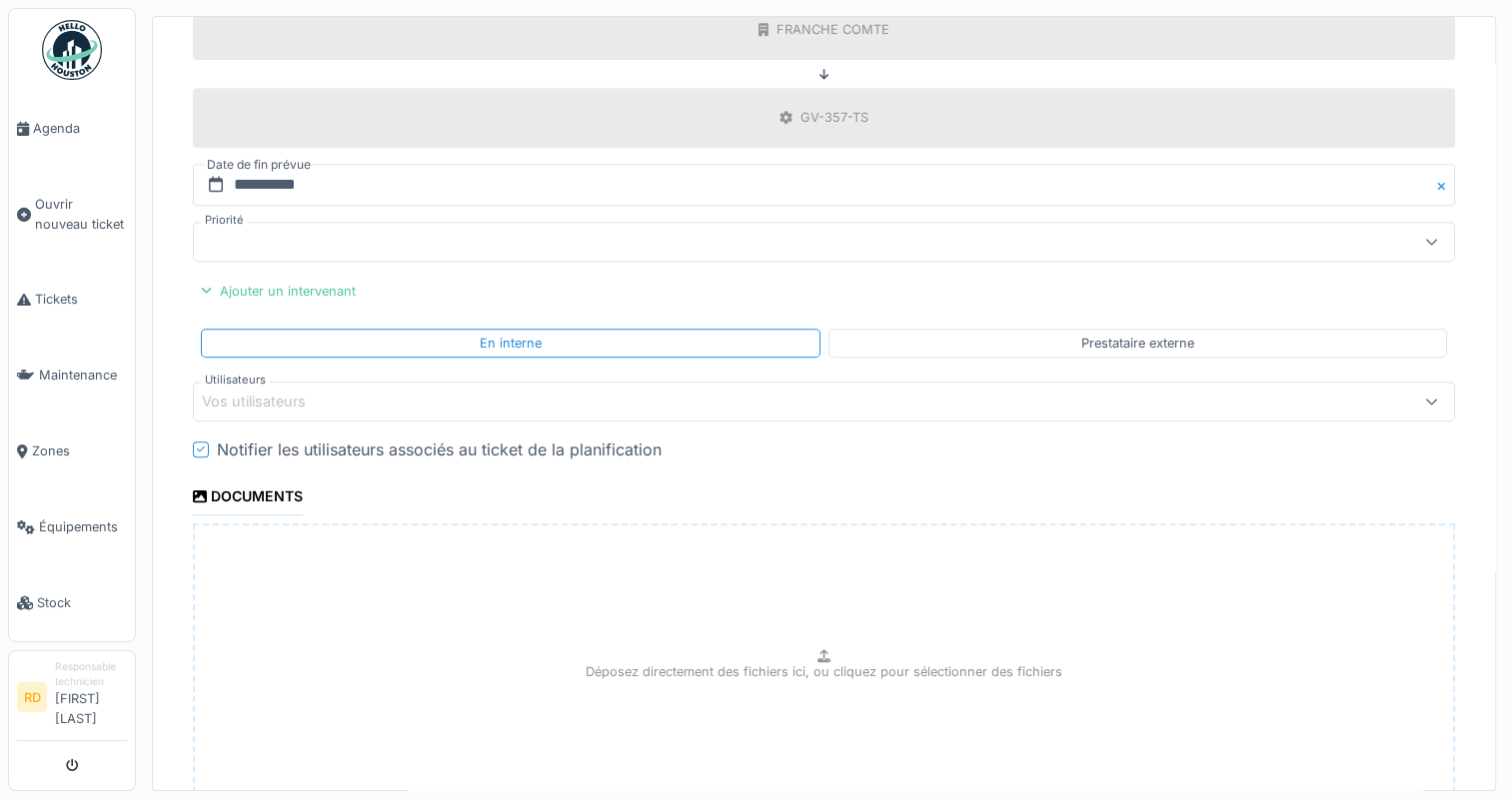 click on "Vos utilisateurs" at bounding box center (268, 401) 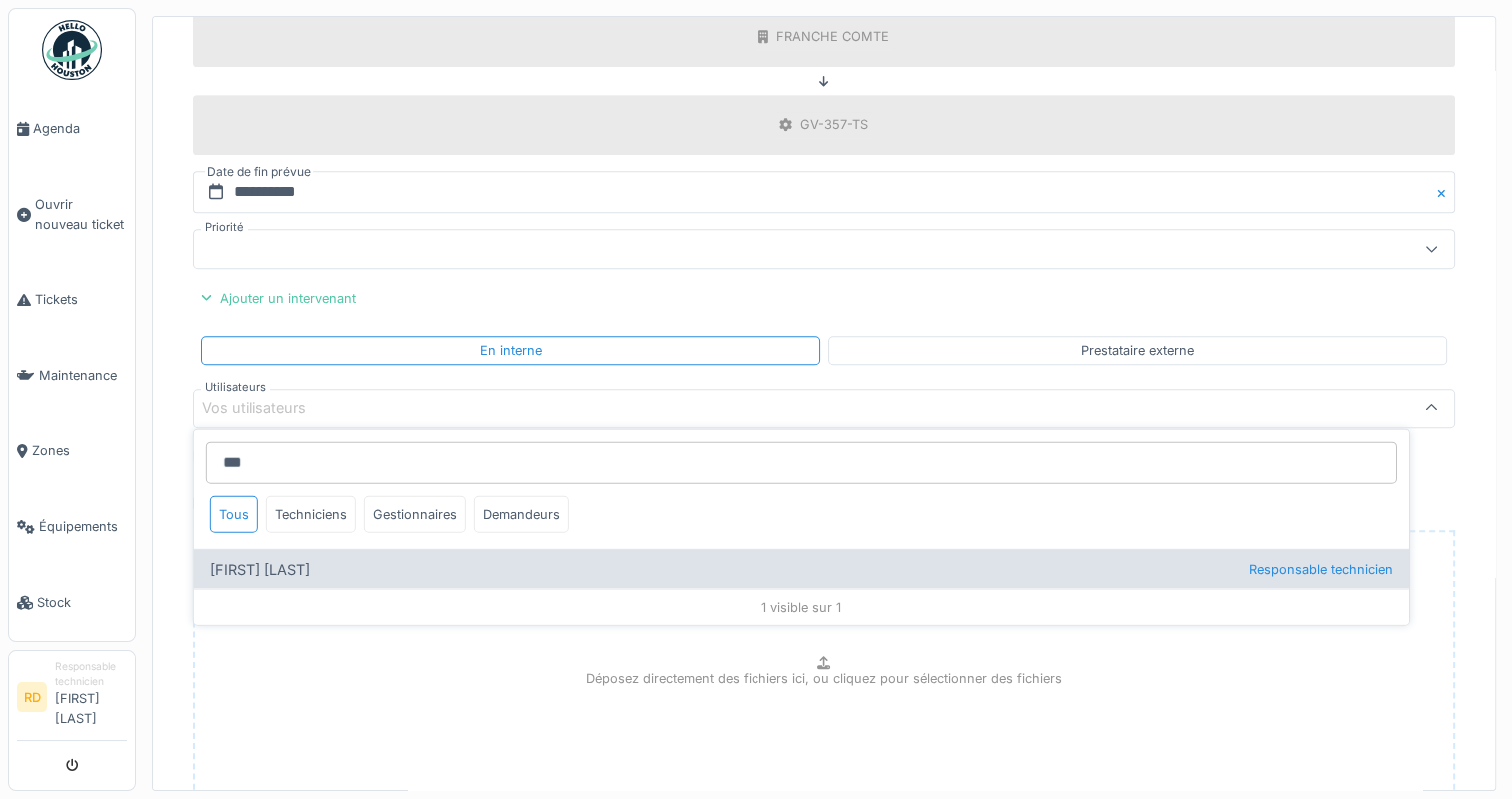 type on "***" 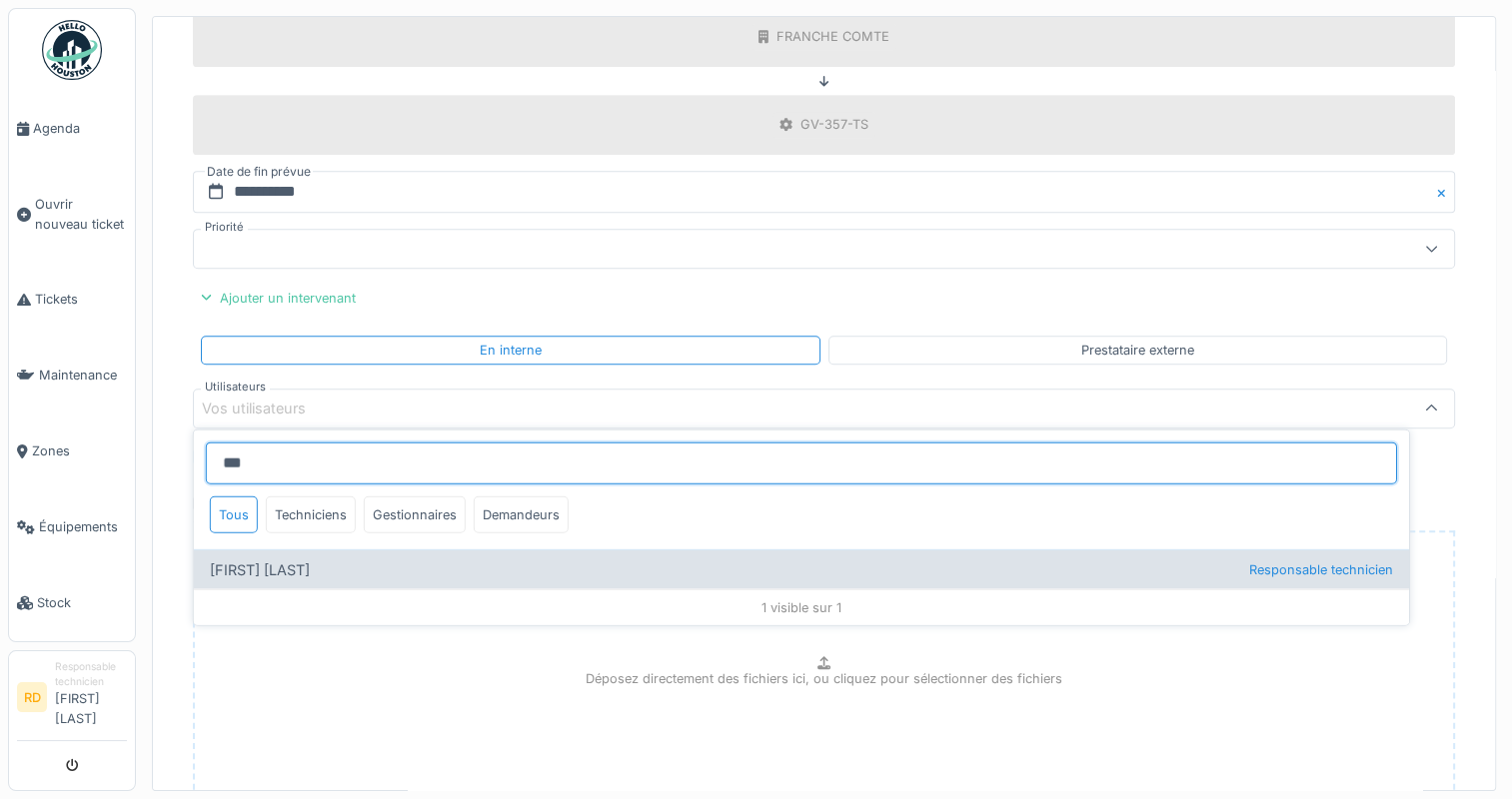 type on "*****" 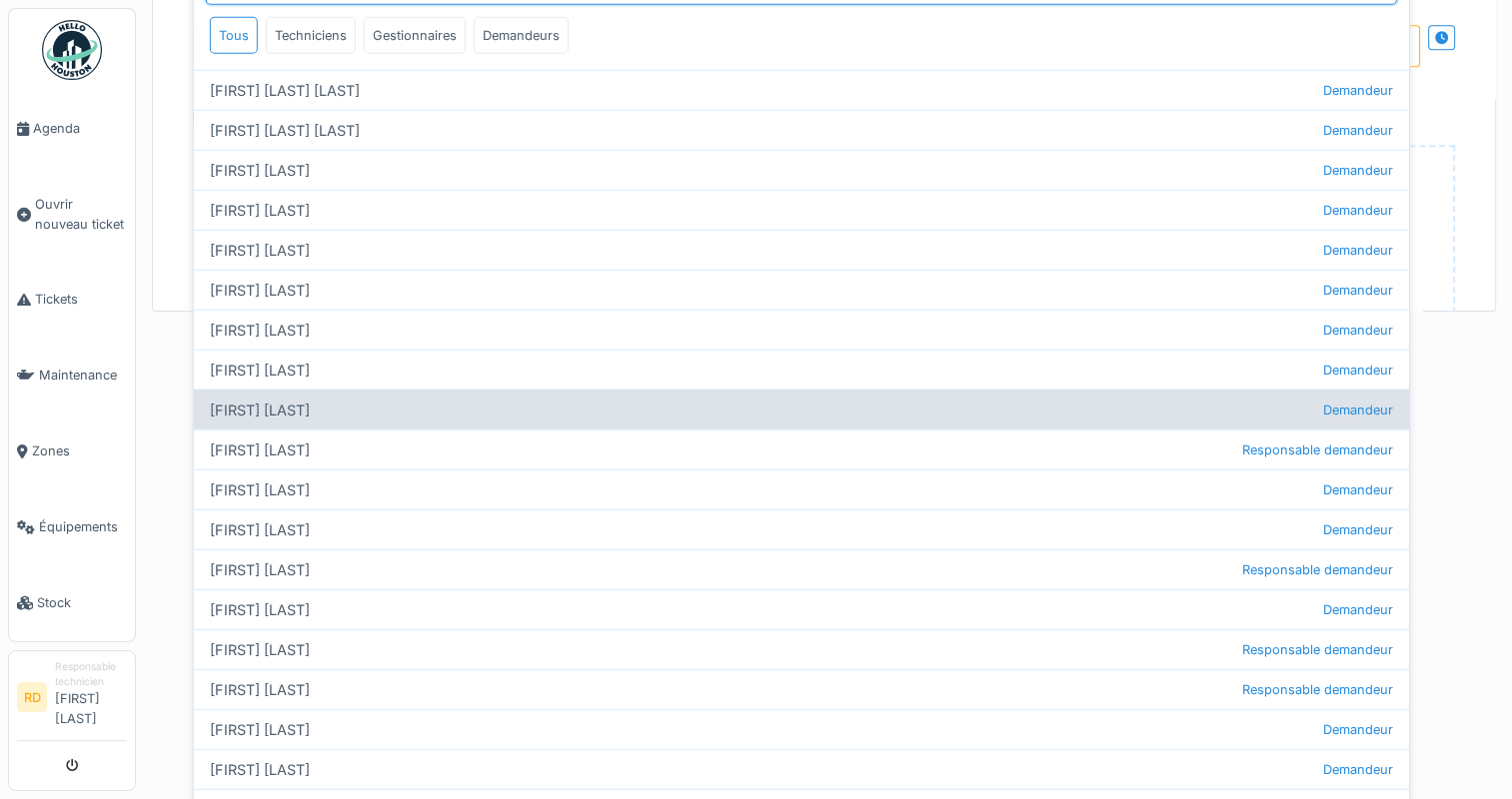 scroll, scrollTop: 217, scrollLeft: 0, axis: vertical 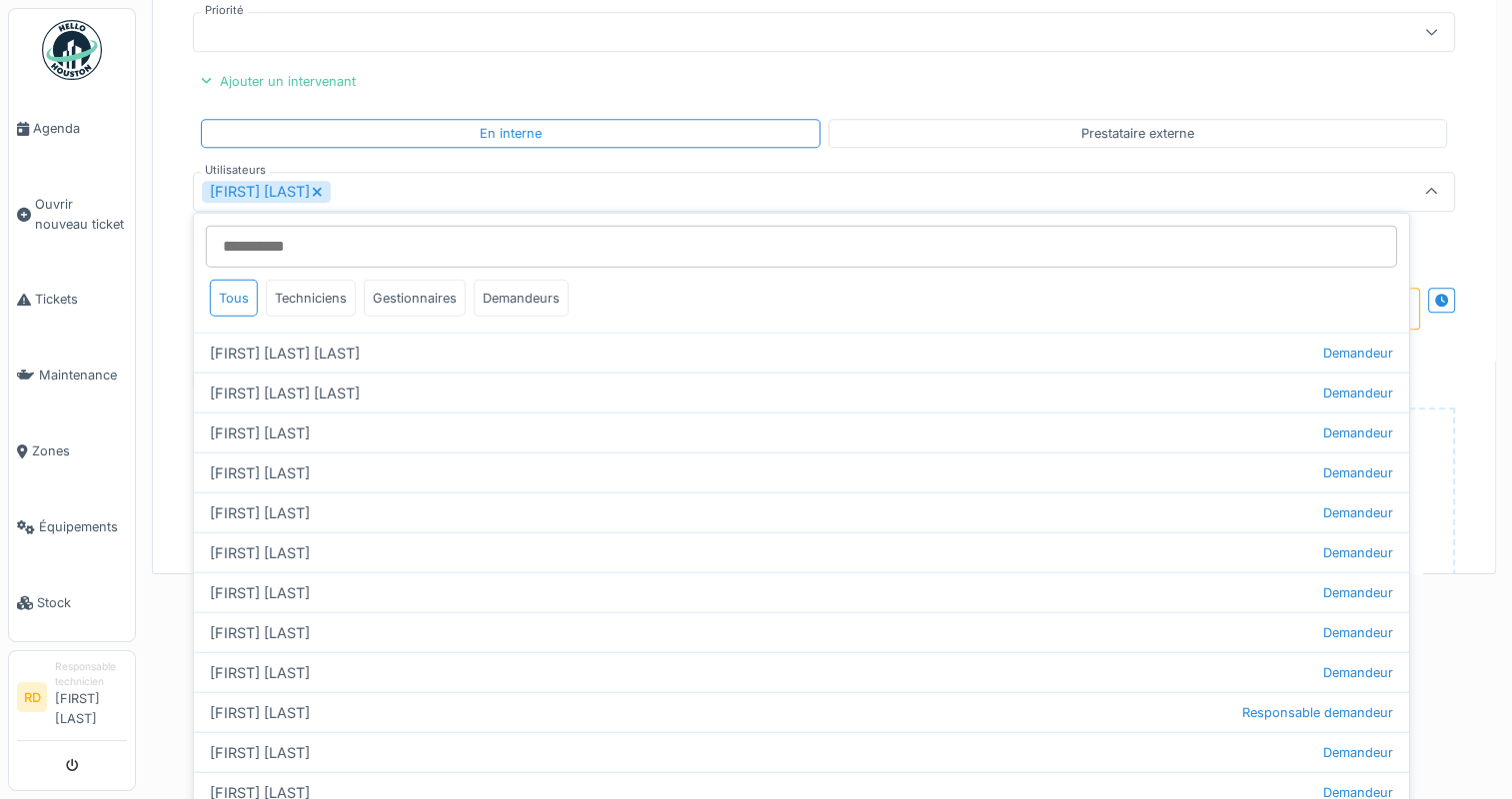 click at bounding box center [1431, 191] 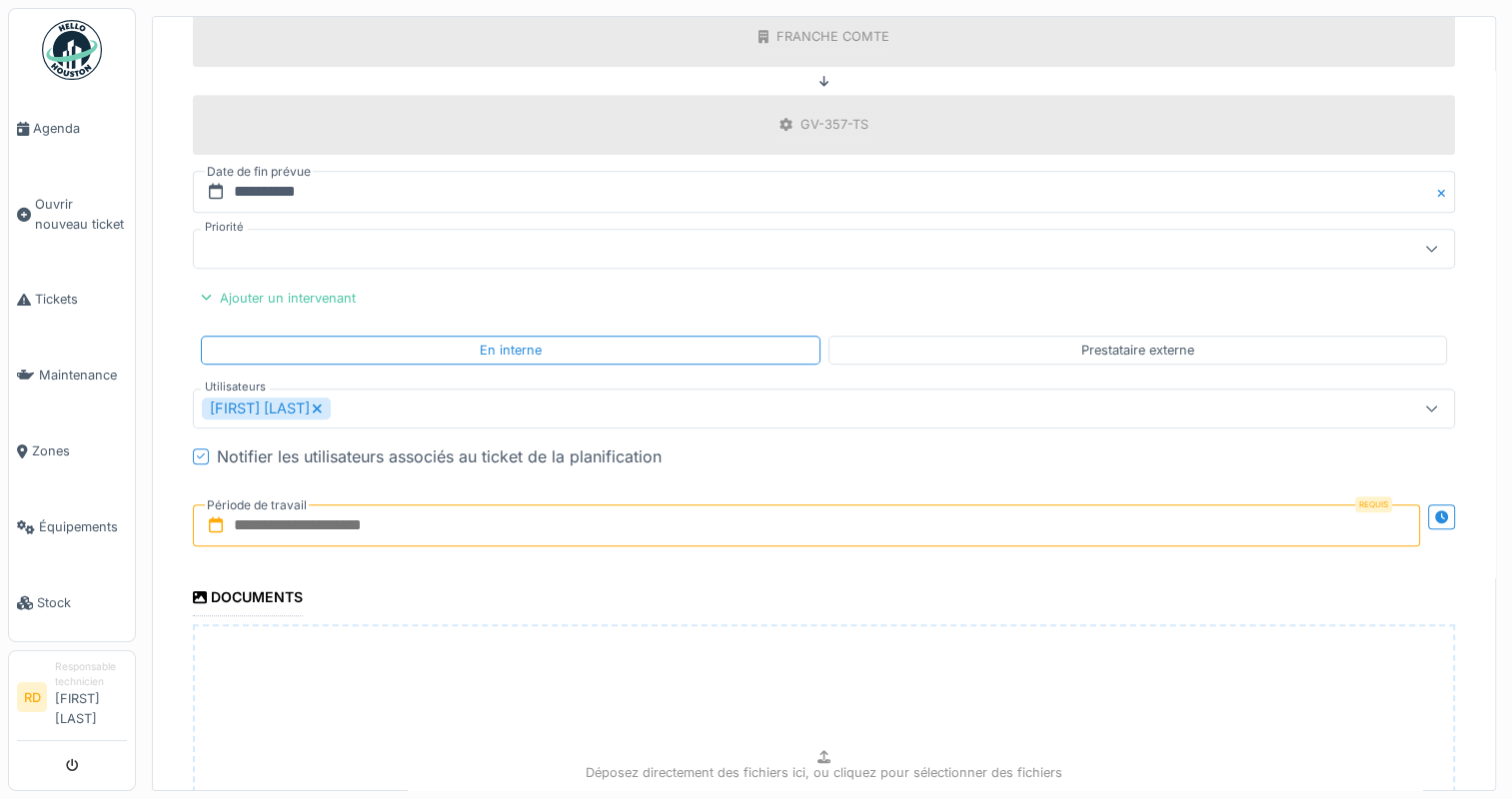 drag, startPoint x: 272, startPoint y: 510, endPoint x: 283, endPoint y: 511, distance: 11.045361 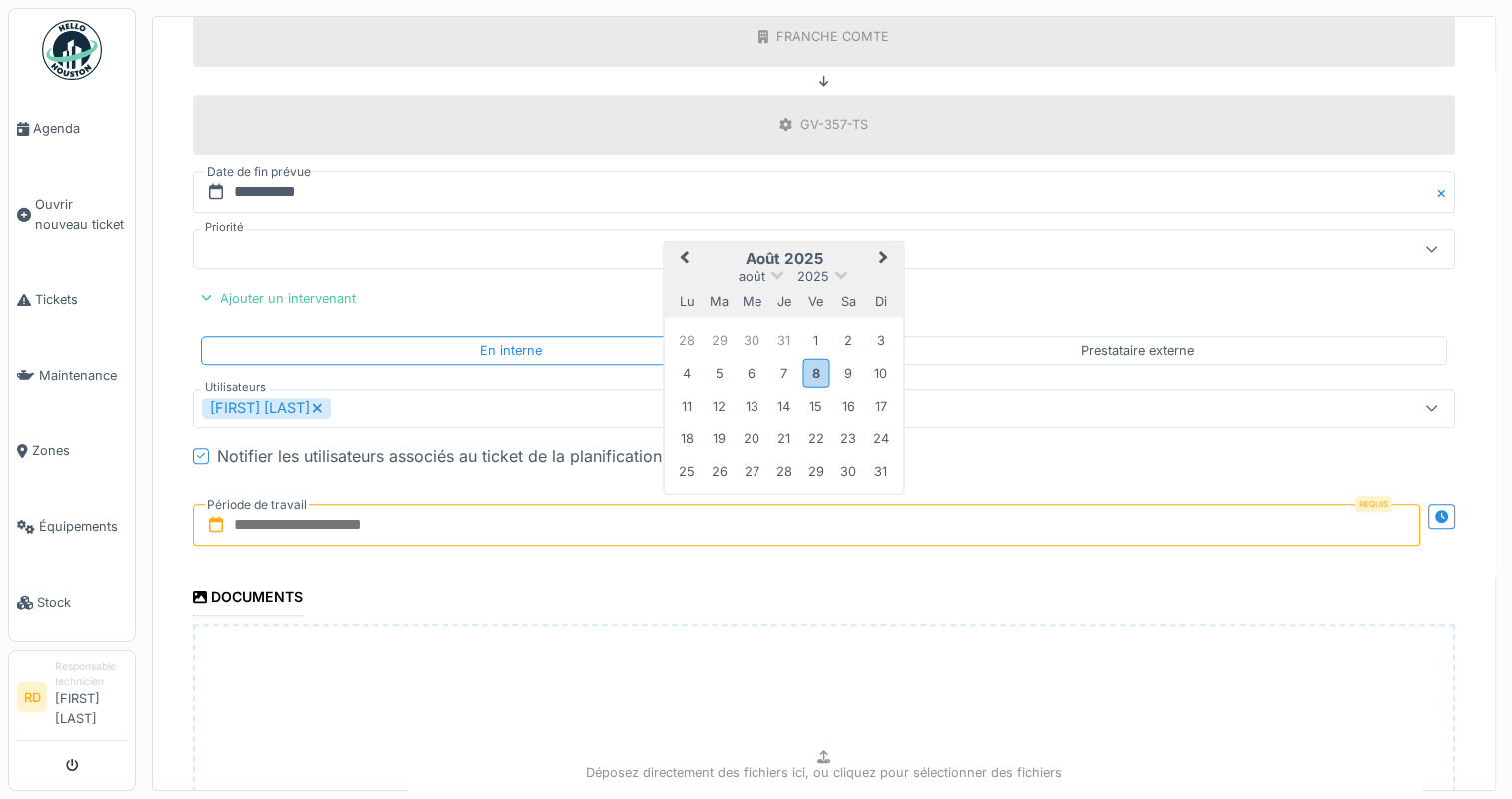 click on "7" at bounding box center [783, 373] 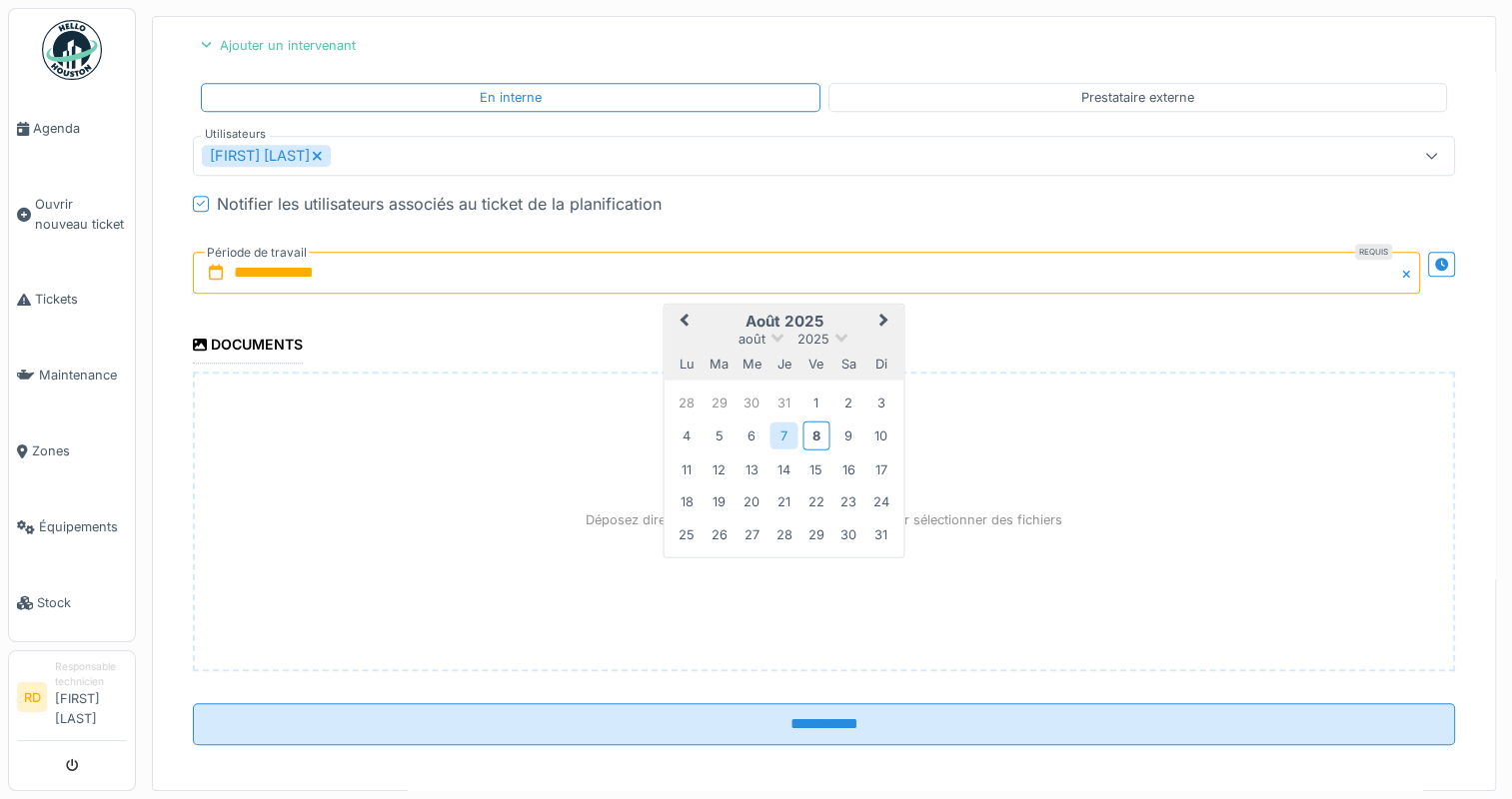 scroll, scrollTop: 1218, scrollLeft: 0, axis: vertical 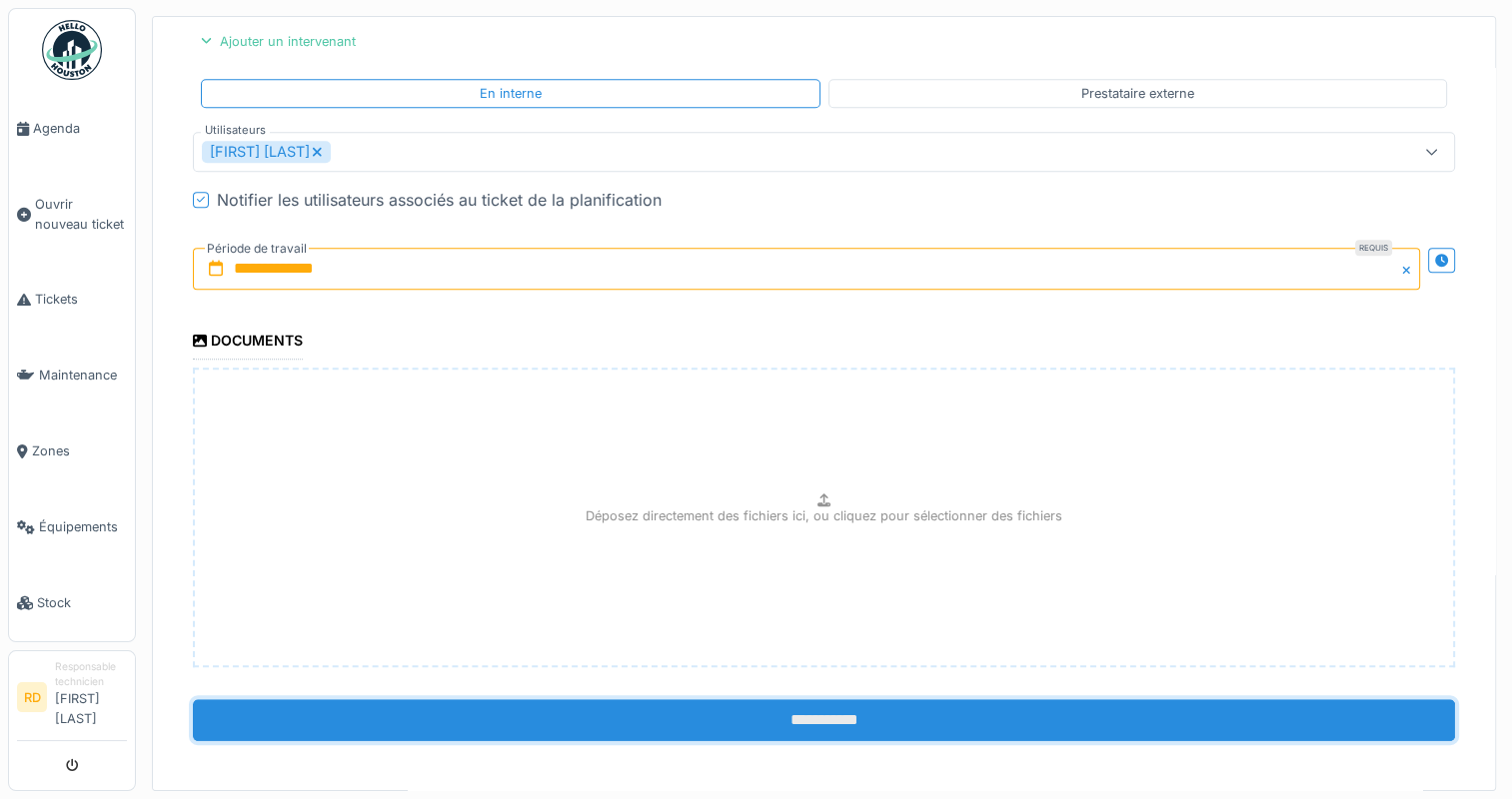 click on "**********" at bounding box center [823, 720] 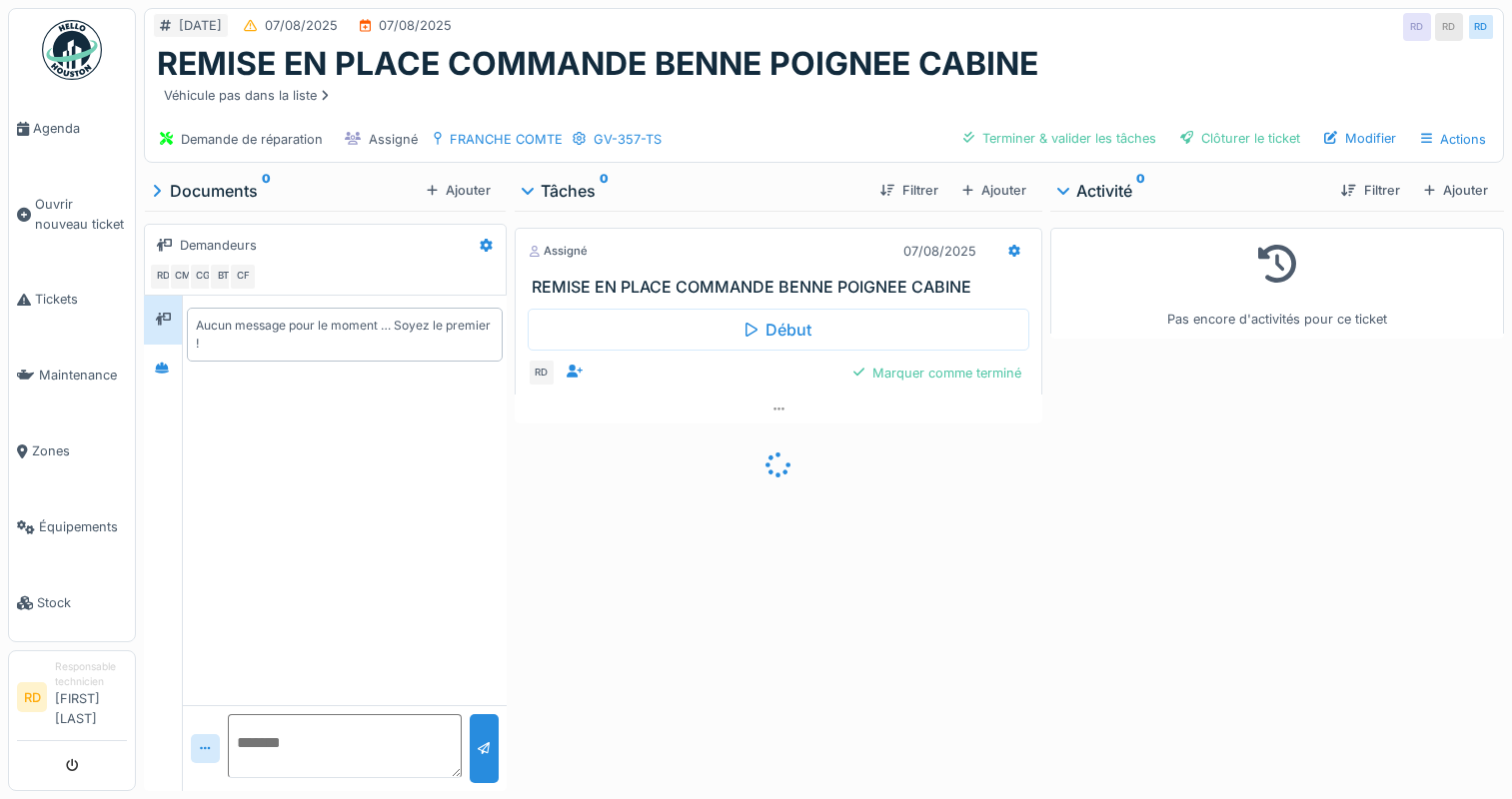 scroll, scrollTop: 0, scrollLeft: 0, axis: both 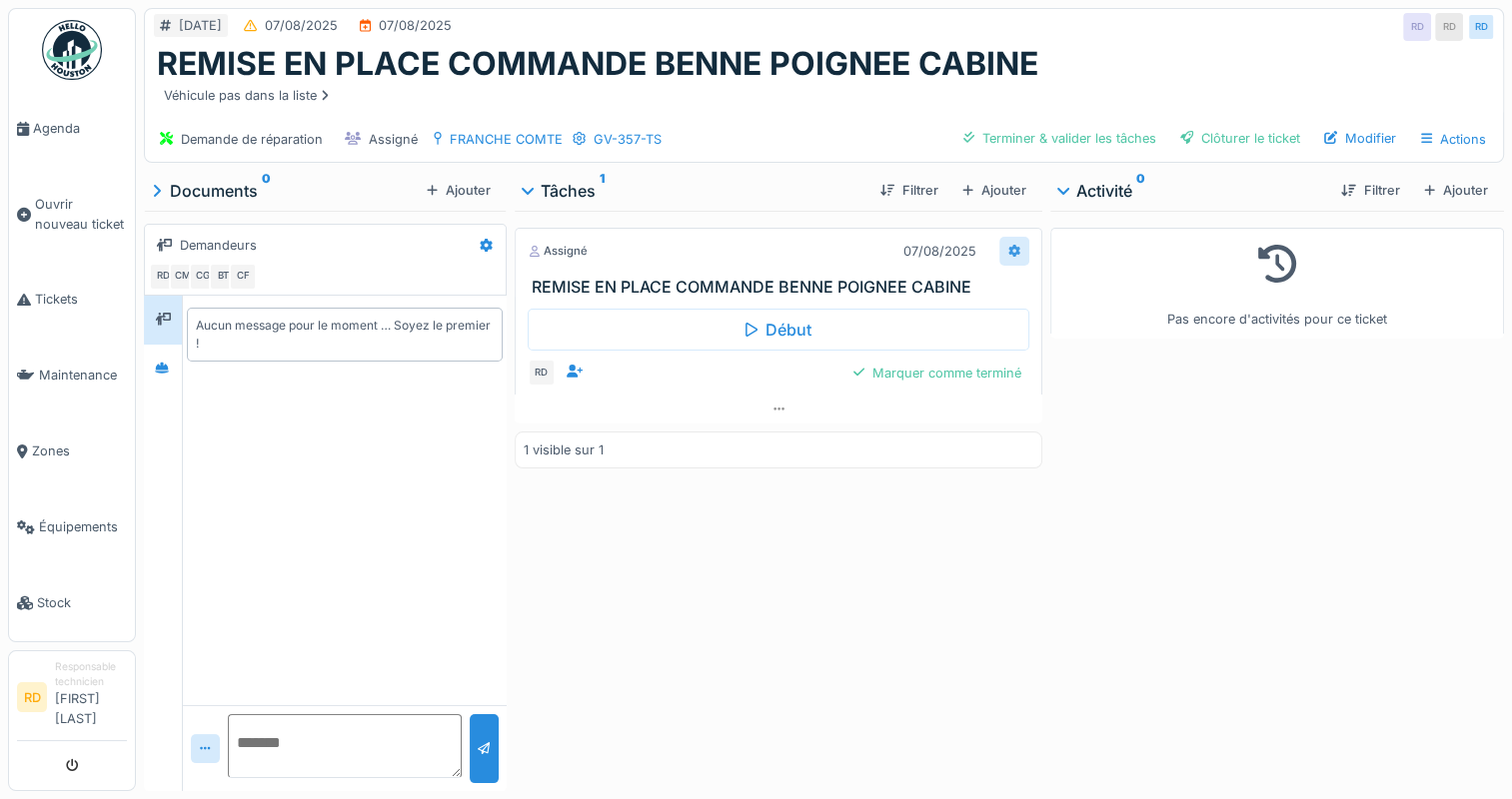 click 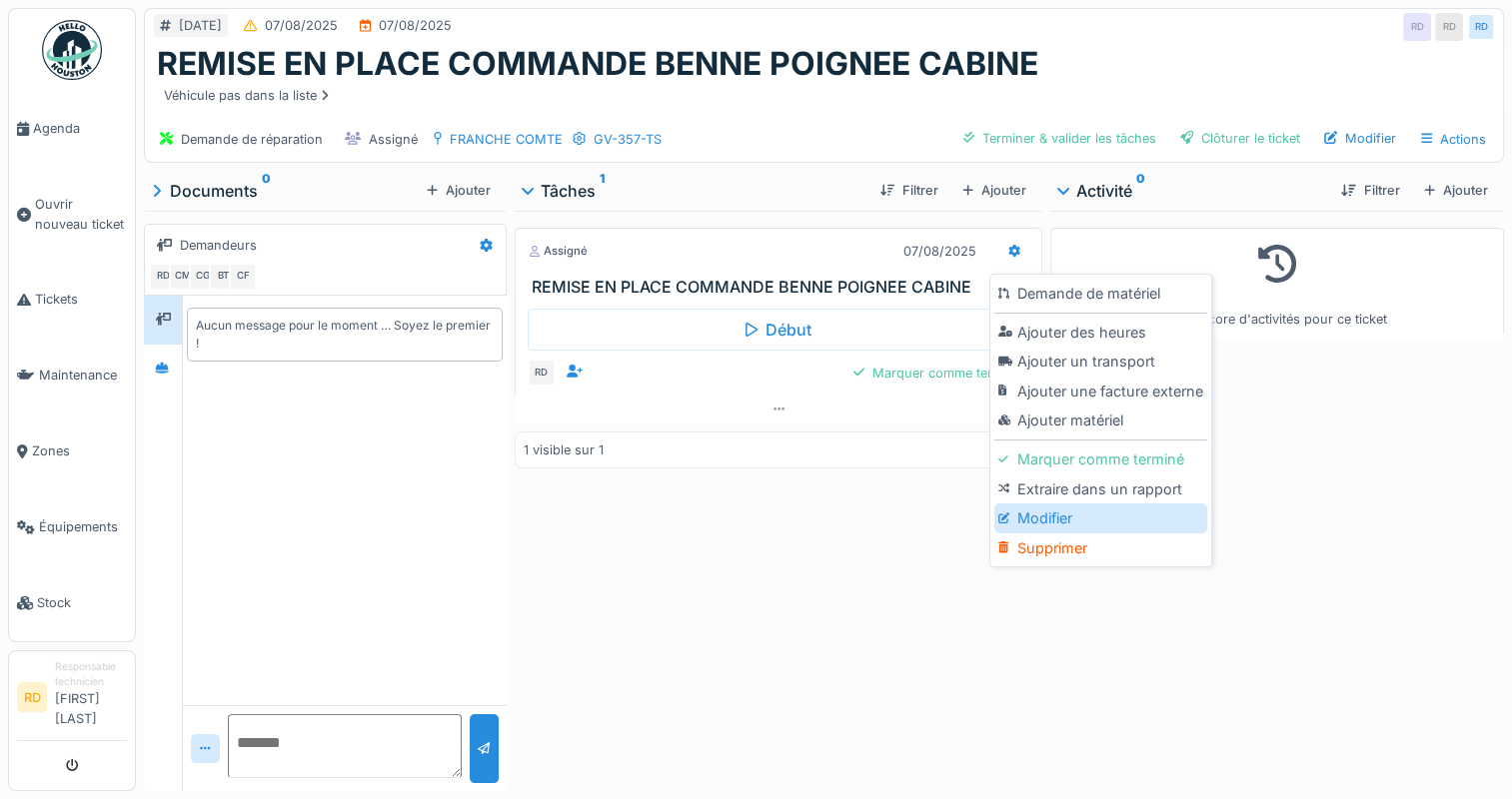 click on "Modifier" at bounding box center [1100, 518] 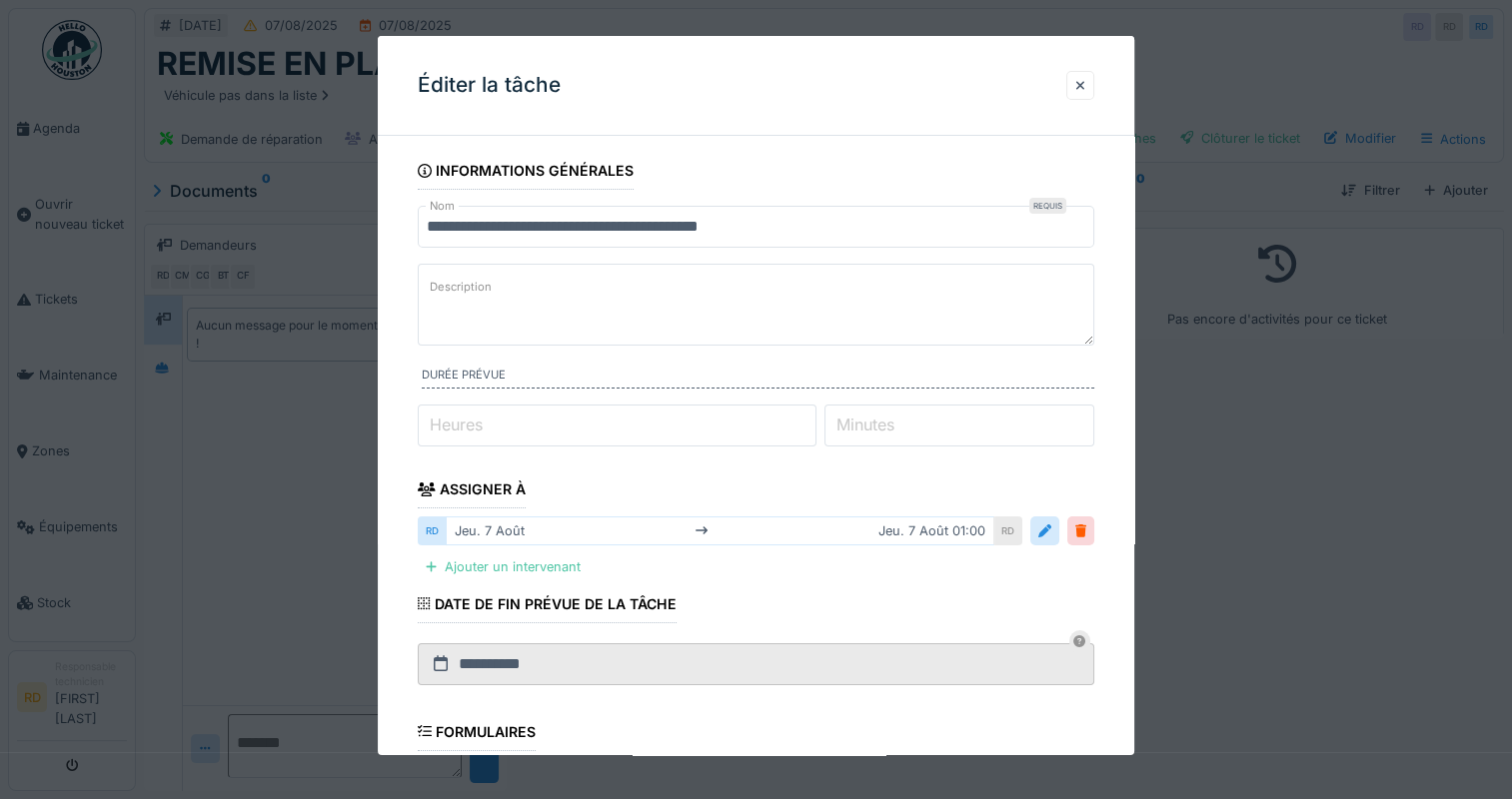 click on "Heures" at bounding box center [456, 424] 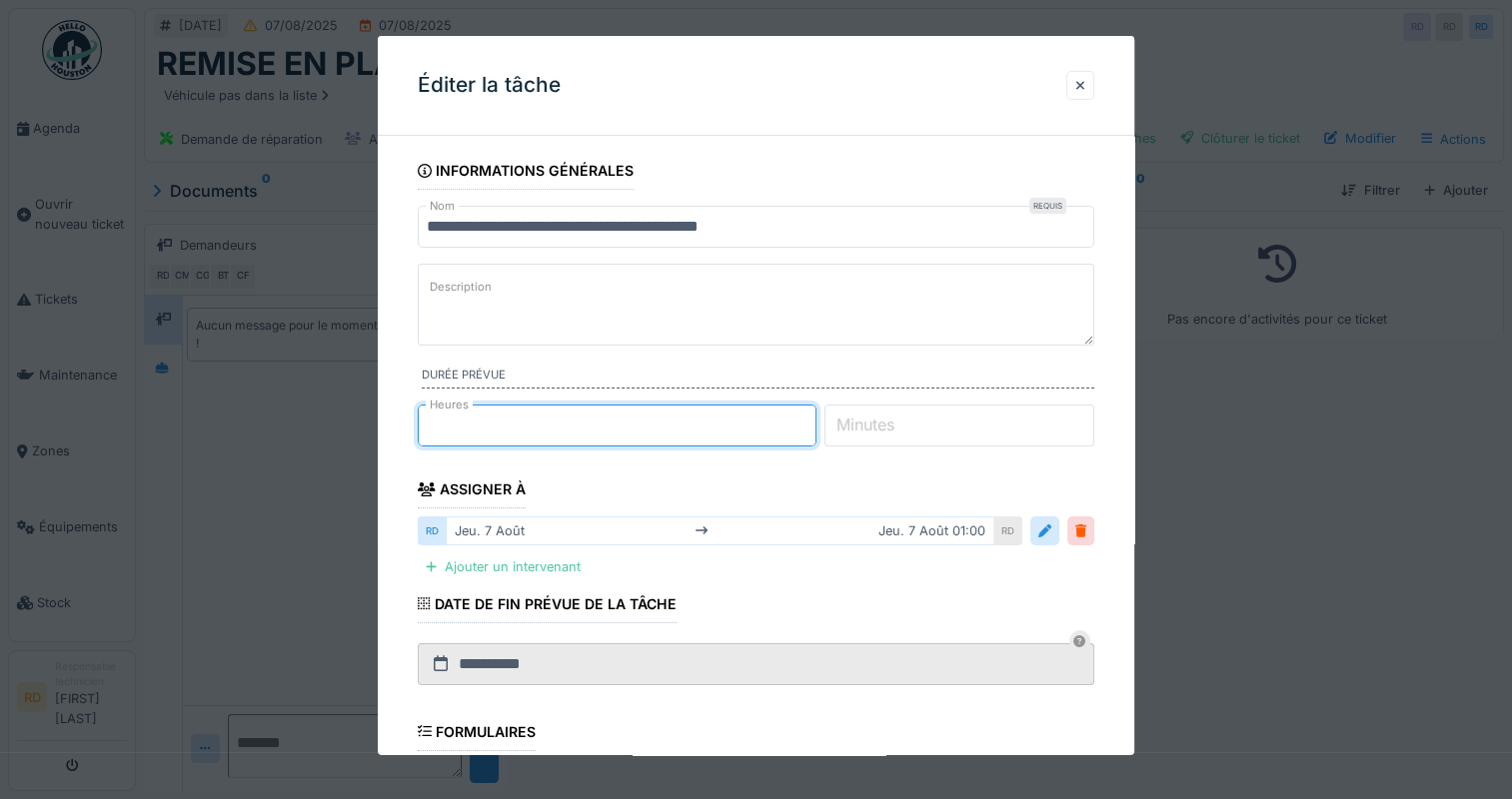 type on "**" 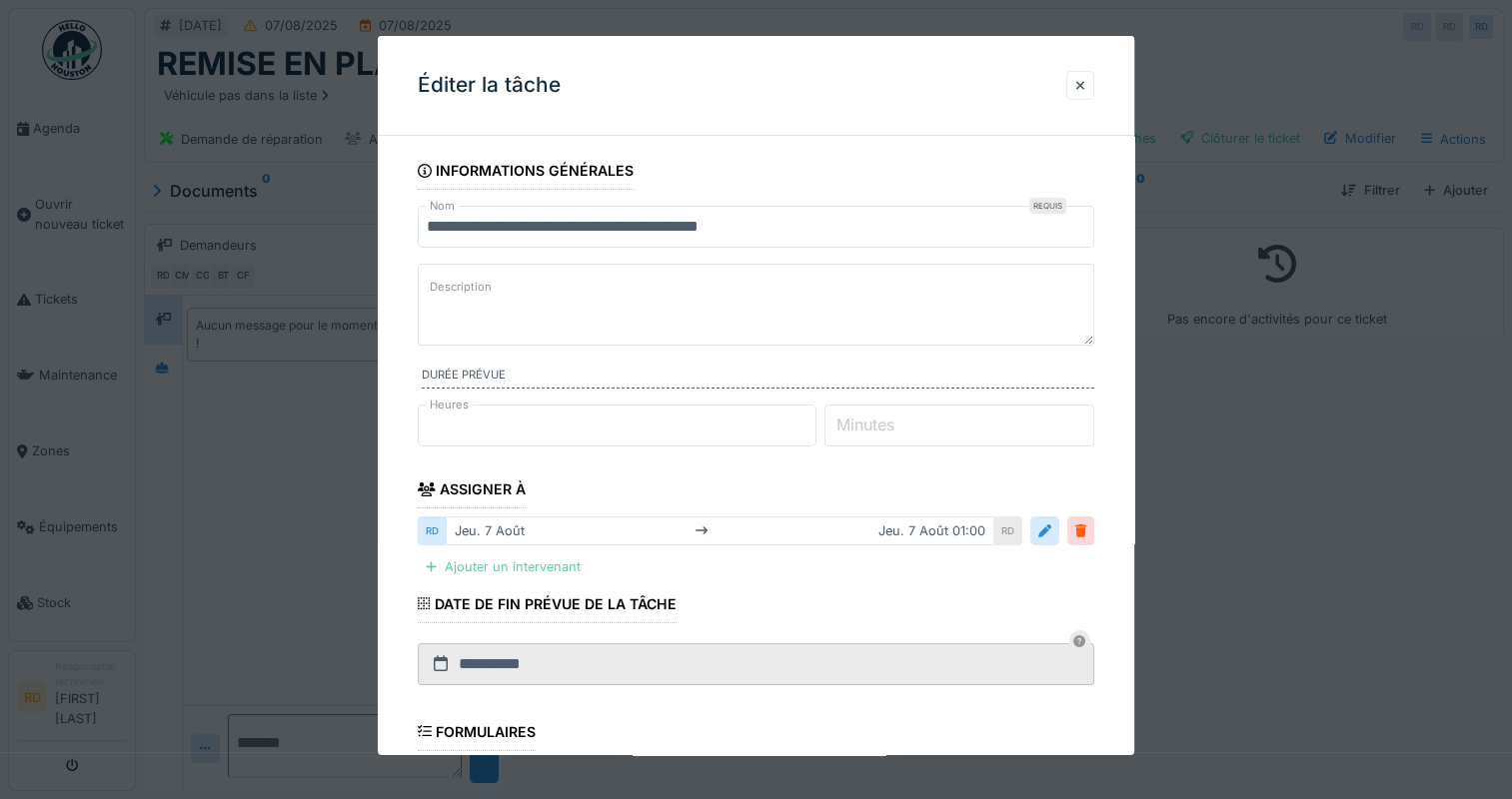 click on "Ajouter un intervenant" at bounding box center (503, 566) 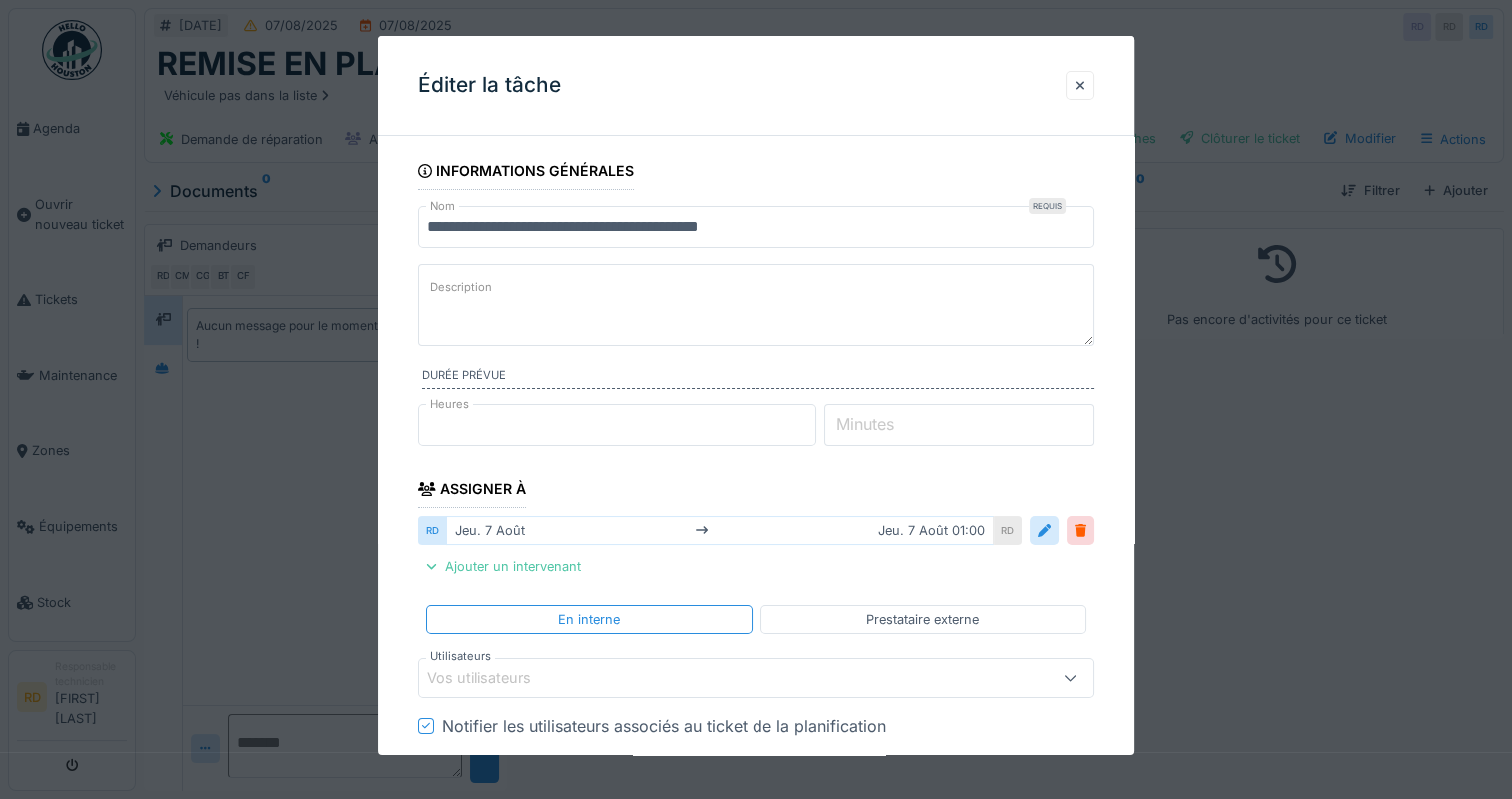drag, startPoint x: 480, startPoint y: 671, endPoint x: 463, endPoint y: 675, distance: 17.464249 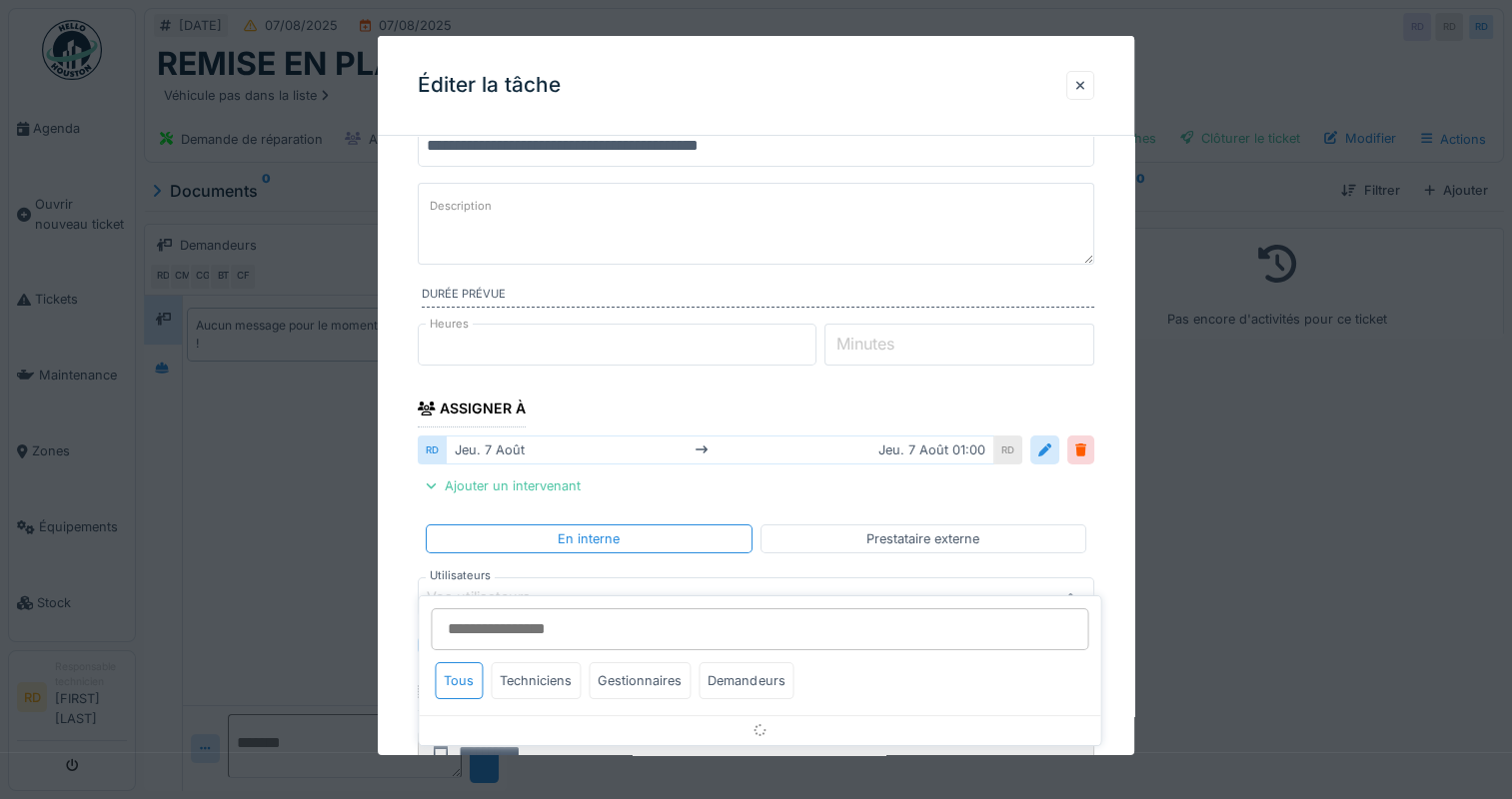 scroll, scrollTop: 280, scrollLeft: 0, axis: vertical 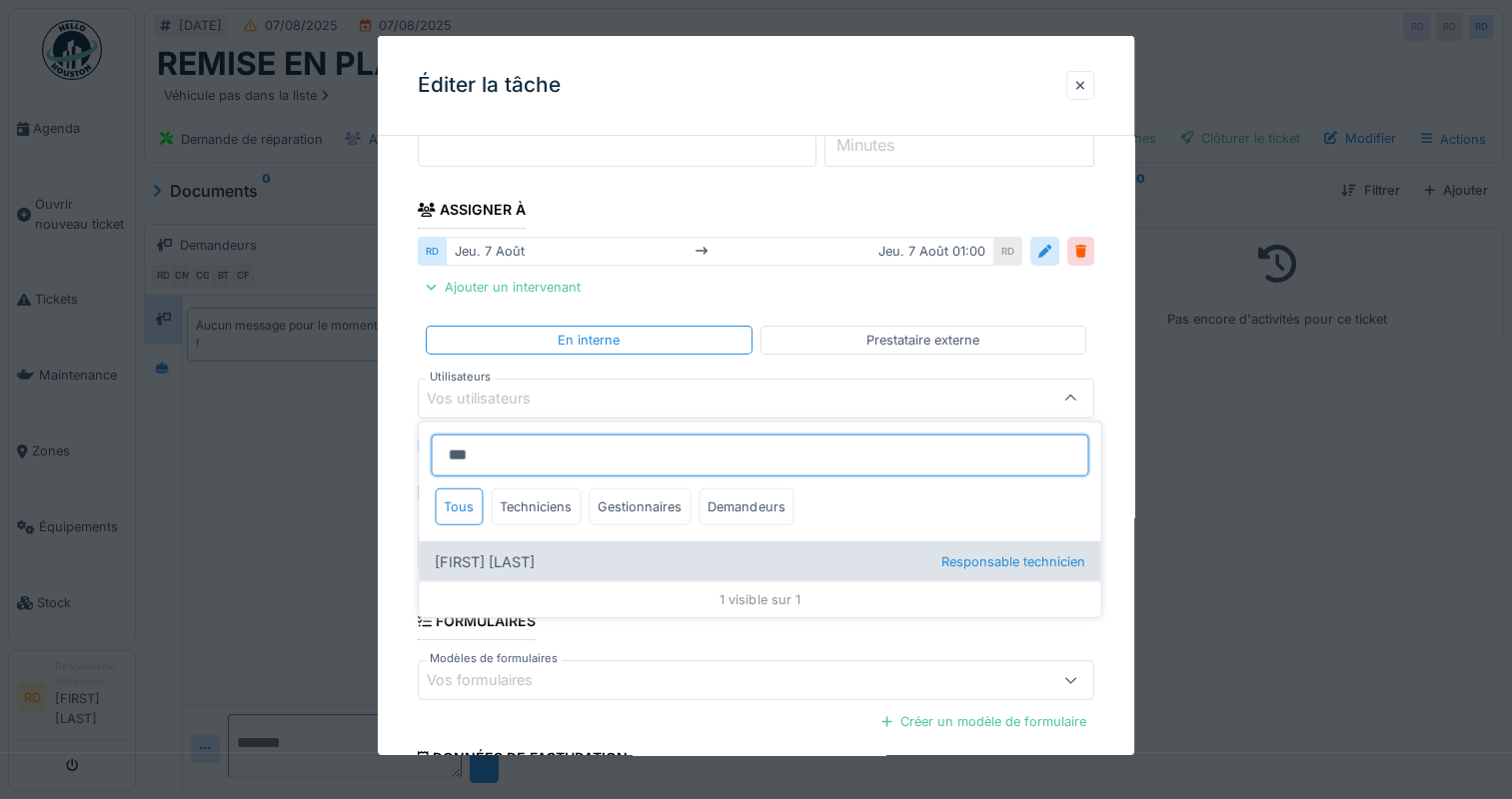 type on "***" 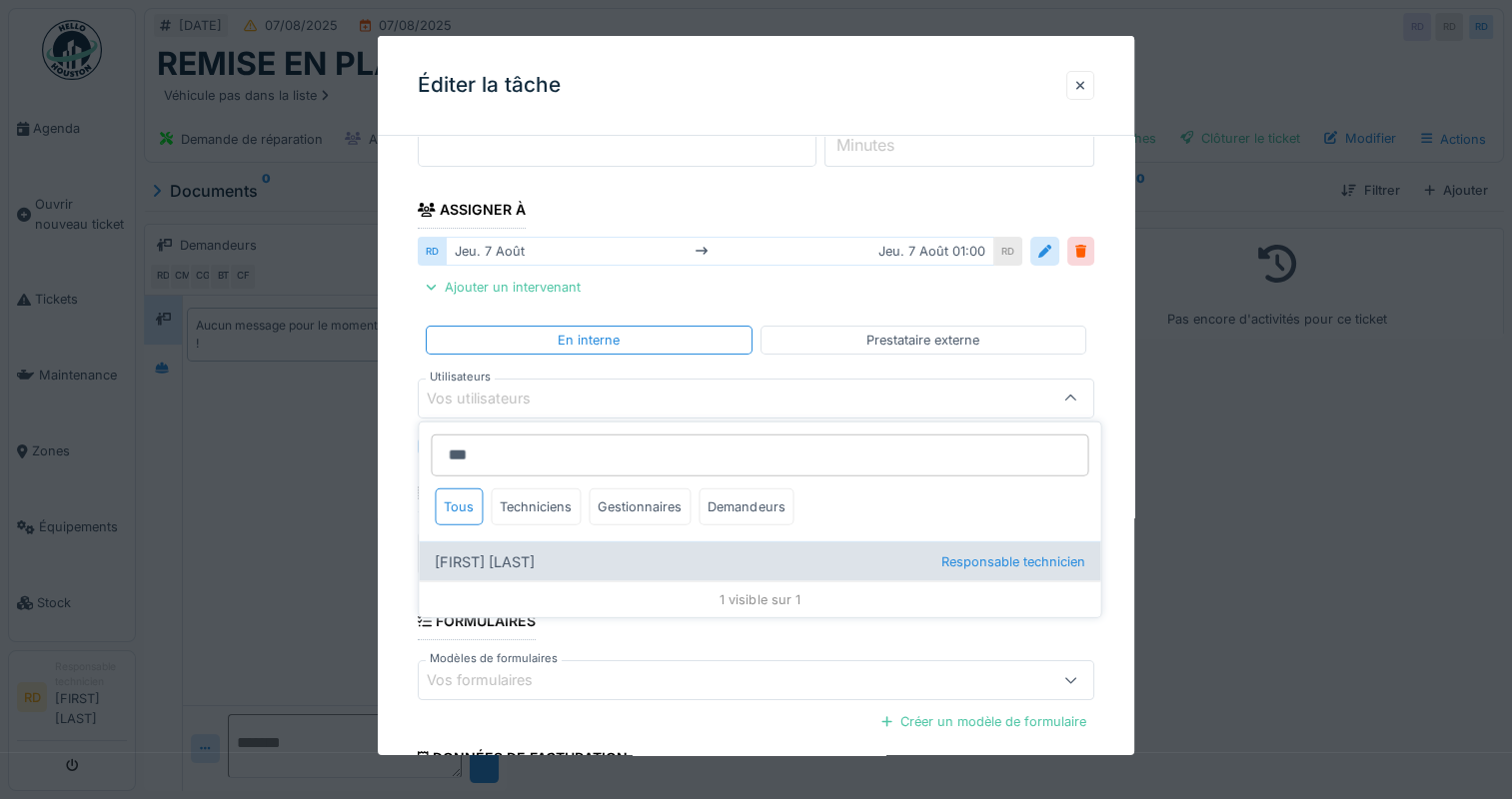 click on "Raphael Desessert Responsable technicien" at bounding box center (759, 561) 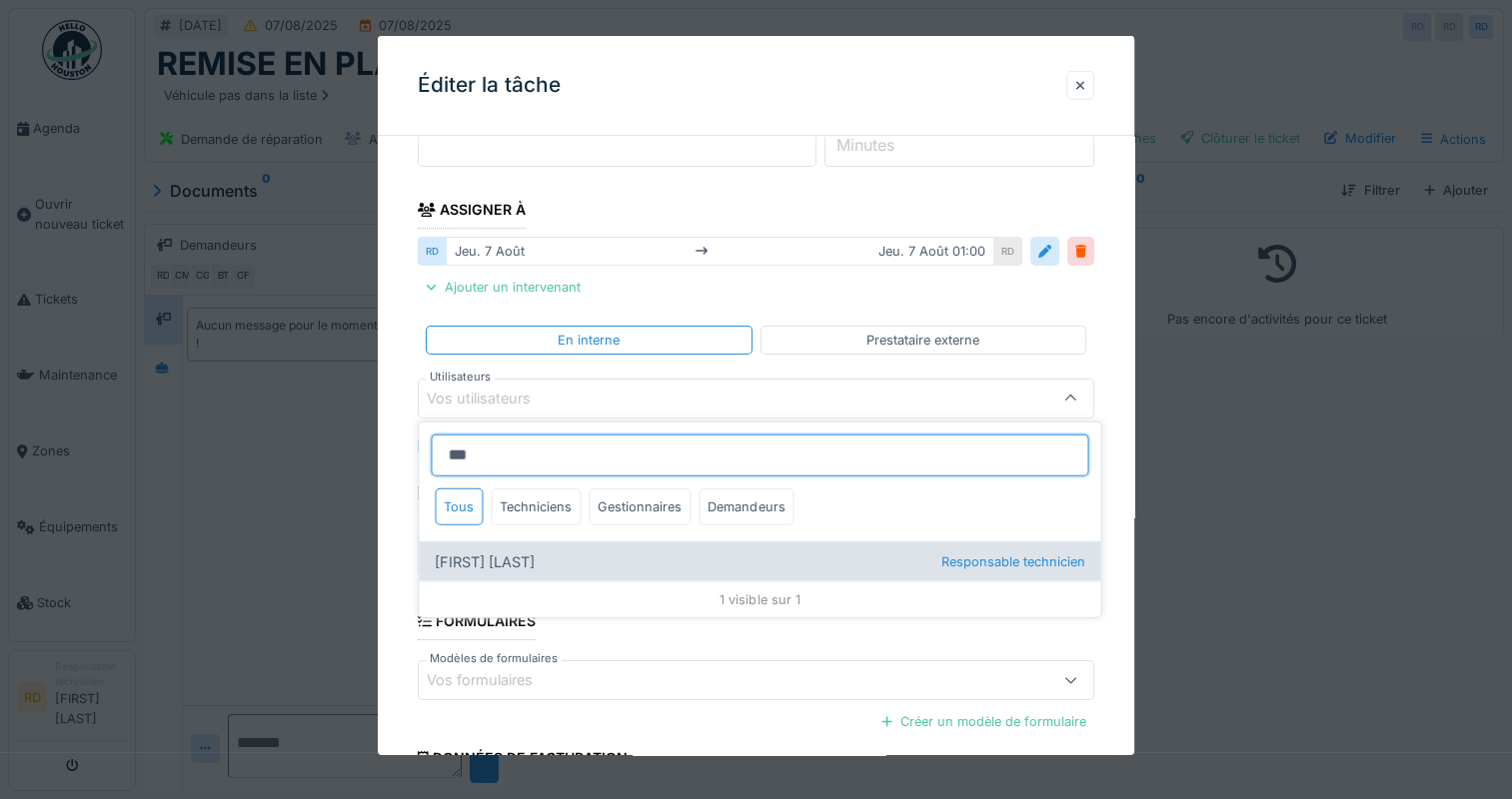 type on "*****" 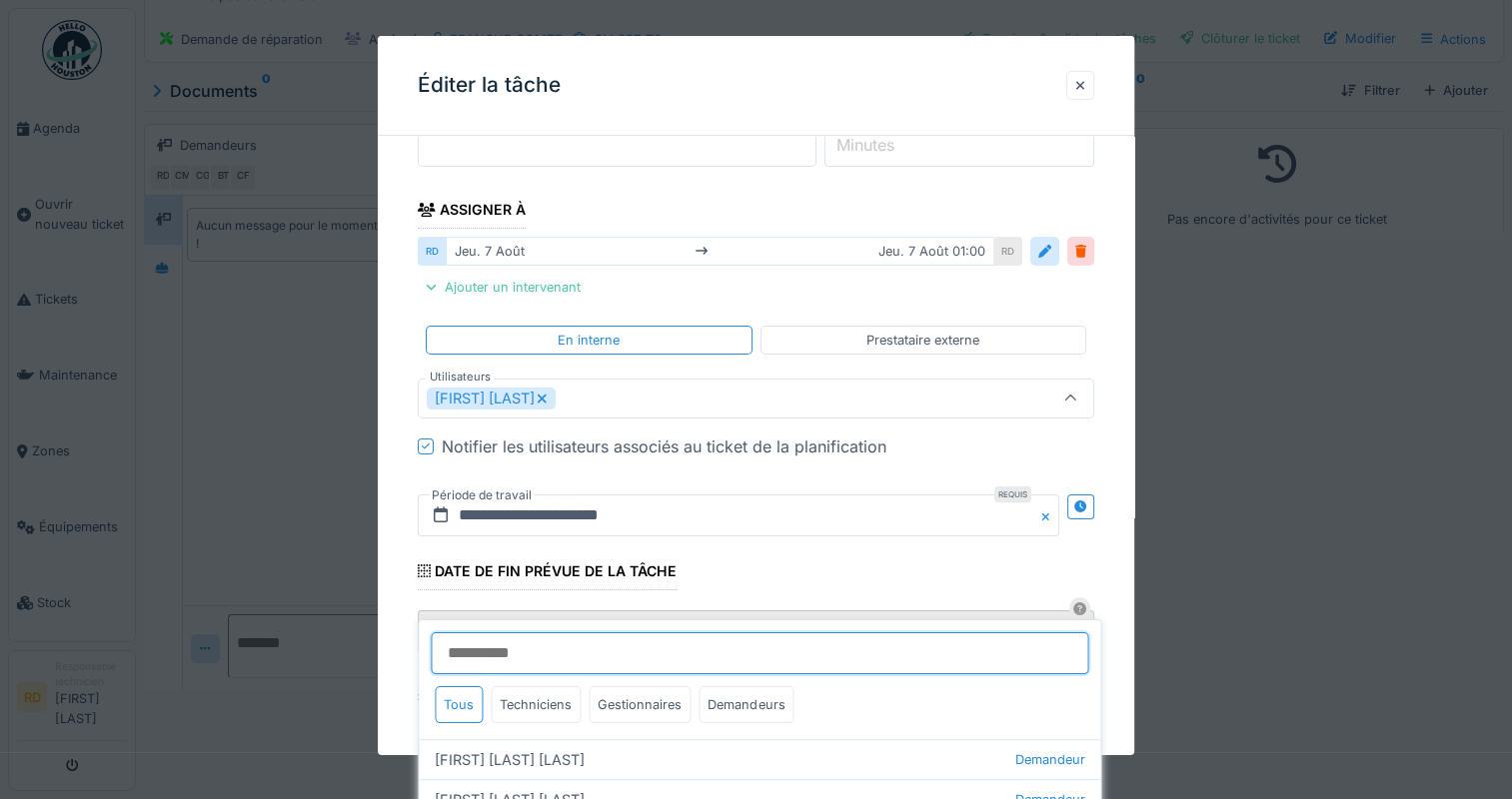 scroll, scrollTop: 300, scrollLeft: 0, axis: vertical 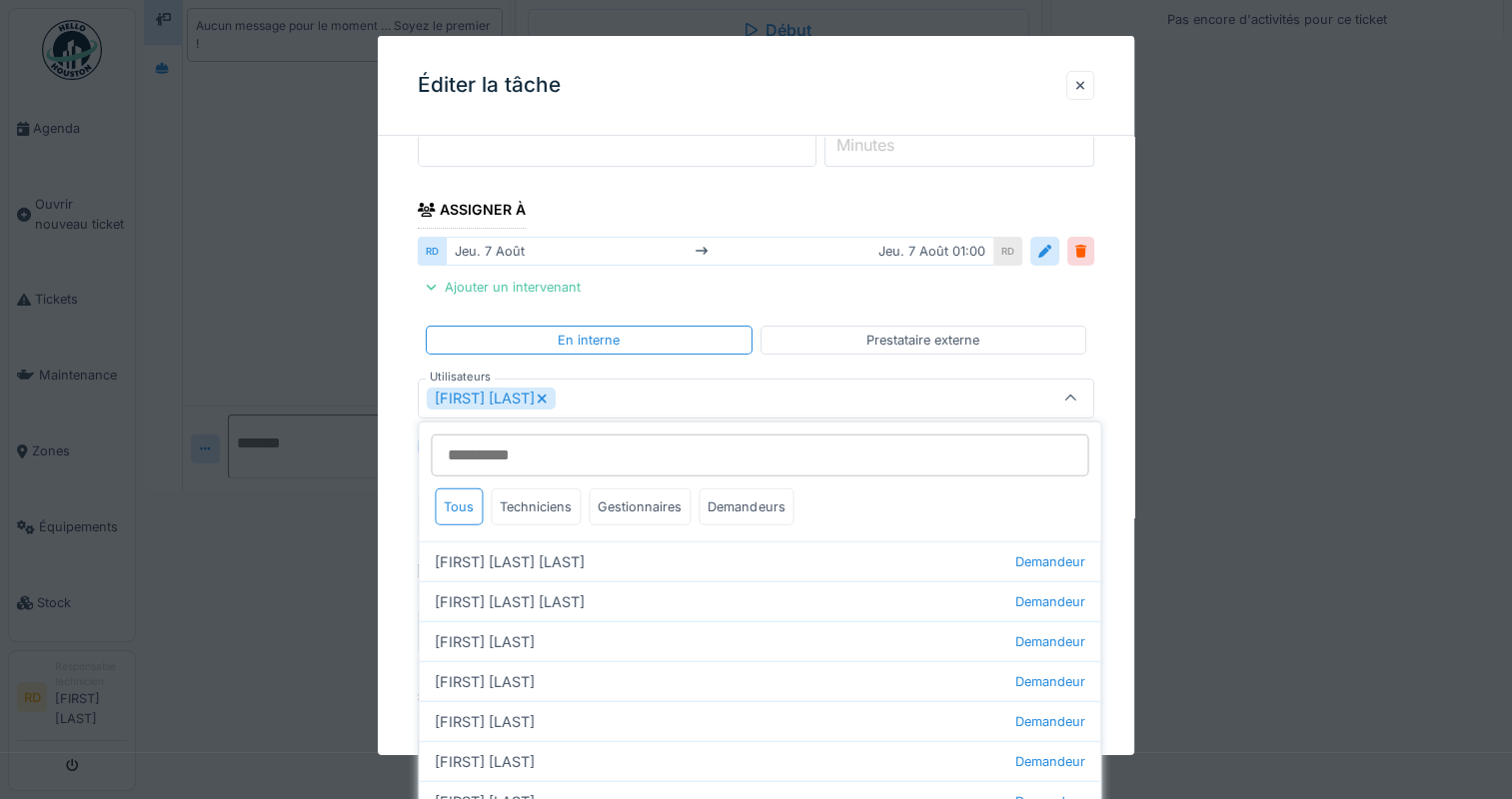 click at bounding box center [1070, 399] 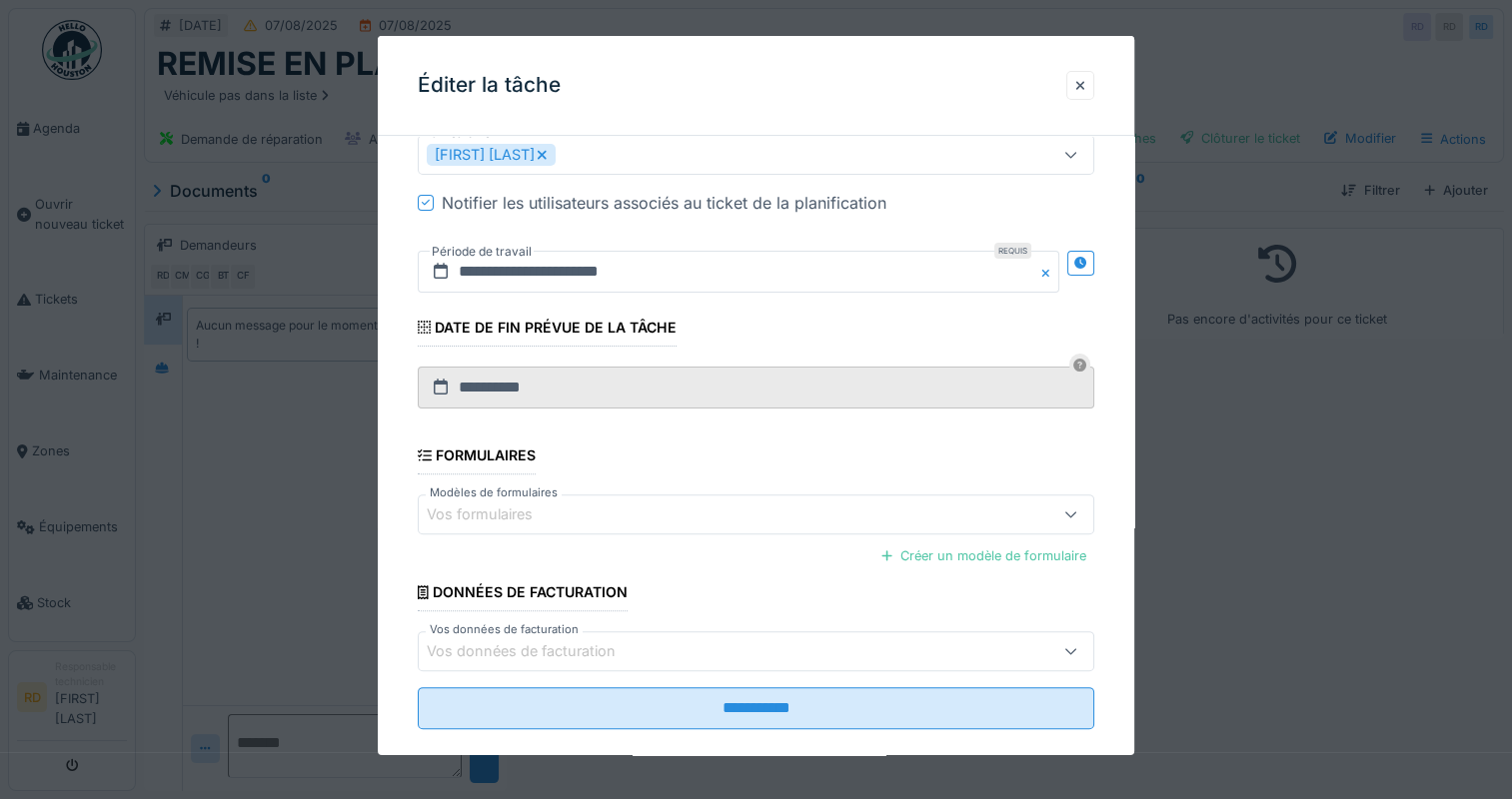 scroll, scrollTop: 548, scrollLeft: 0, axis: vertical 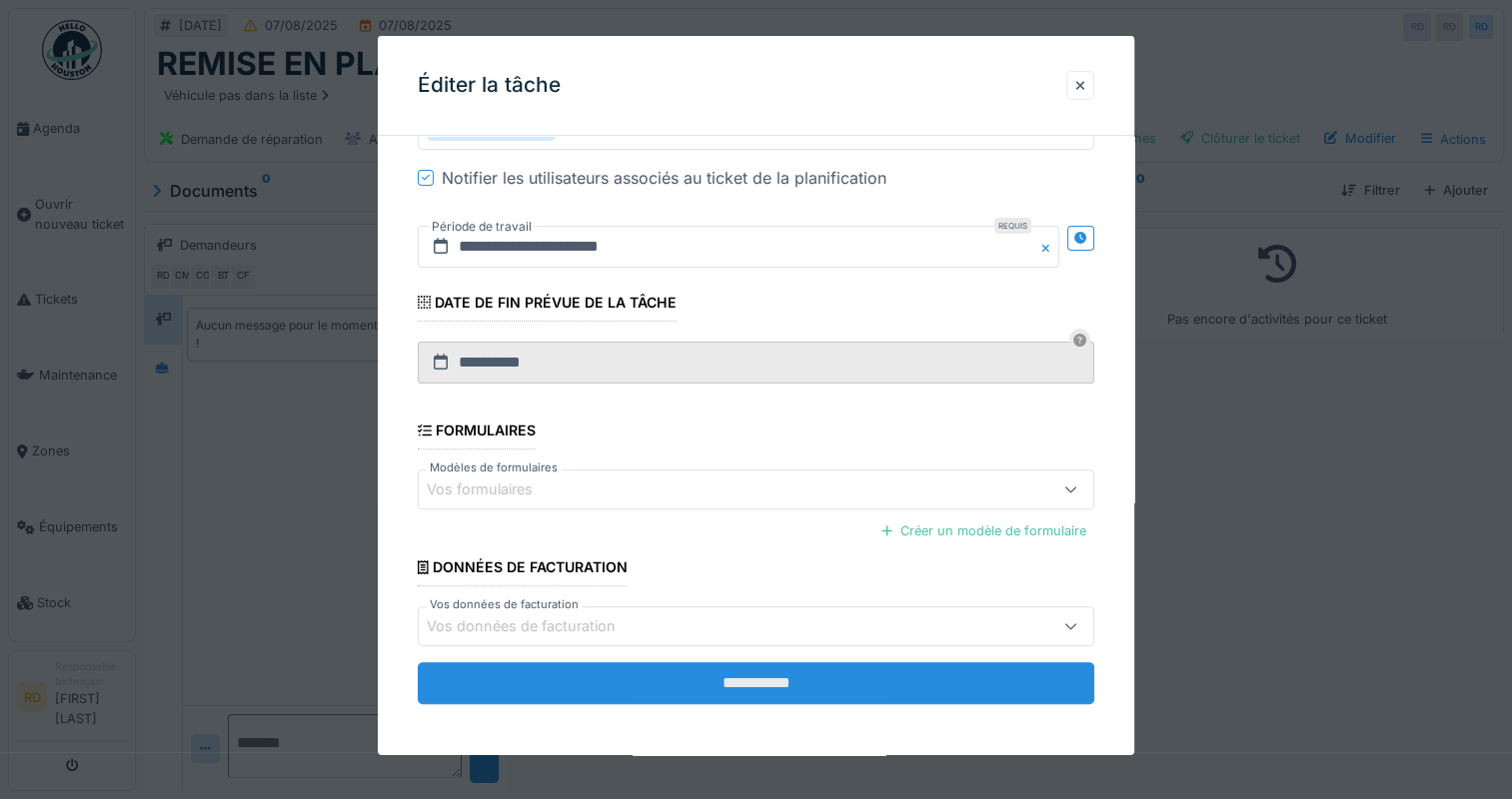 click on "**********" at bounding box center [756, 683] 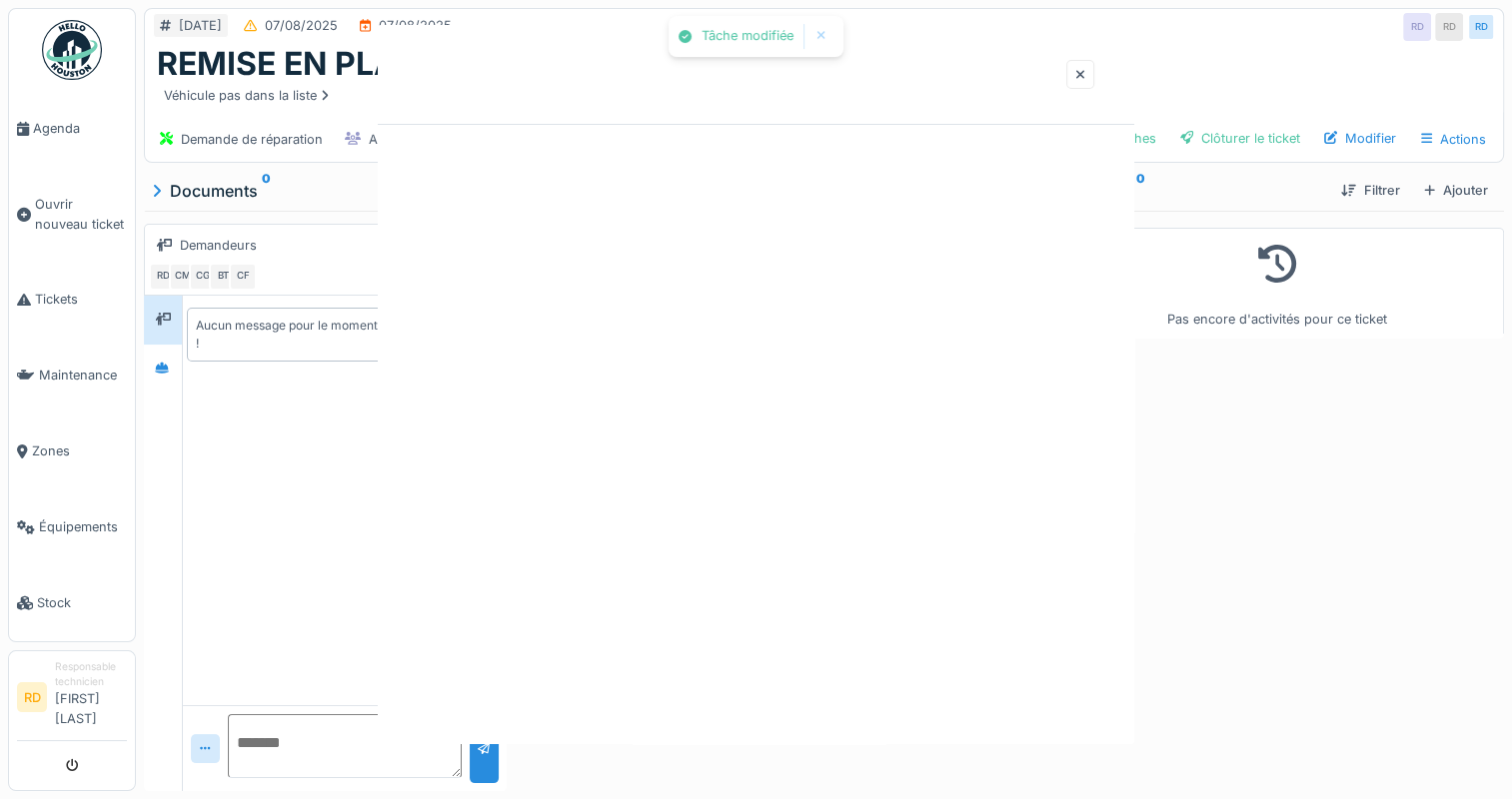 scroll, scrollTop: 0, scrollLeft: 0, axis: both 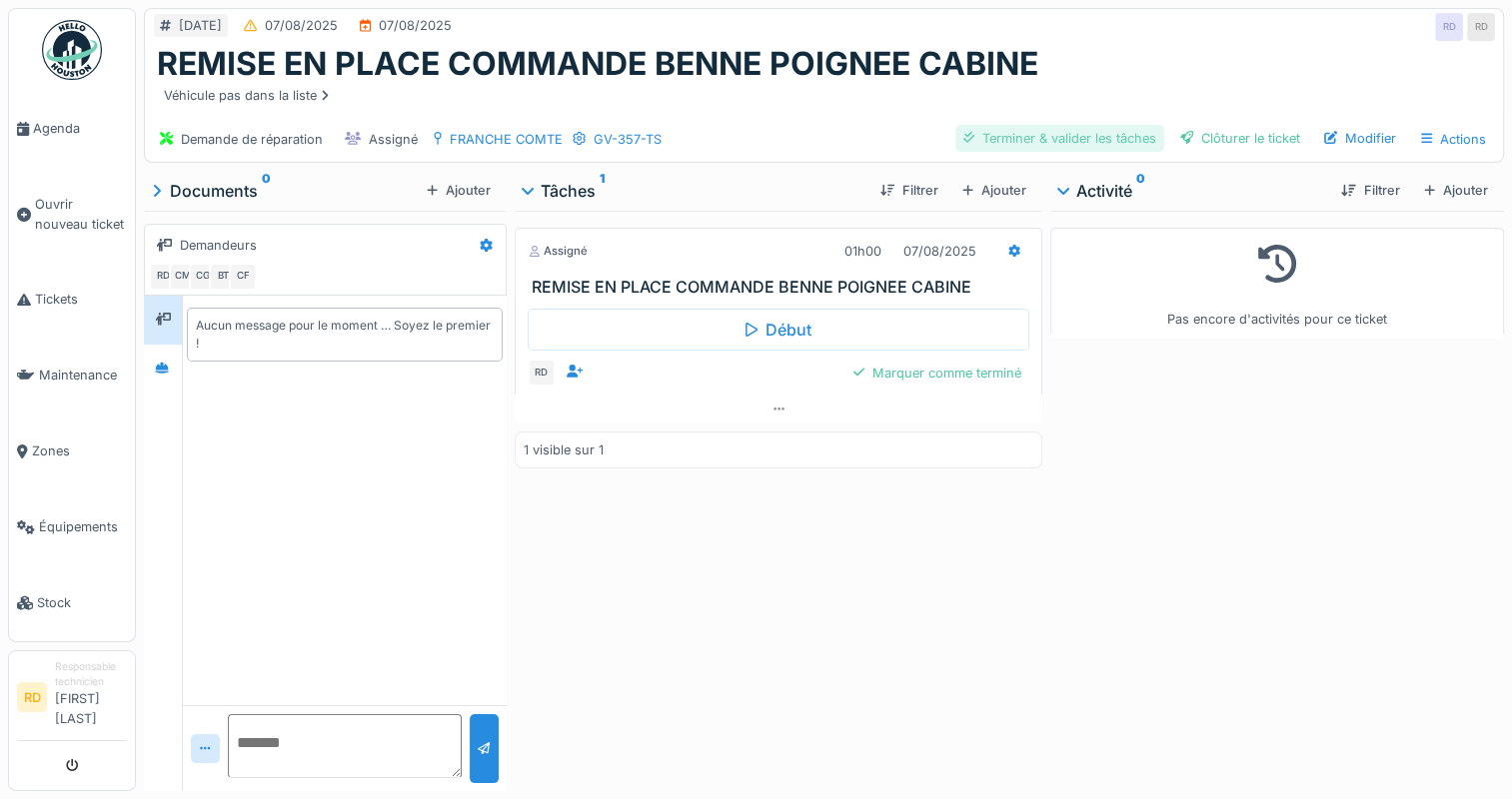 click on "Terminer & valider les tâches" at bounding box center (1059, 138) 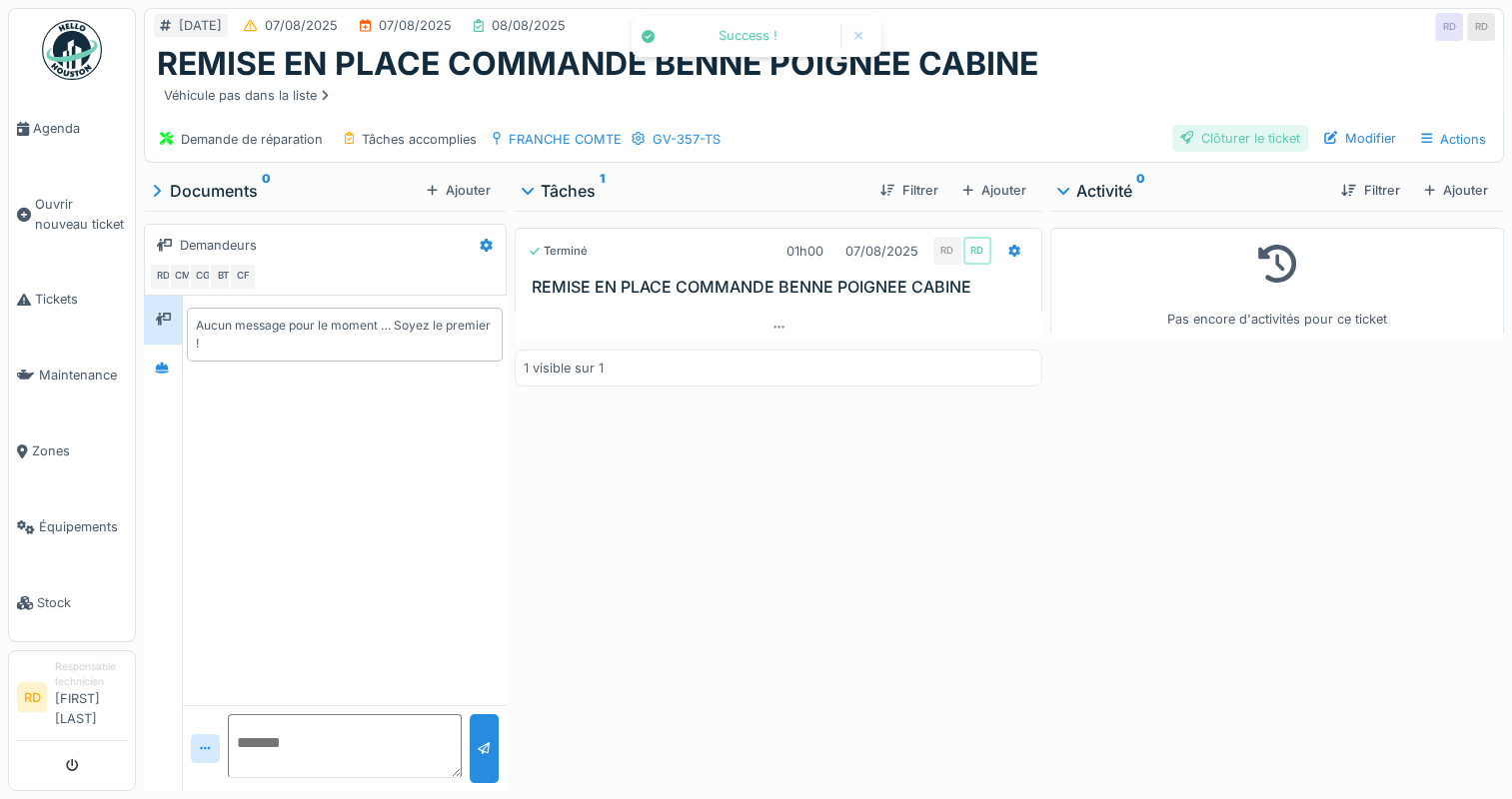 click on "Clôturer le ticket" at bounding box center [1240, 138] 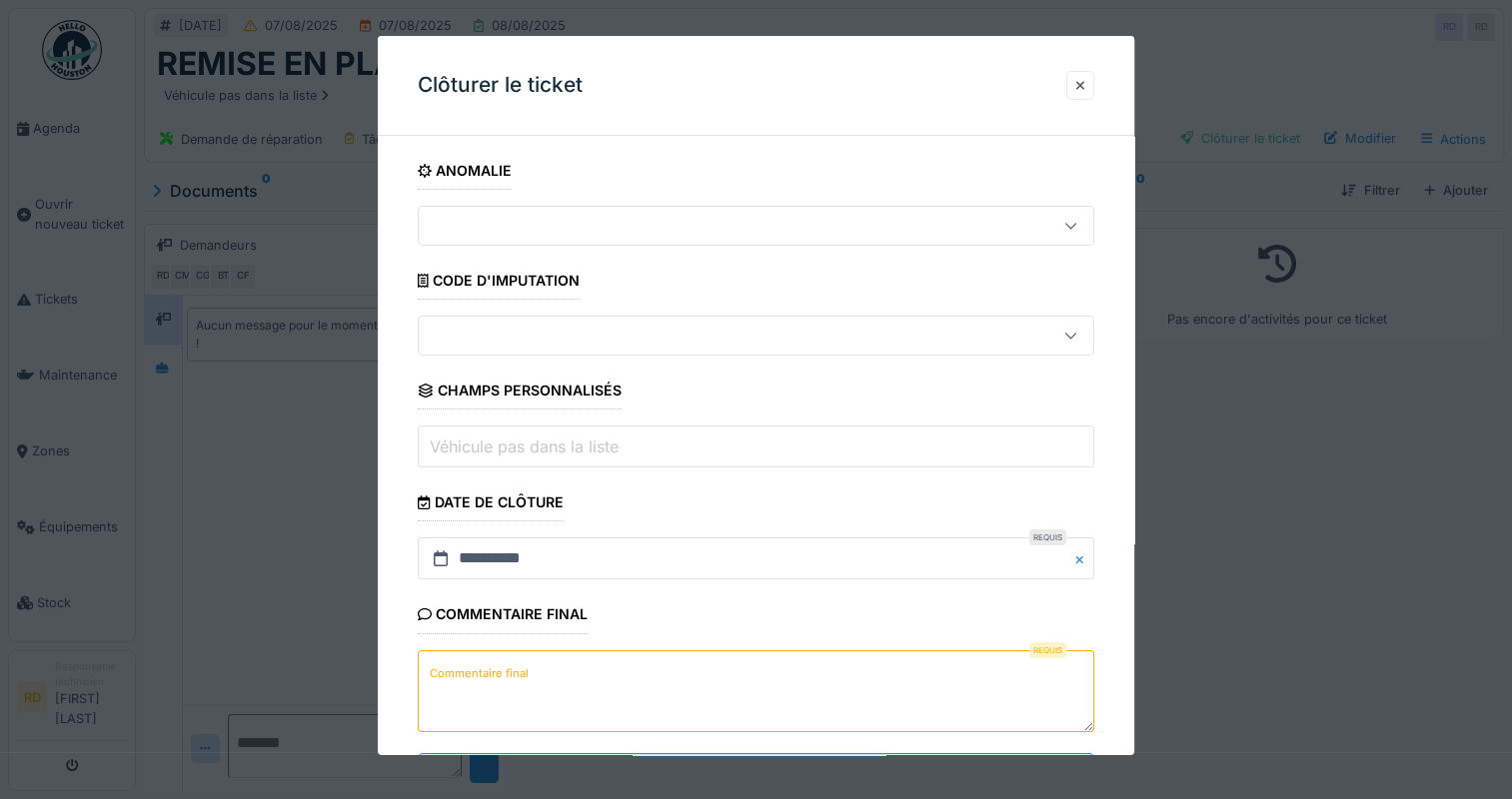 click on "Commentaire final" at bounding box center (479, 673) 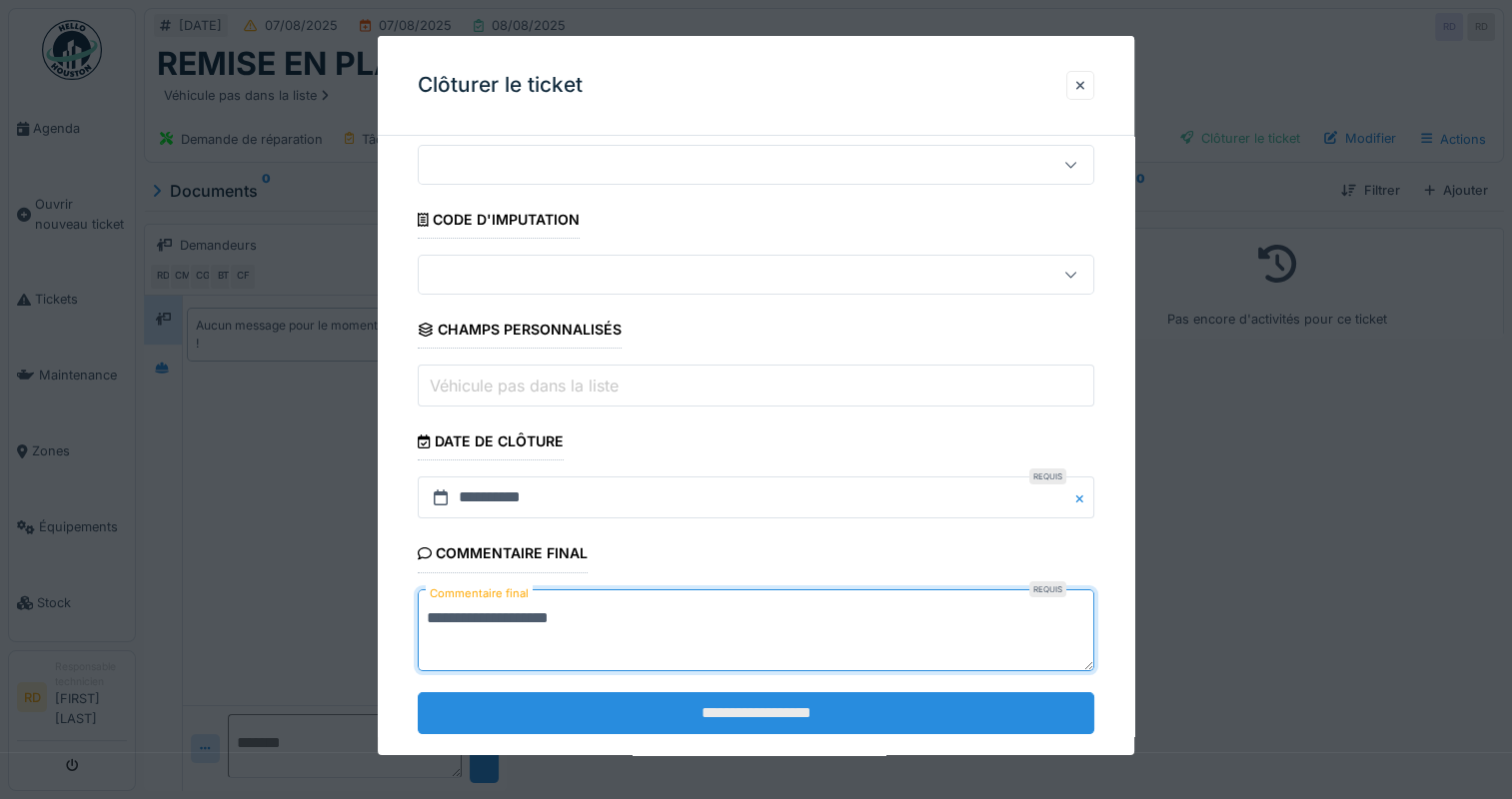 scroll, scrollTop: 92, scrollLeft: 0, axis: vertical 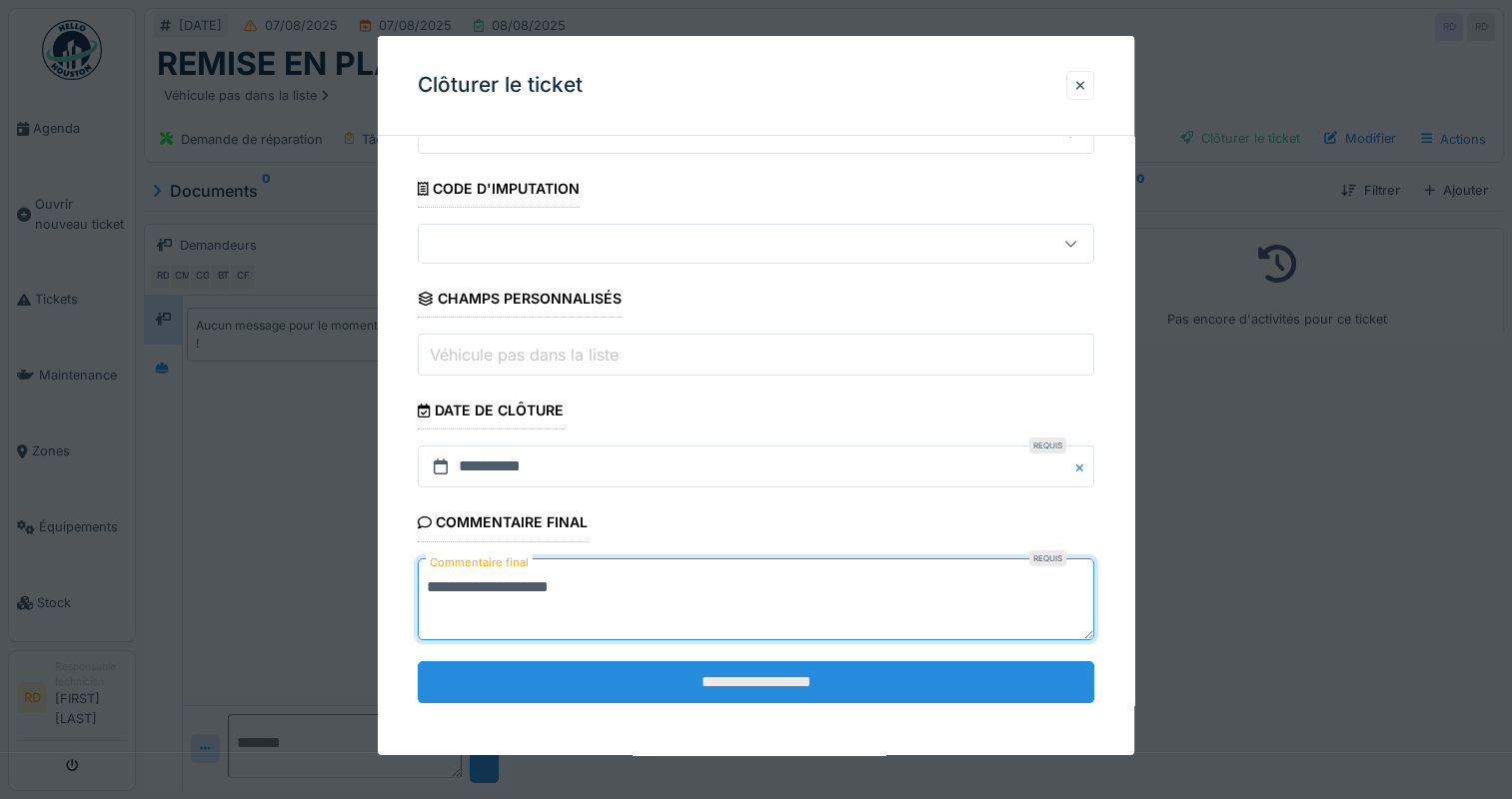 type on "**********" 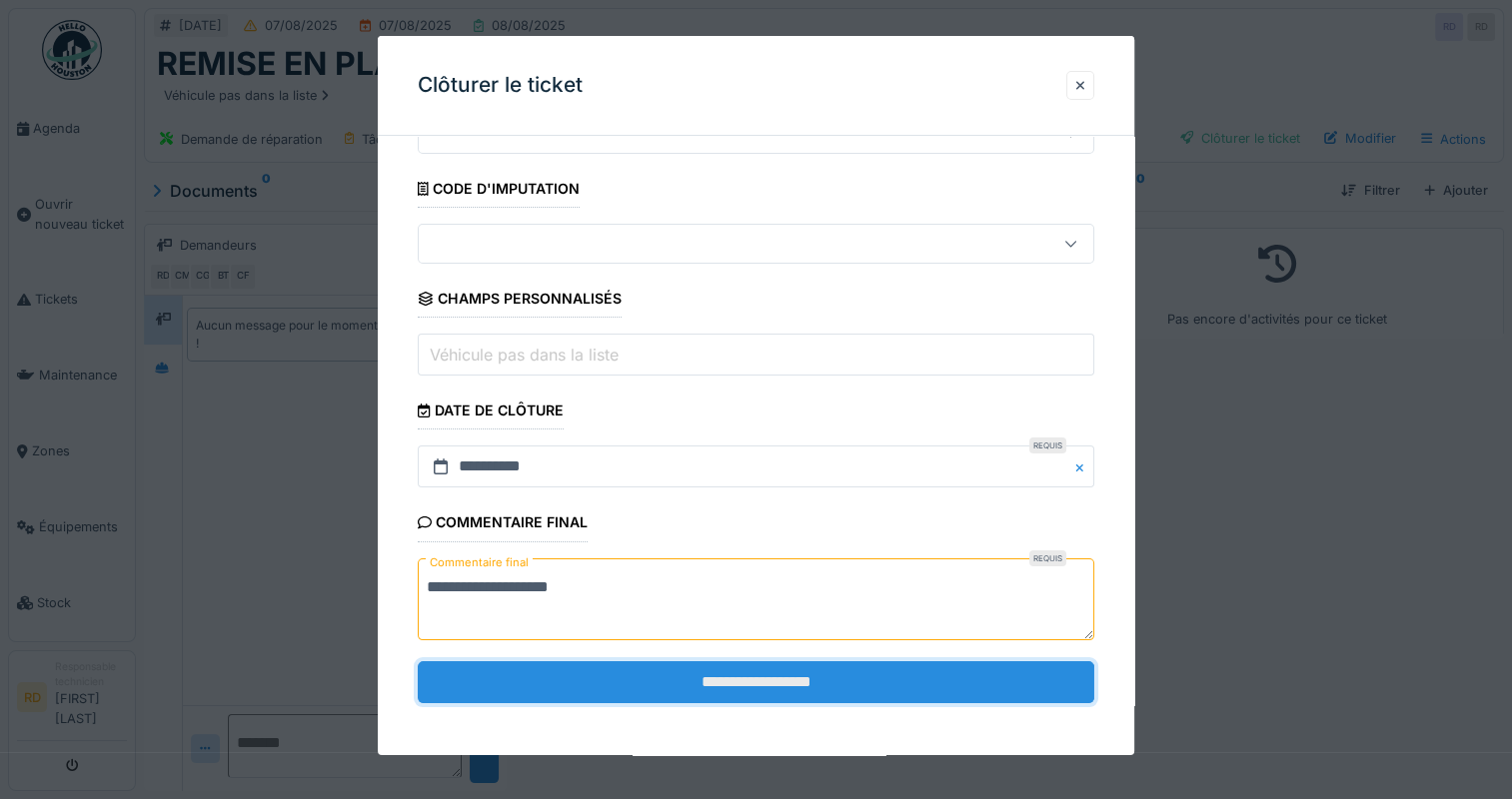 click on "**********" at bounding box center [756, 682] 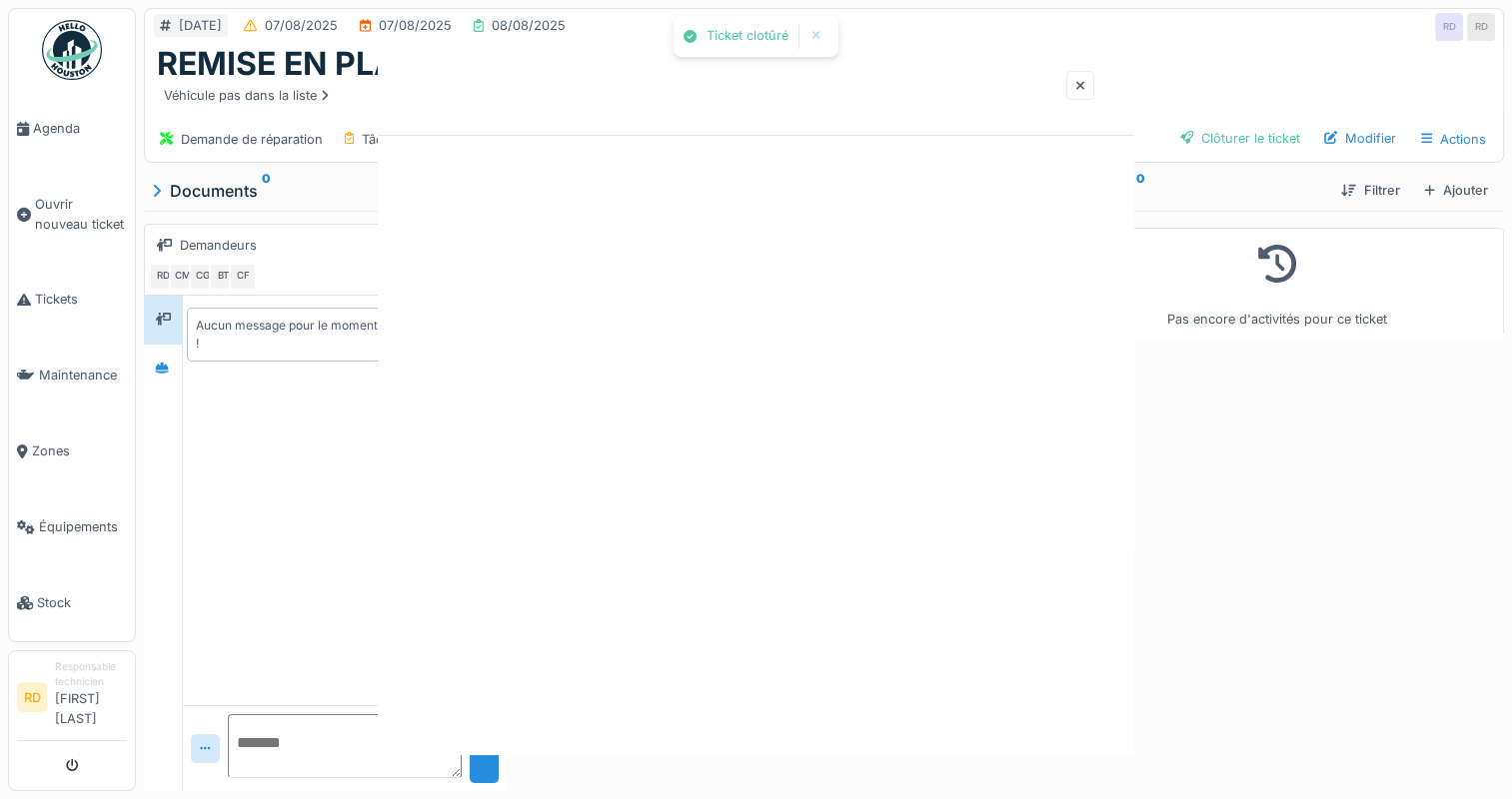 scroll, scrollTop: 0, scrollLeft: 0, axis: both 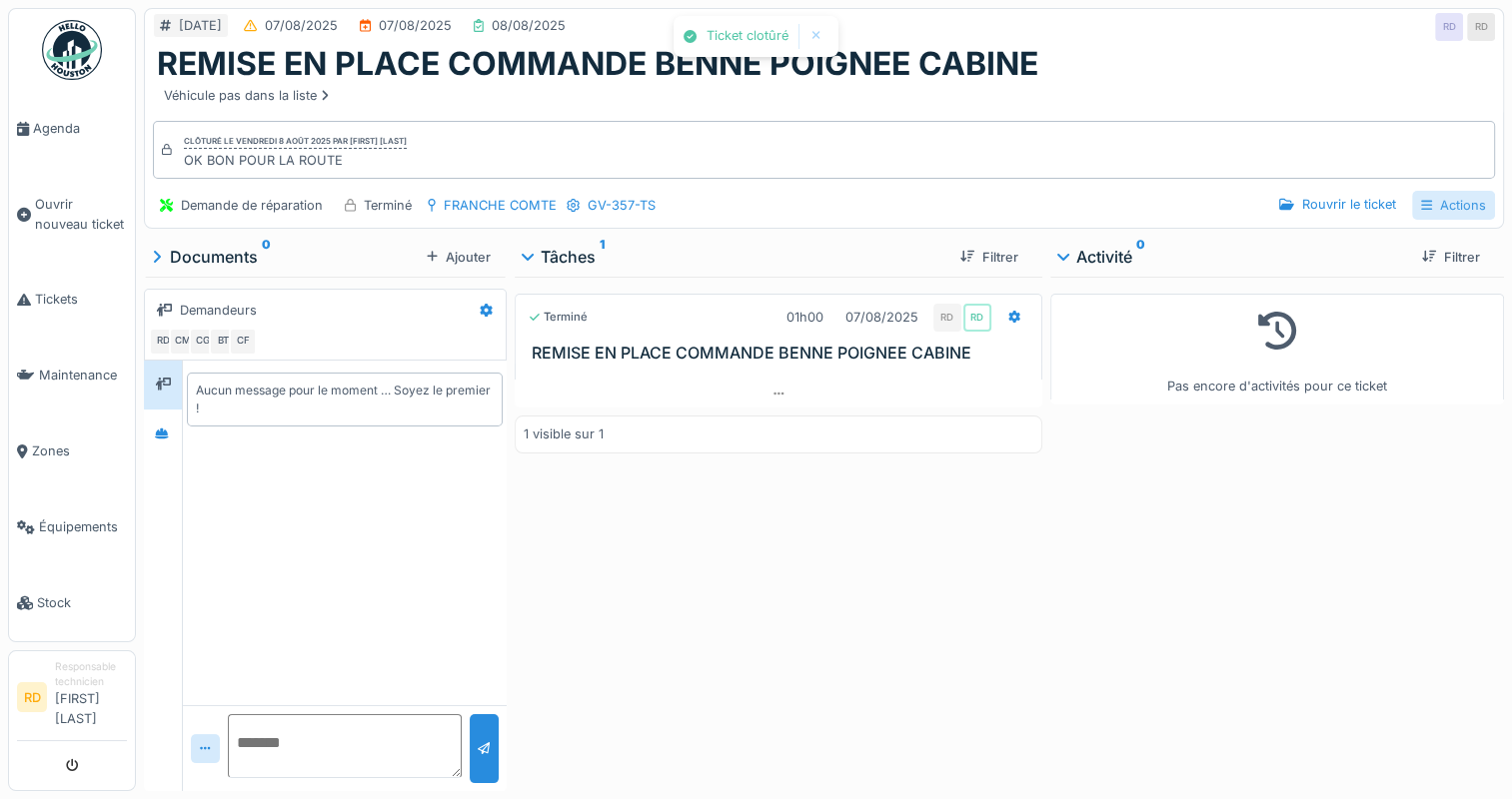 click on "Actions" at bounding box center (1453, 205) 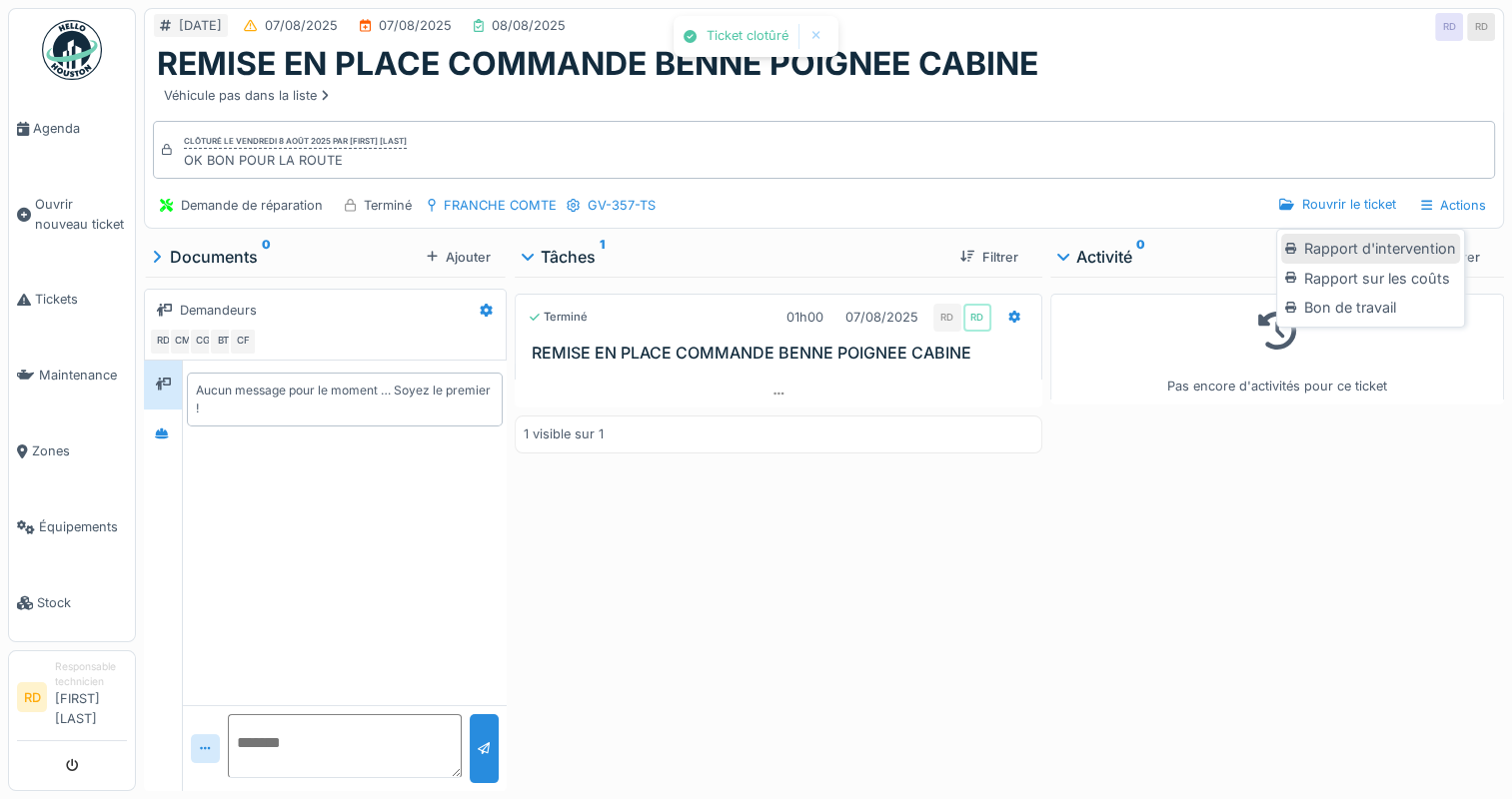 click on "Rapport d'intervention" at bounding box center [1370, 249] 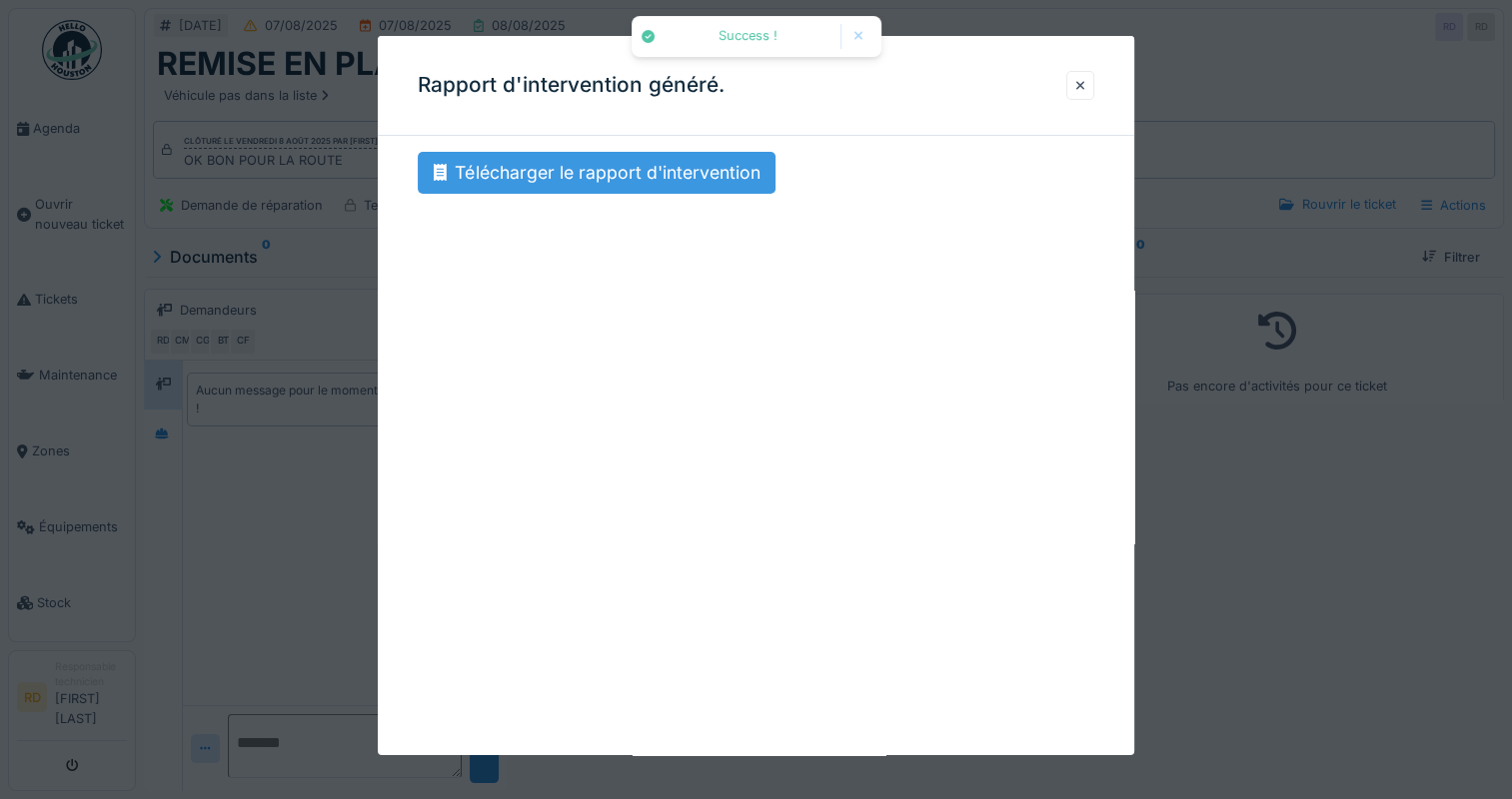 click on "Télécharger le rapport d'intervention" at bounding box center (597, 173) 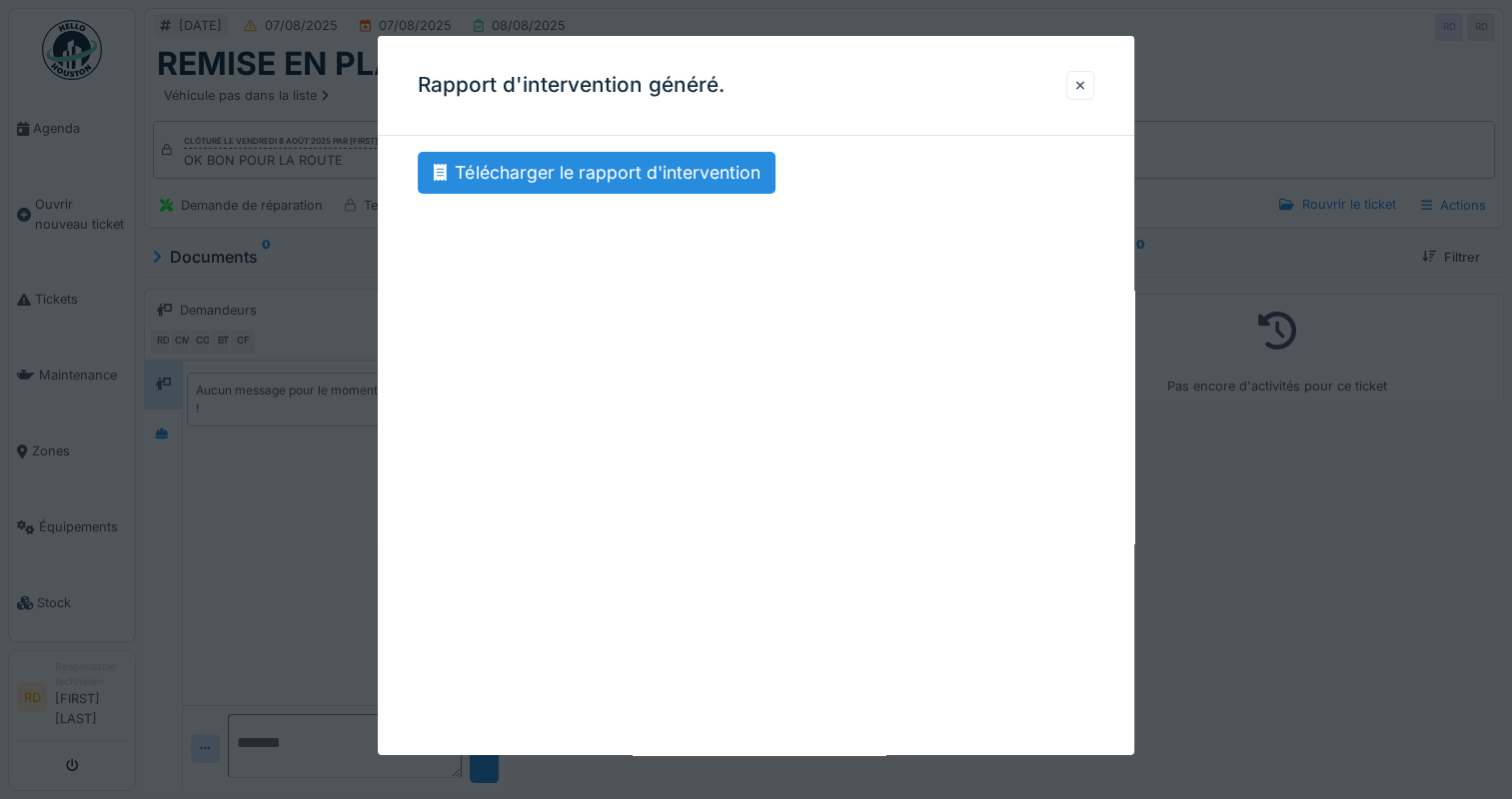 click at bounding box center (1080, 85) 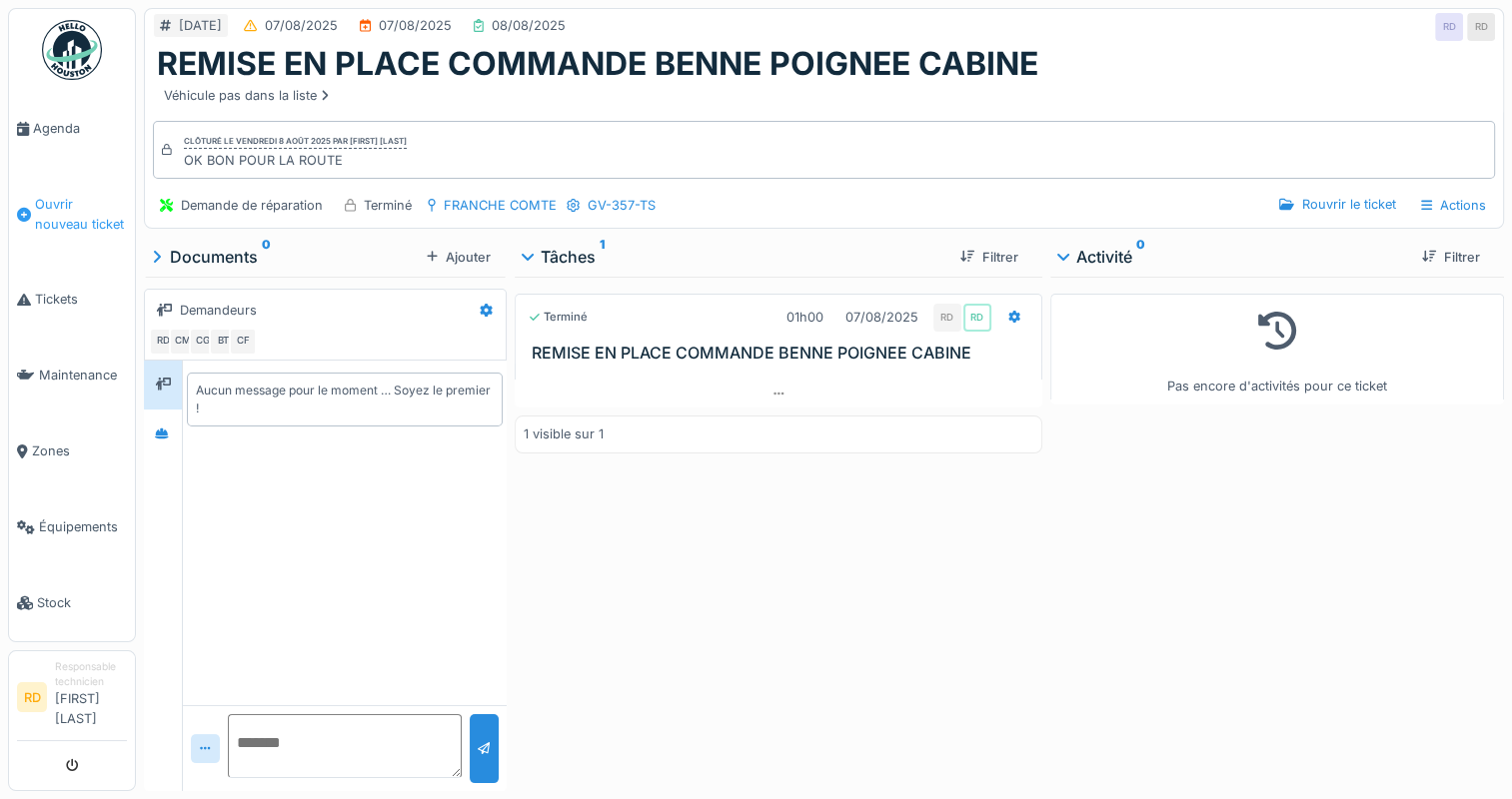 click on "Ouvrir nouveau ticket" at bounding box center [81, 214] 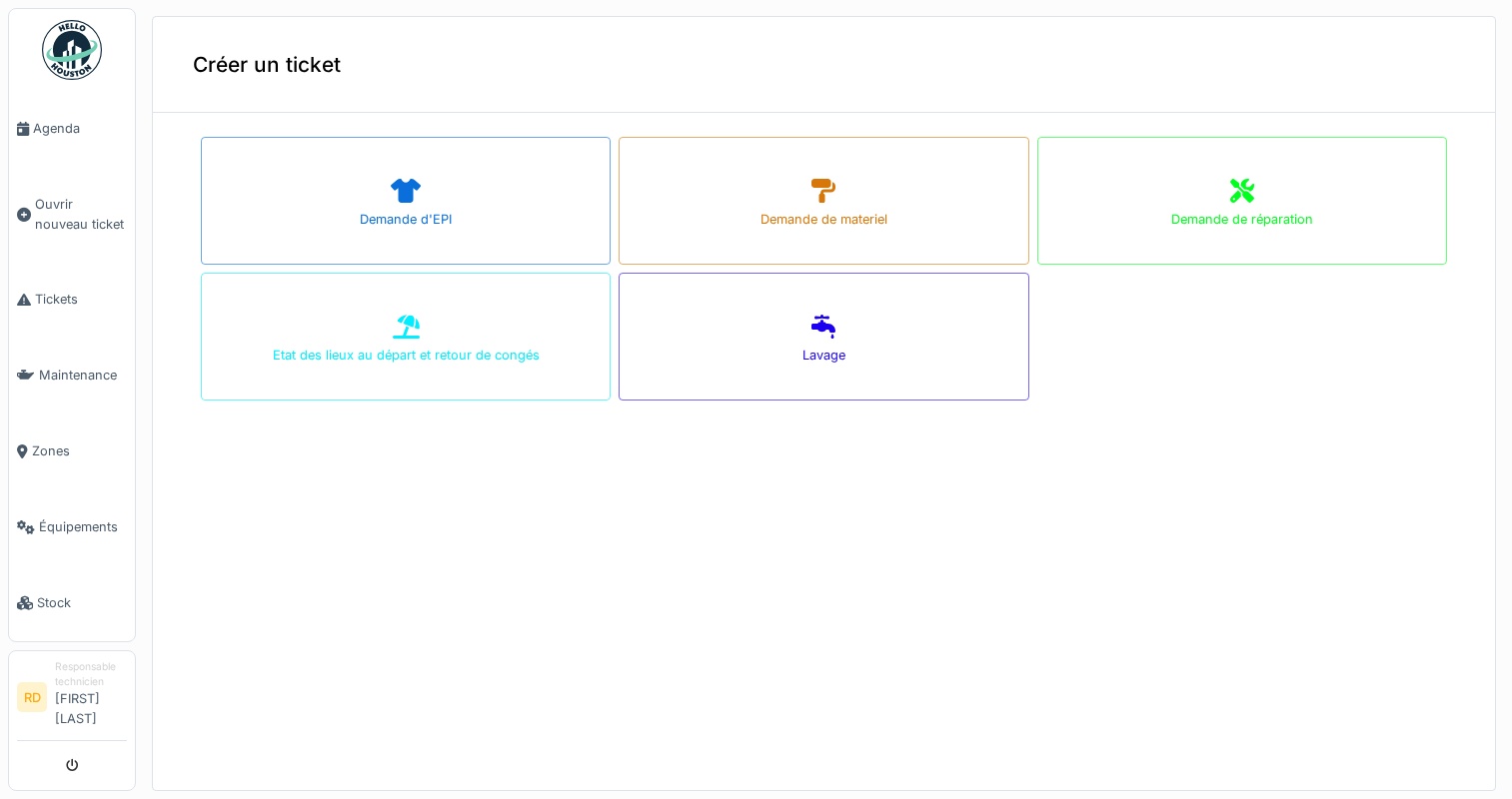 scroll, scrollTop: 0, scrollLeft: 0, axis: both 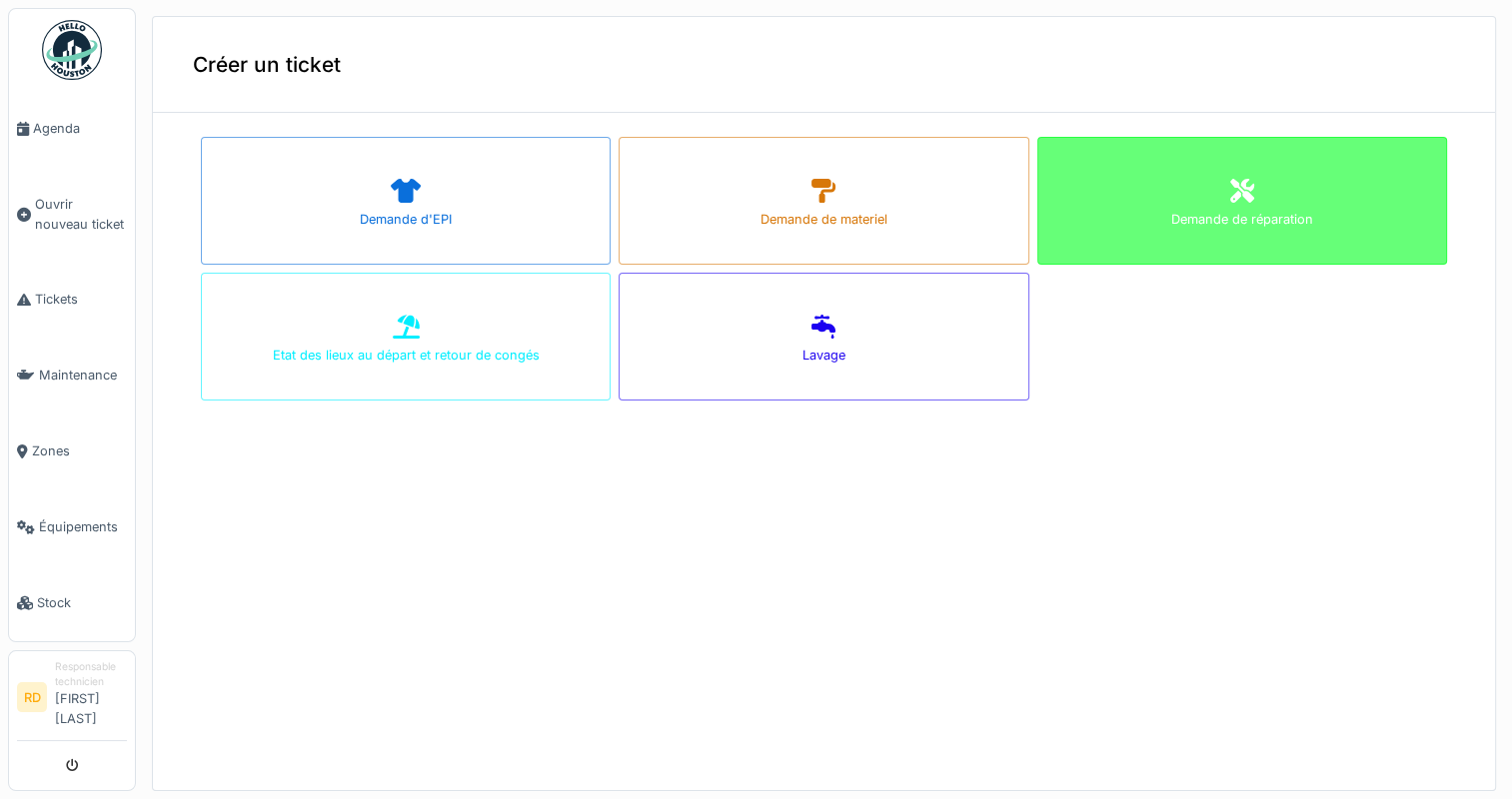 click on "Demande de réparation" at bounding box center [1242, 201] 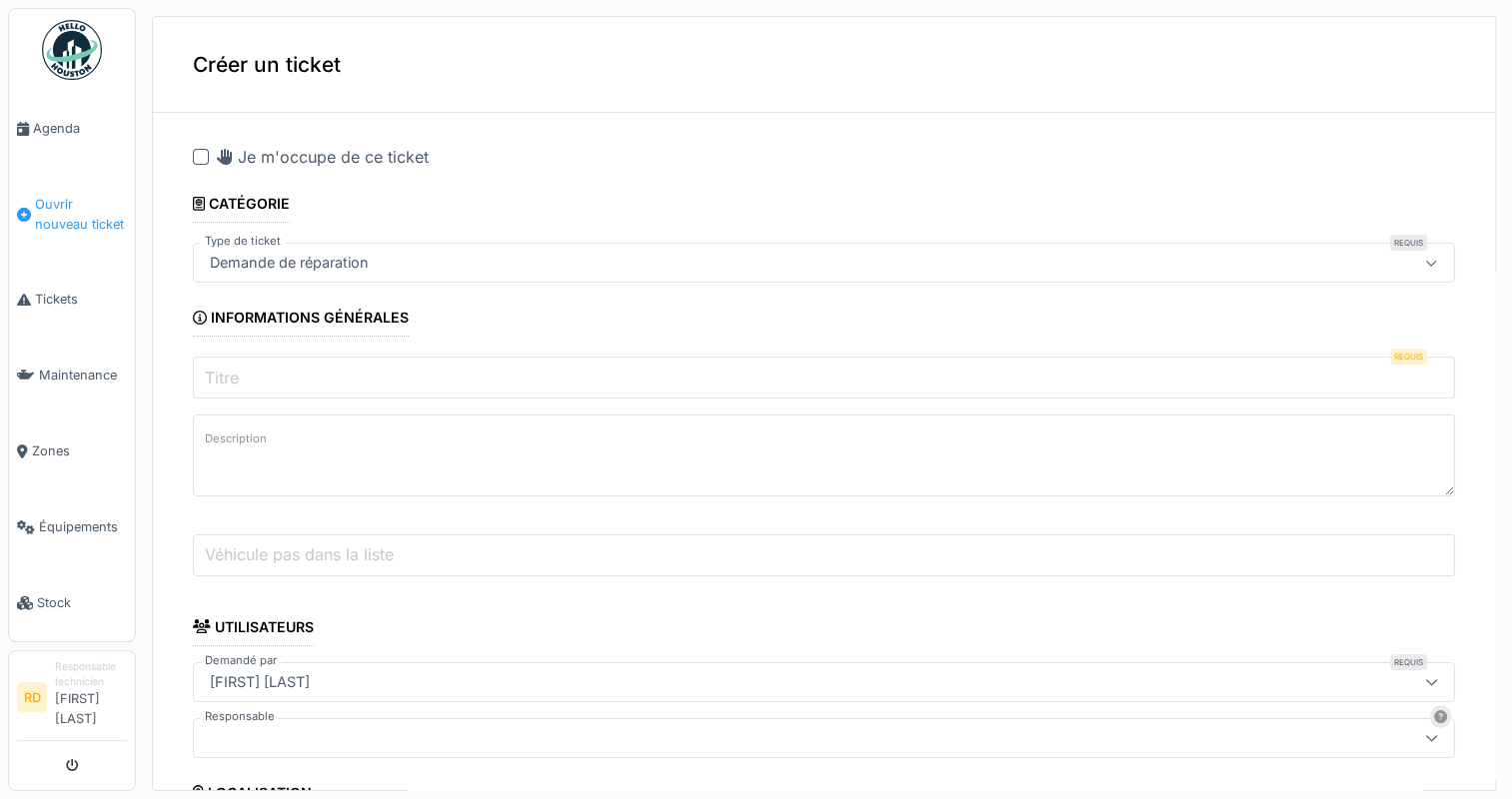 click on "Ouvrir nouveau ticket" at bounding box center (81, 214) 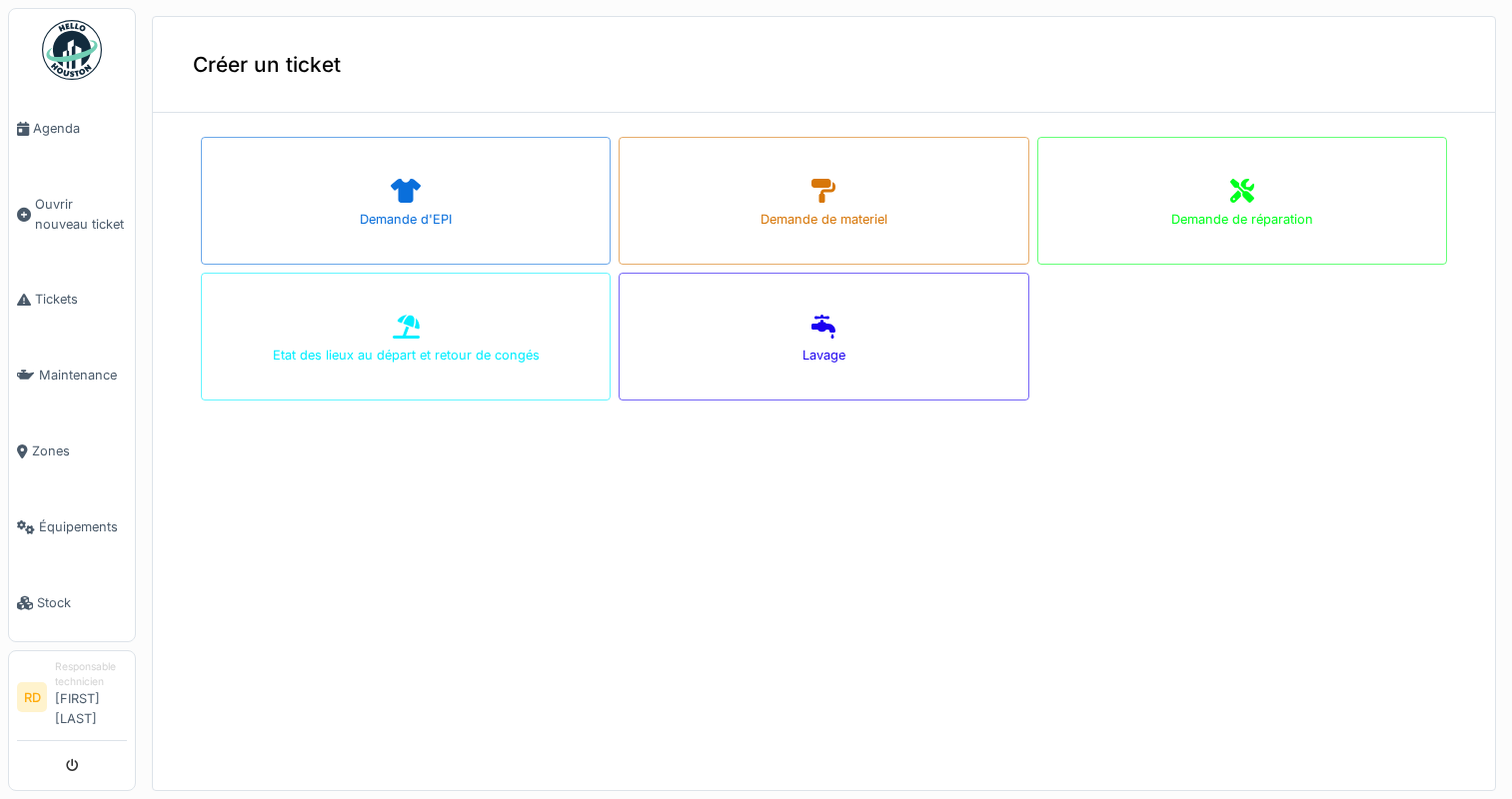 scroll, scrollTop: 0, scrollLeft: 0, axis: both 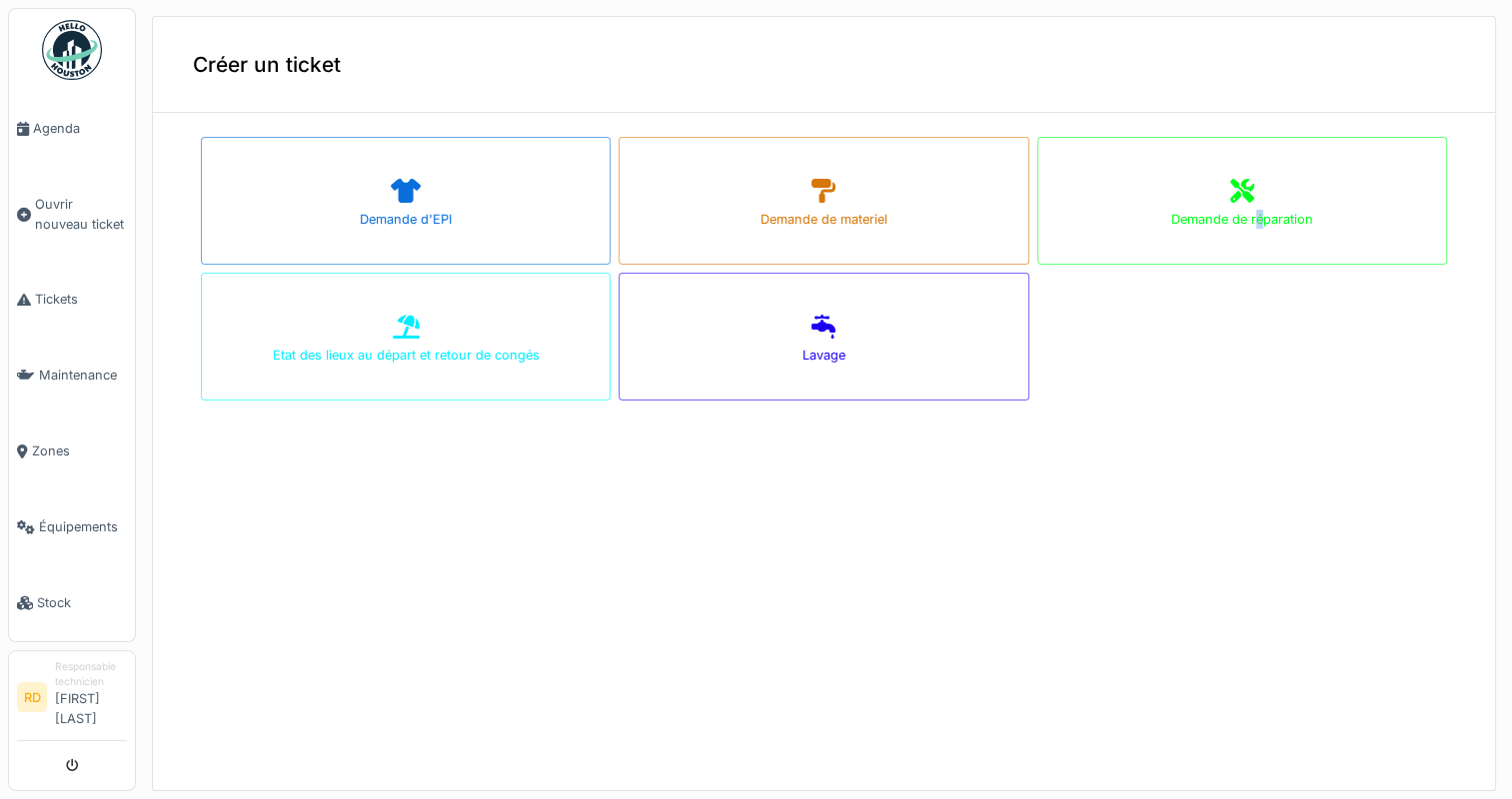 drag, startPoint x: 1222, startPoint y: 216, endPoint x: 1163, endPoint y: 235, distance: 61.983869 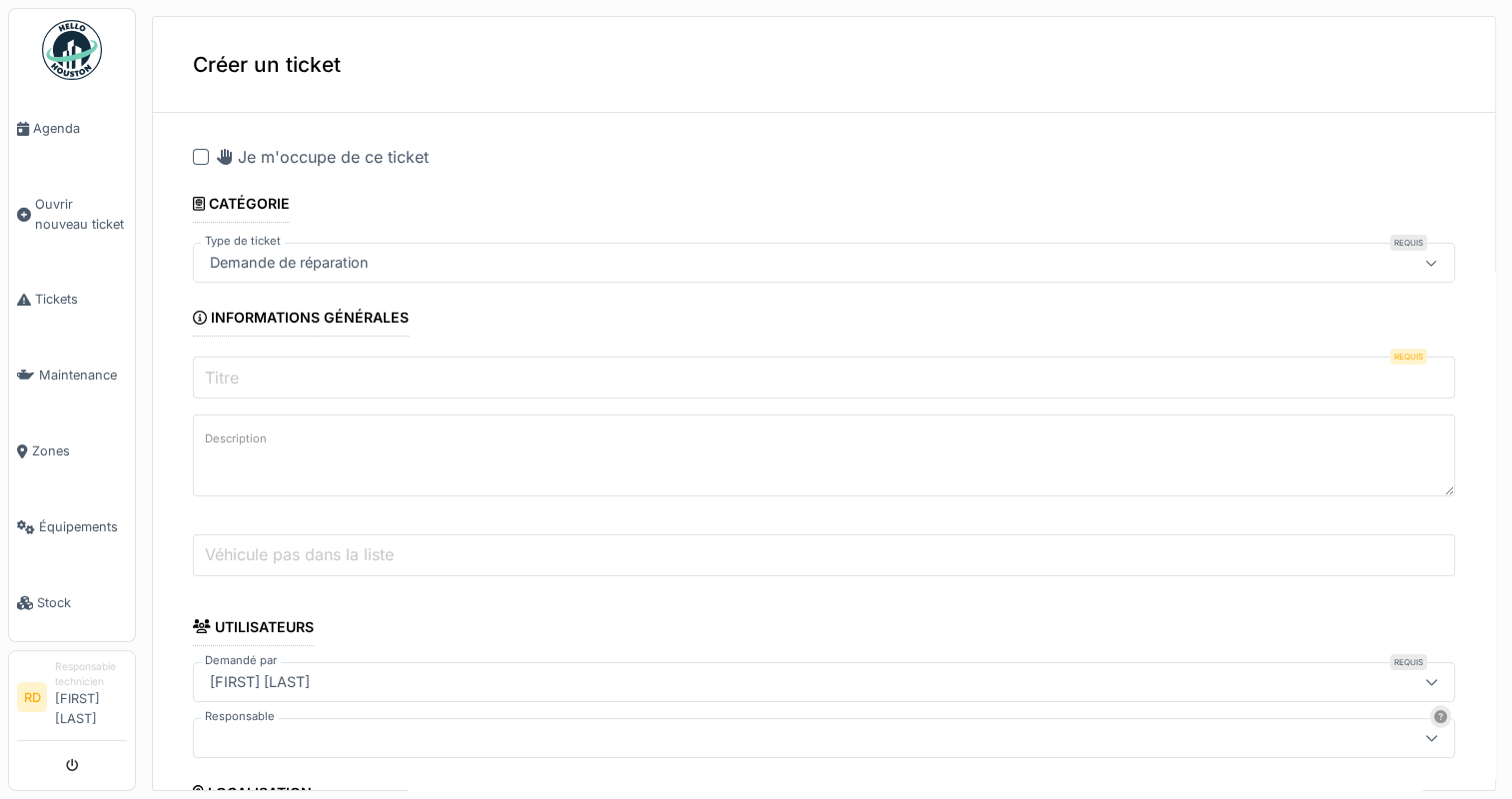 click on "Titre" at bounding box center [823, 378] 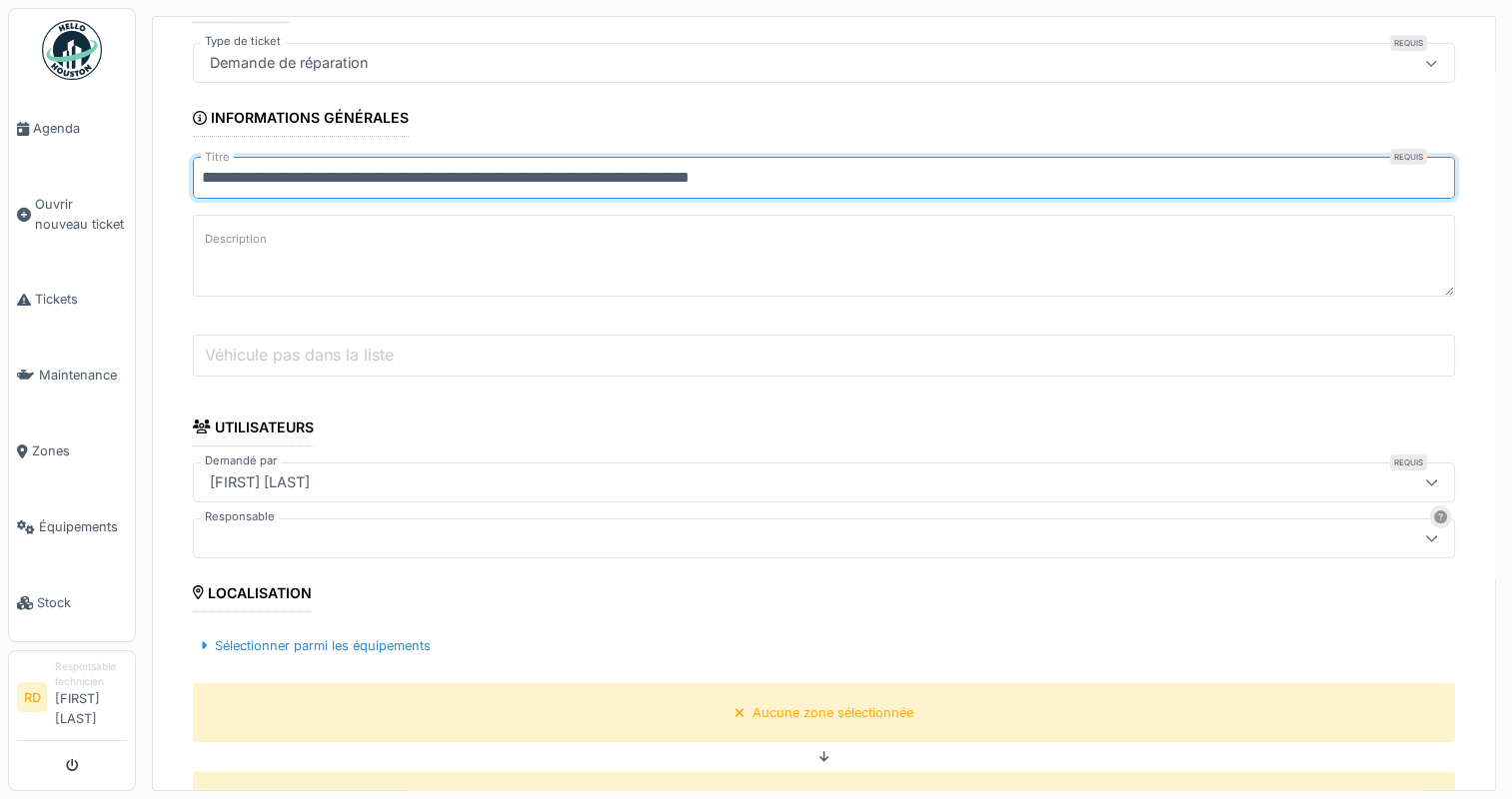 scroll, scrollTop: 400, scrollLeft: 0, axis: vertical 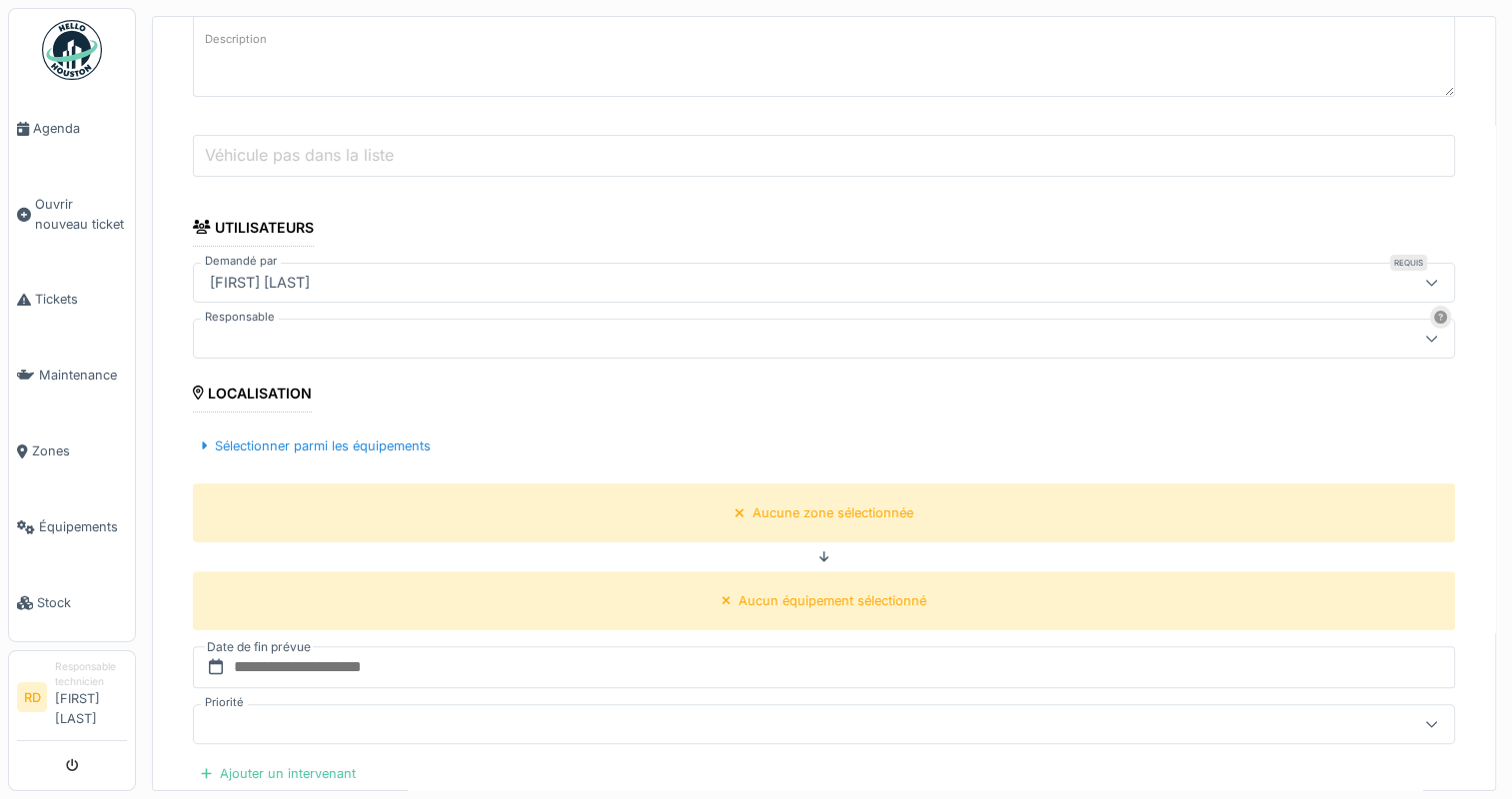 type on "**********" 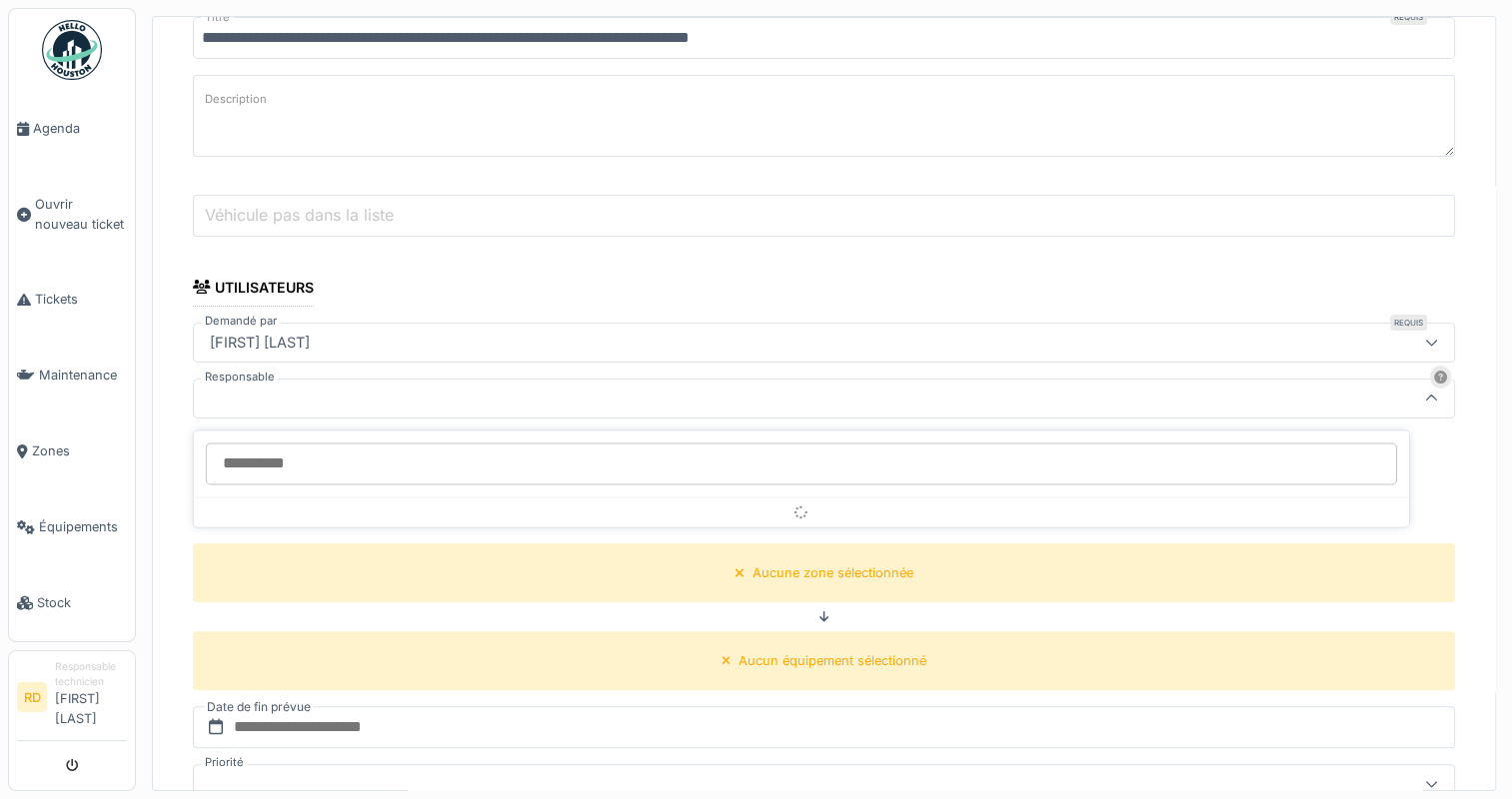 scroll, scrollTop: 332, scrollLeft: 0, axis: vertical 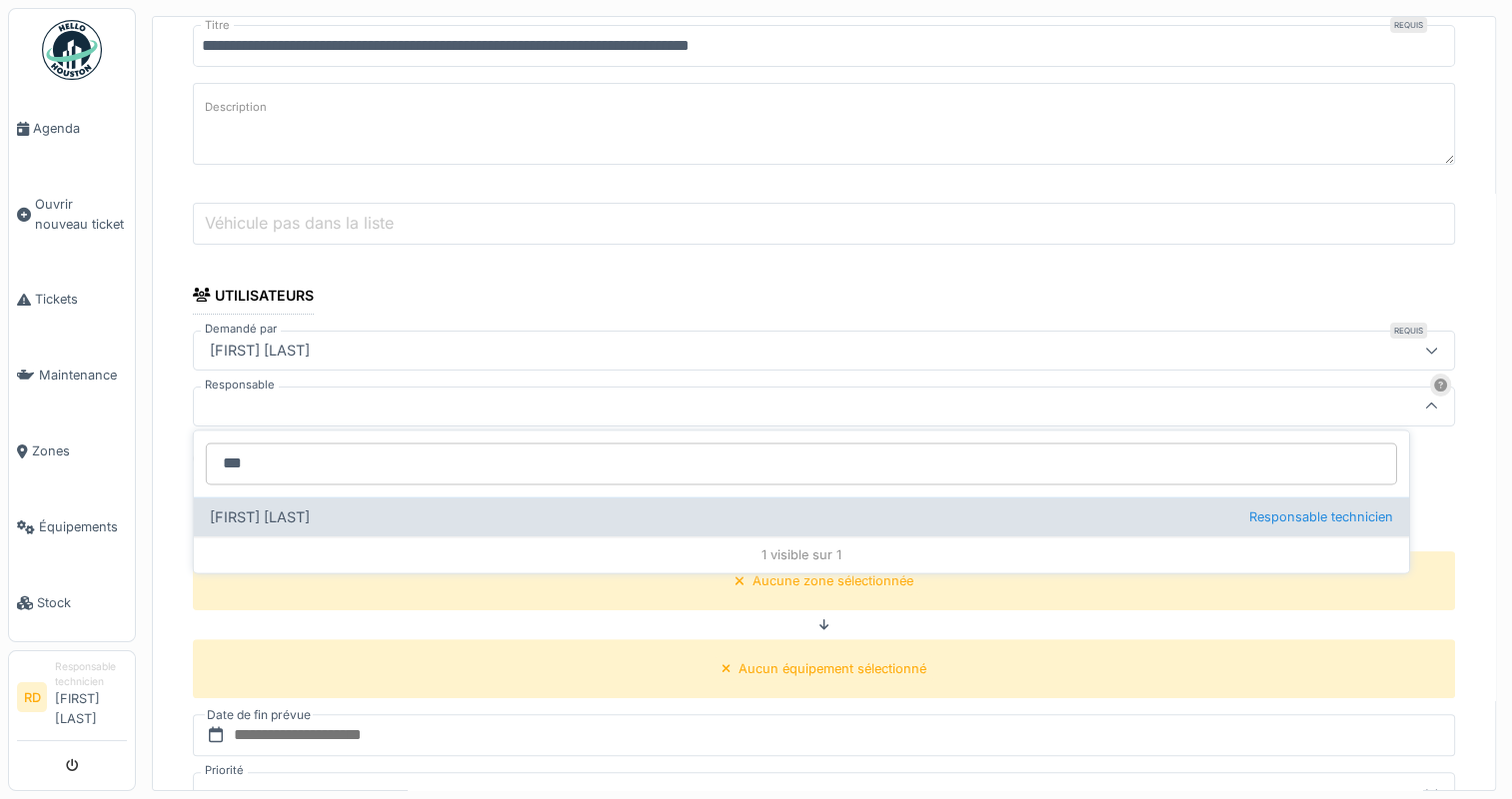 type on "***" 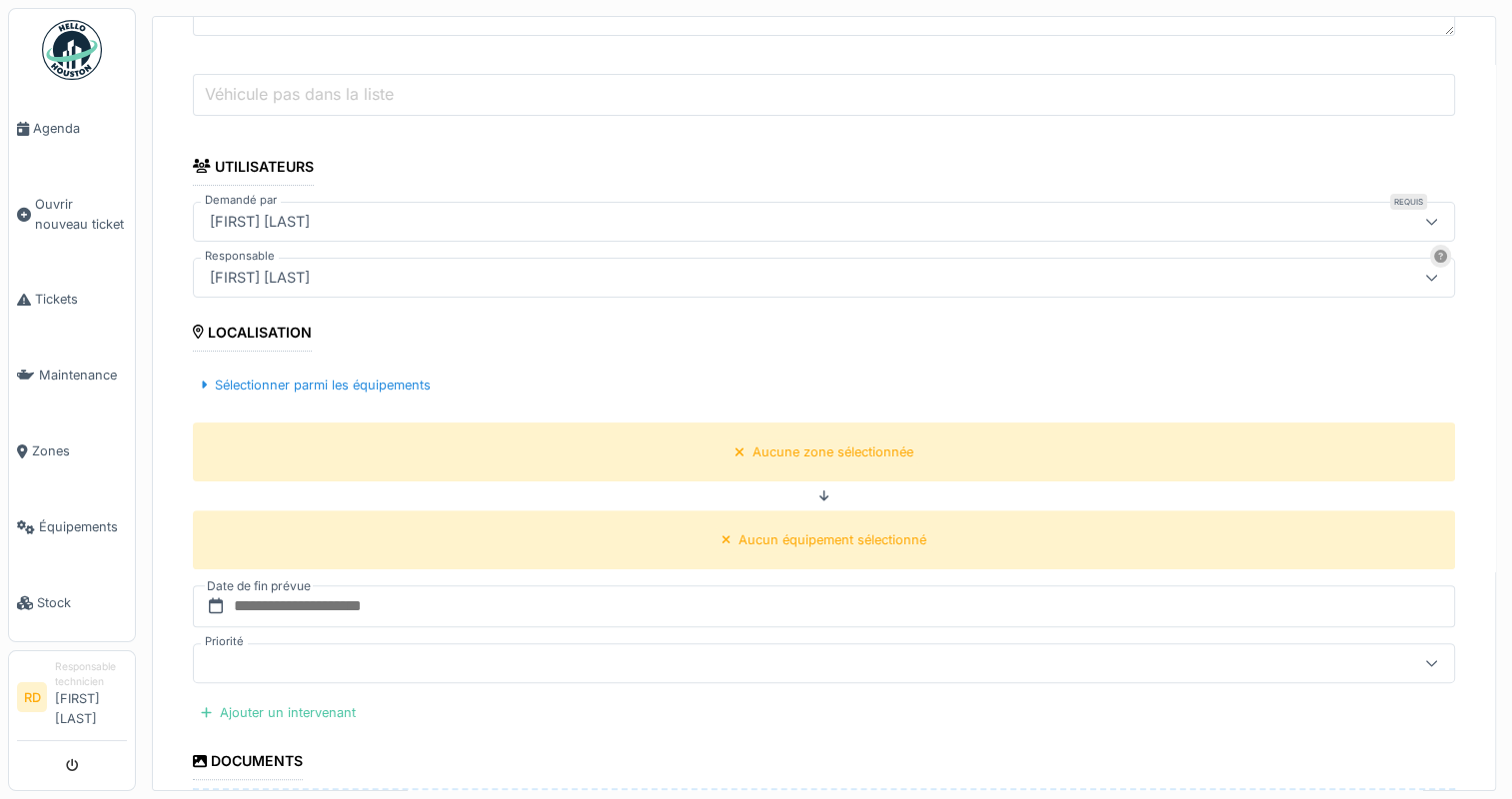 scroll, scrollTop: 531, scrollLeft: 0, axis: vertical 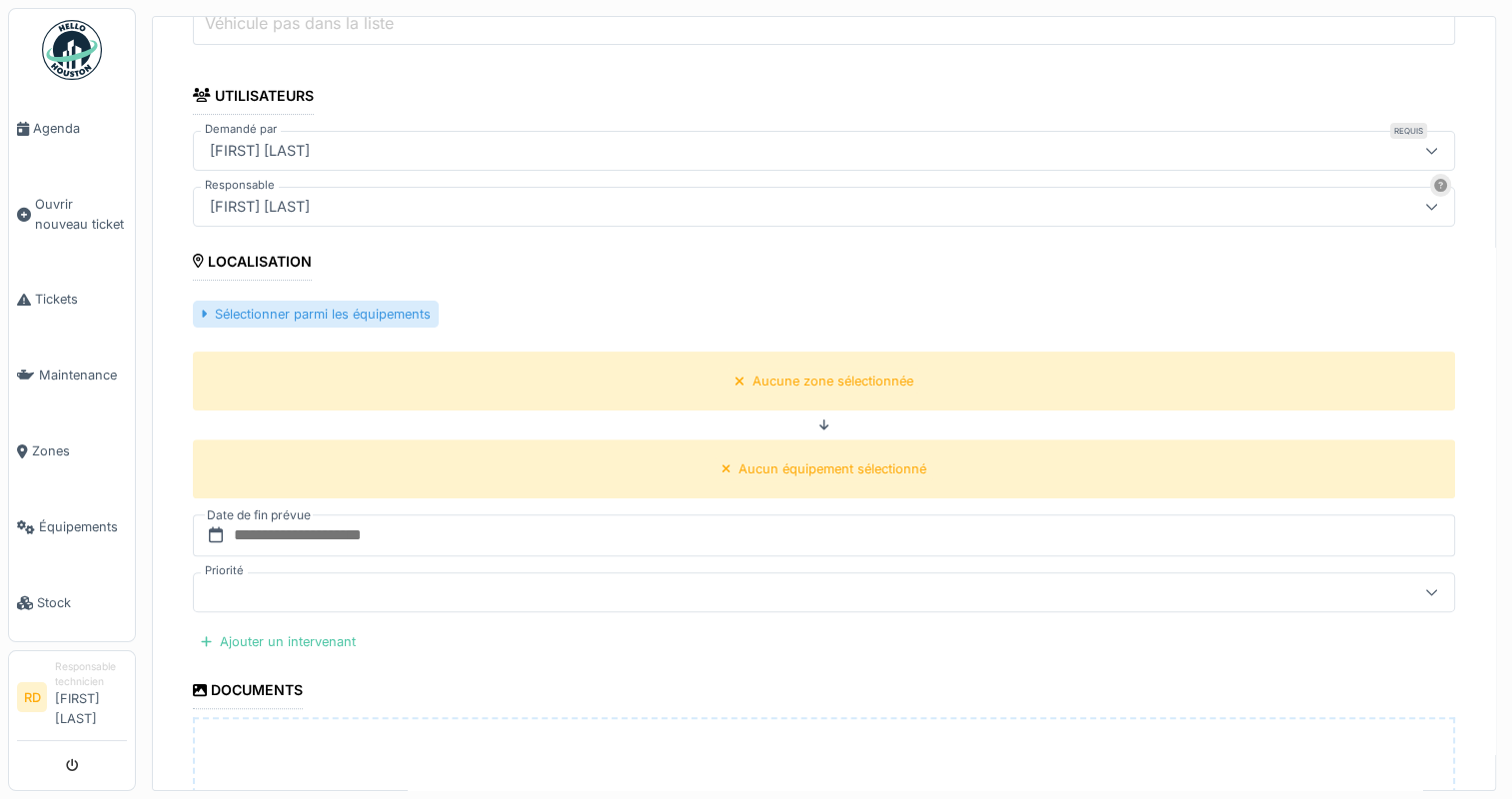 click on "Sélectionner parmi les équipements" at bounding box center (316, 314) 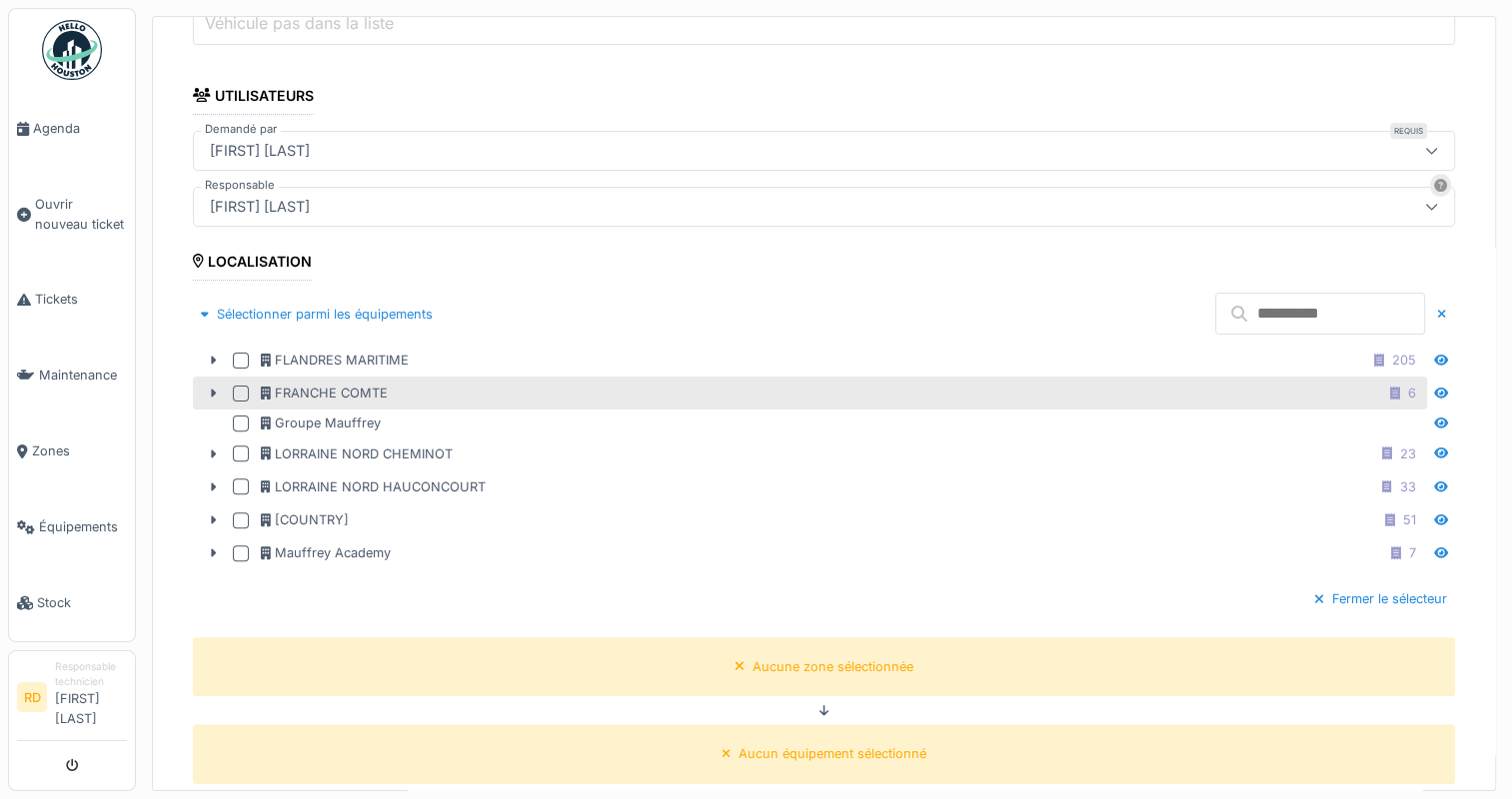 click at bounding box center (241, 394) 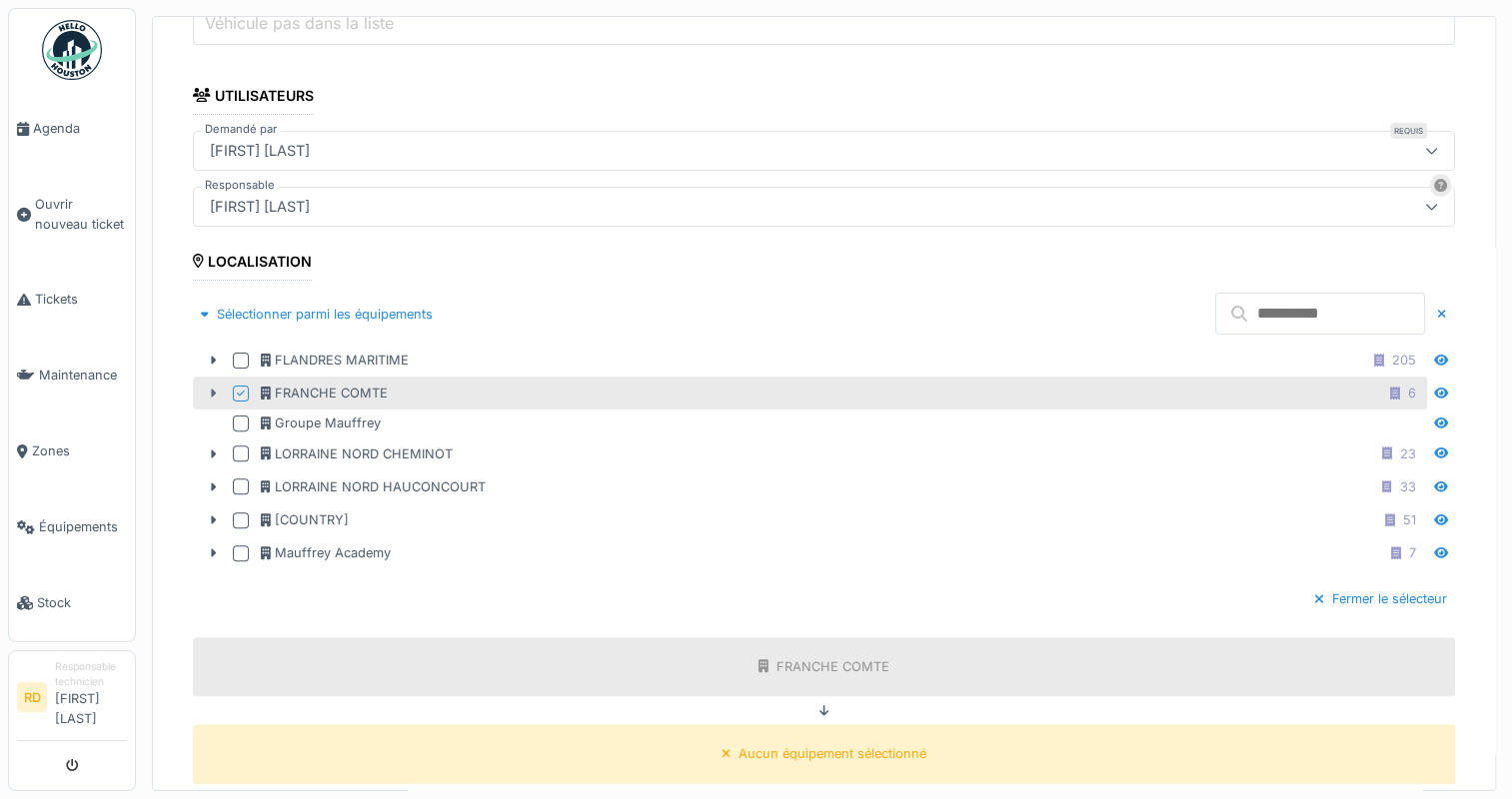 click 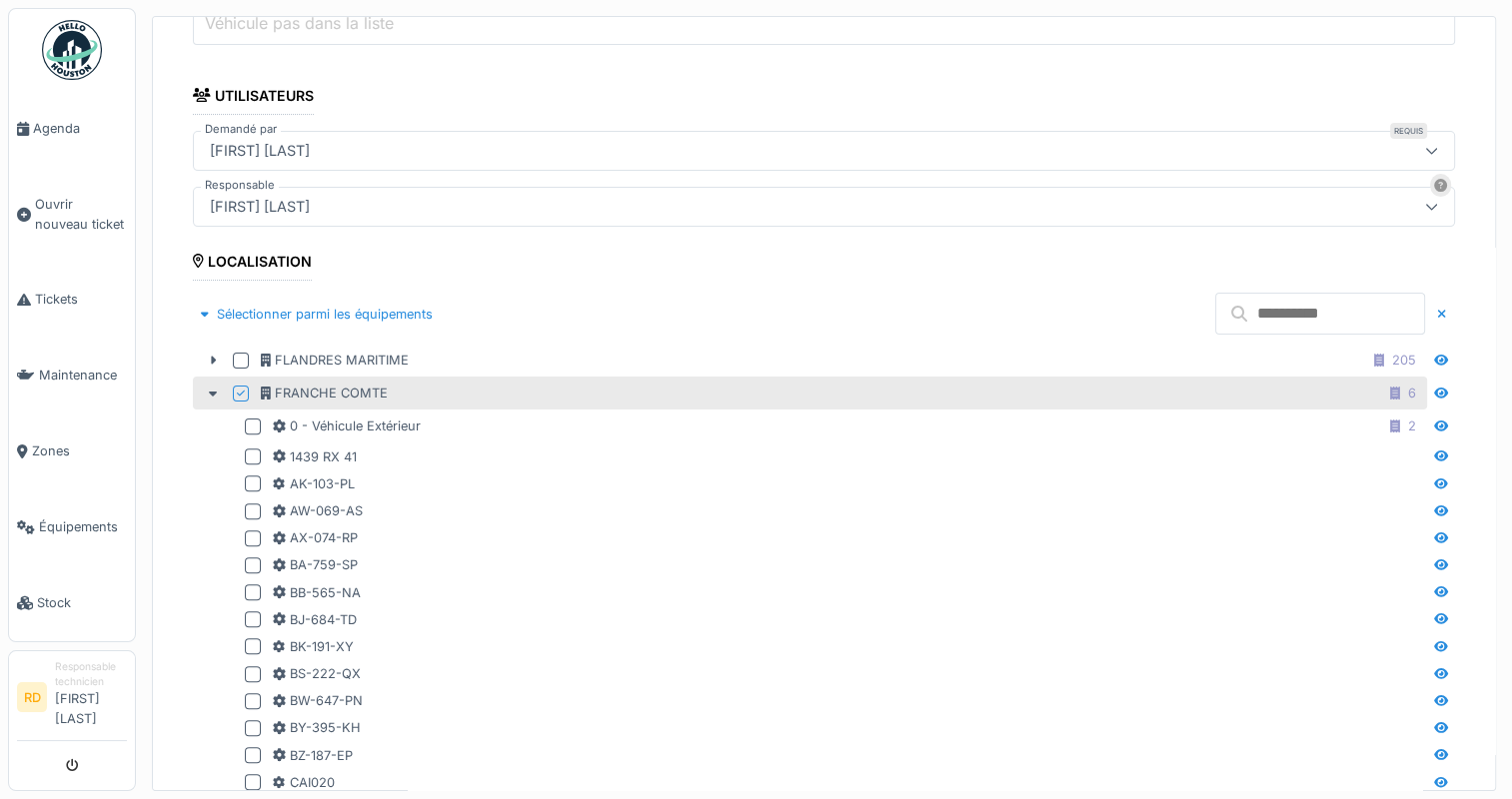click at bounding box center [1320, 314] 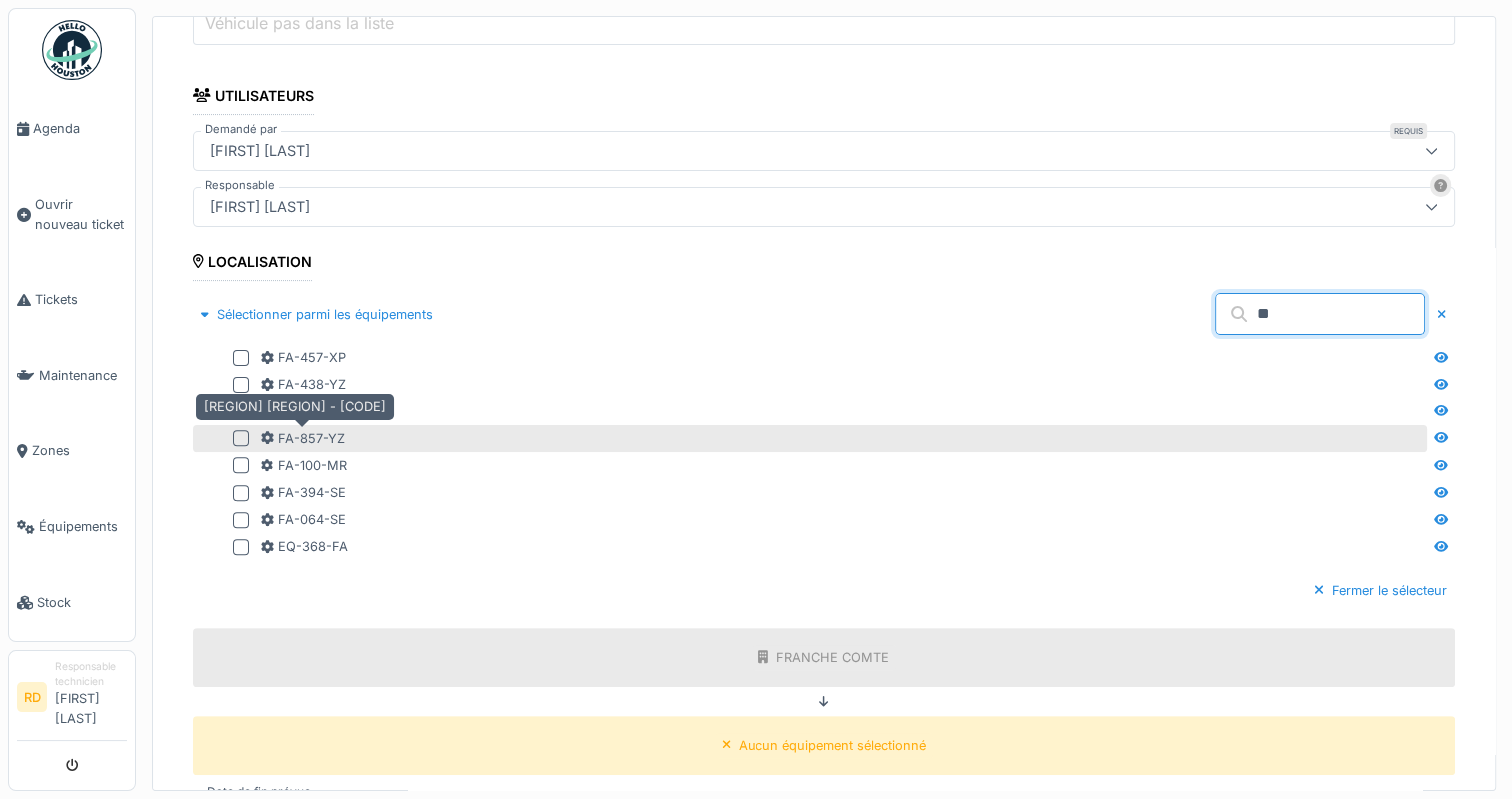 type on "**" 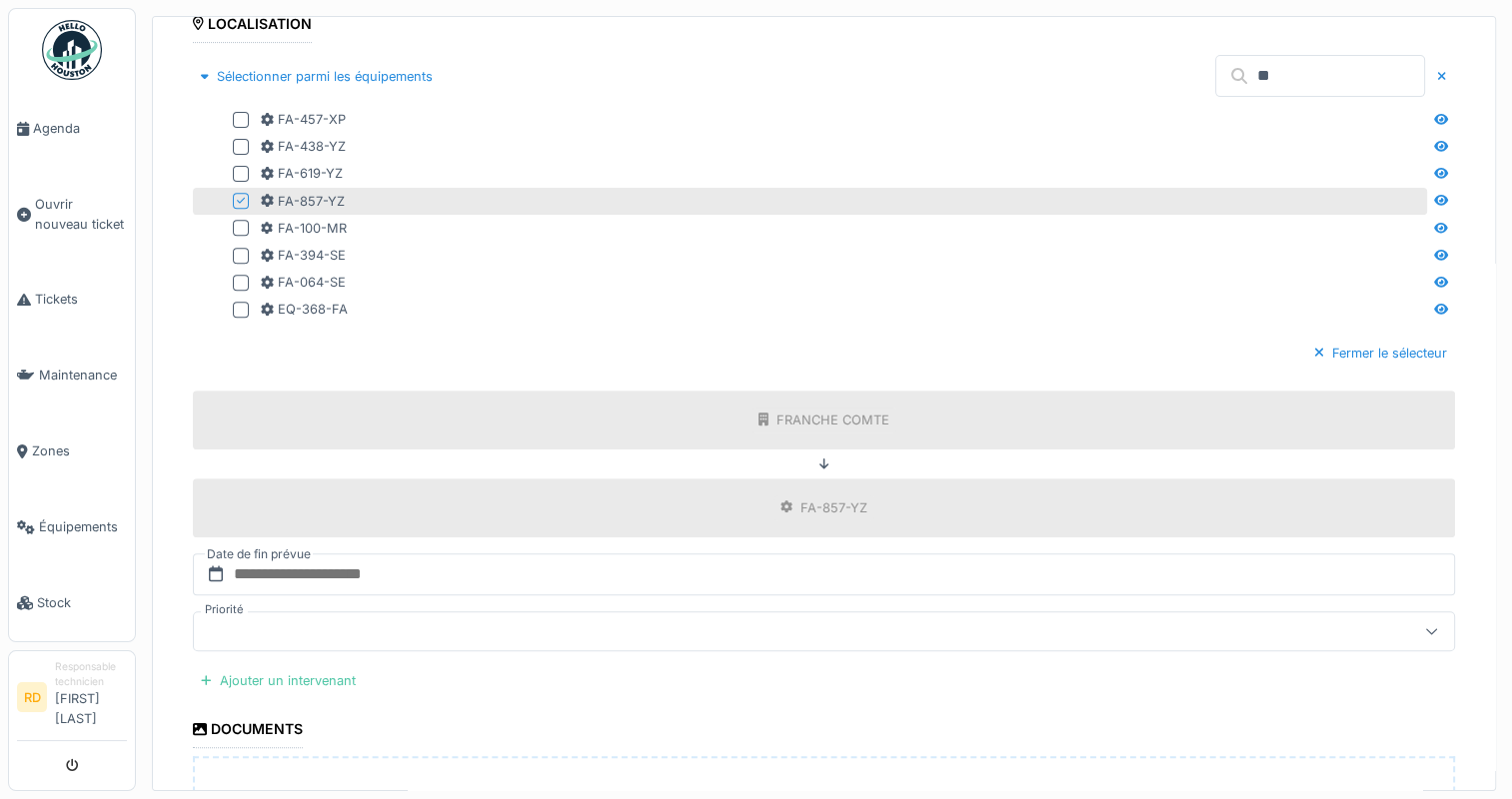 scroll, scrollTop: 931, scrollLeft: 0, axis: vertical 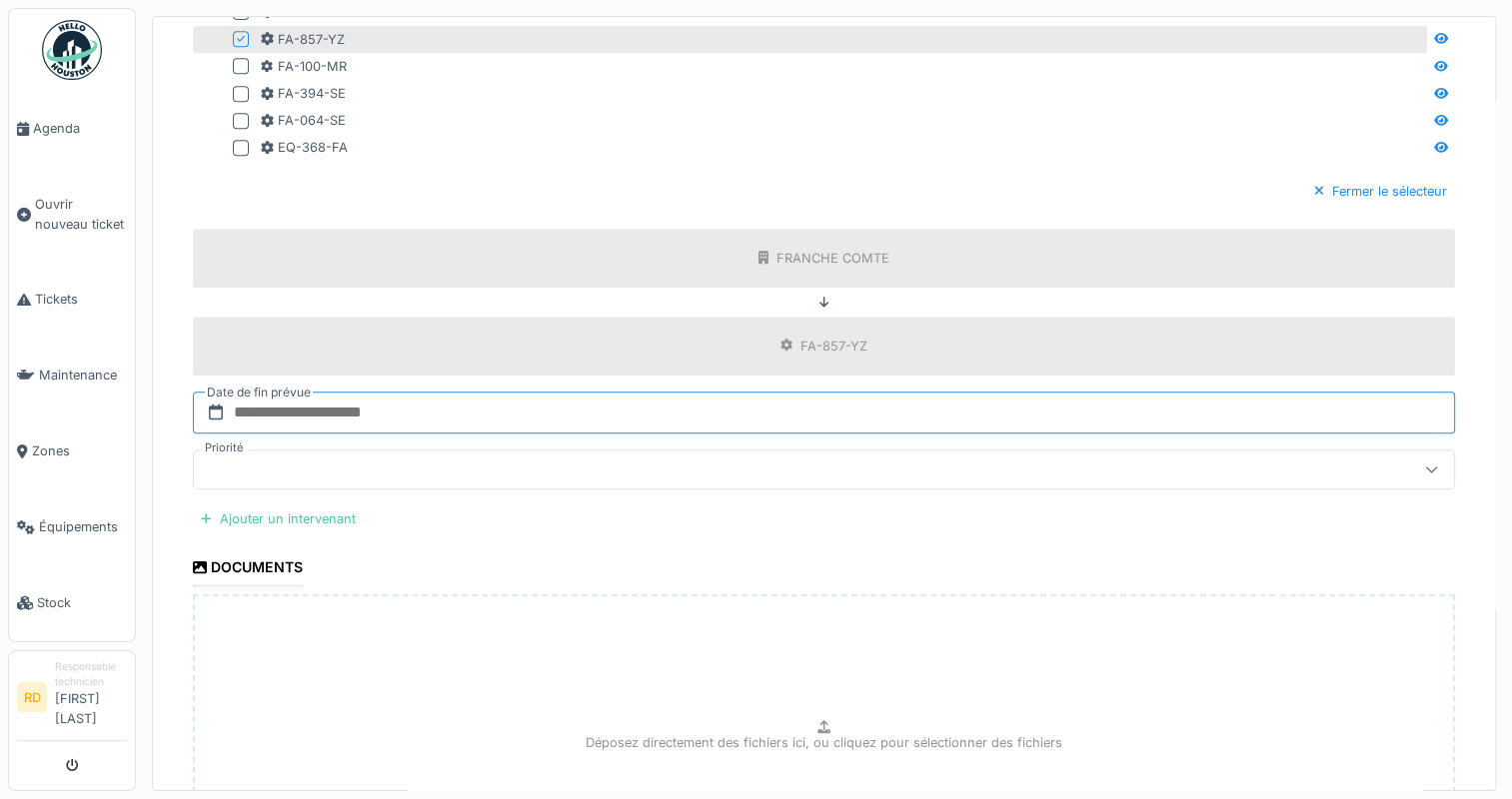 click at bounding box center (823, 412) 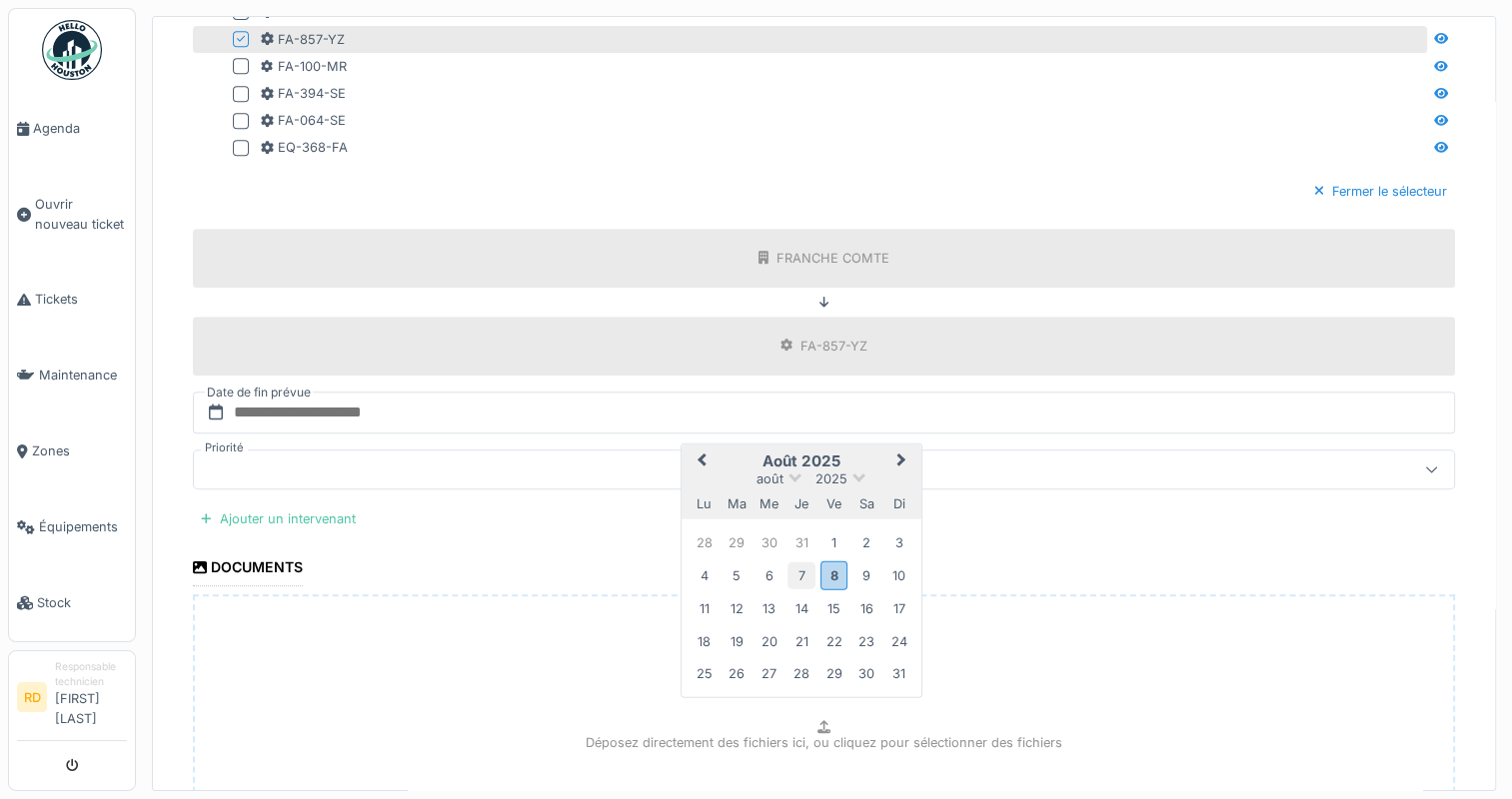 click on "7" at bounding box center [800, 575] 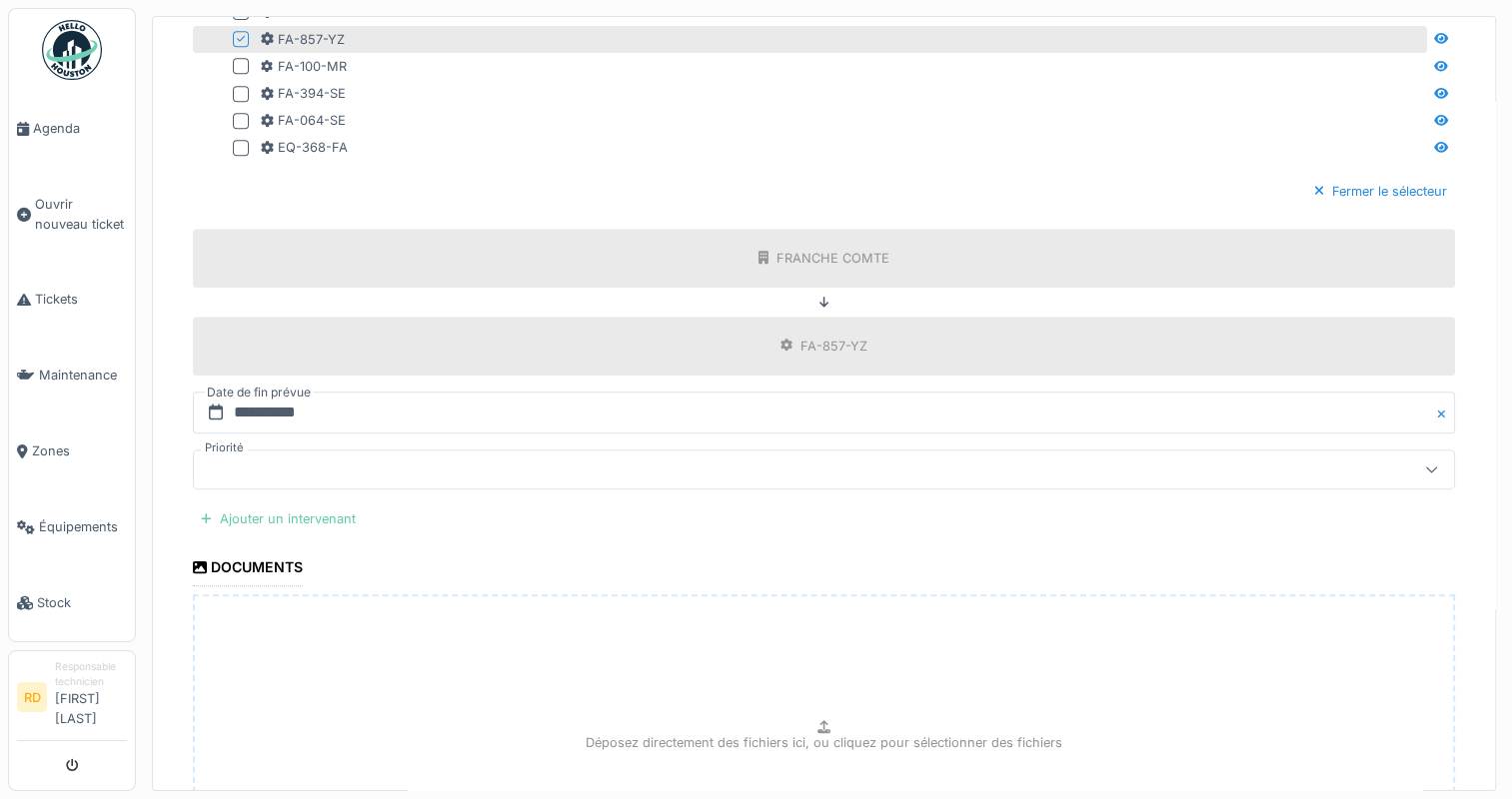 click on "Ajouter un intervenant" at bounding box center (278, 518) 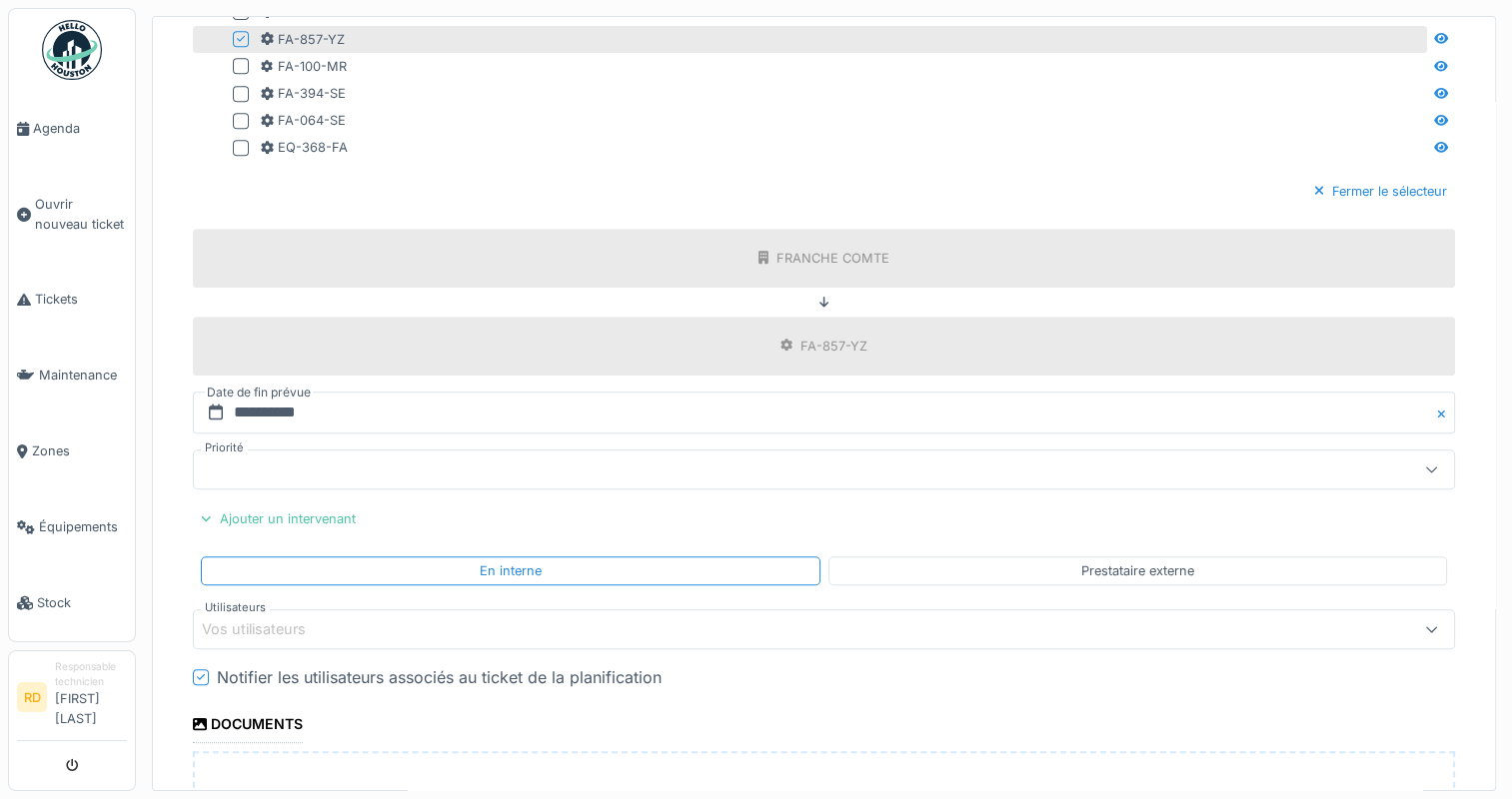 click on "Vos utilisateurs" at bounding box center [268, 629] 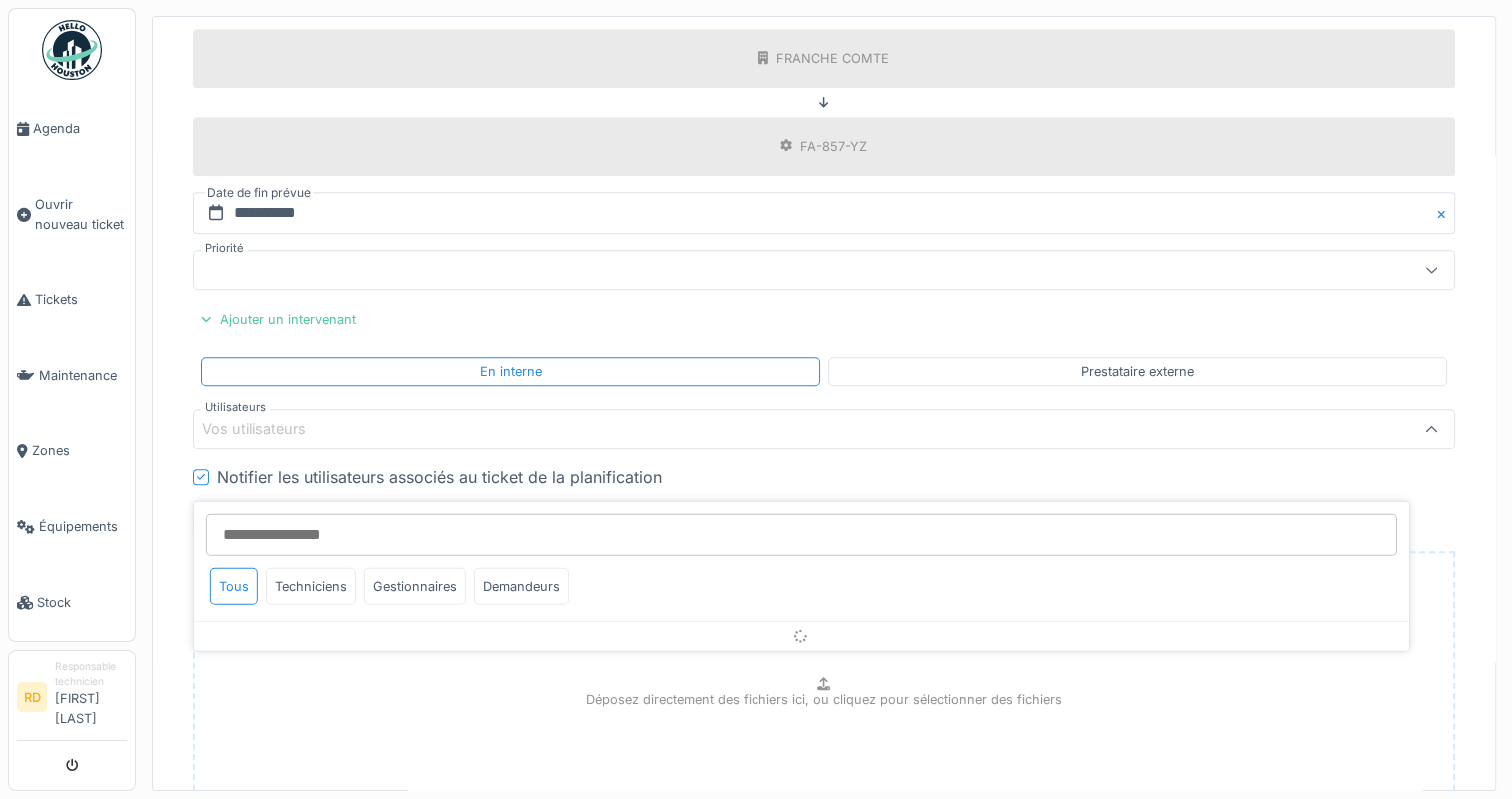 scroll, scrollTop: 1152, scrollLeft: 0, axis: vertical 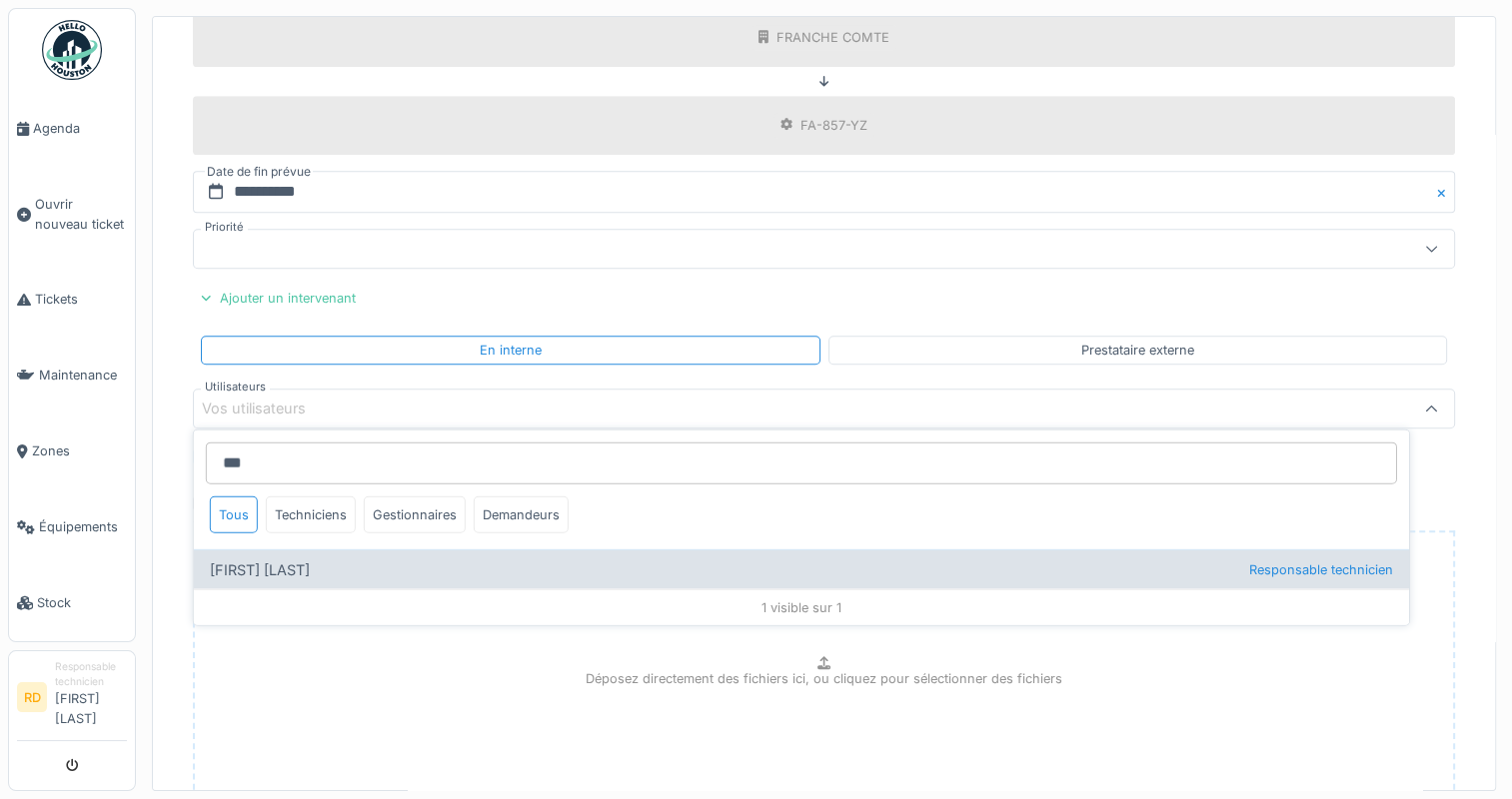 type on "***" 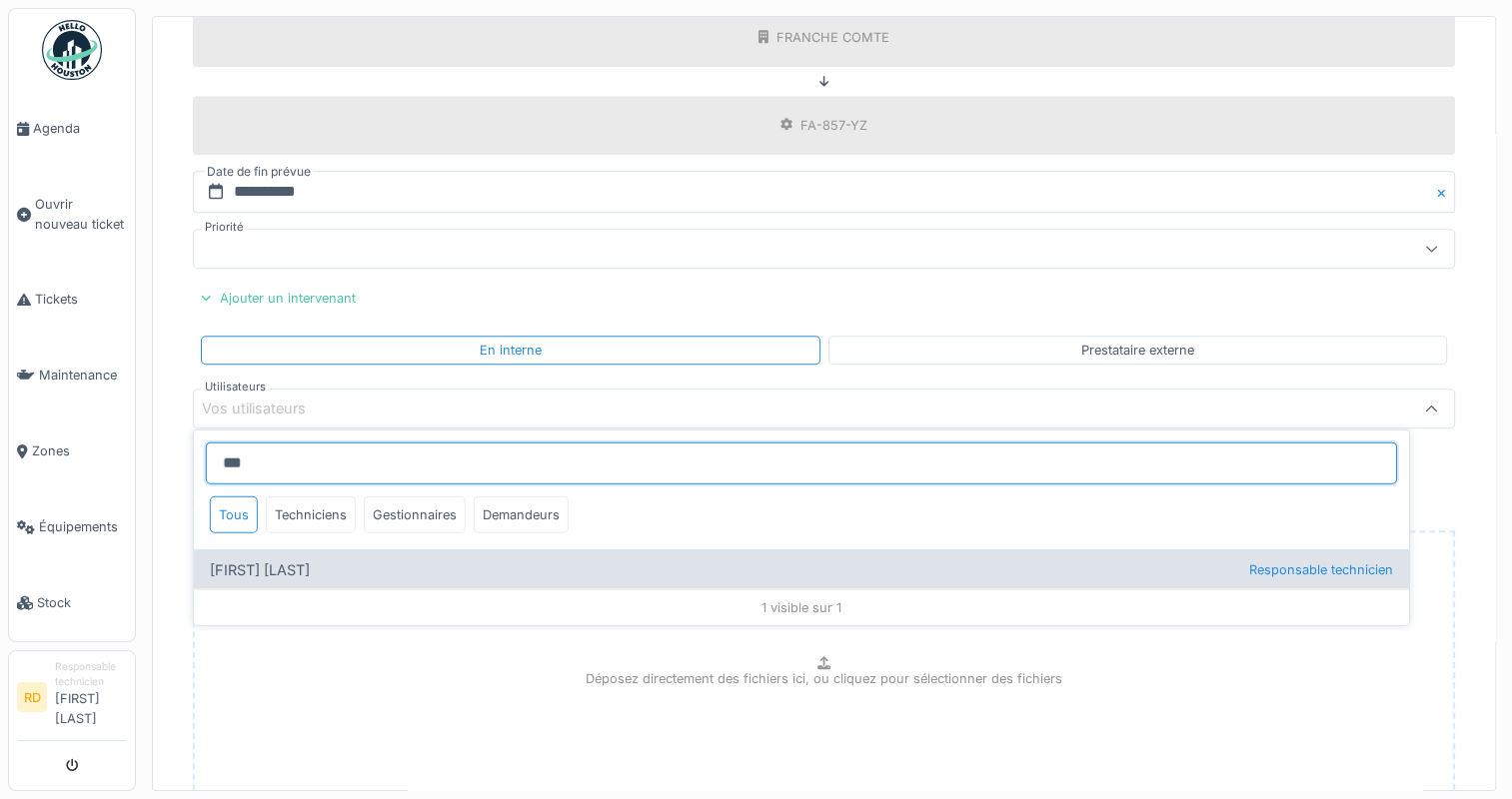 type on "*****" 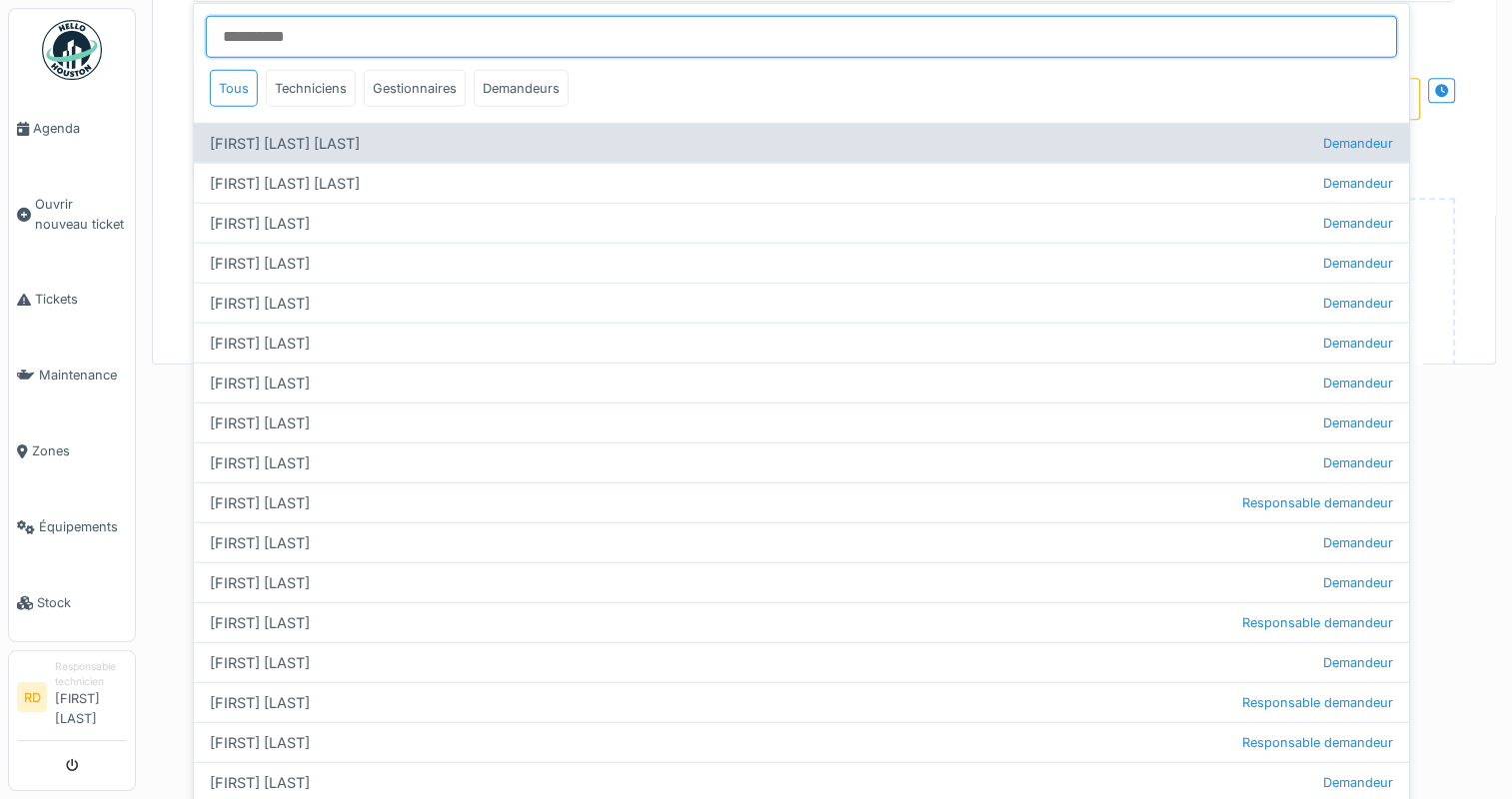 scroll, scrollTop: 204, scrollLeft: 0, axis: vertical 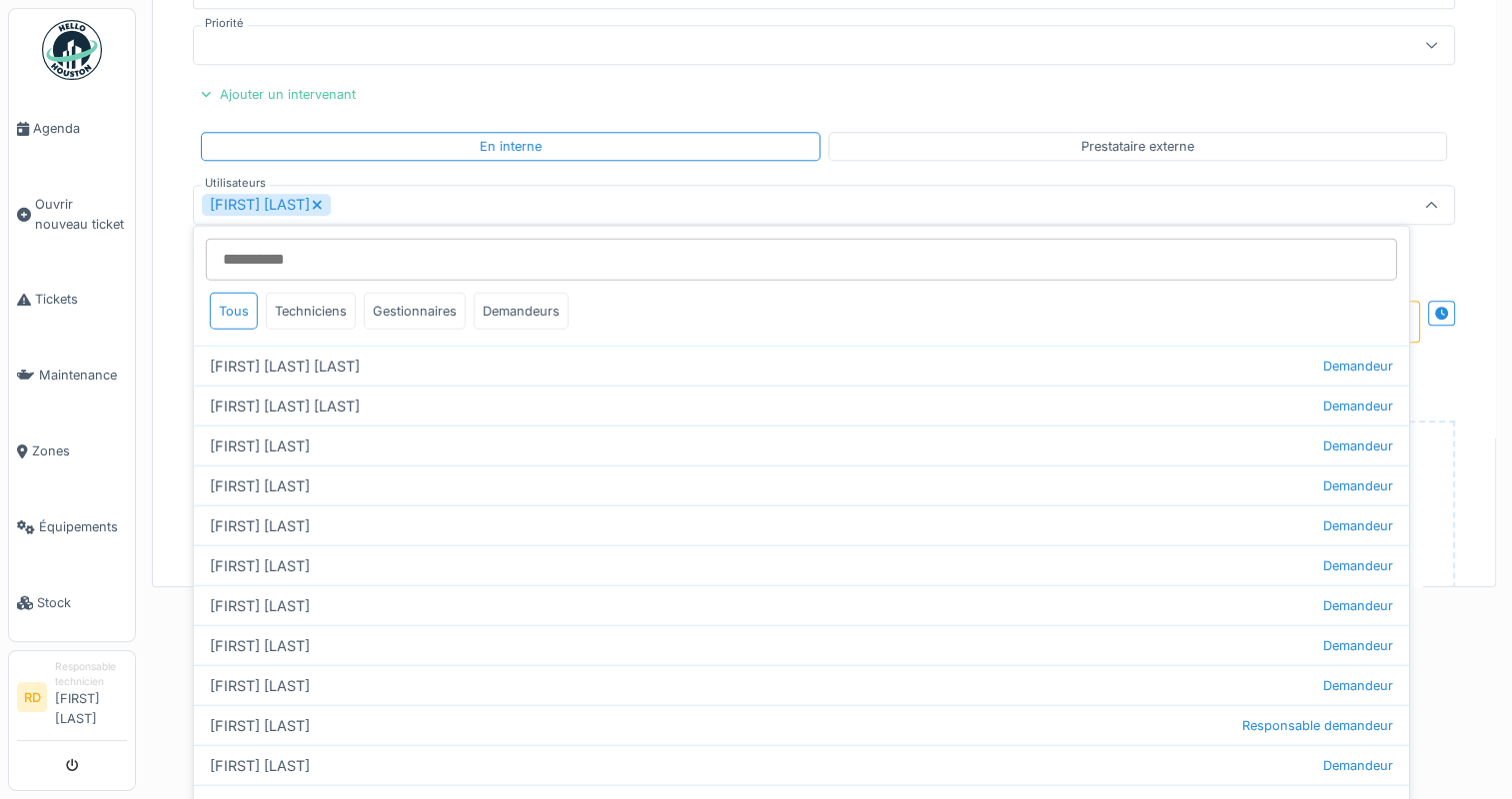 click 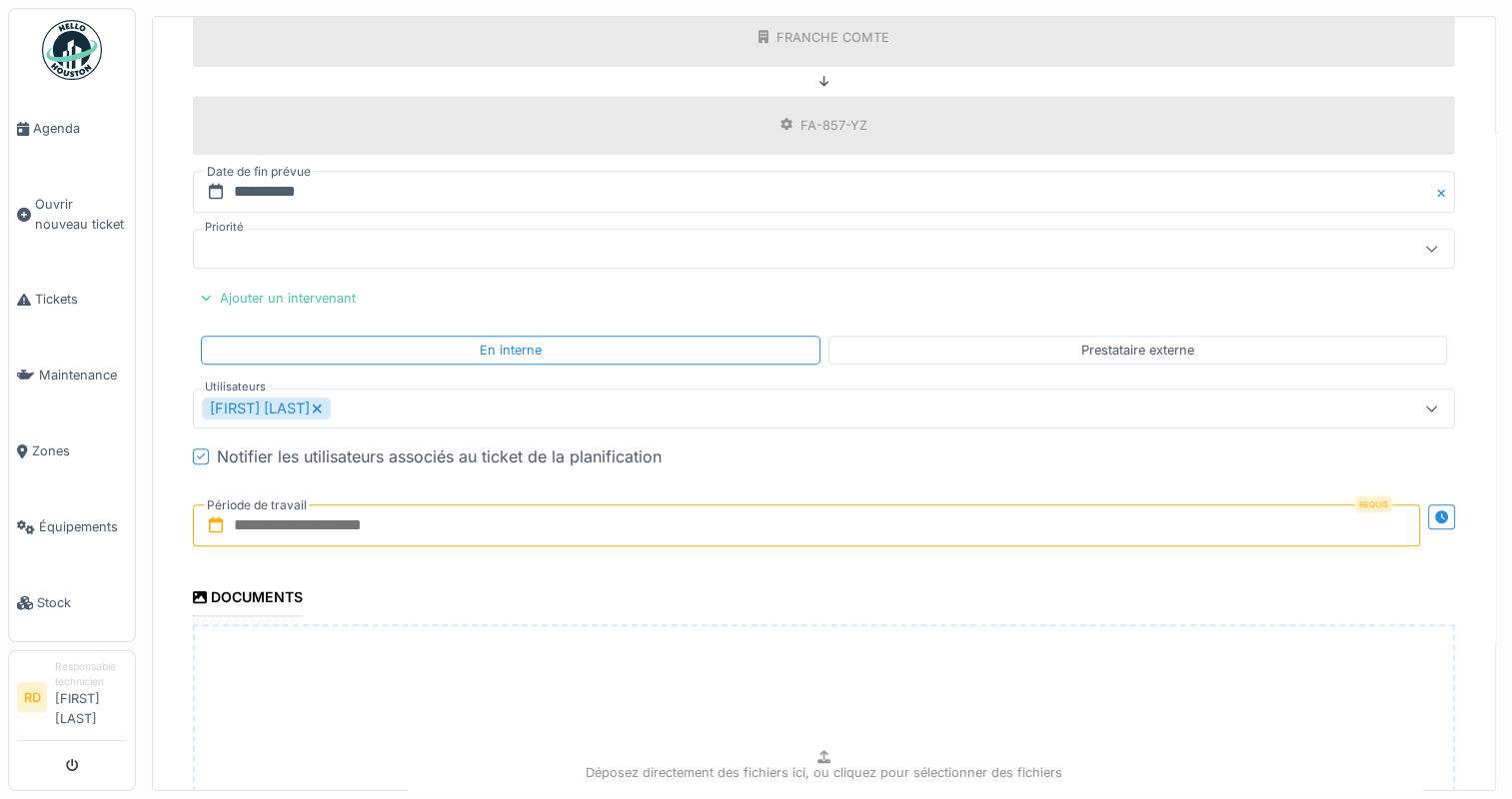 click at bounding box center (806, 525) 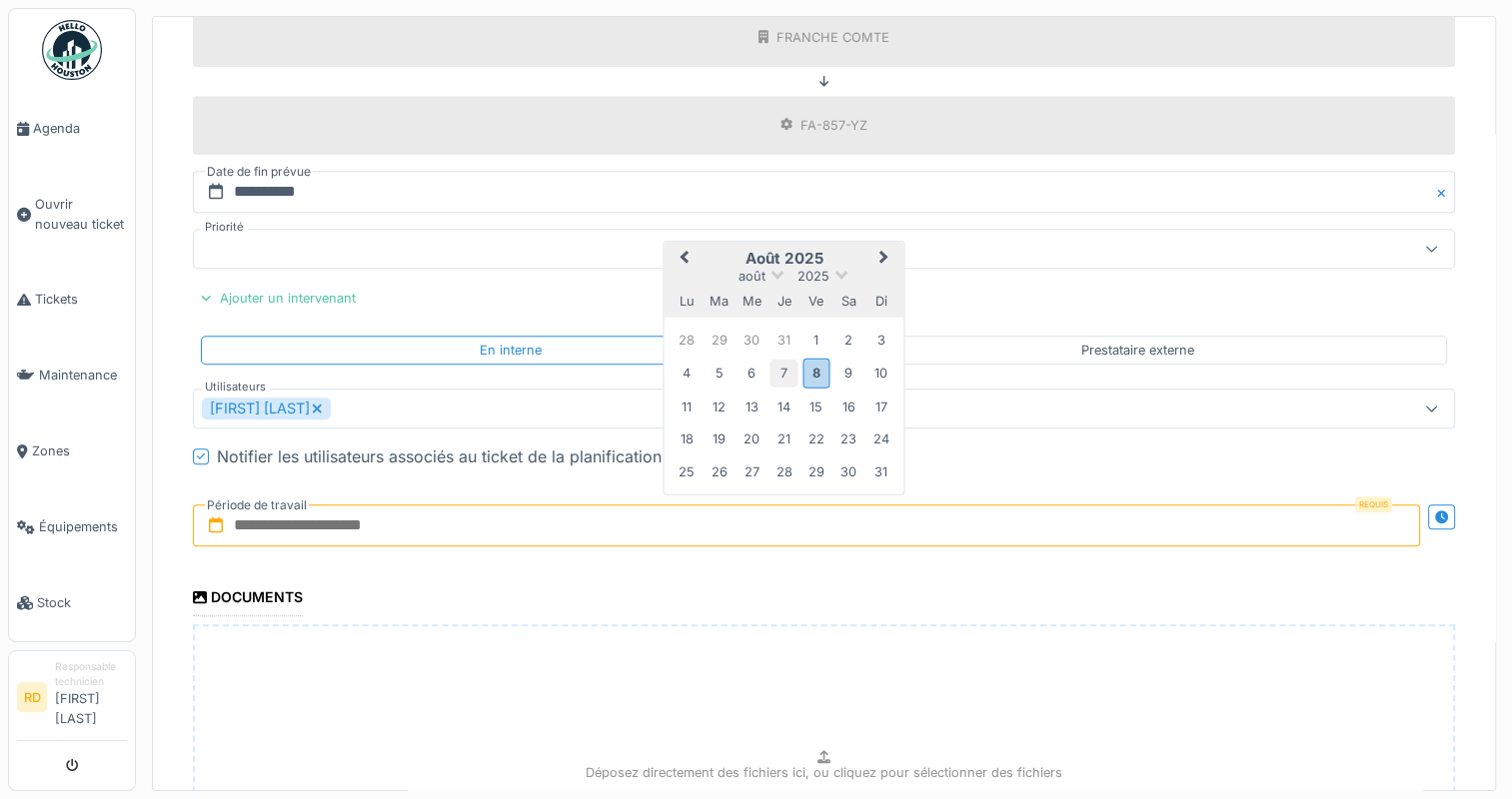 click on "7" at bounding box center (783, 373) 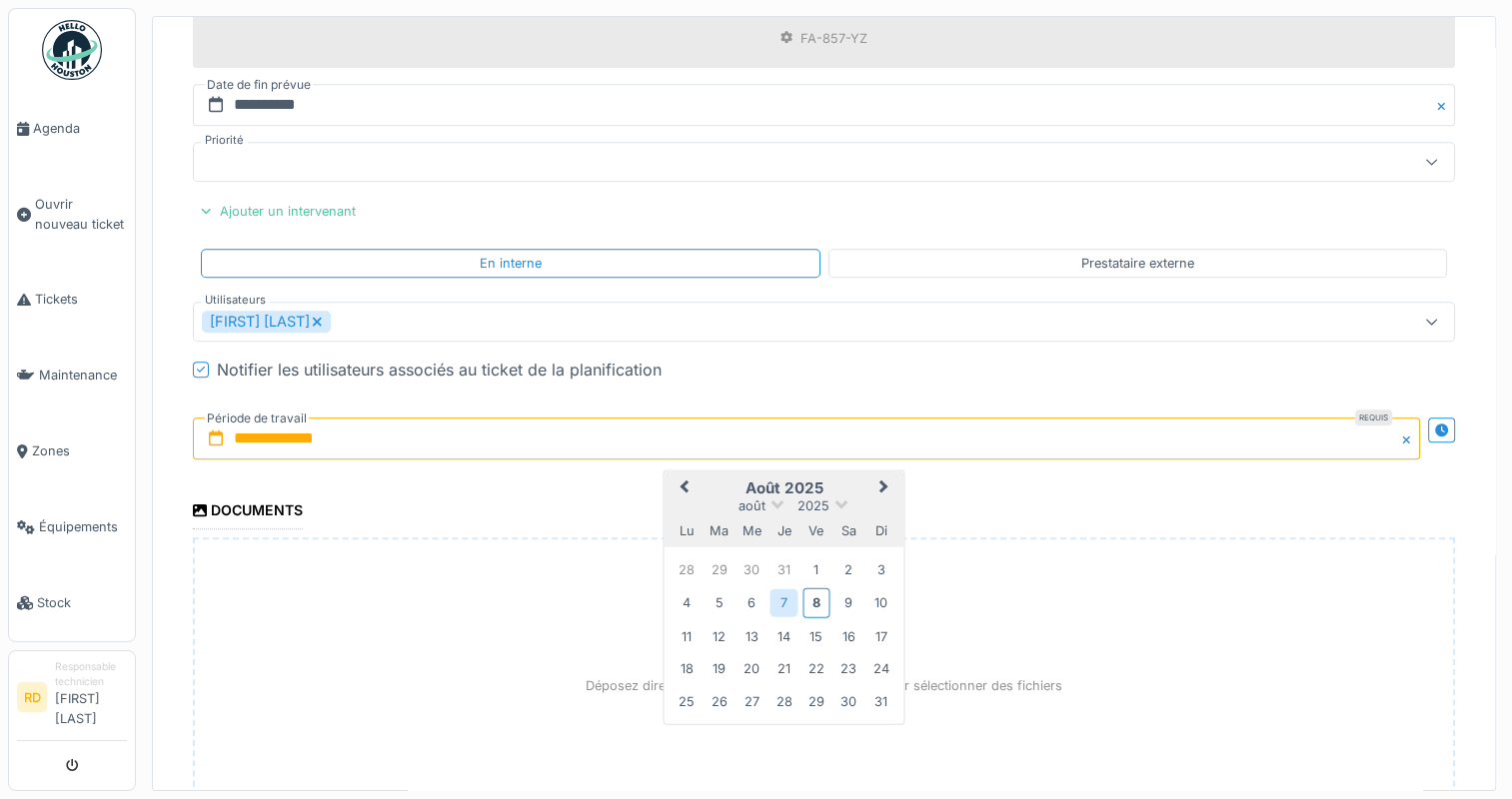 scroll, scrollTop: 1409, scrollLeft: 0, axis: vertical 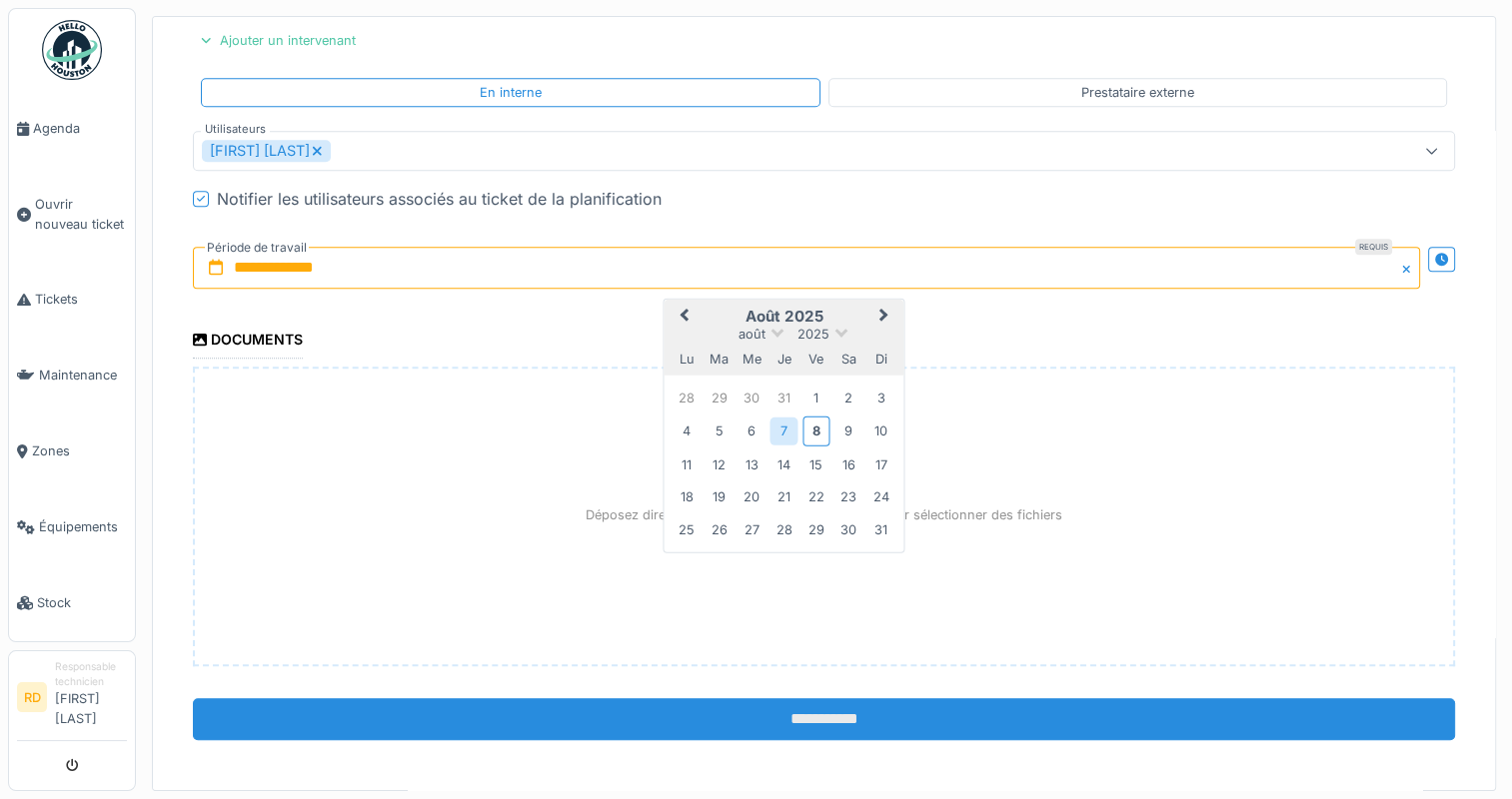 click on "**********" at bounding box center [823, 719] 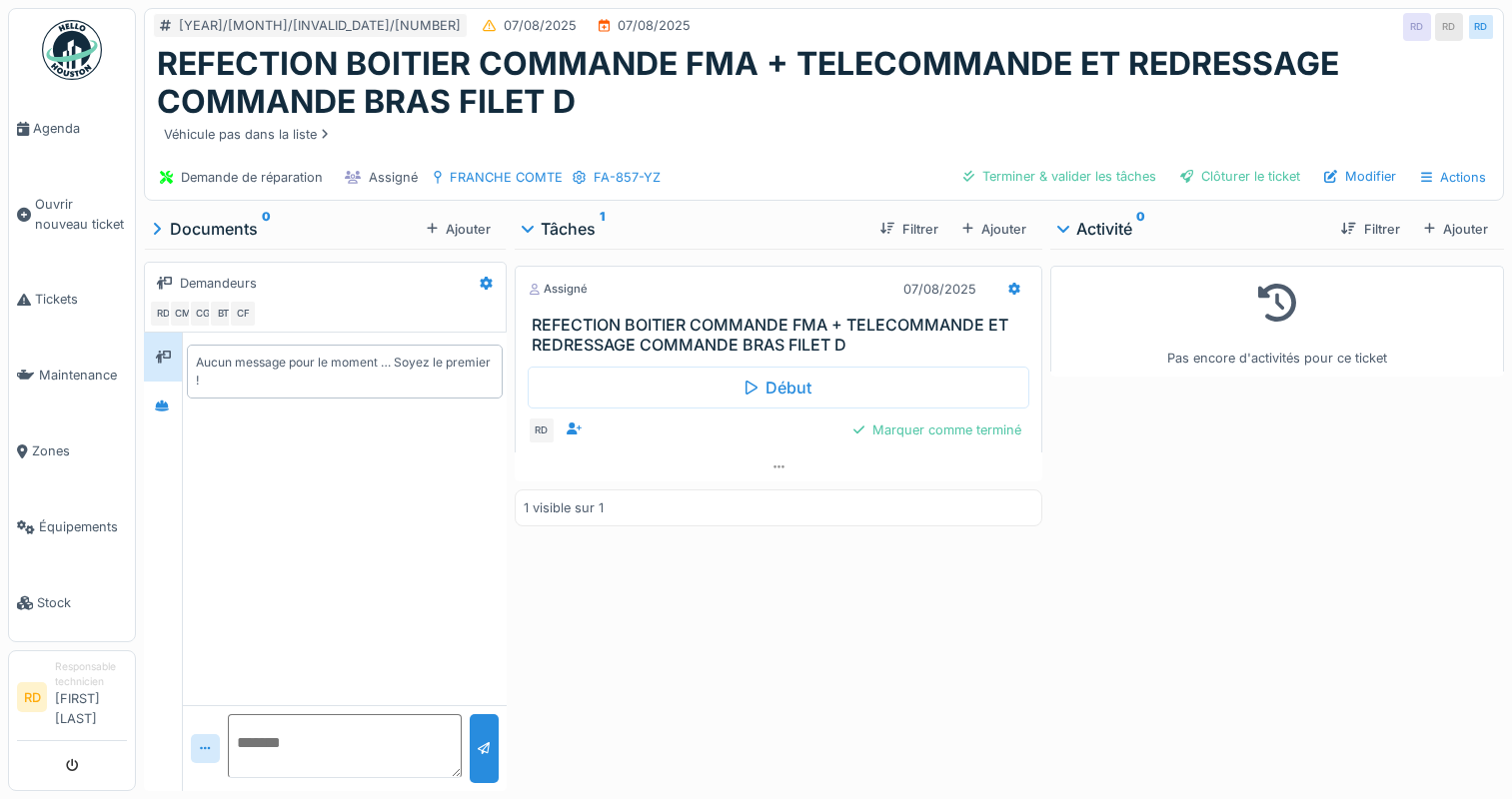 scroll, scrollTop: 0, scrollLeft: 0, axis: both 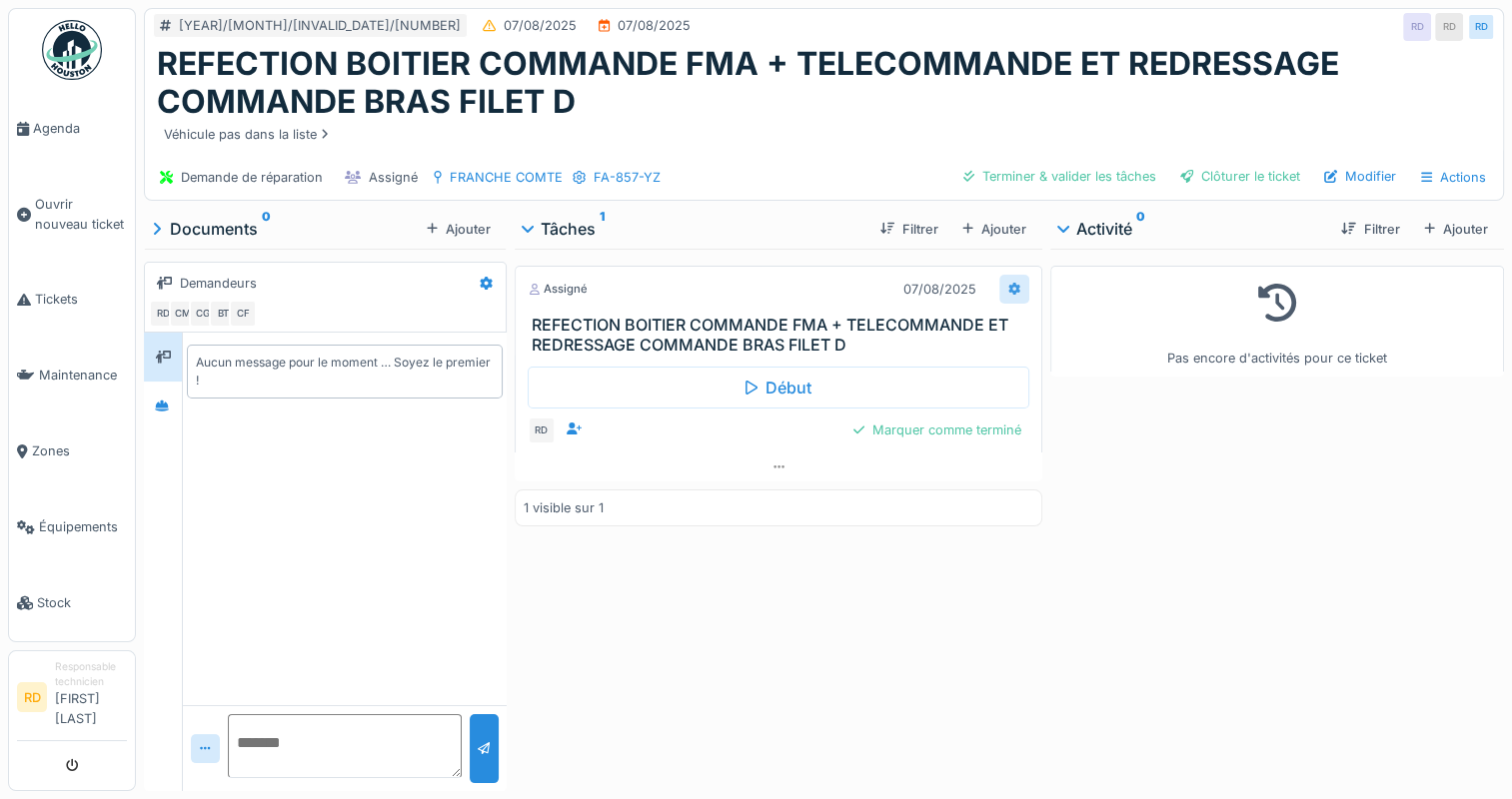 click 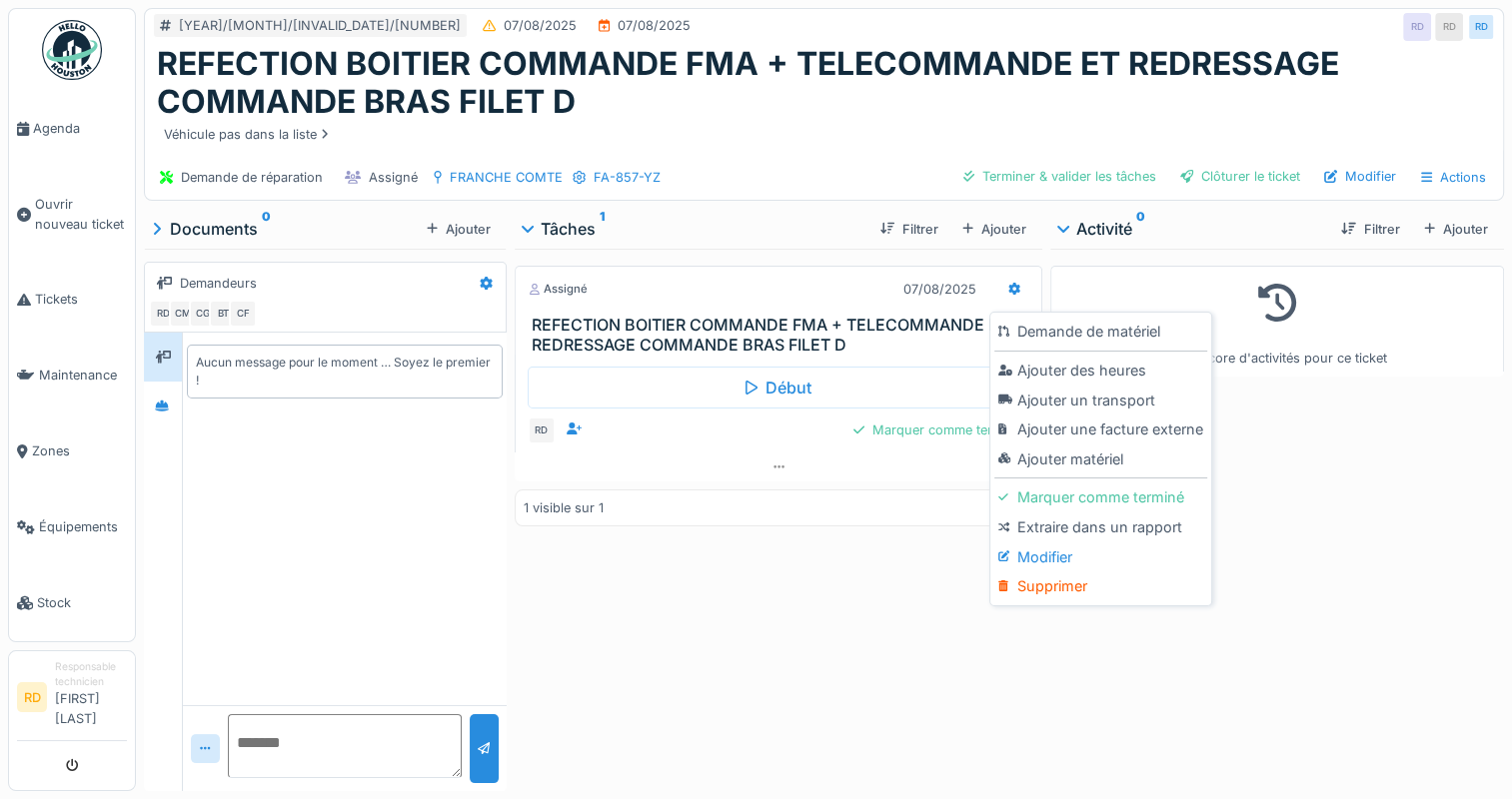 click on "Modifier" at bounding box center (1100, 557) 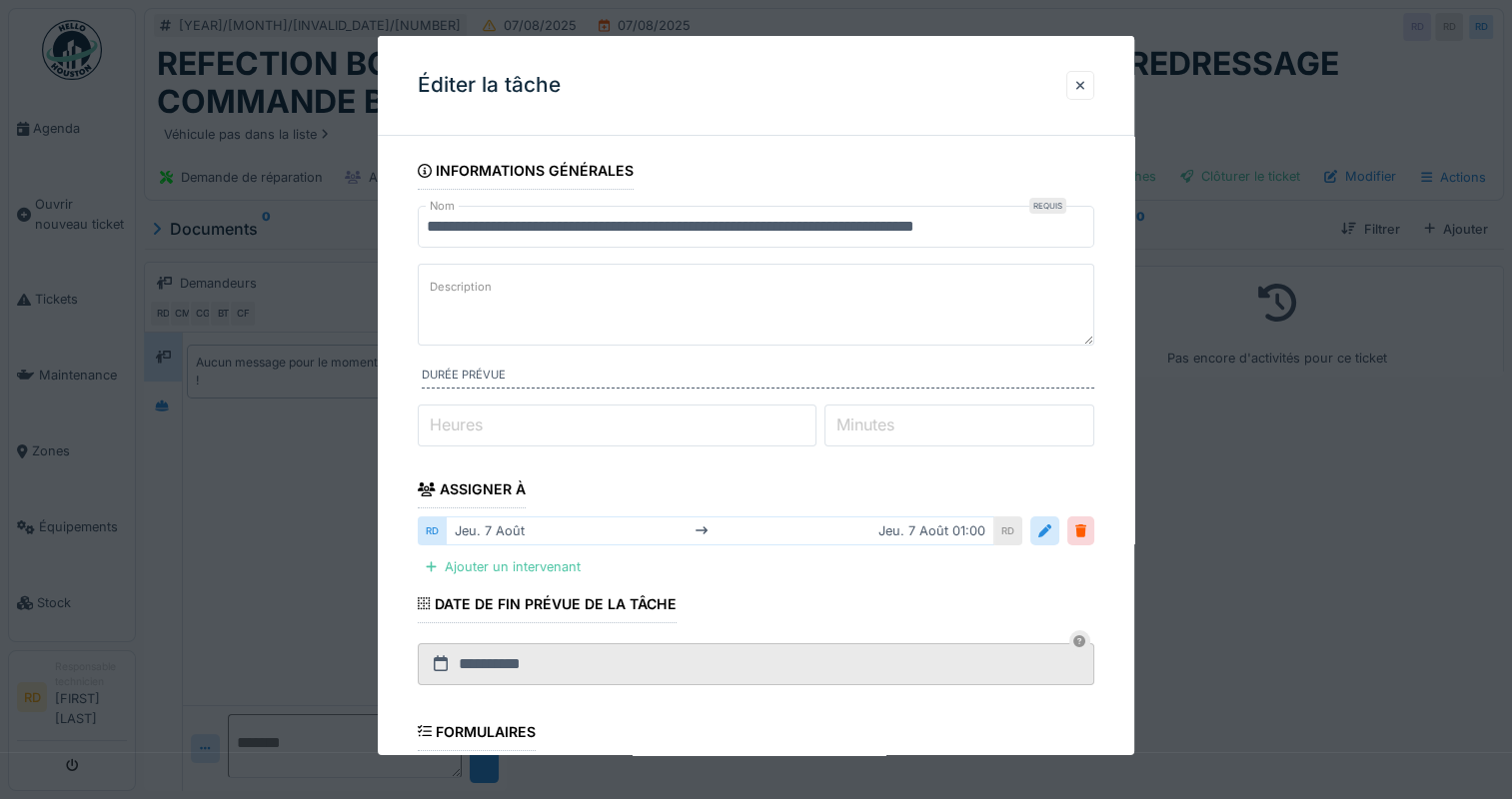 drag, startPoint x: 433, startPoint y: 424, endPoint x: 444, endPoint y: 419, distance: 12.083046 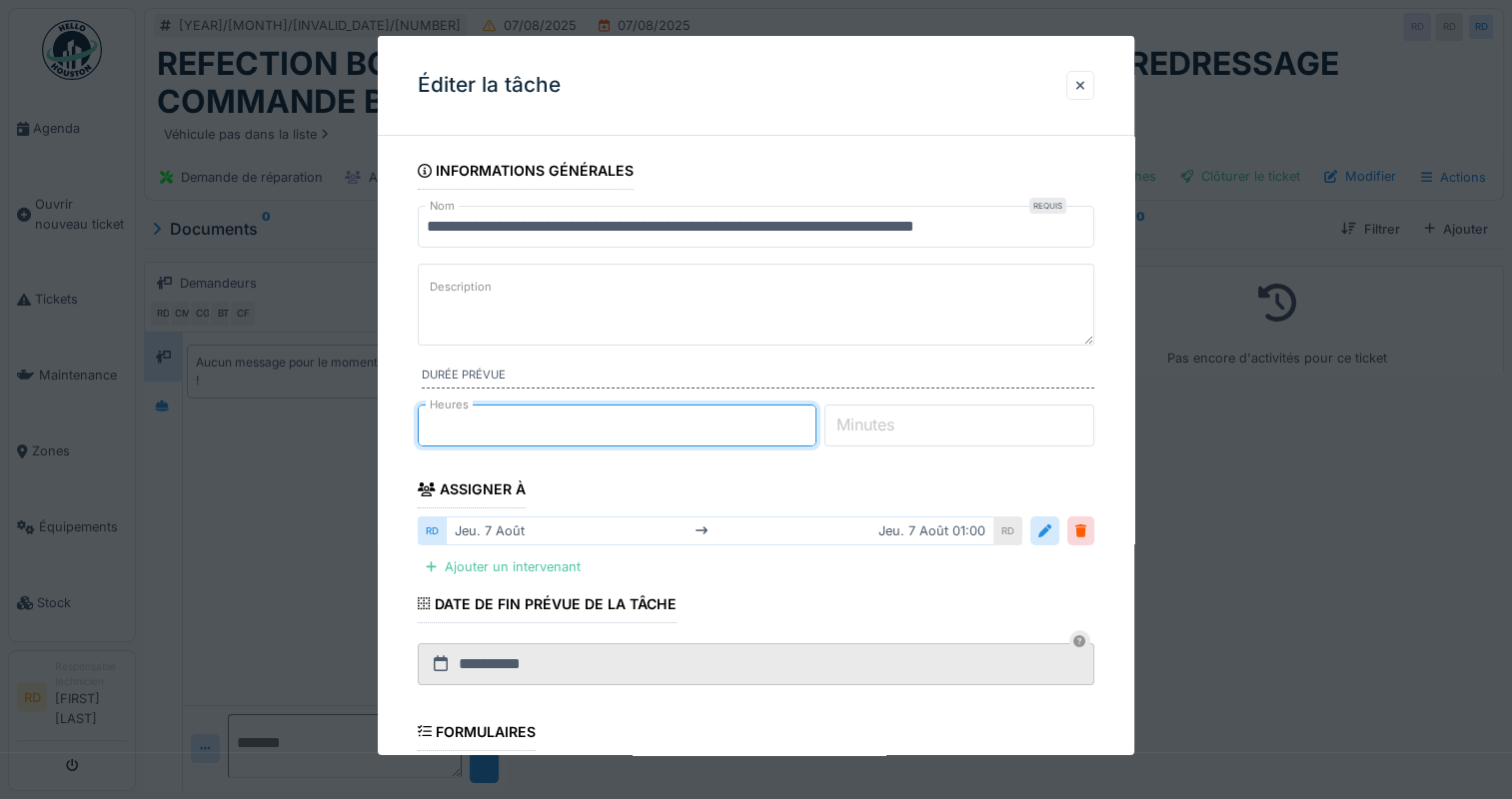 type on "**" 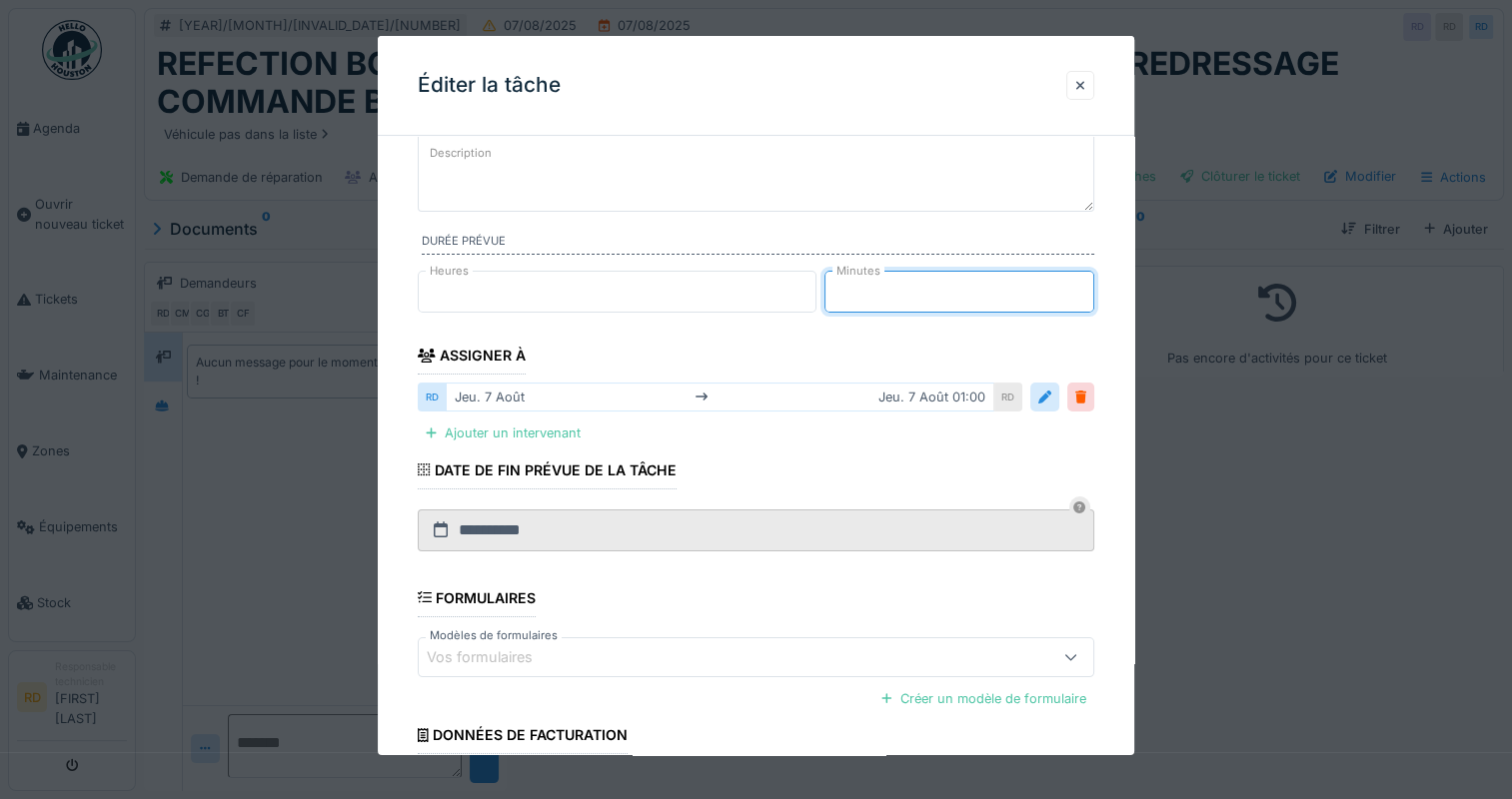 scroll, scrollTop: 200, scrollLeft: 0, axis: vertical 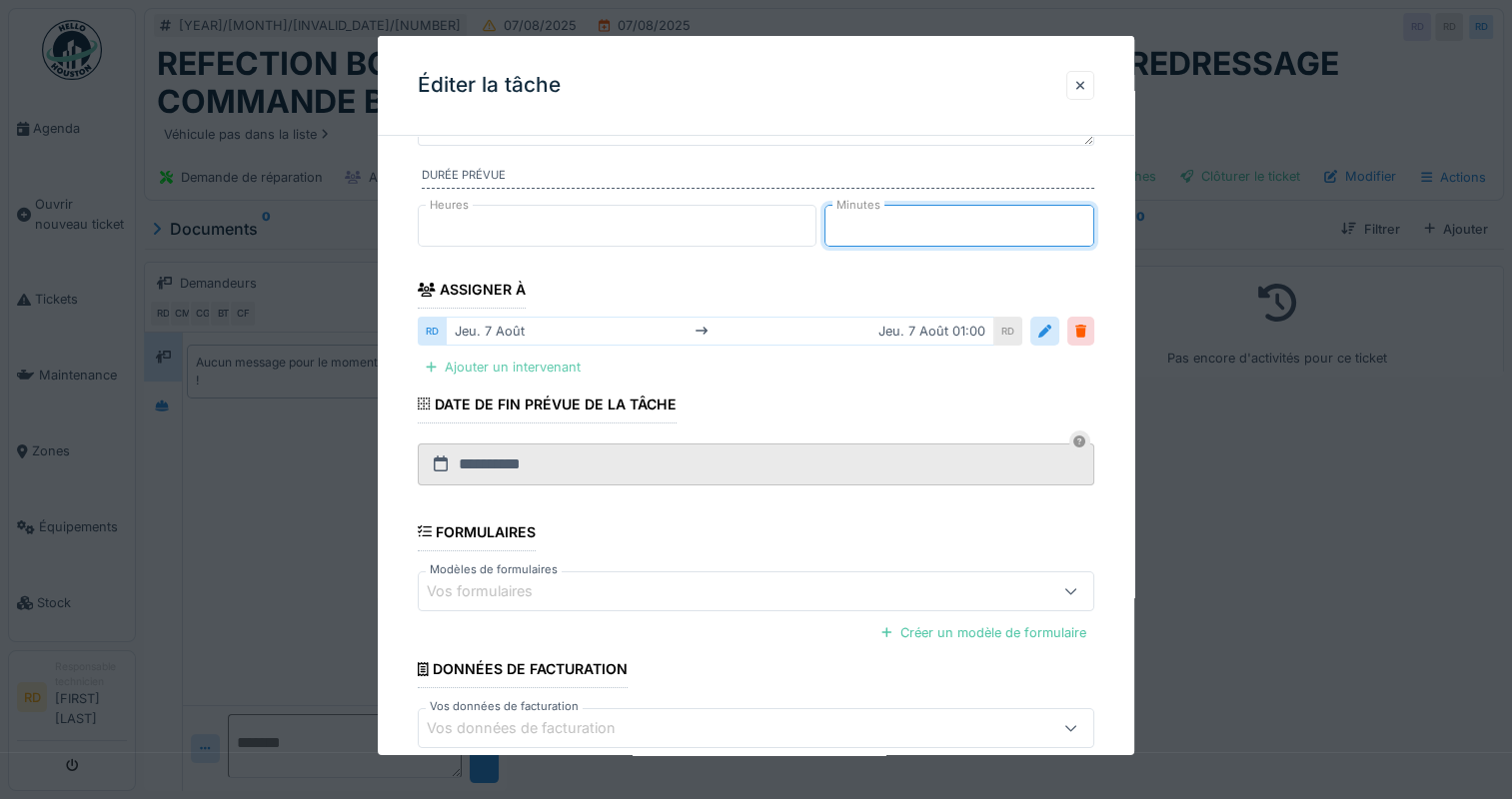 type on "**" 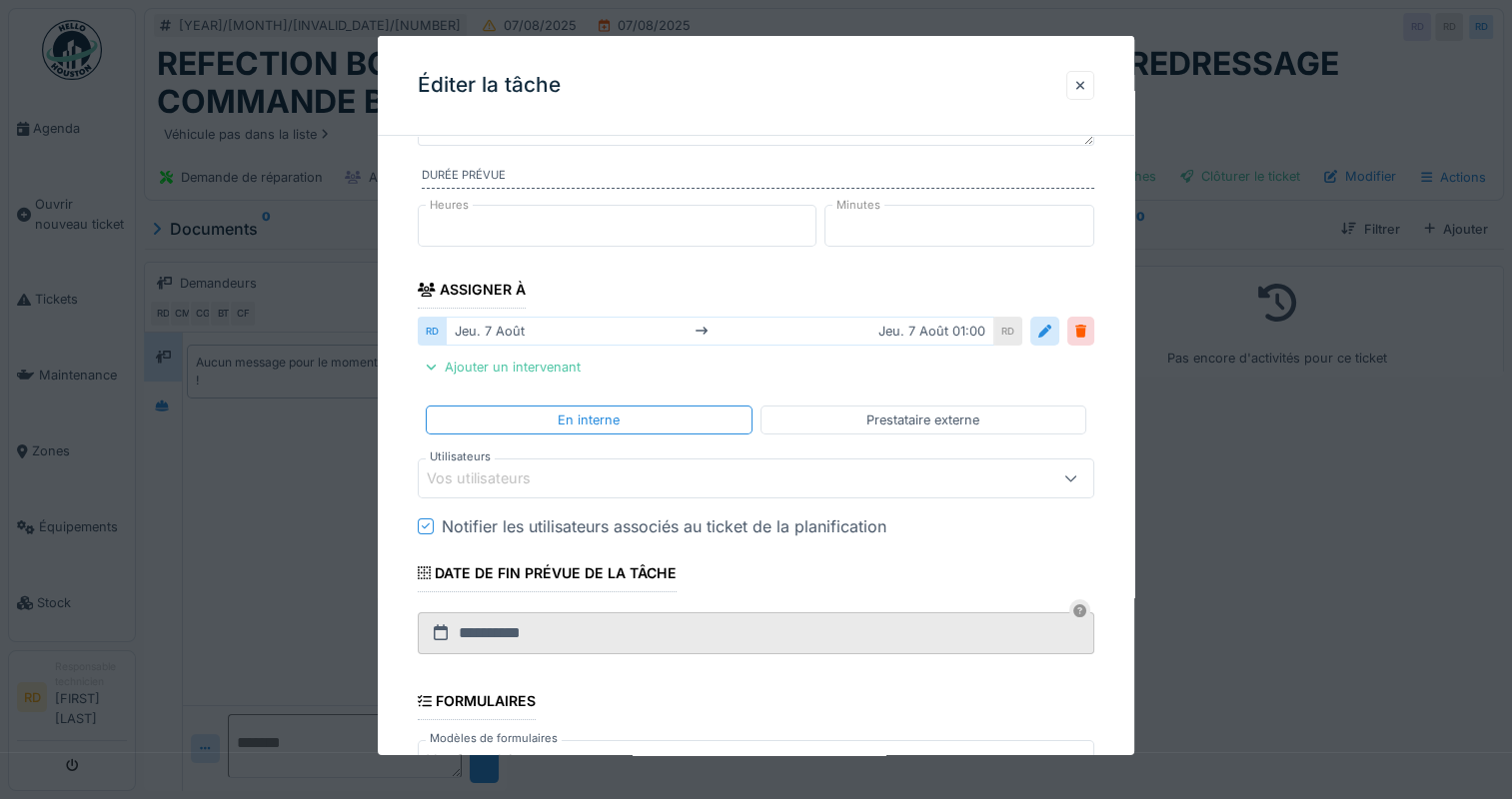 click on "Vos utilisateurs" at bounding box center [493, 478] 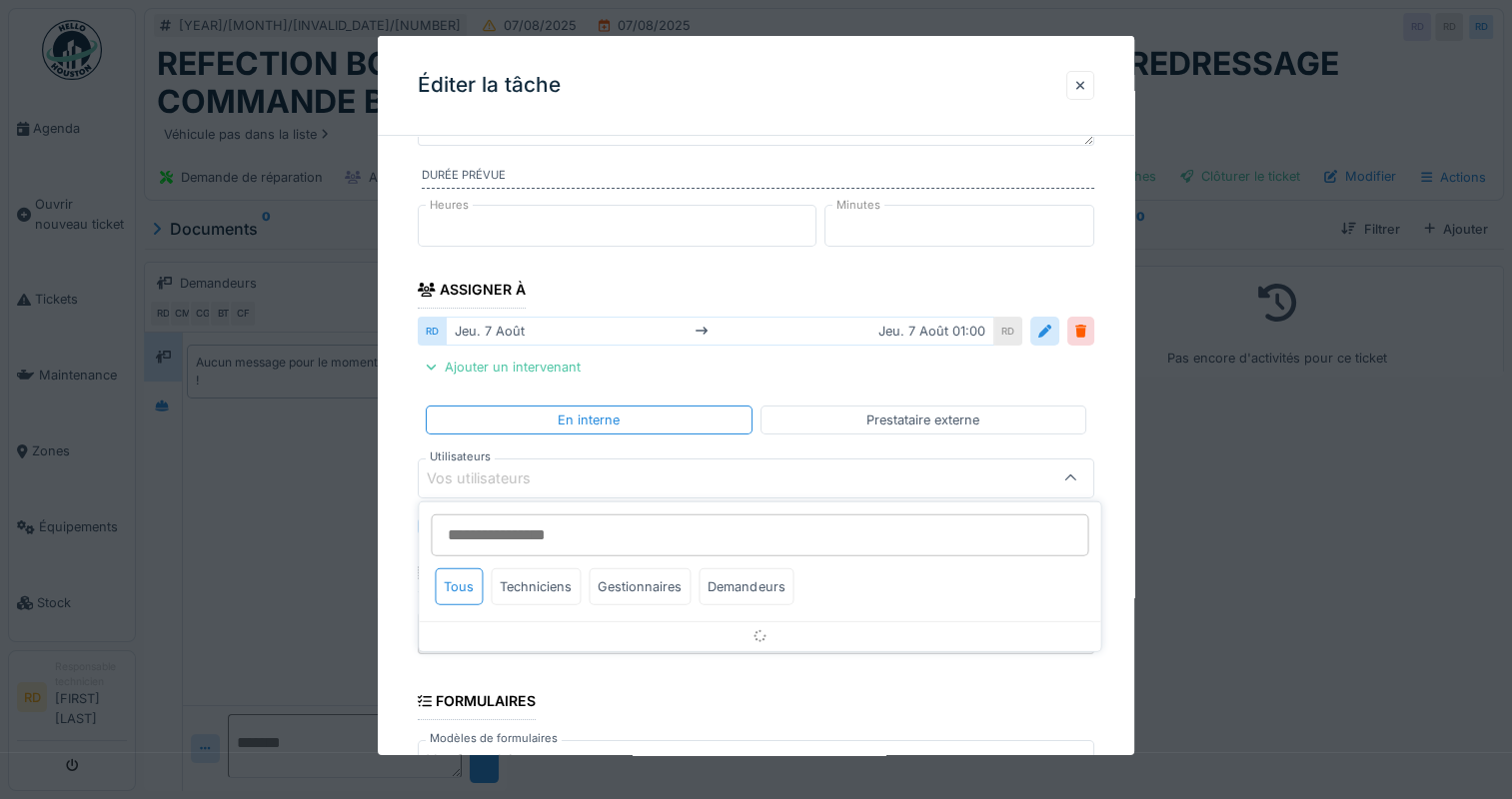 scroll, scrollTop: 280, scrollLeft: 0, axis: vertical 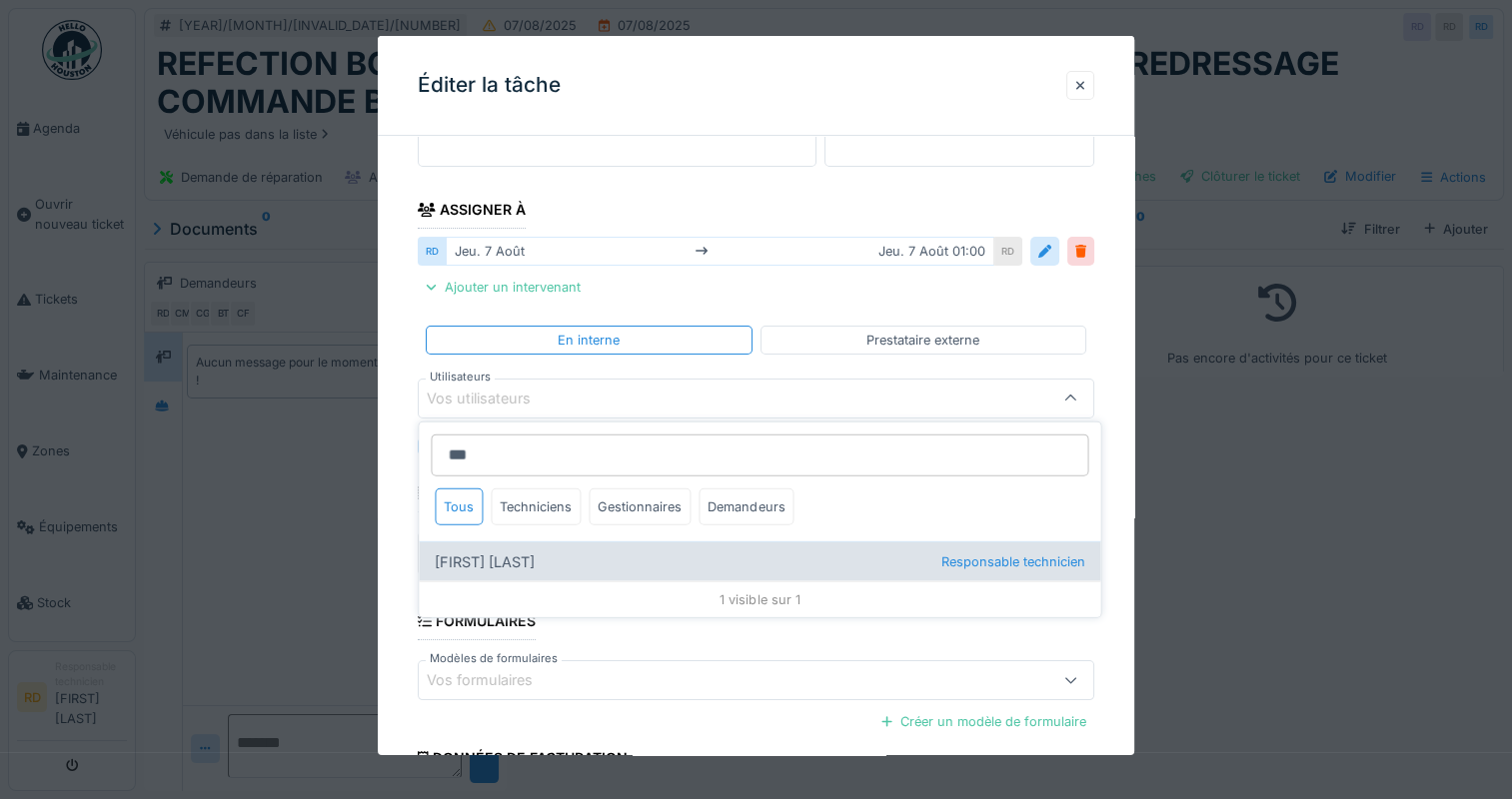 type on "***" 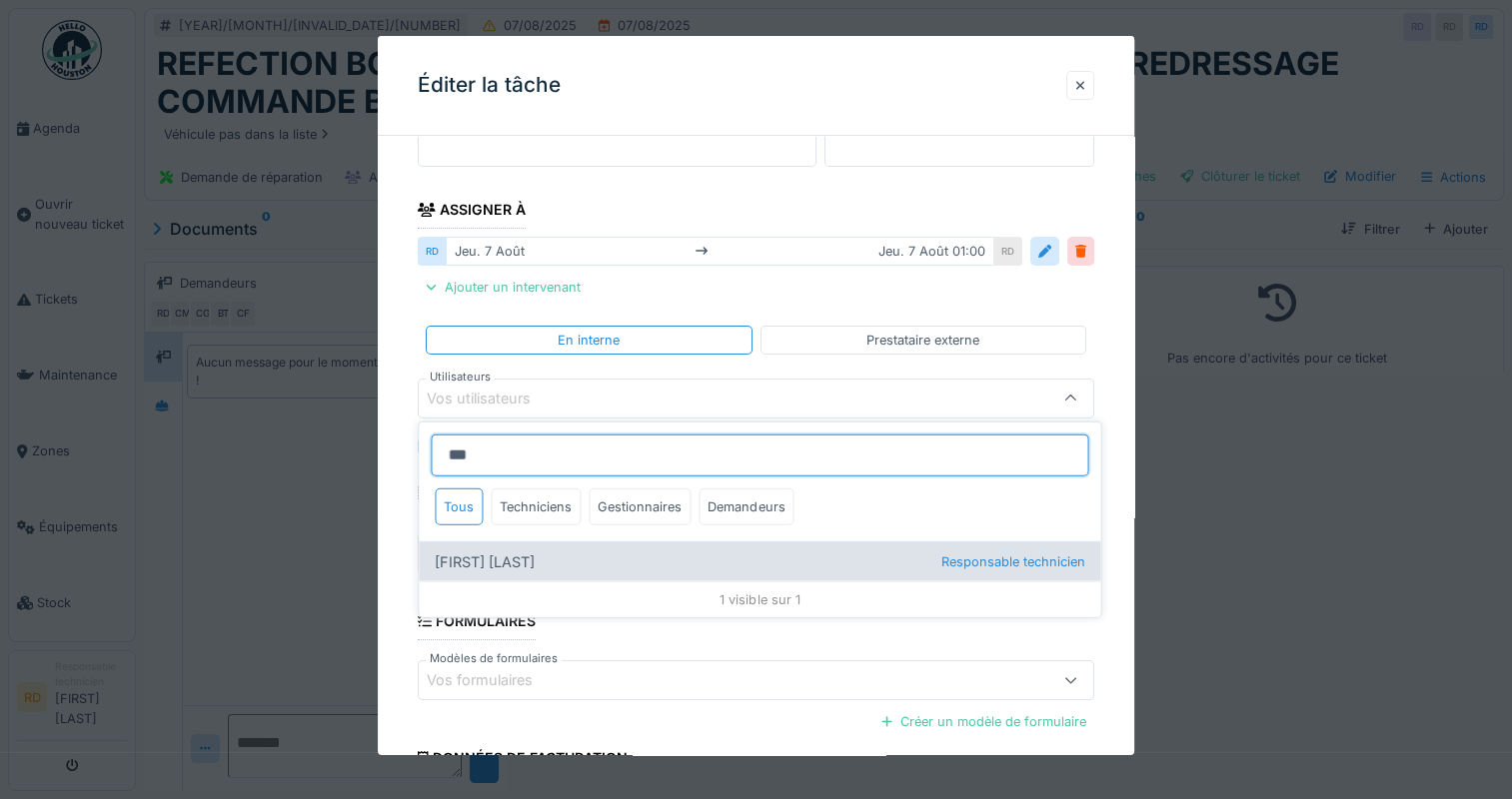 type on "*****" 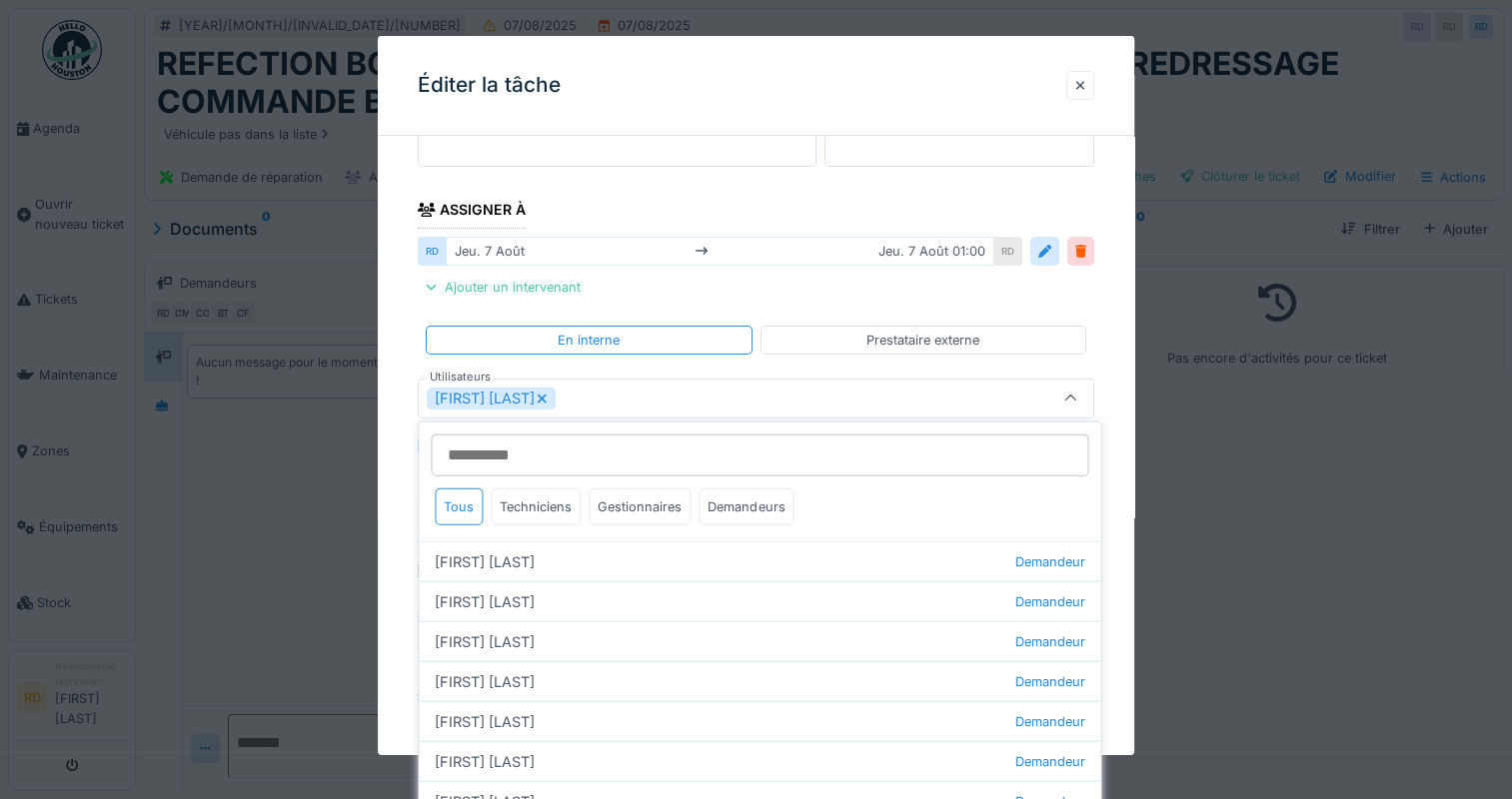 click at bounding box center (1070, 399) 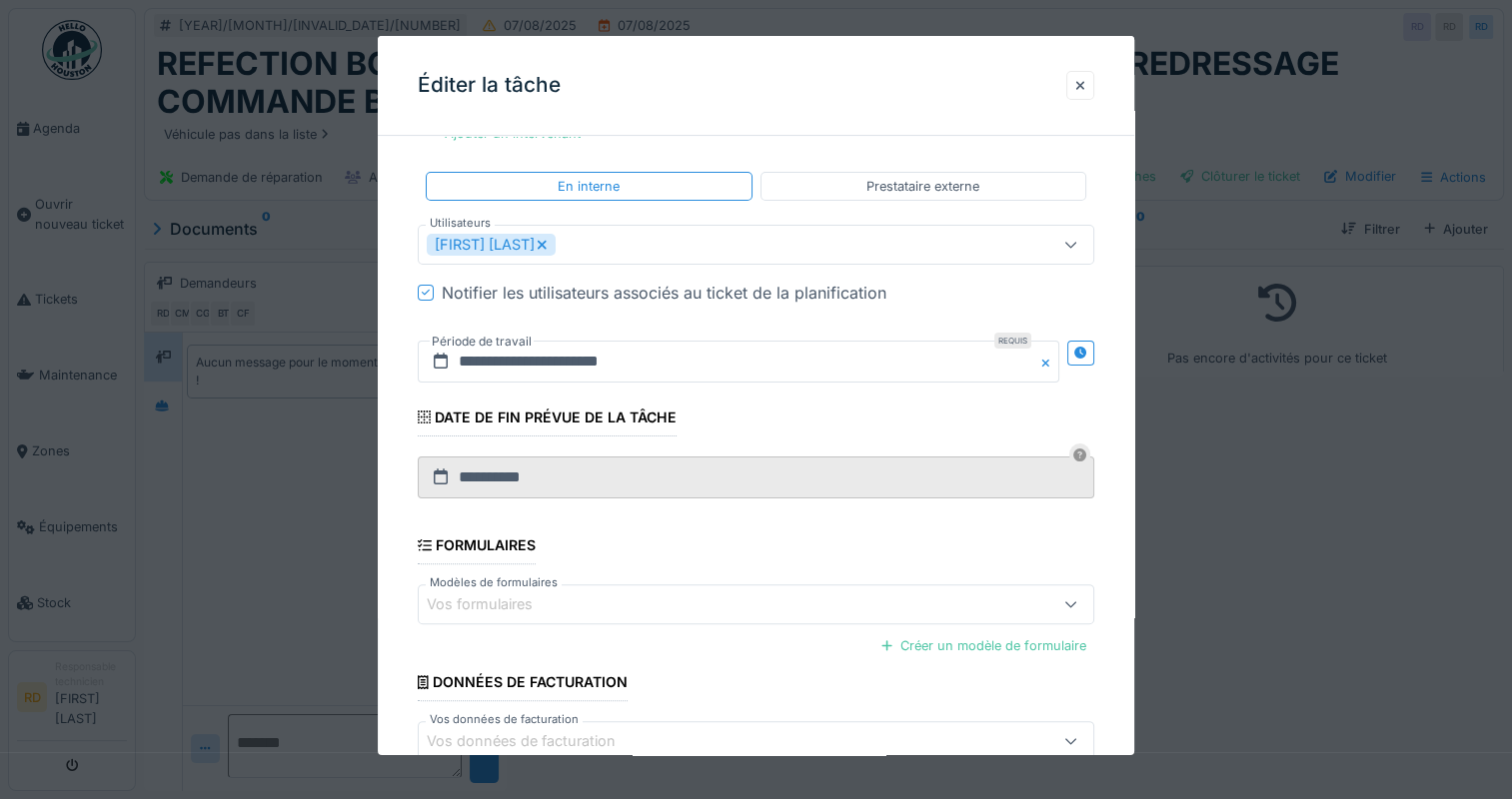 scroll, scrollTop: 548, scrollLeft: 0, axis: vertical 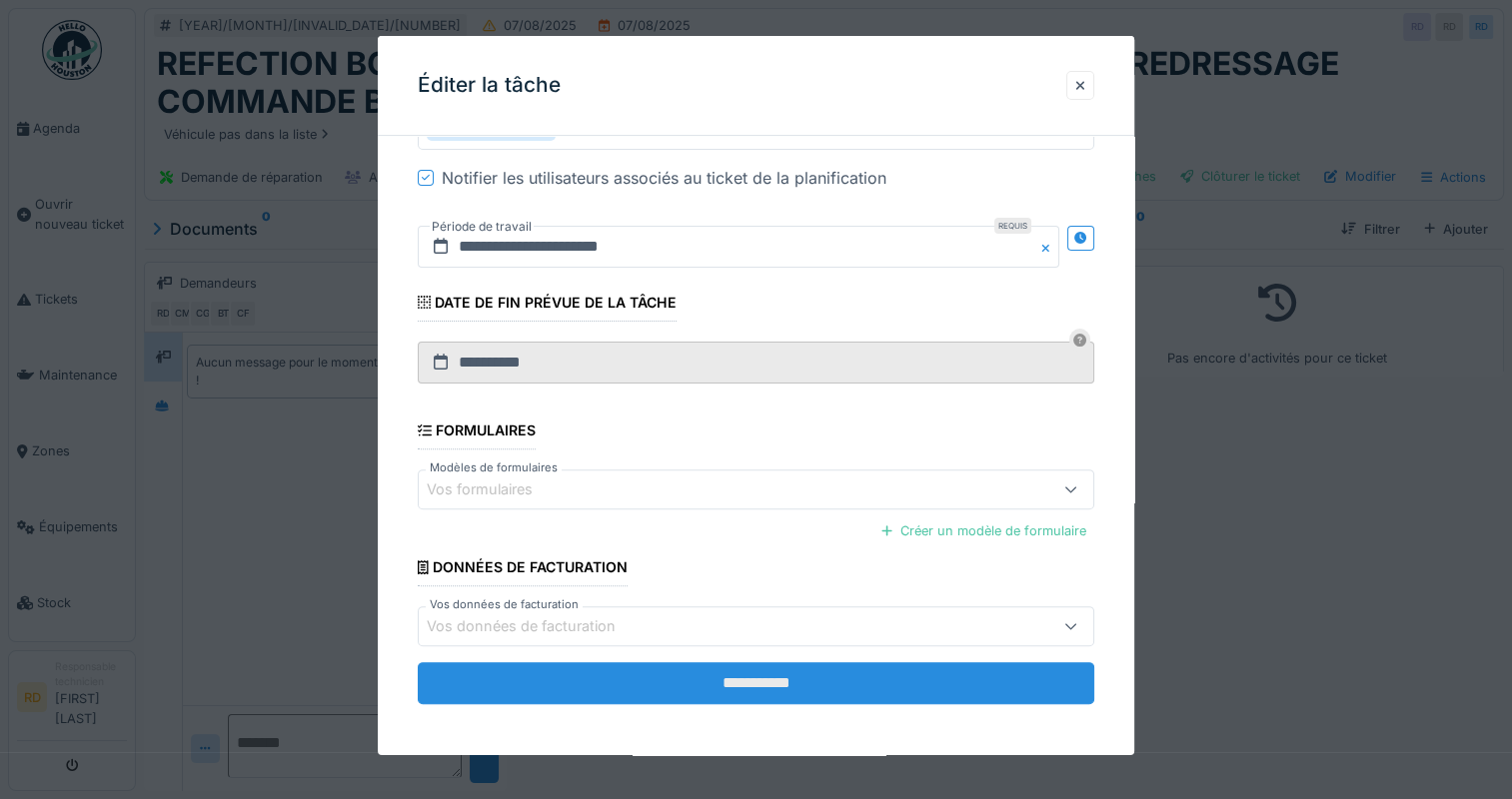 click on "**********" at bounding box center [756, 683] 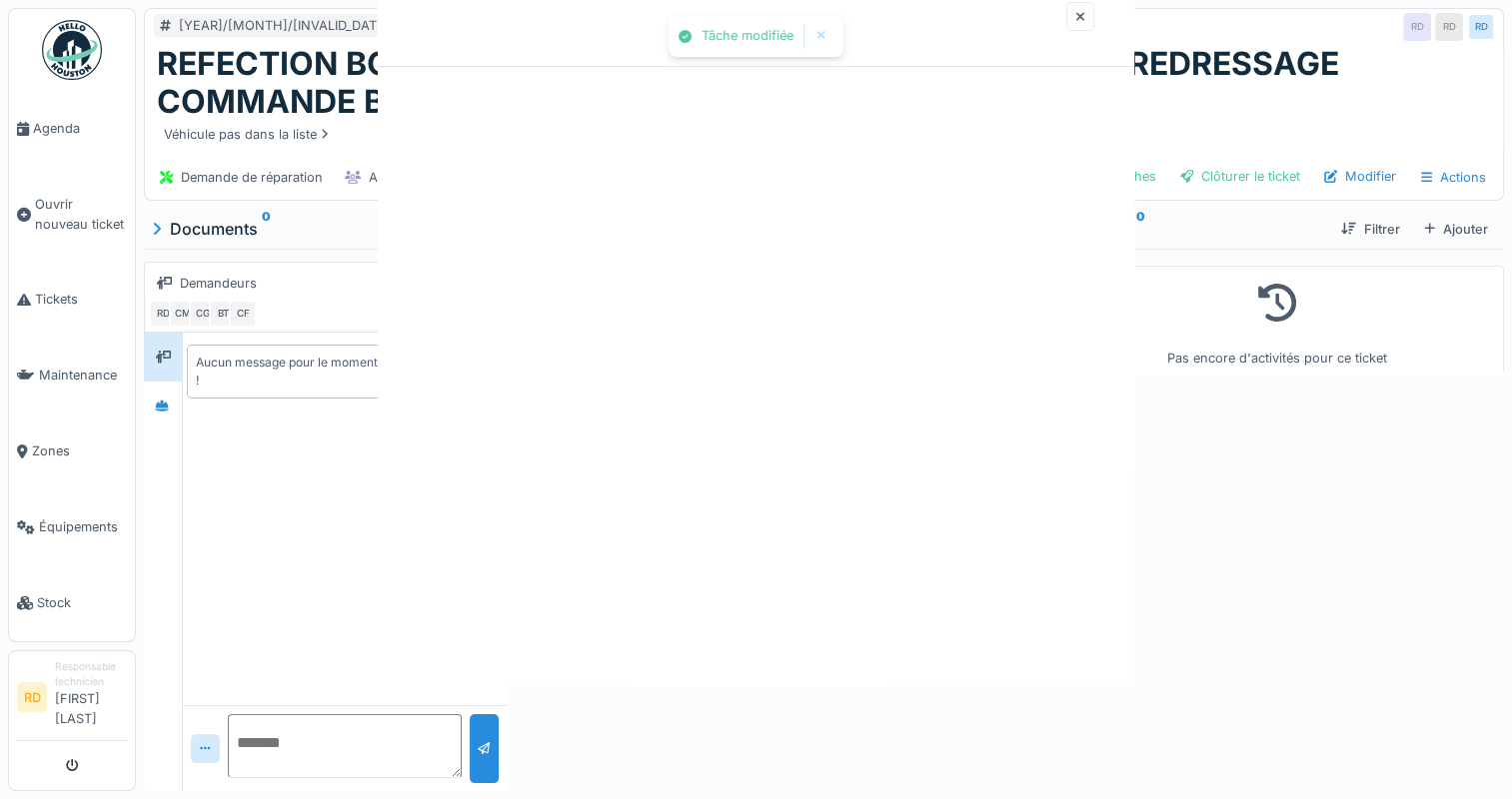 scroll, scrollTop: 0, scrollLeft: 0, axis: both 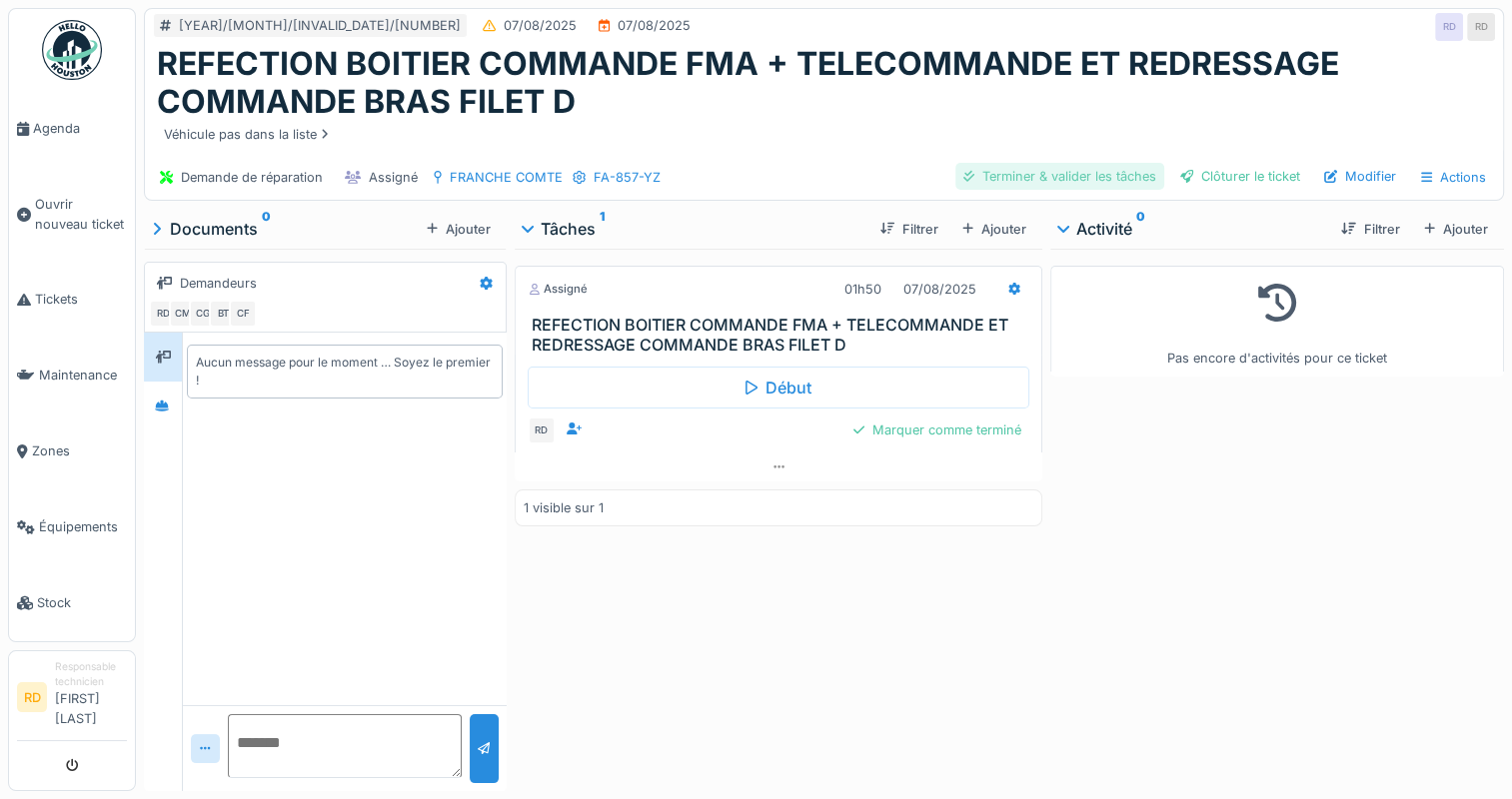 click on "Terminer & valider les tâches" at bounding box center [1059, 176] 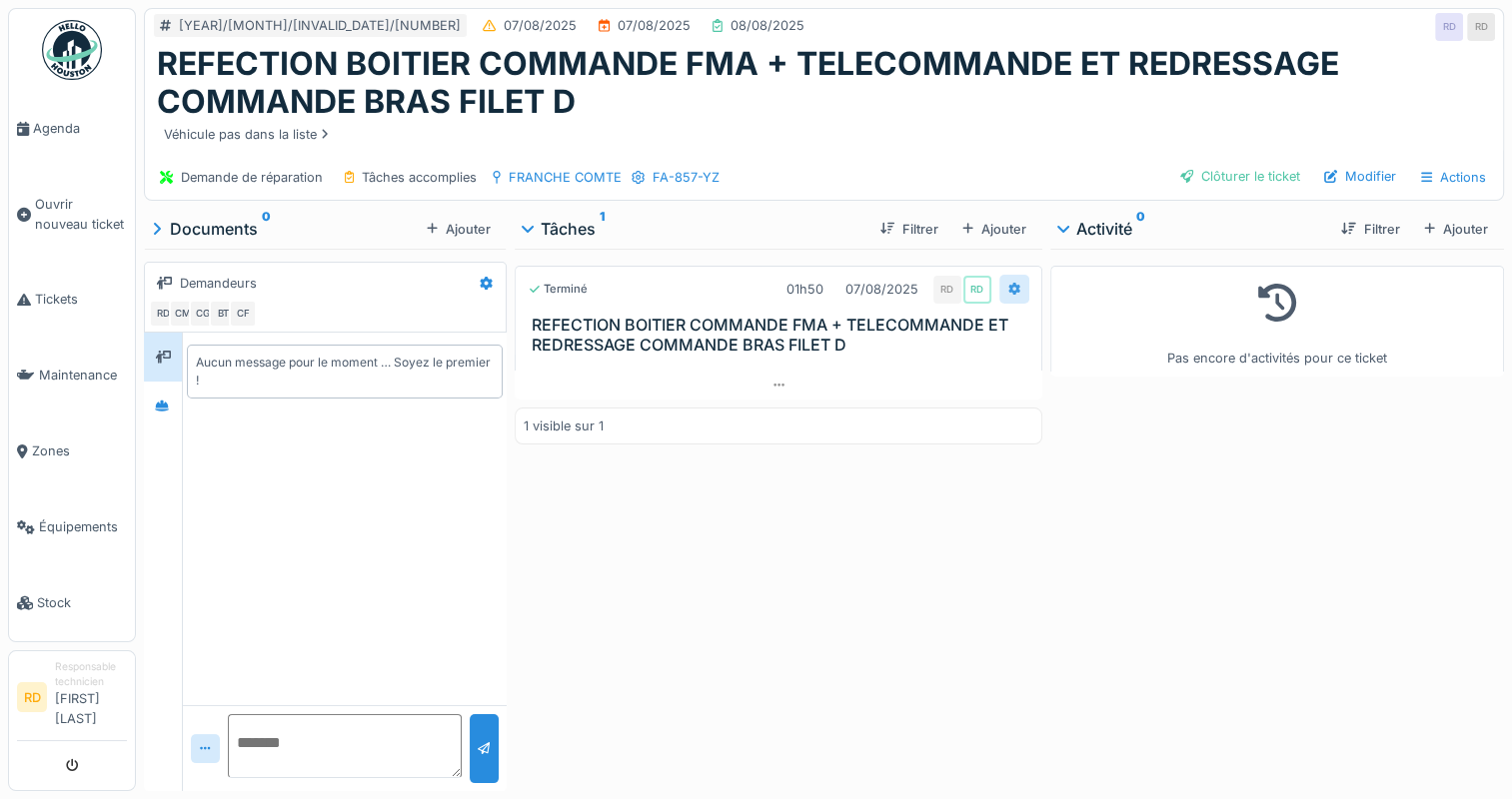 click 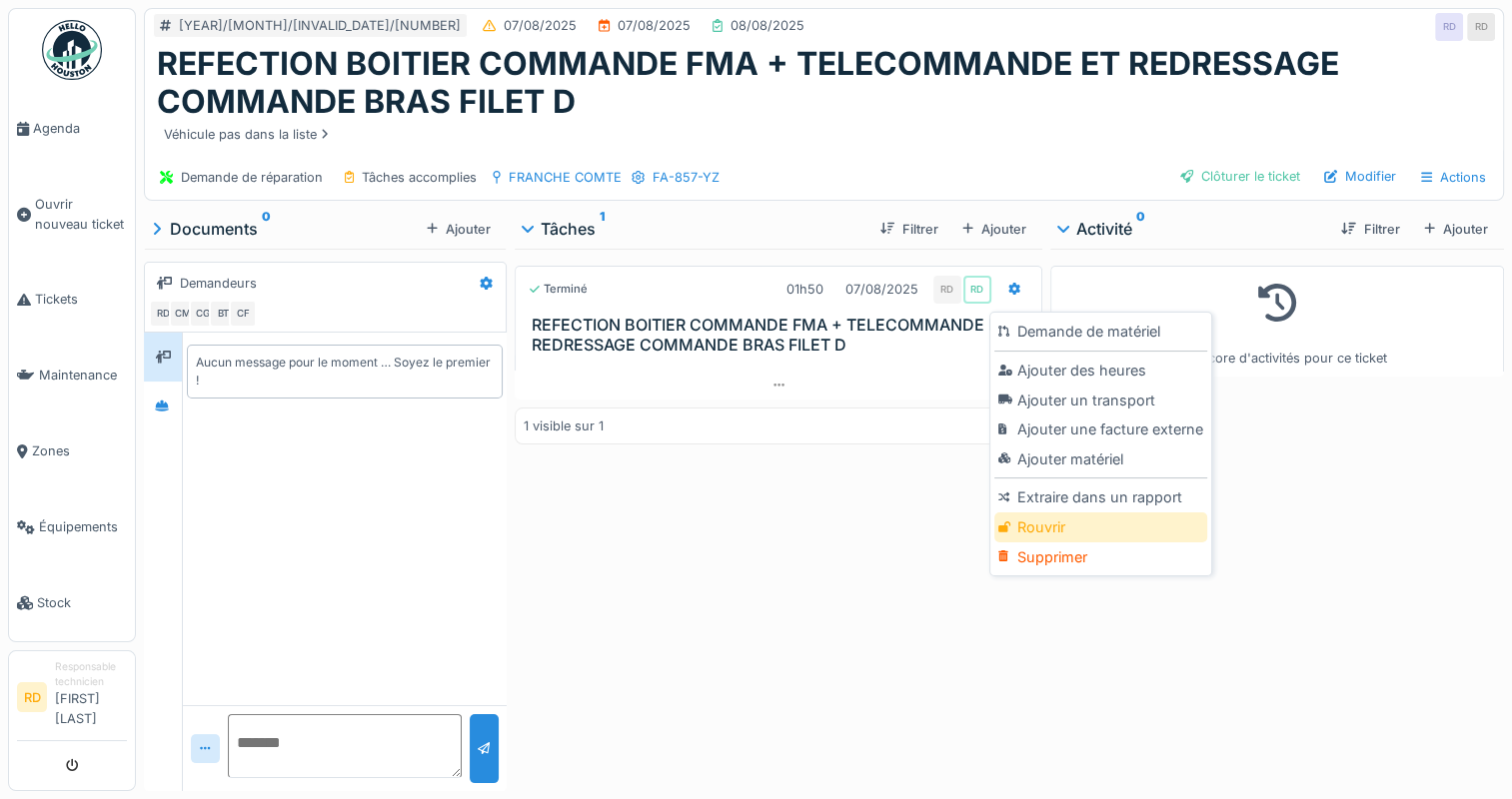 click on "Rouvrir" at bounding box center (1100, 527) 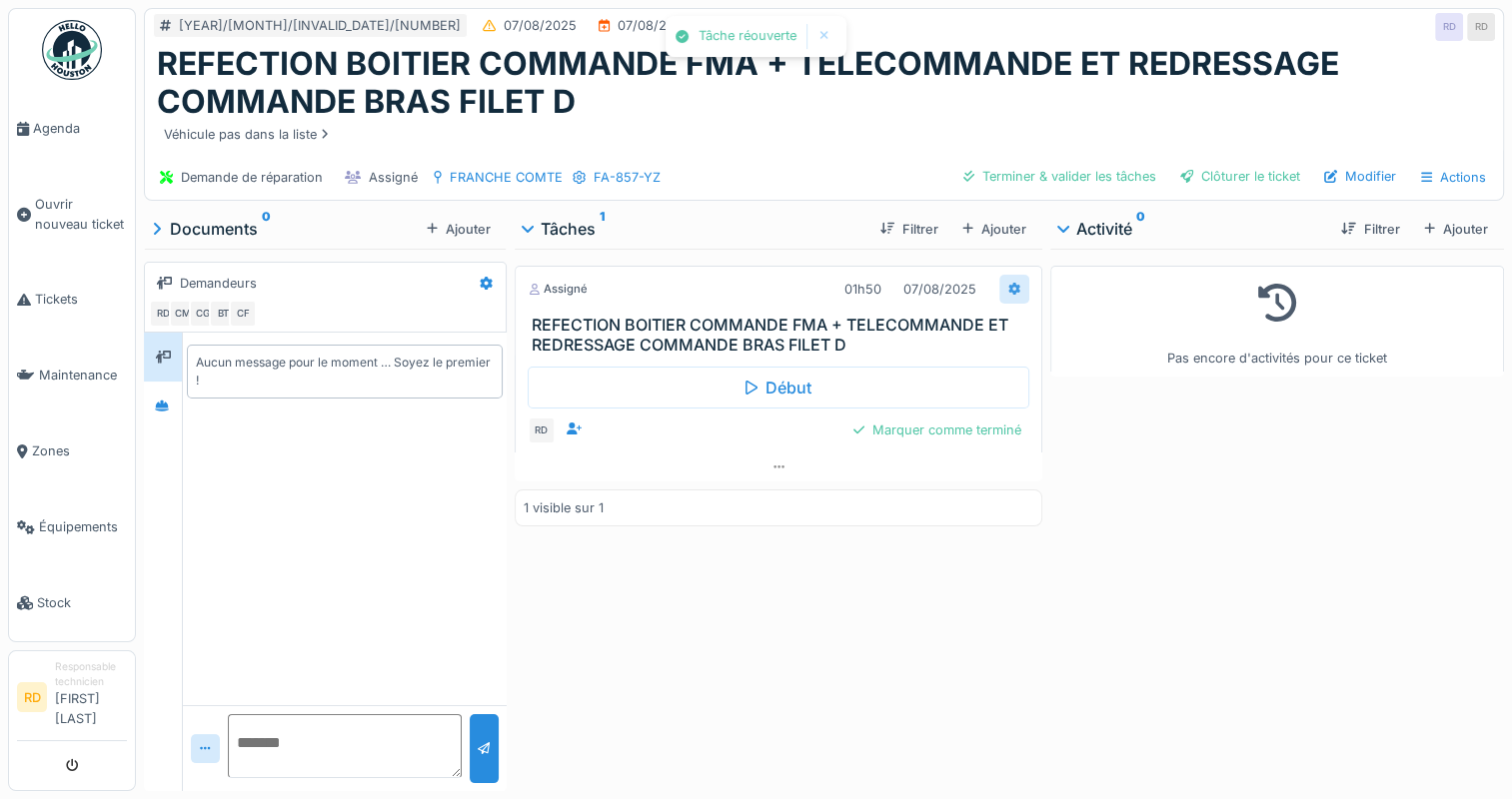 click 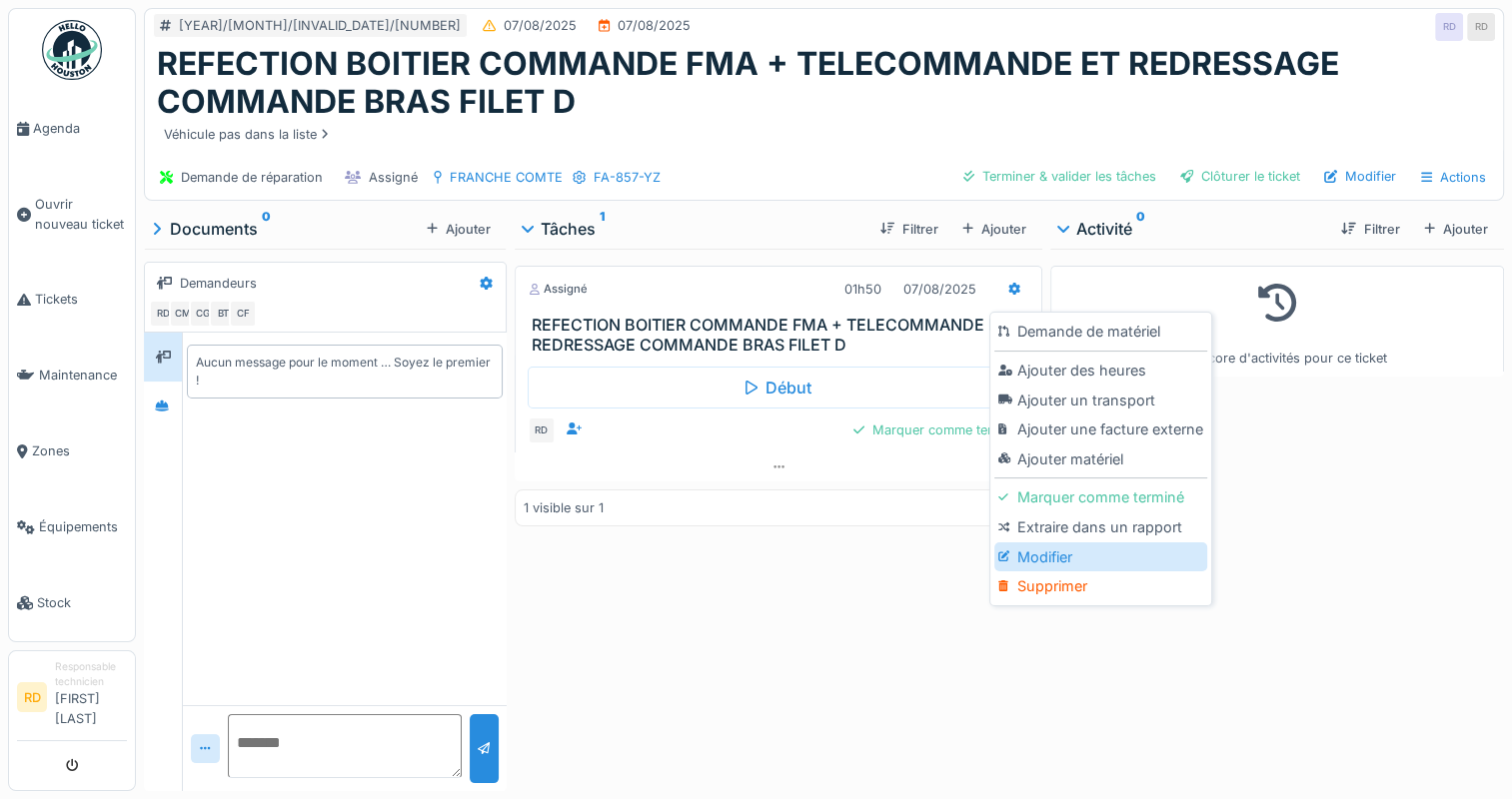 click on "Modifier" at bounding box center [1100, 557] 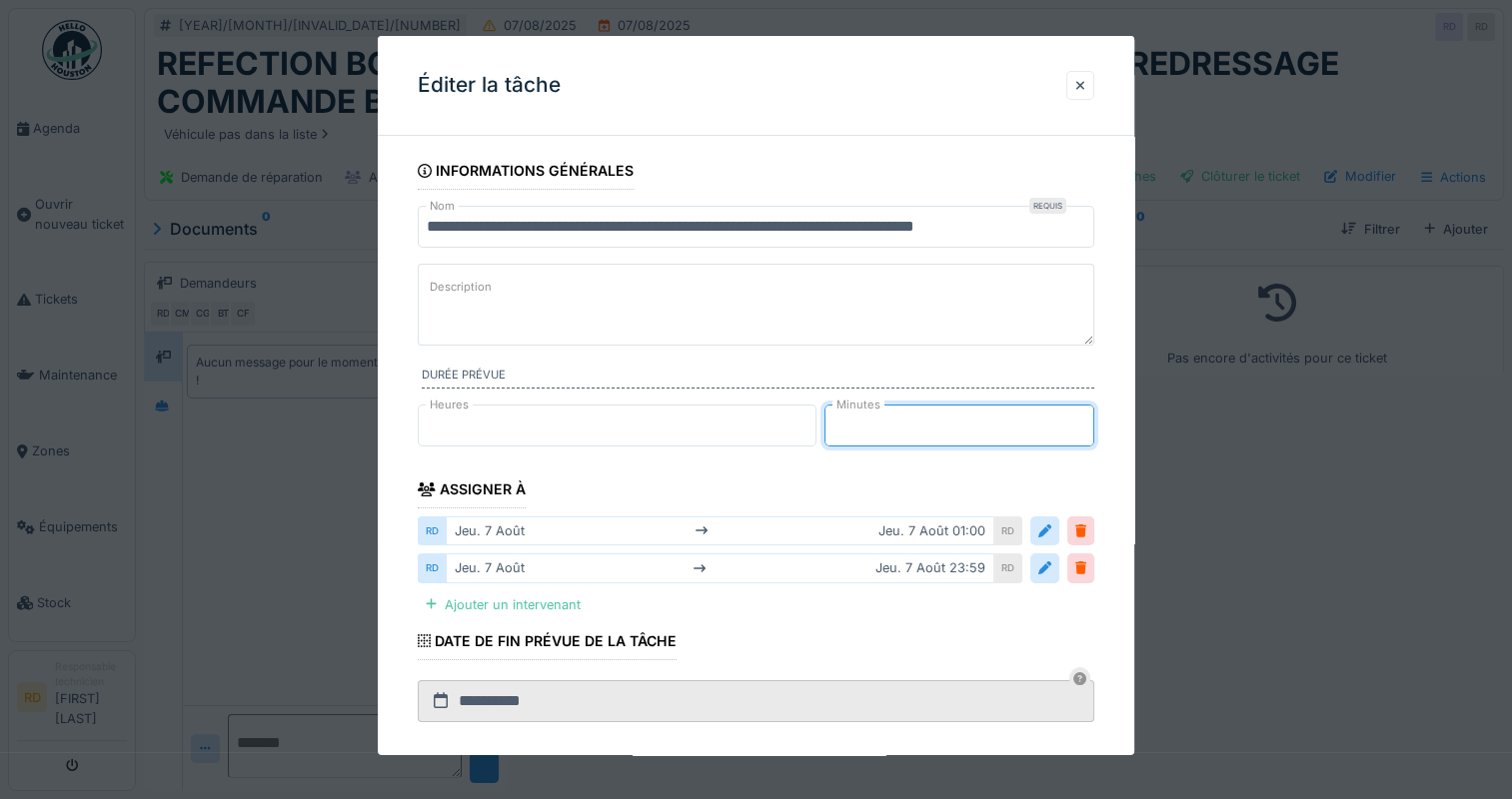 drag, startPoint x: 867, startPoint y: 420, endPoint x: 807, endPoint y: 425, distance: 60.207973 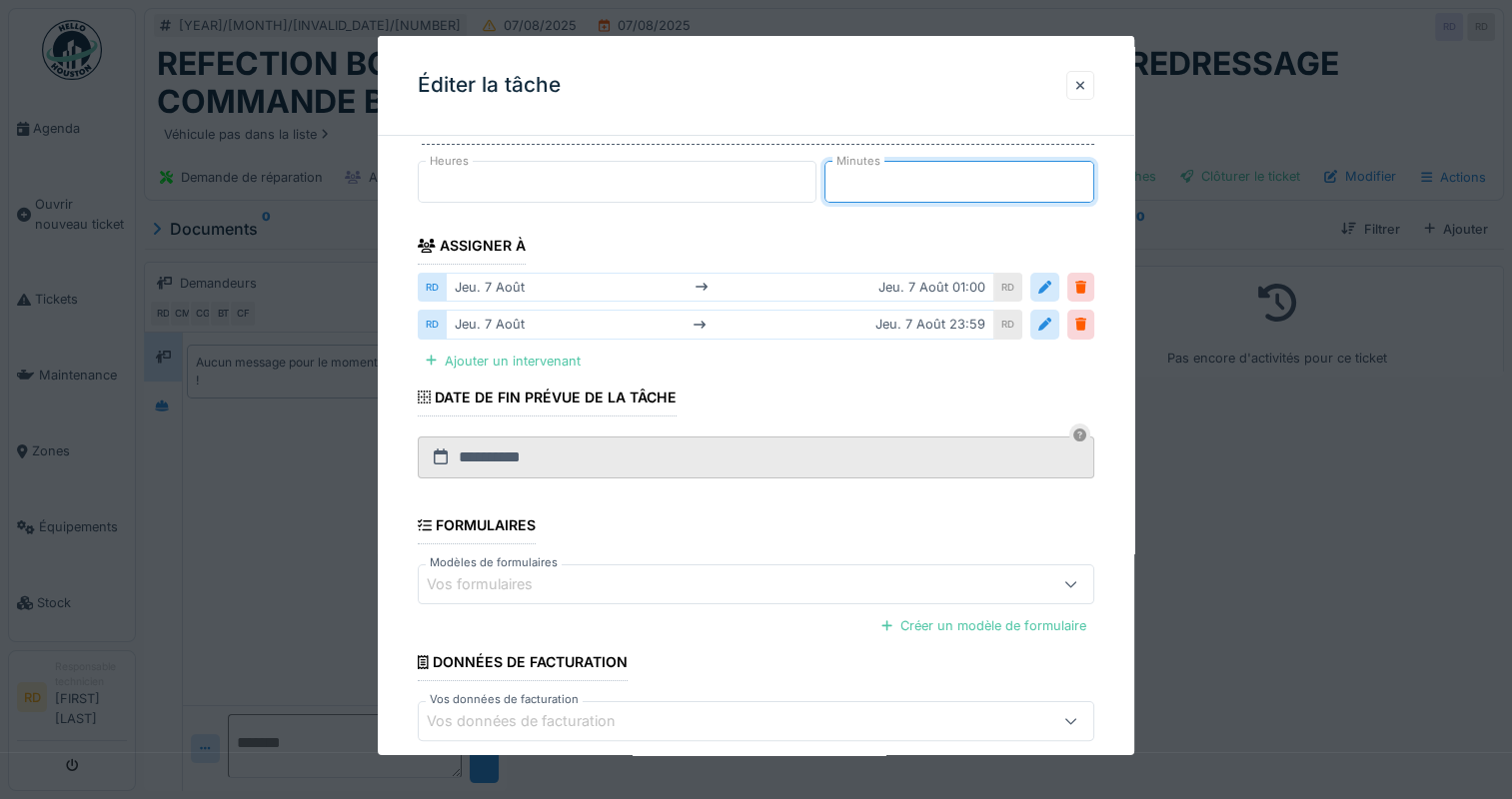 scroll, scrollTop: 340, scrollLeft: 0, axis: vertical 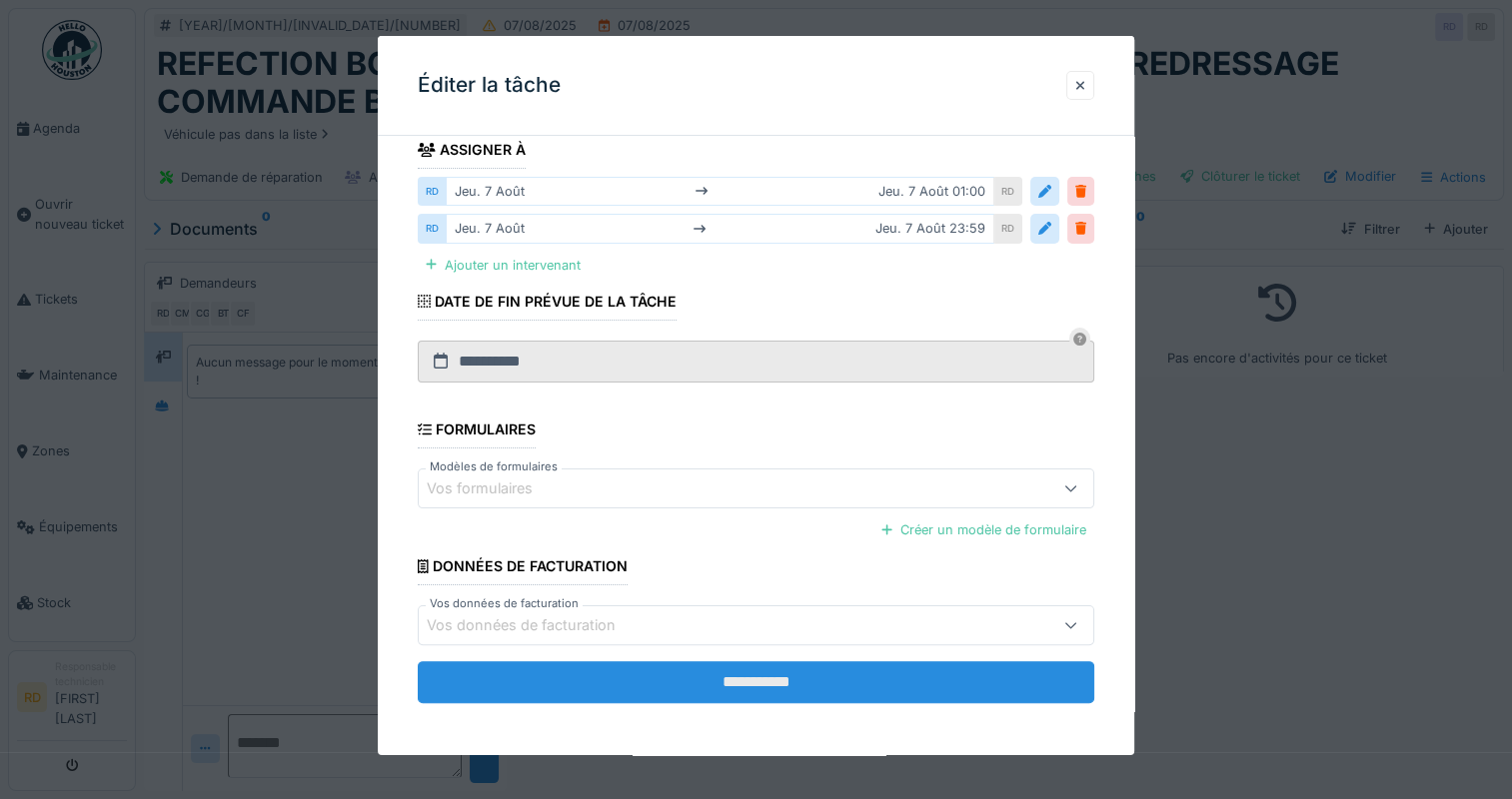 type on "**" 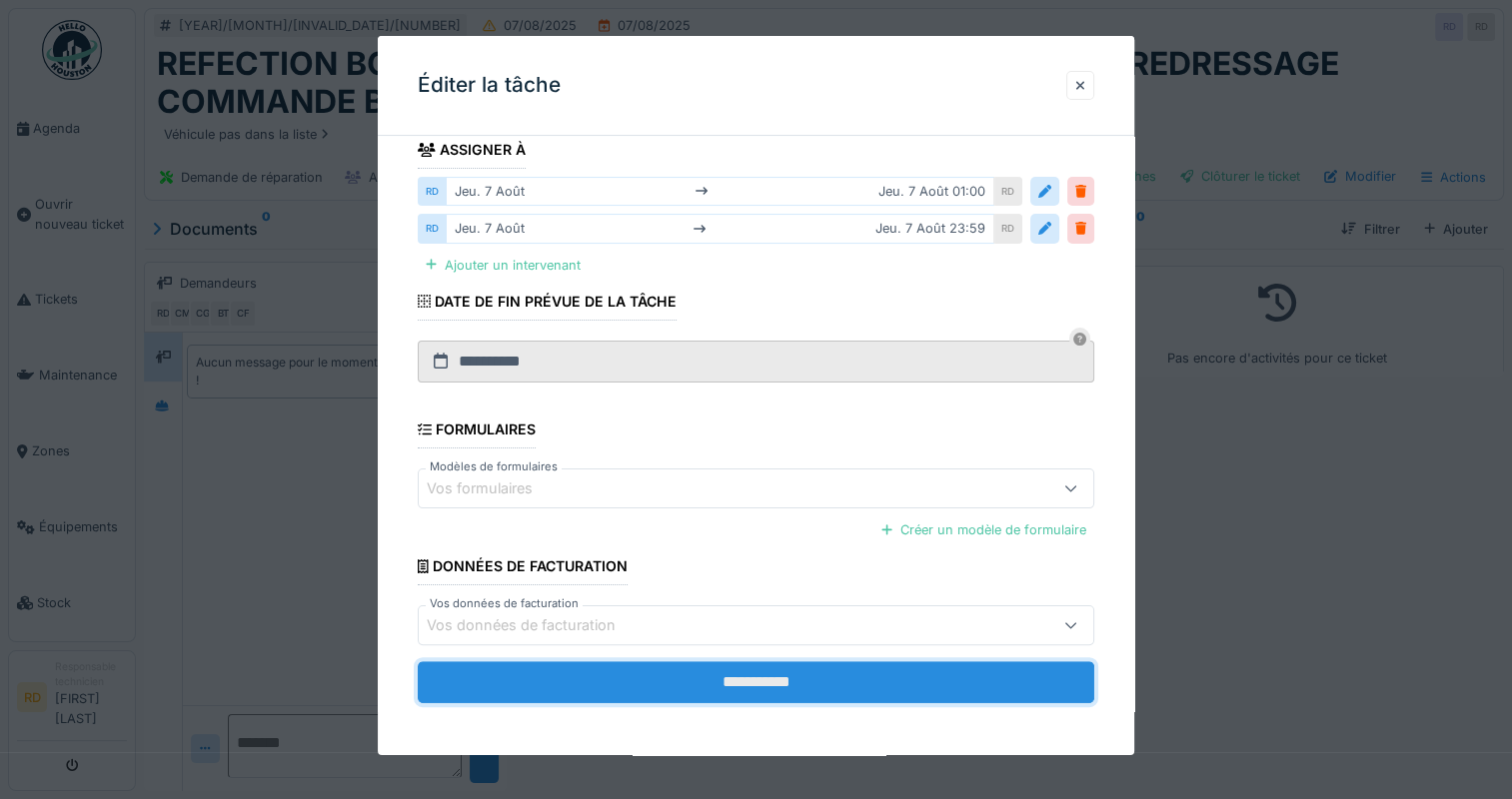 click on "**********" at bounding box center [756, 682] 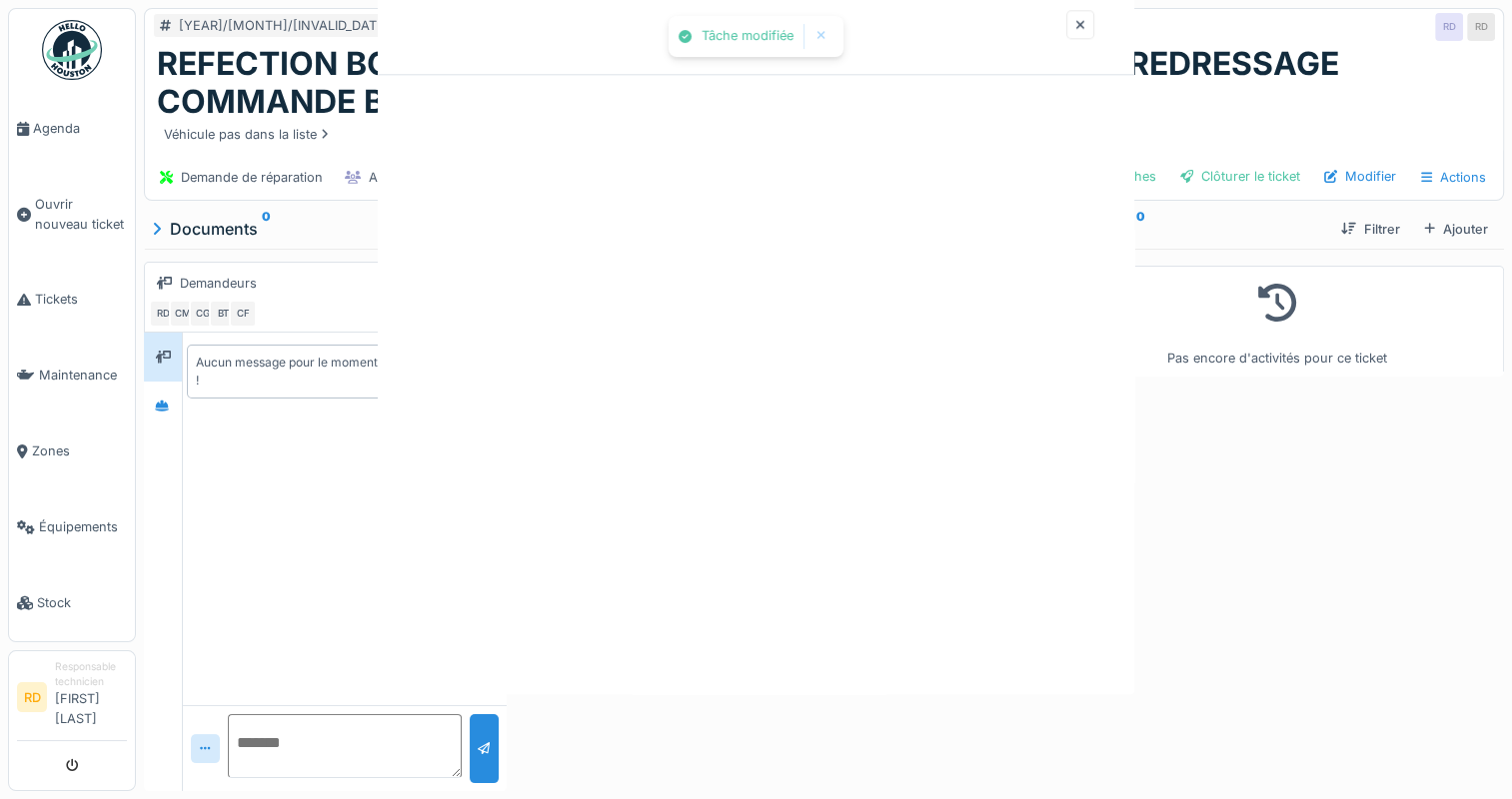 scroll, scrollTop: 0, scrollLeft: 0, axis: both 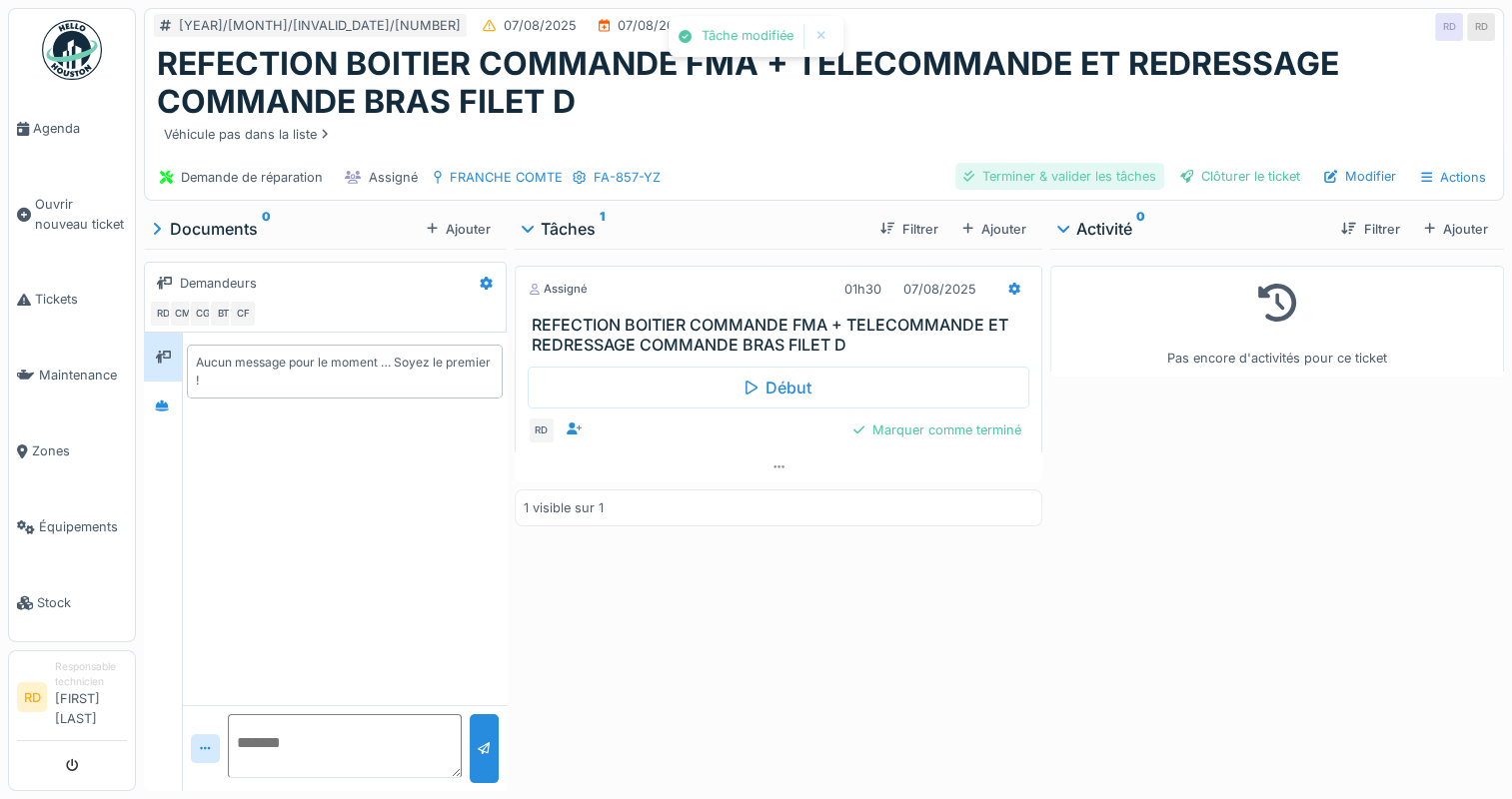click on "Terminer & valider les tâches" at bounding box center (1059, 176) 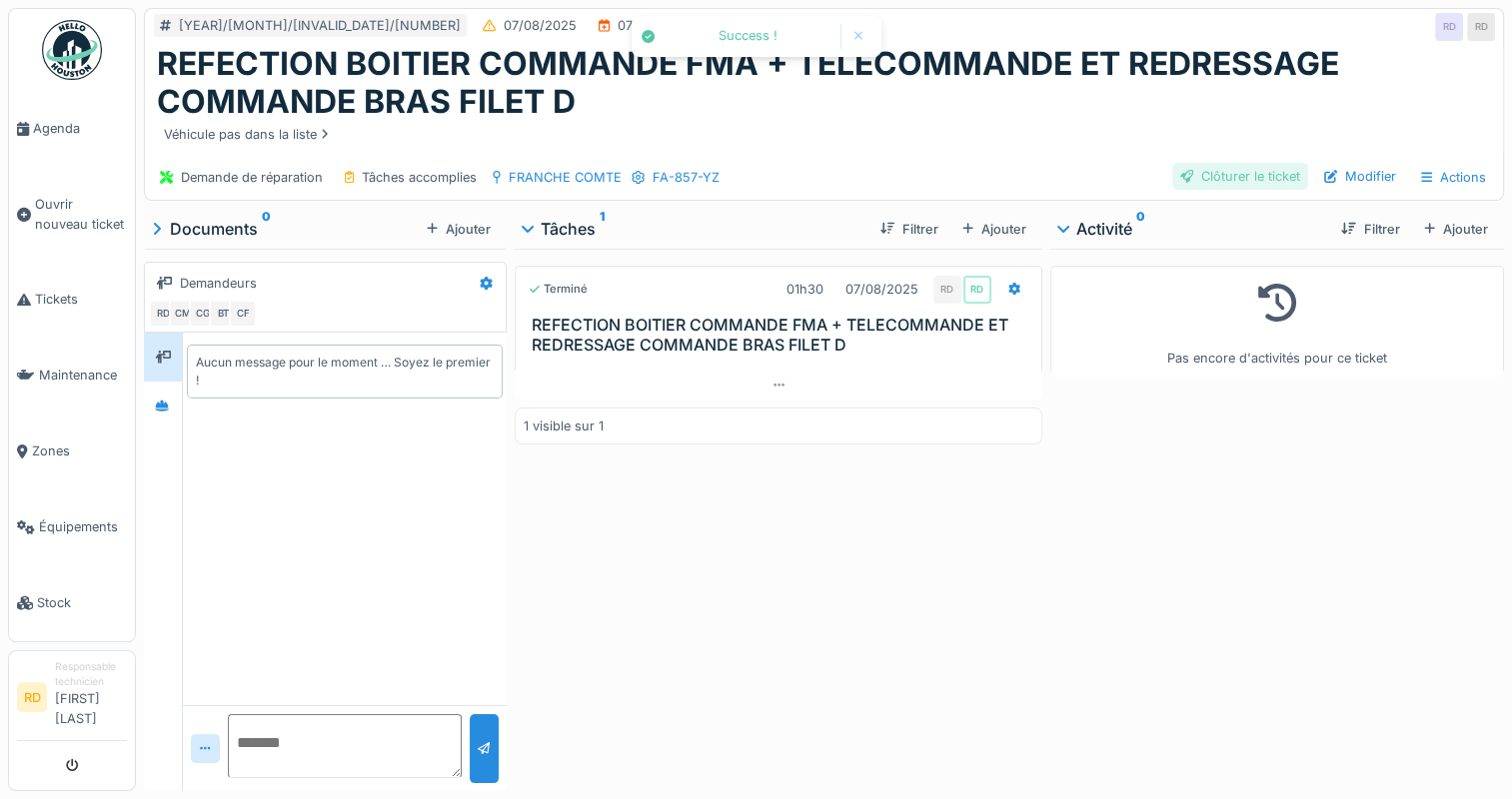 click on "Clôturer le ticket" at bounding box center (1240, 176) 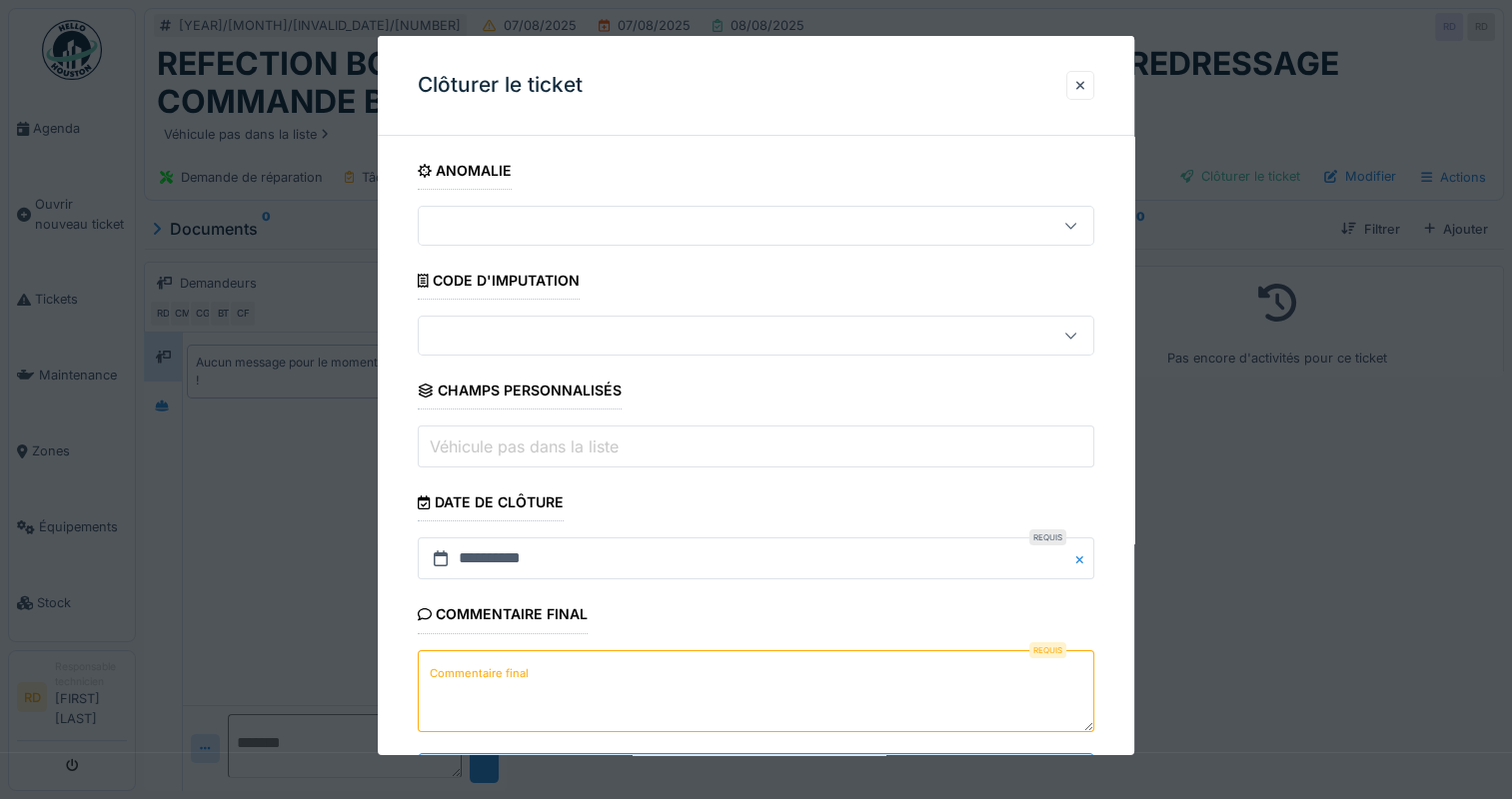 click on "Commentaire final" at bounding box center (479, 673) 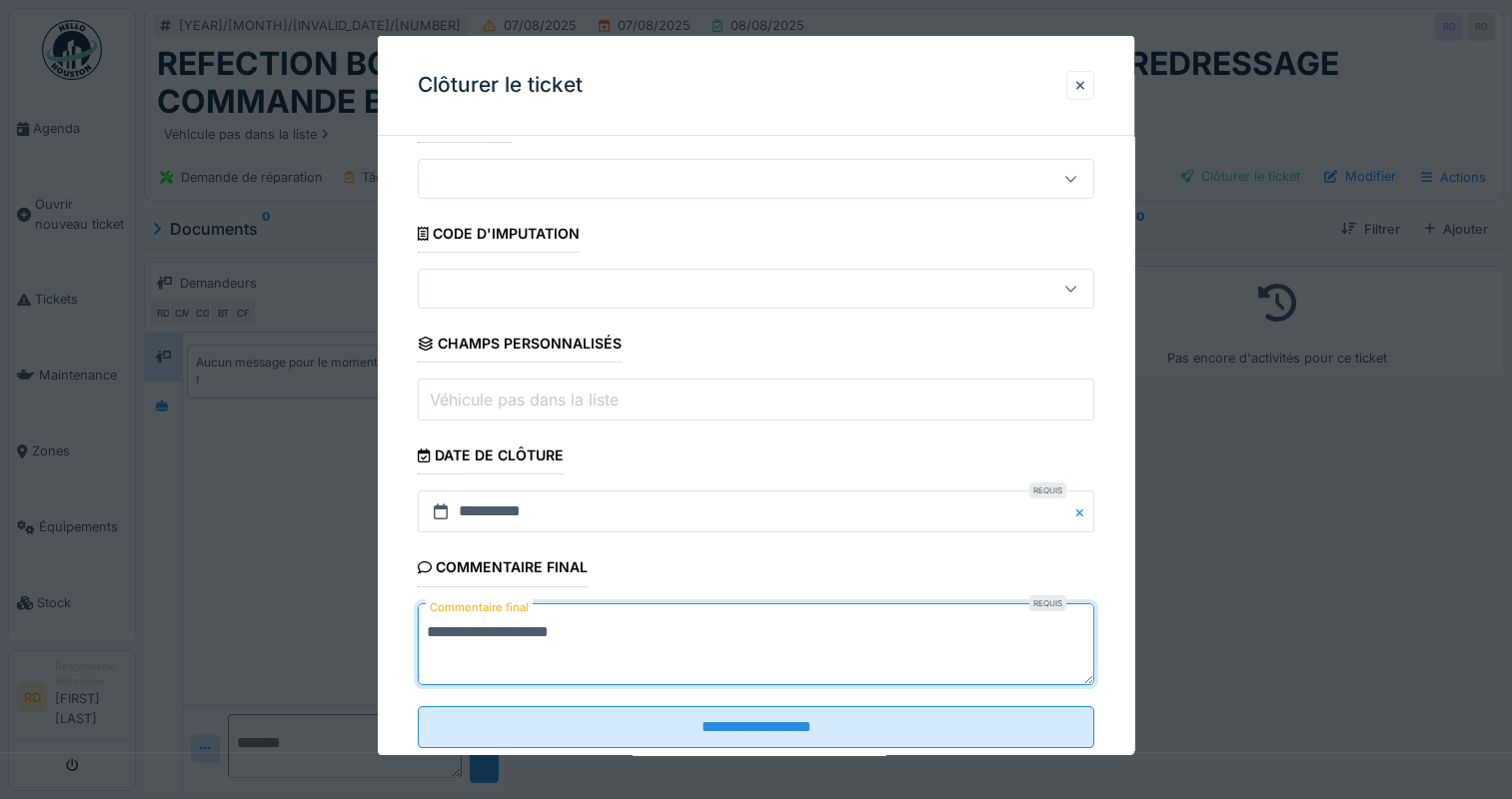 scroll, scrollTop: 92, scrollLeft: 0, axis: vertical 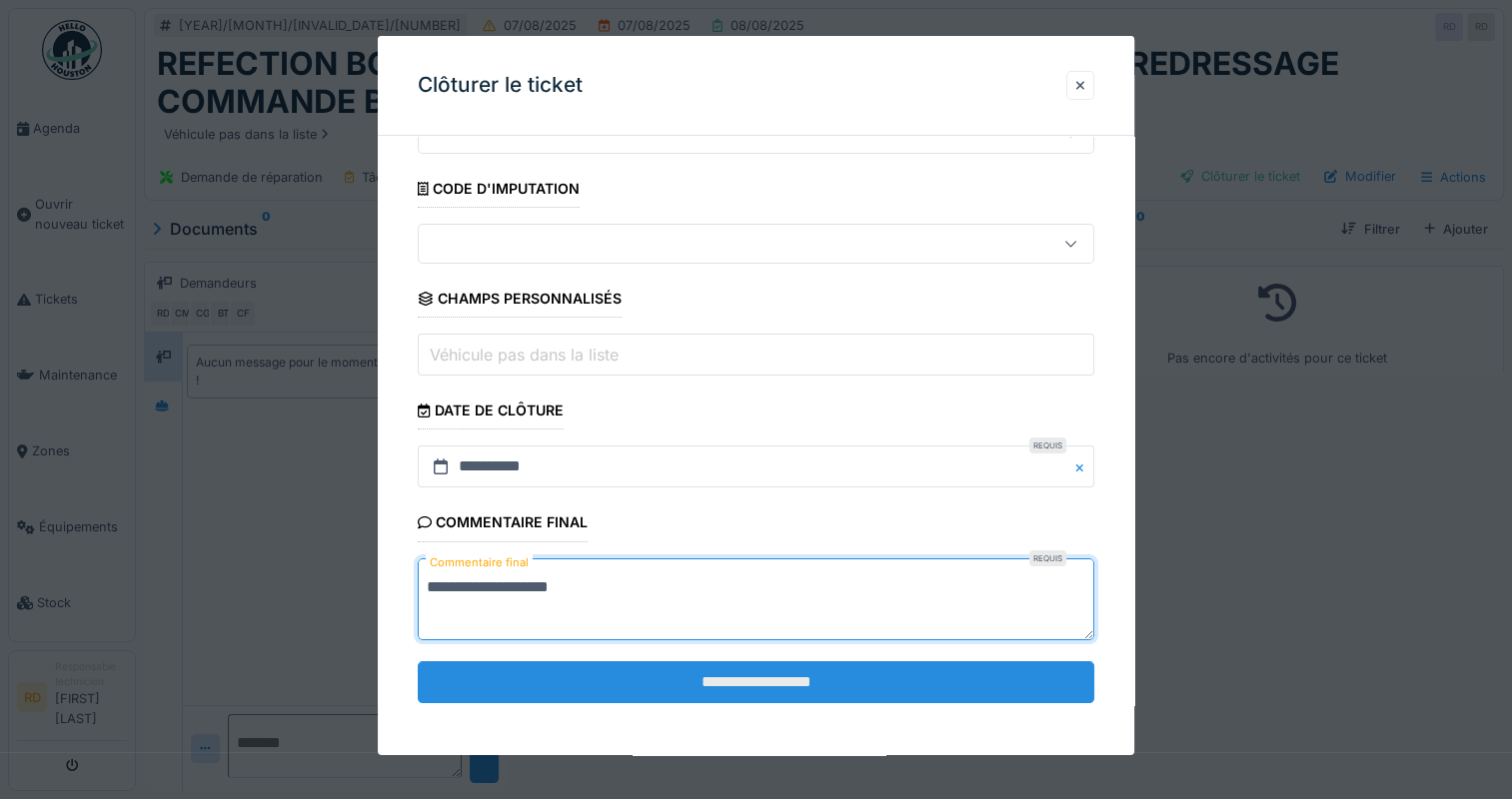 type on "**********" 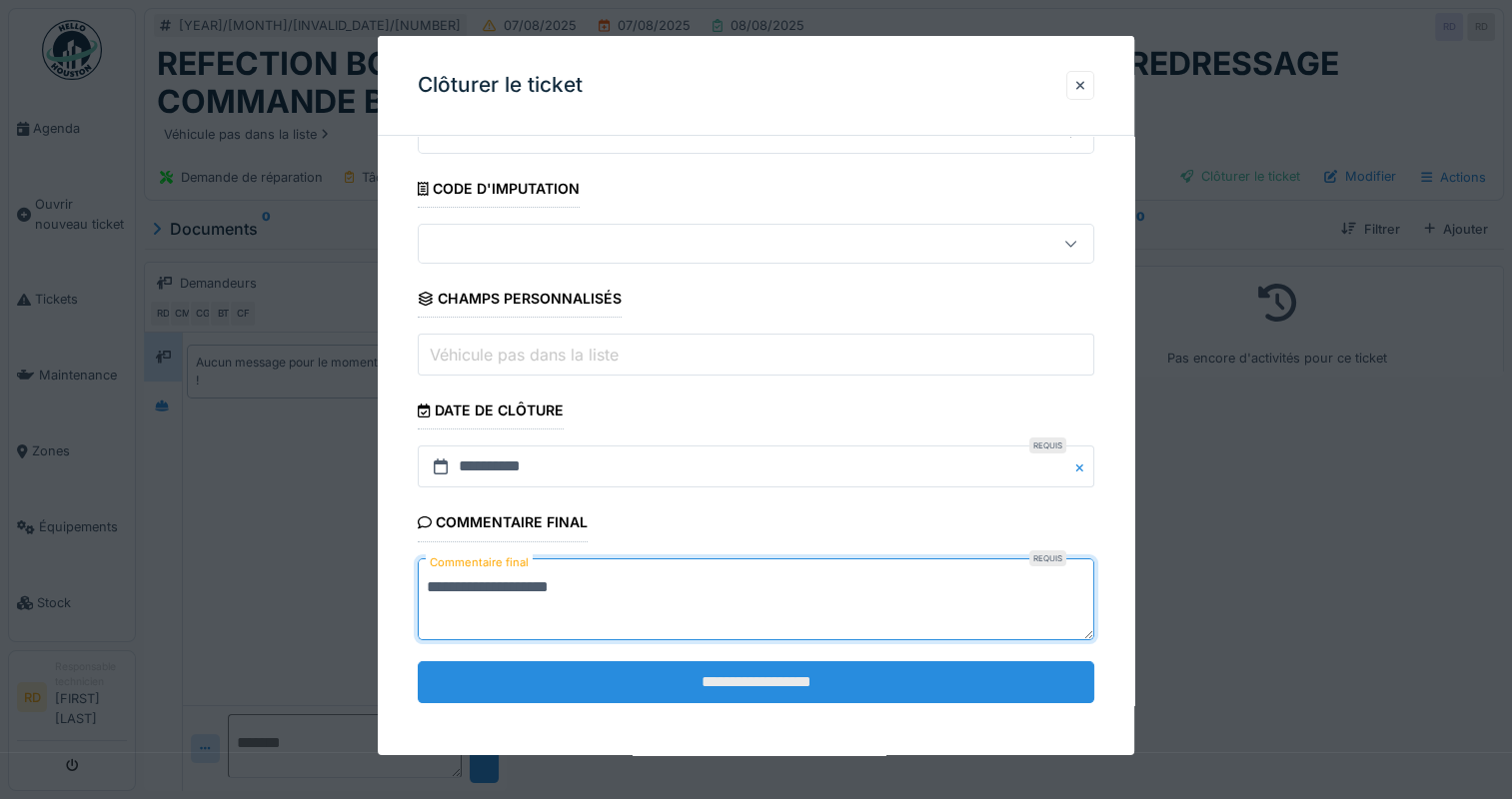 click on "**********" at bounding box center (756, 682) 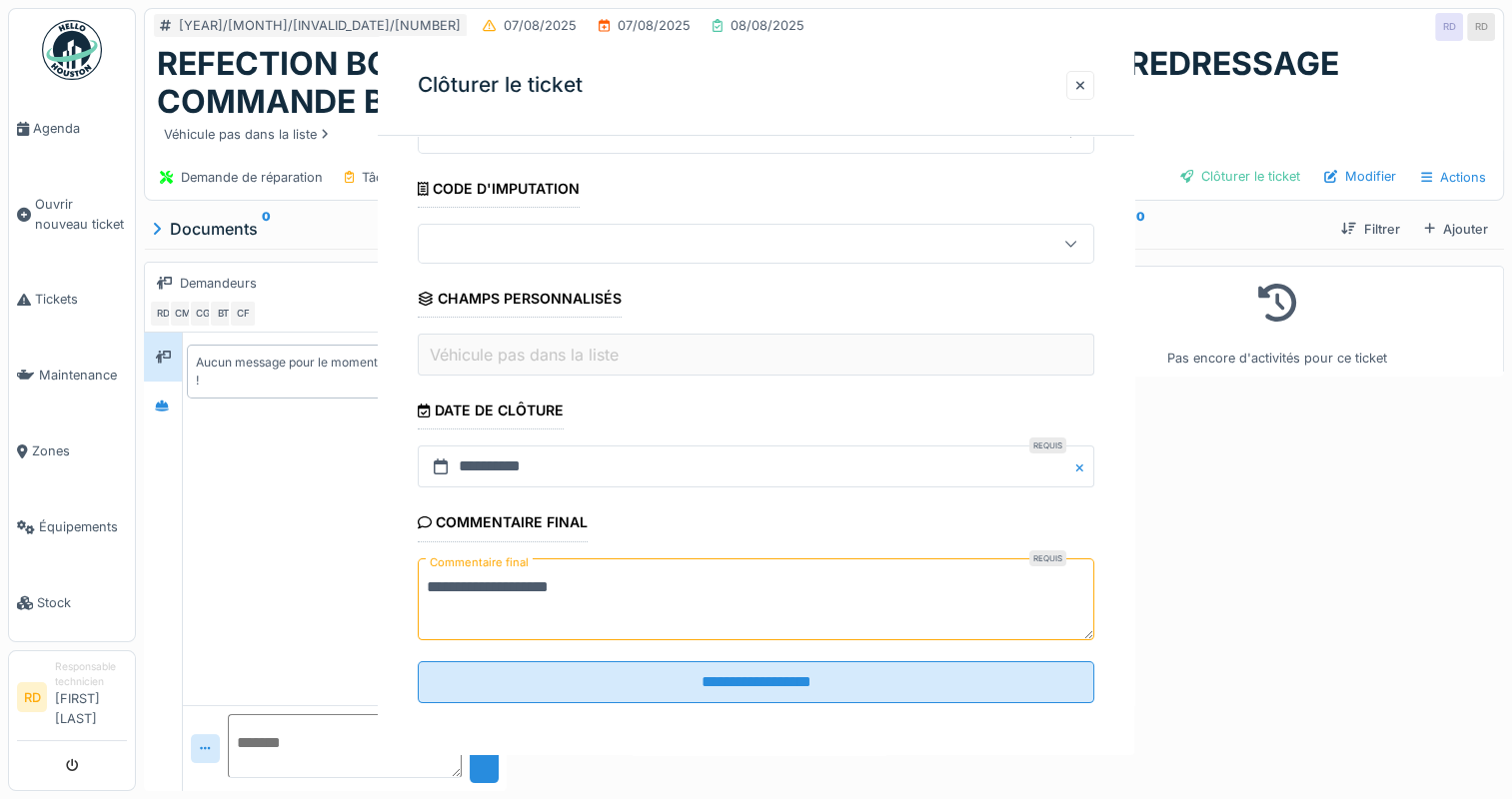 scroll, scrollTop: 0, scrollLeft: 0, axis: both 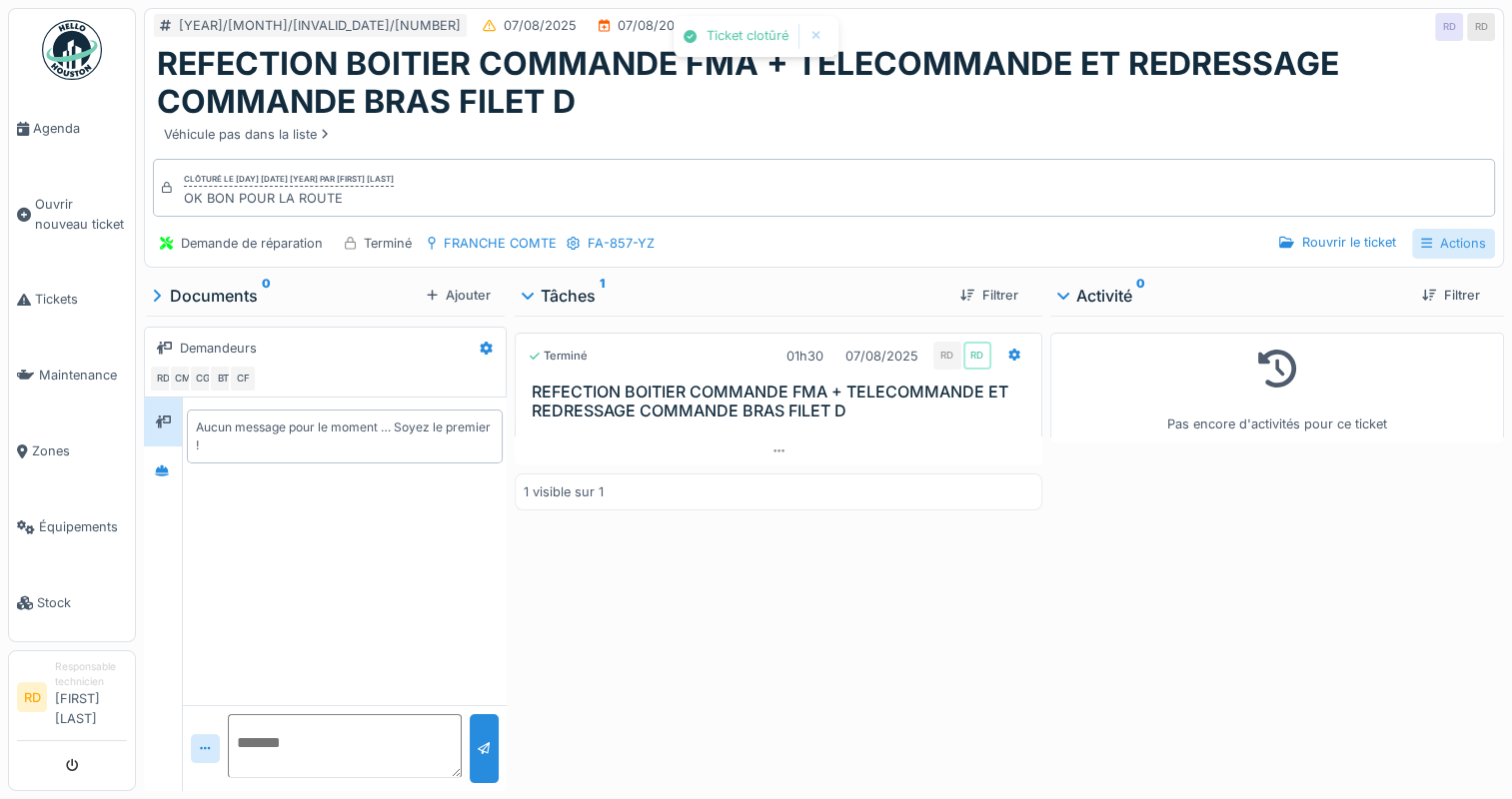 click on "Actions" at bounding box center (1453, 243) 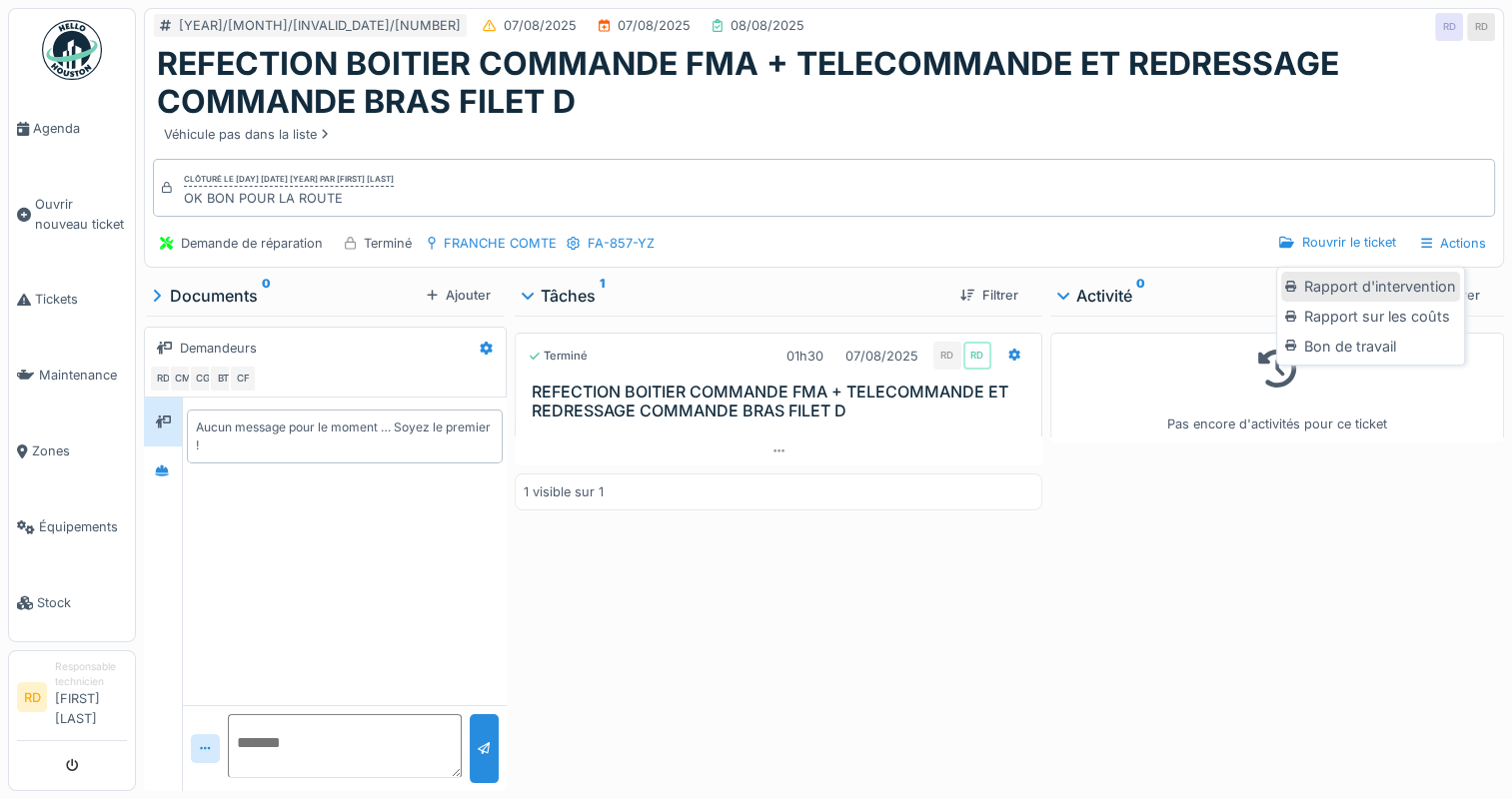 click on "Rapport d'intervention" at bounding box center (1370, 287) 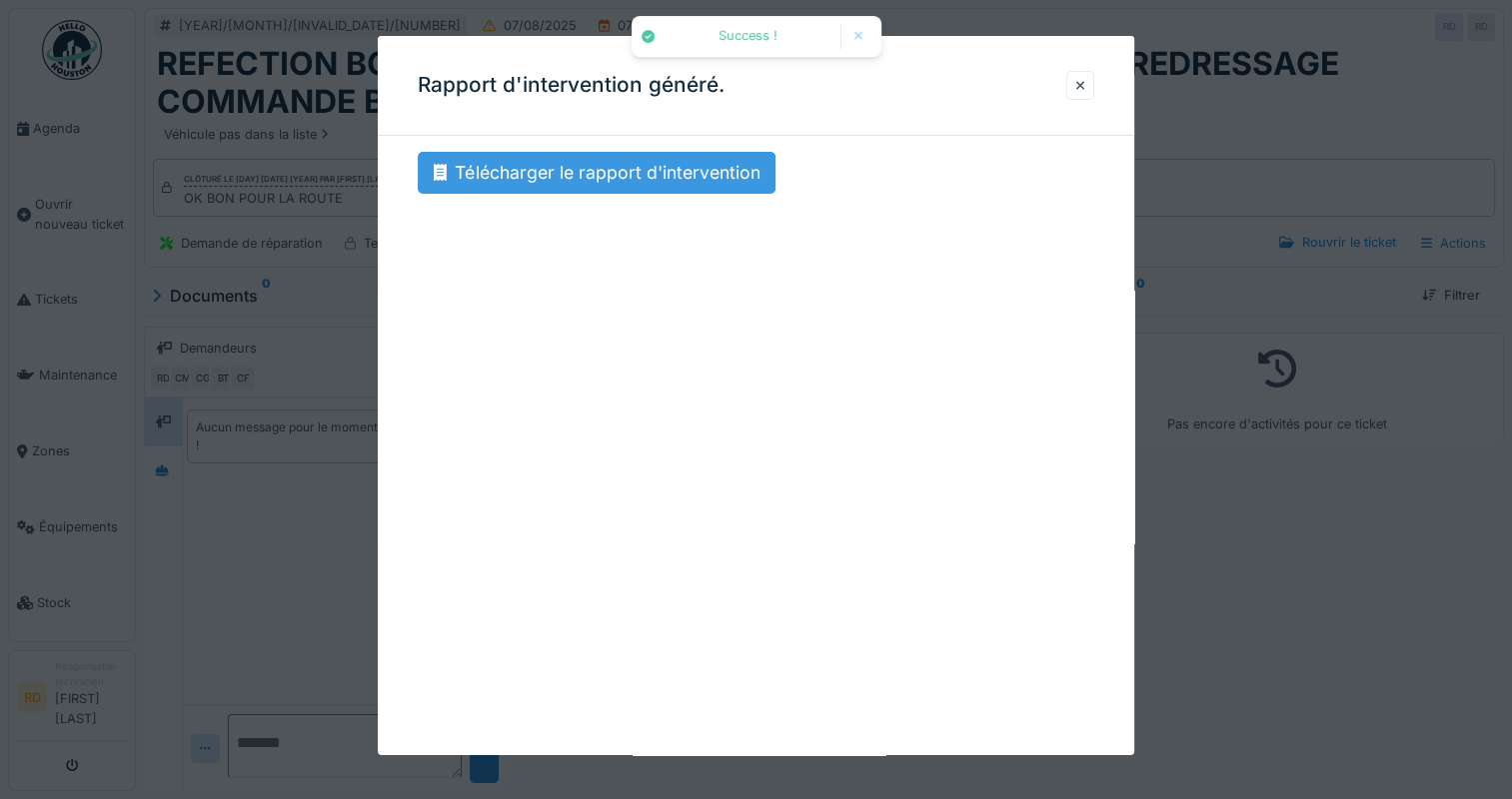 click on "Télécharger le rapport d'intervention" at bounding box center [597, 173] 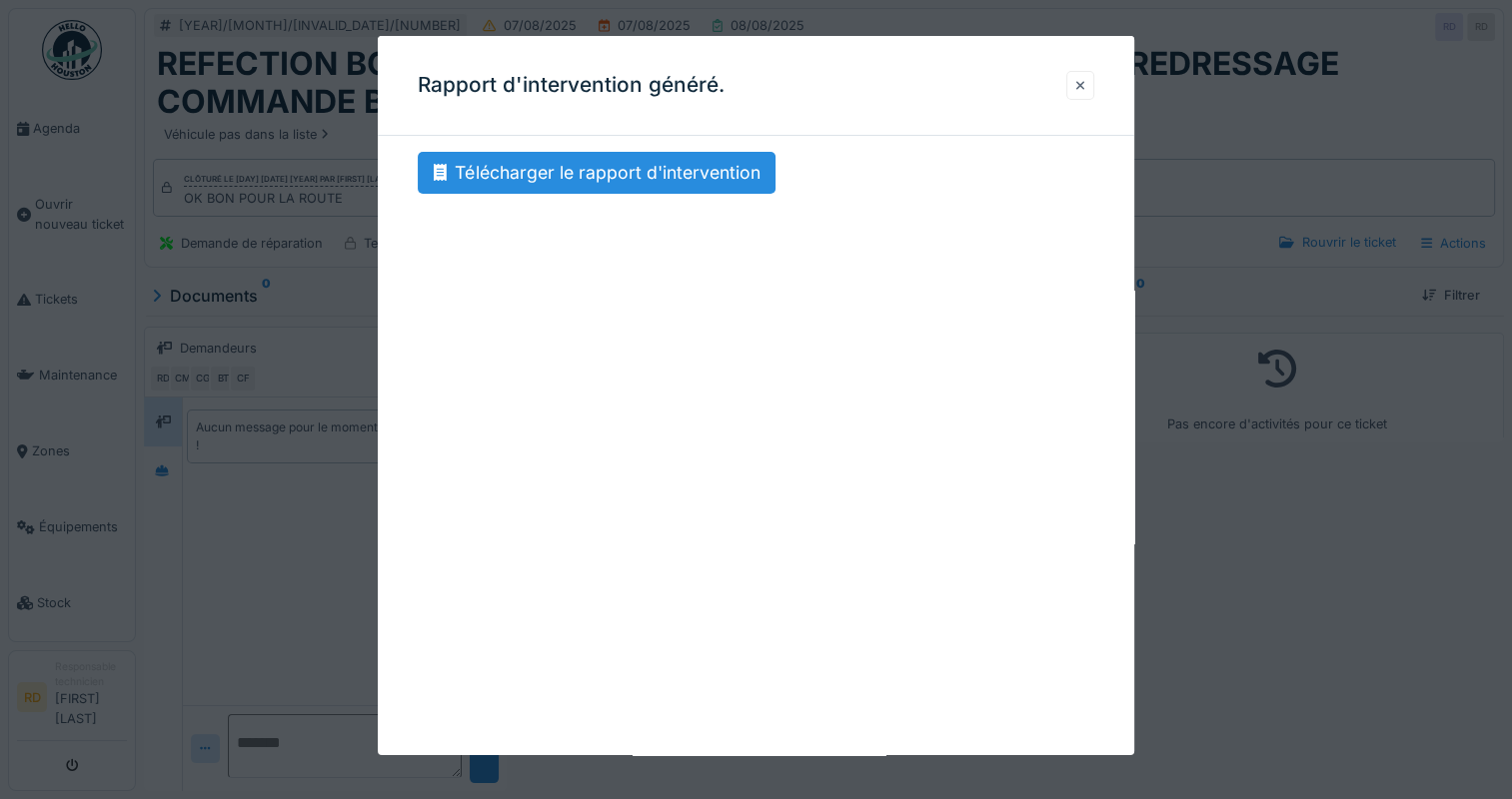 click at bounding box center (1080, 85) 